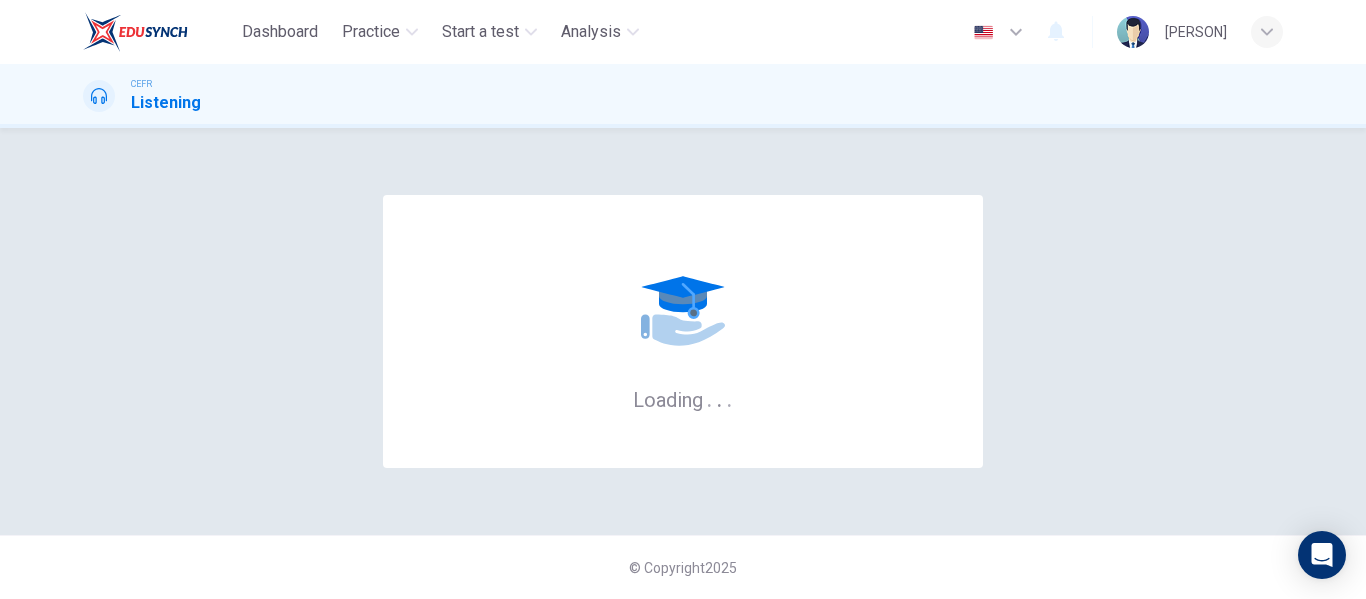 scroll, scrollTop: 0, scrollLeft: 0, axis: both 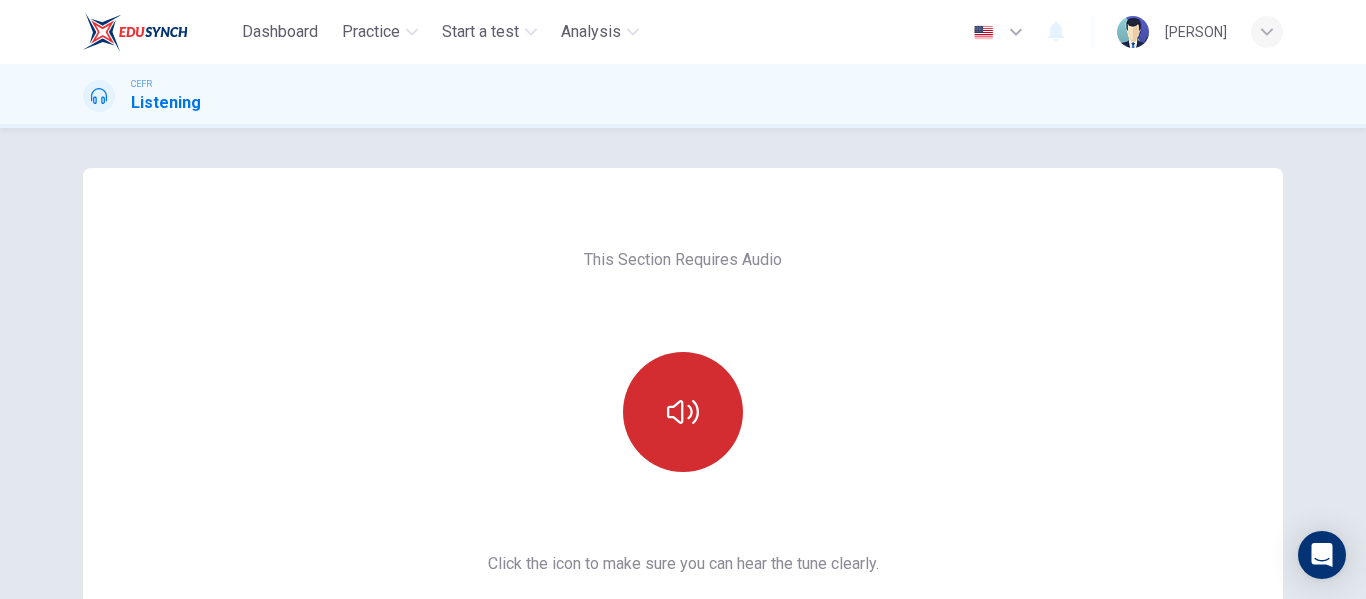click at bounding box center (683, 412) 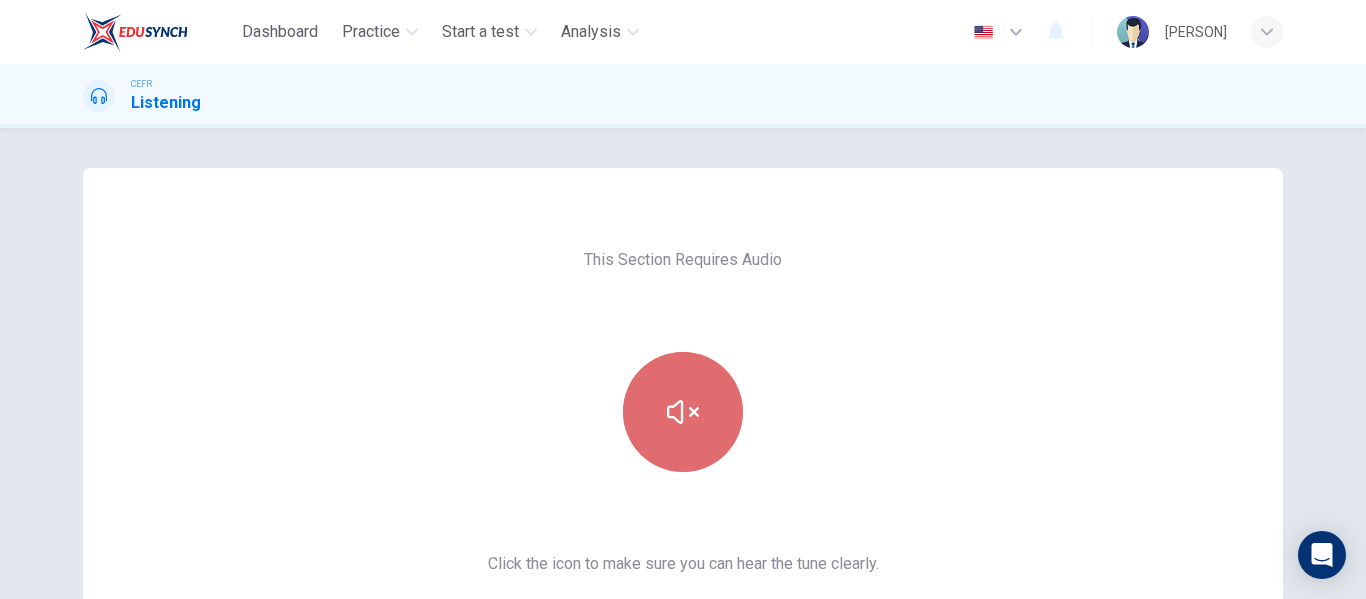 click at bounding box center [683, 412] 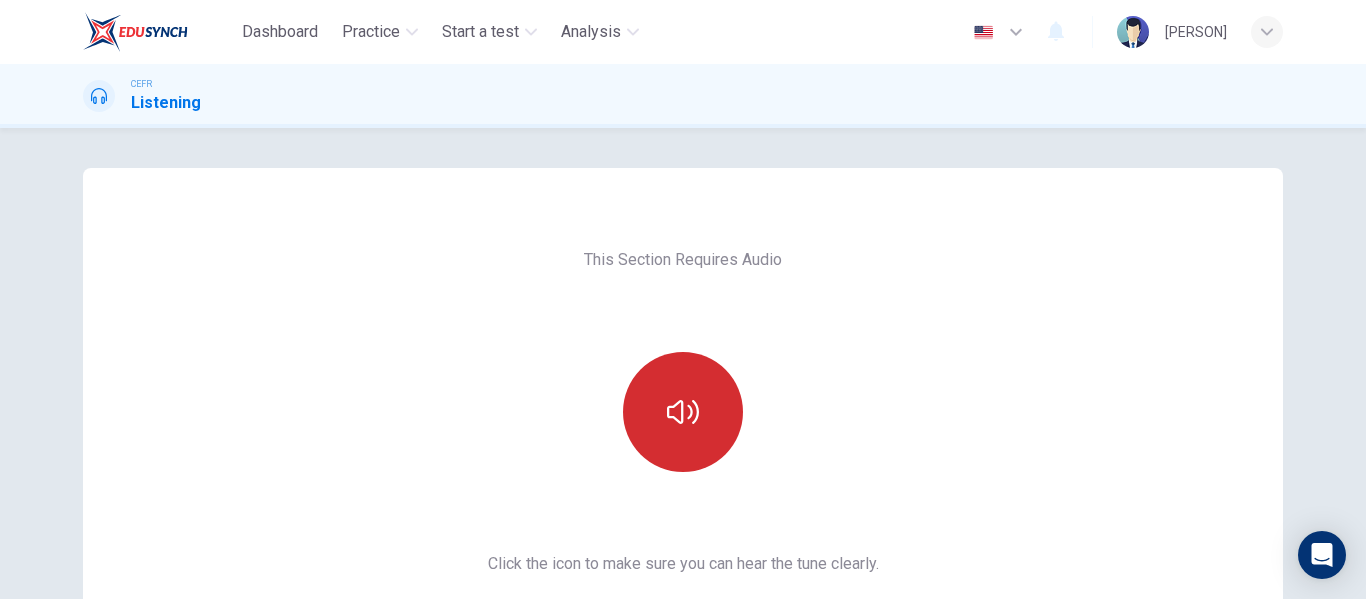 click at bounding box center (683, 412) 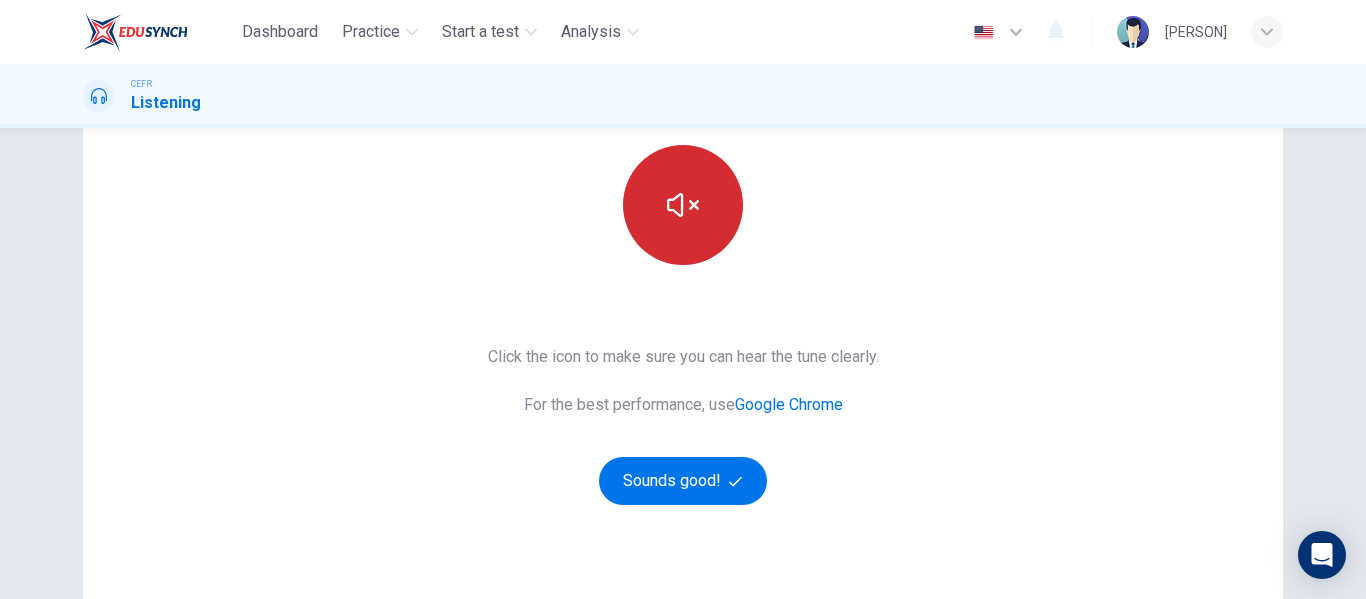 scroll, scrollTop: 222, scrollLeft: 0, axis: vertical 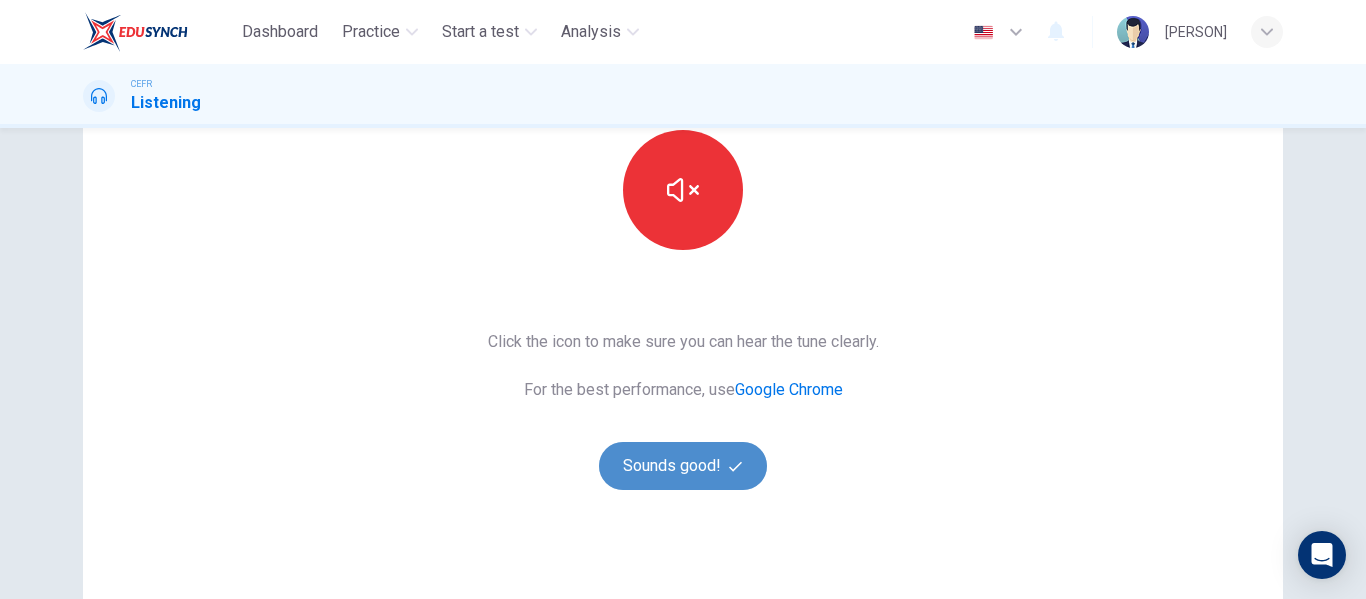 click on "Sounds good!" at bounding box center [683, 466] 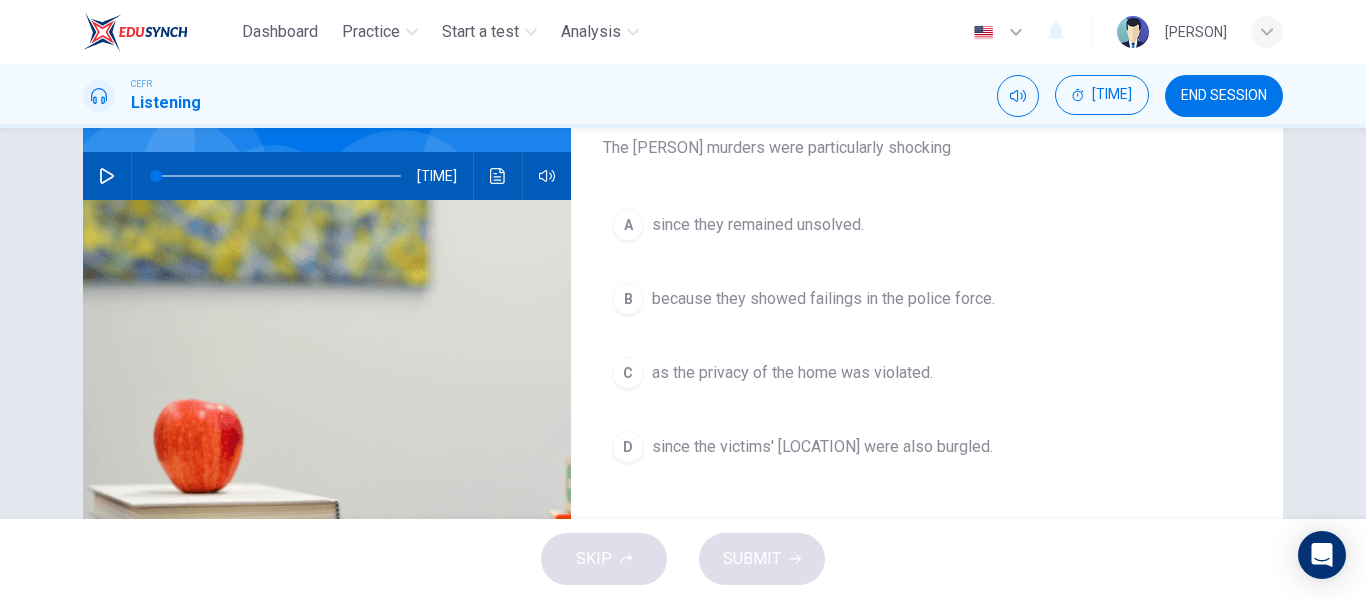 scroll, scrollTop: 174, scrollLeft: 0, axis: vertical 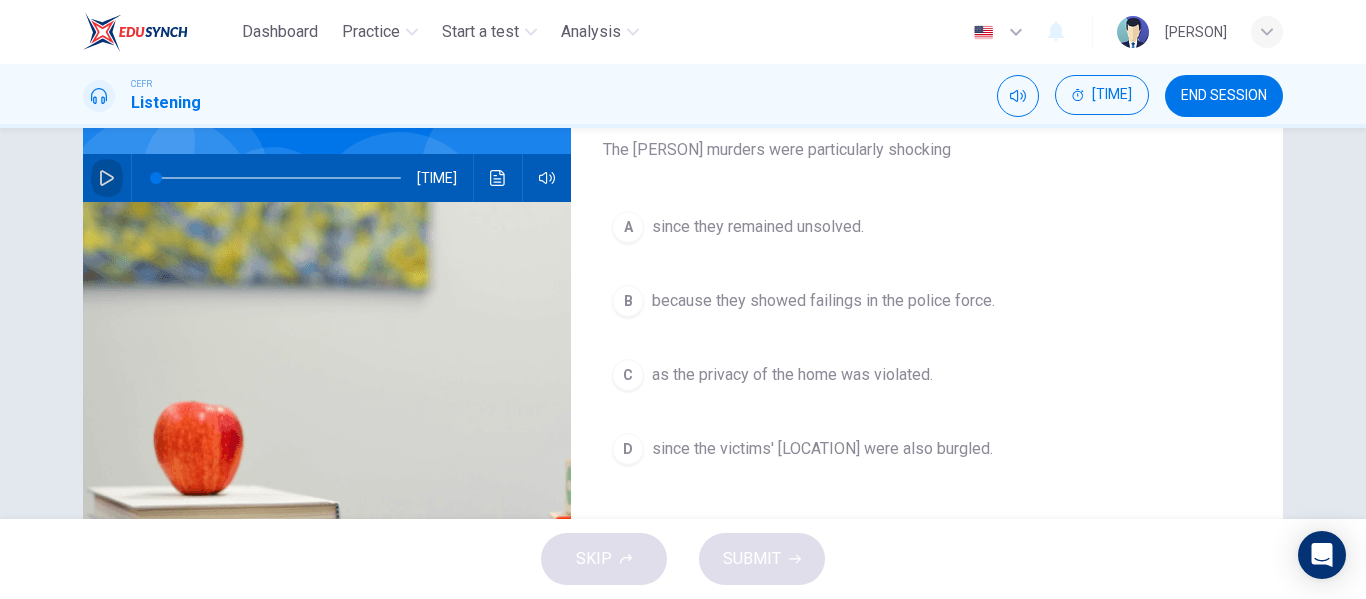 click at bounding box center (107, 178) 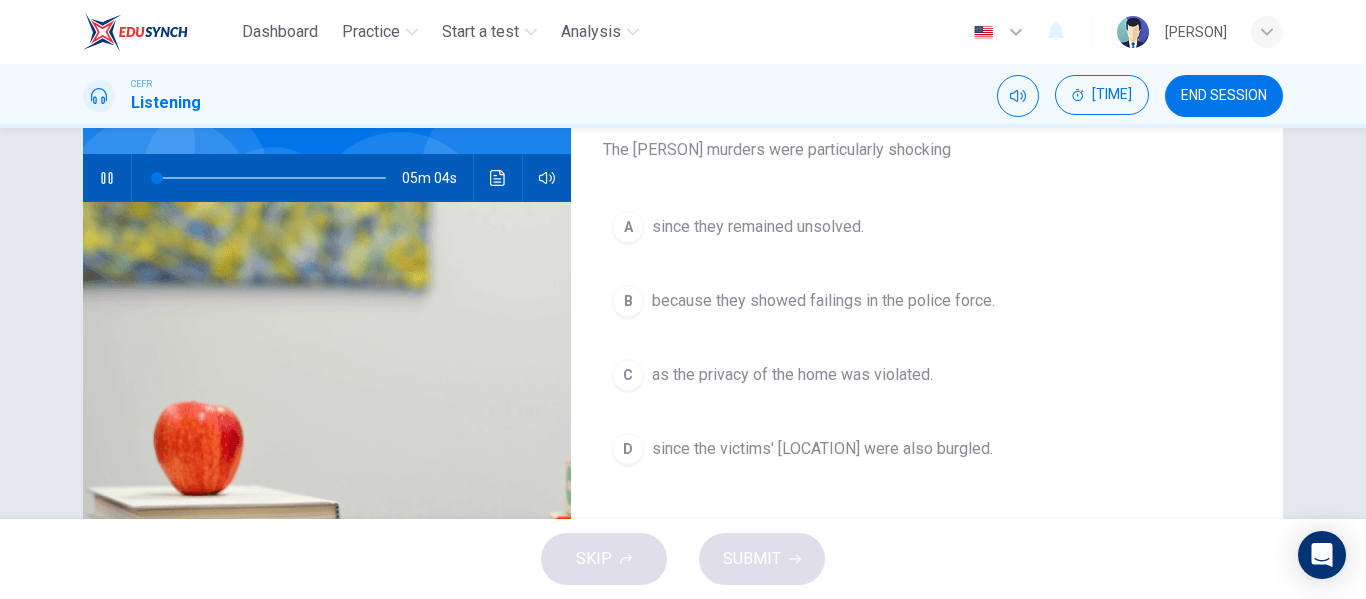 type 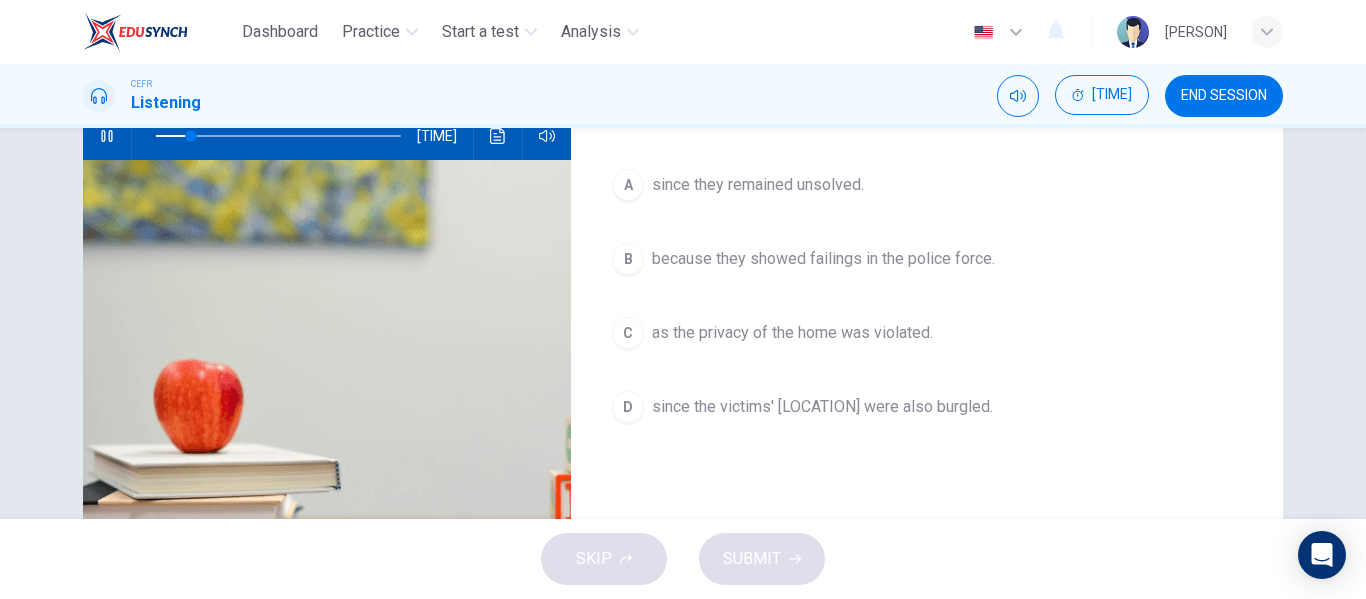 scroll, scrollTop: 218, scrollLeft: 0, axis: vertical 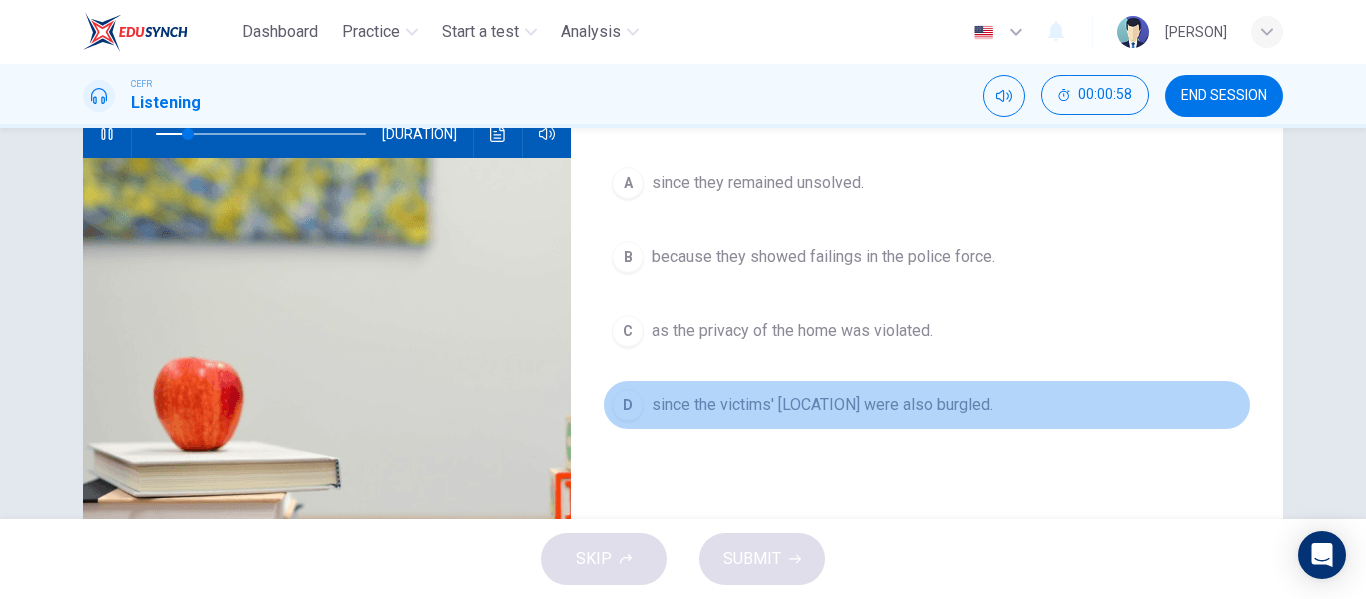 click on "D" at bounding box center [628, 183] 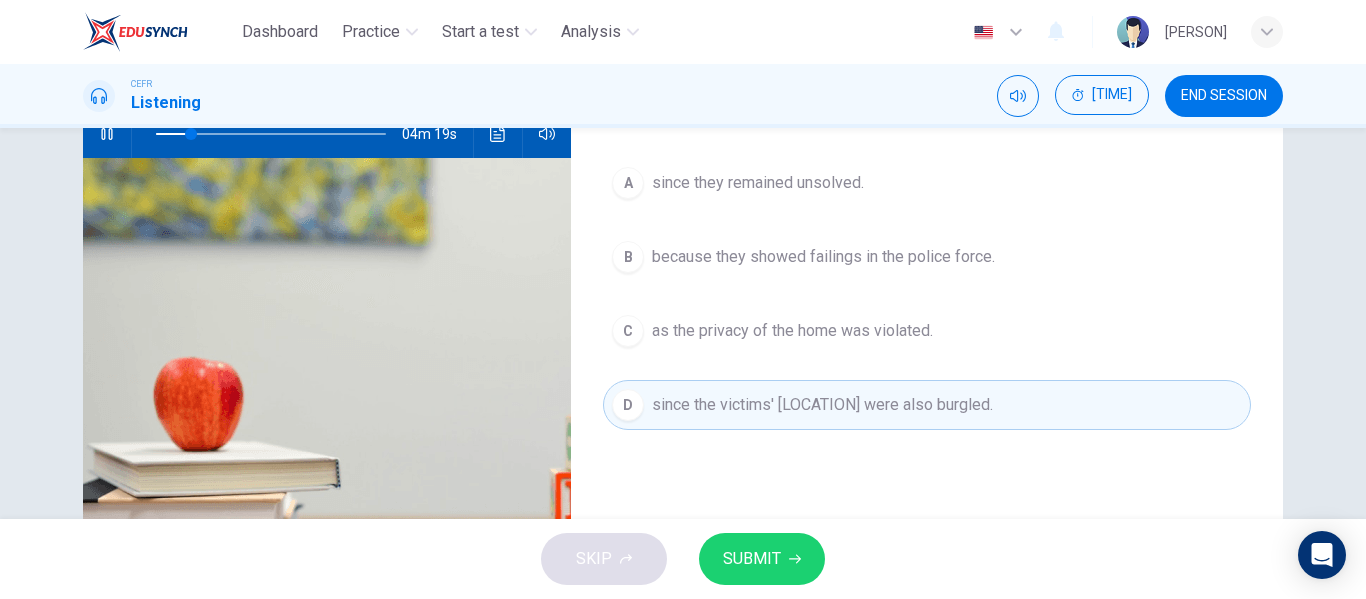 click on "SUBMIT" at bounding box center [752, 559] 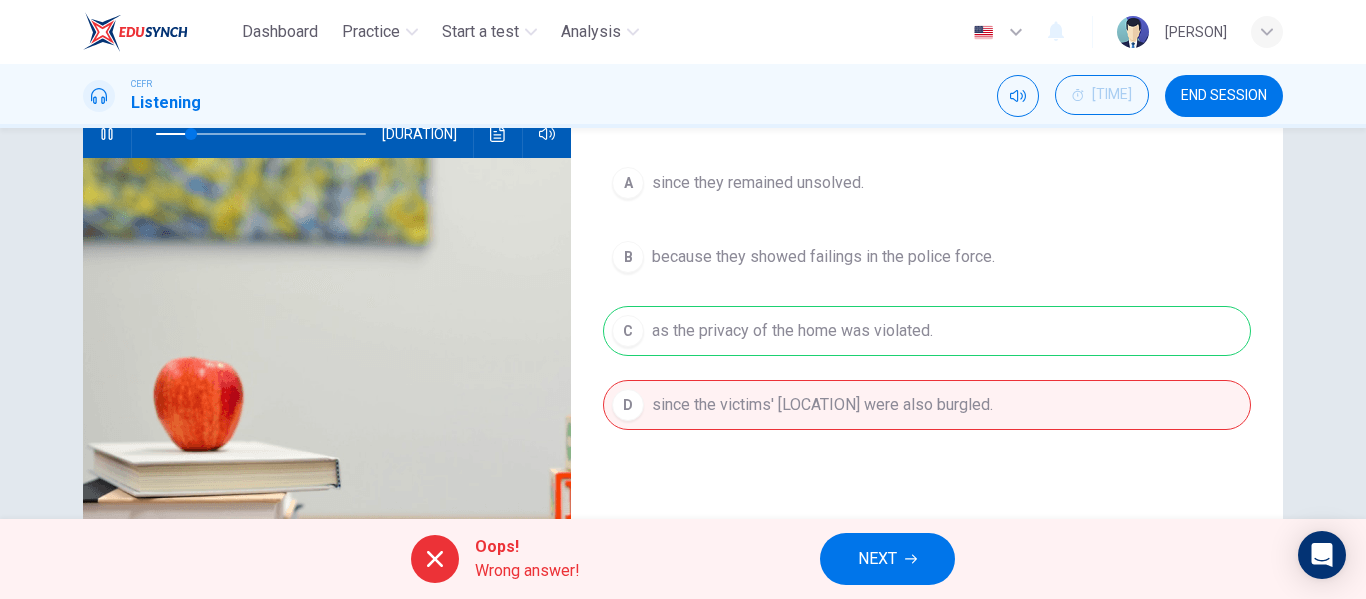 click on "NEXT" at bounding box center [887, 559] 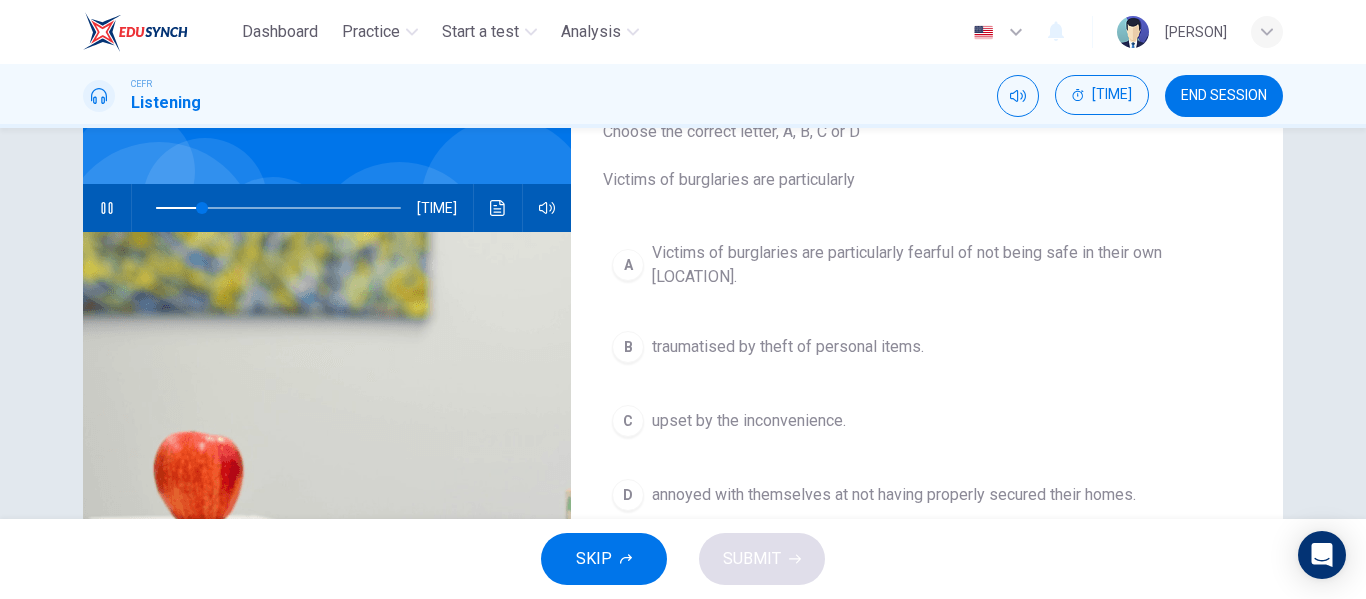 scroll, scrollTop: 145, scrollLeft: 0, axis: vertical 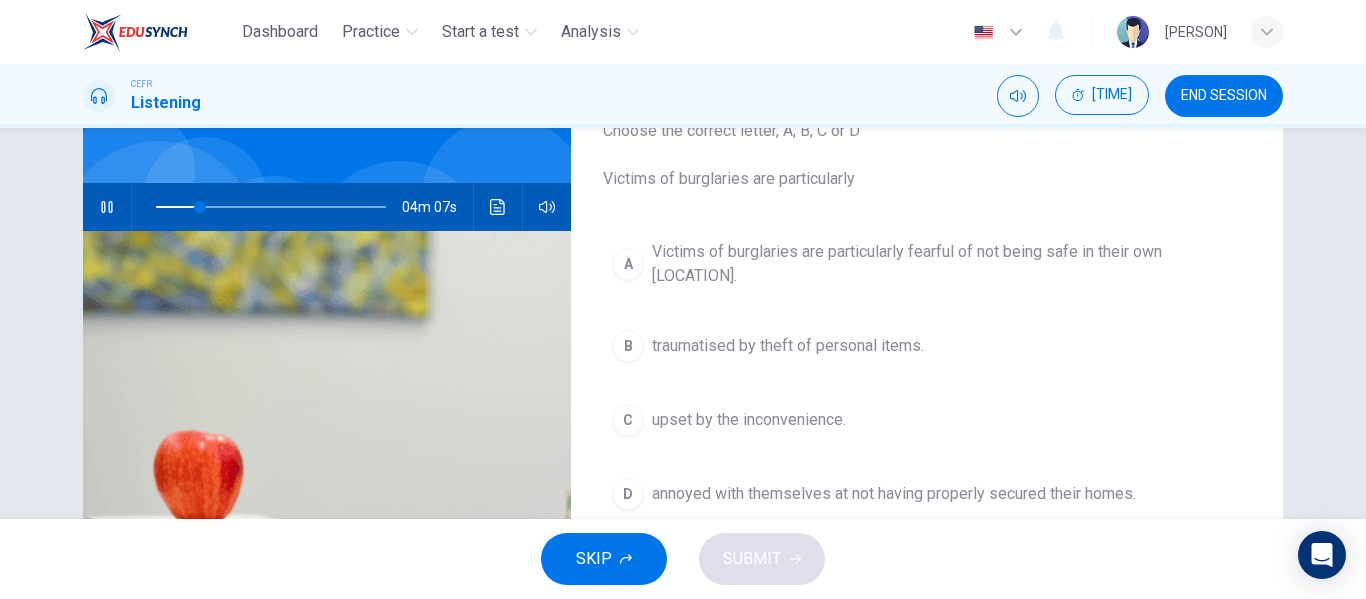click on "fearful of not being safe in their own house." at bounding box center [947, 264] 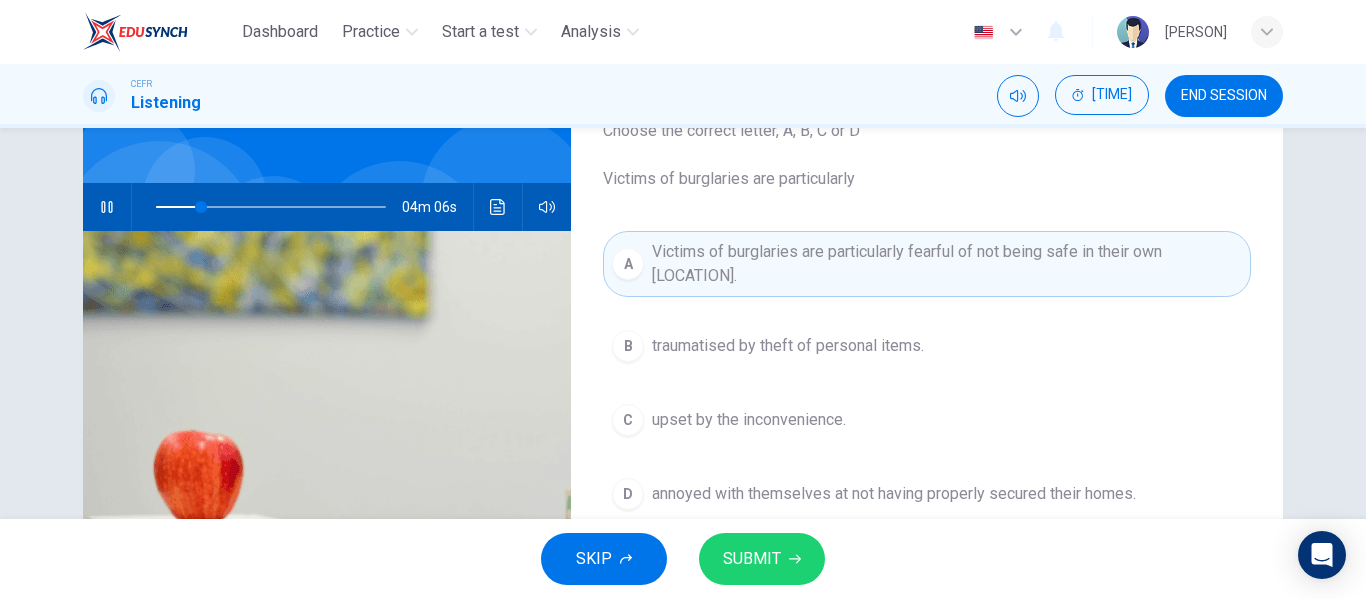 click on "SKIP SUBMIT" at bounding box center [683, 559] 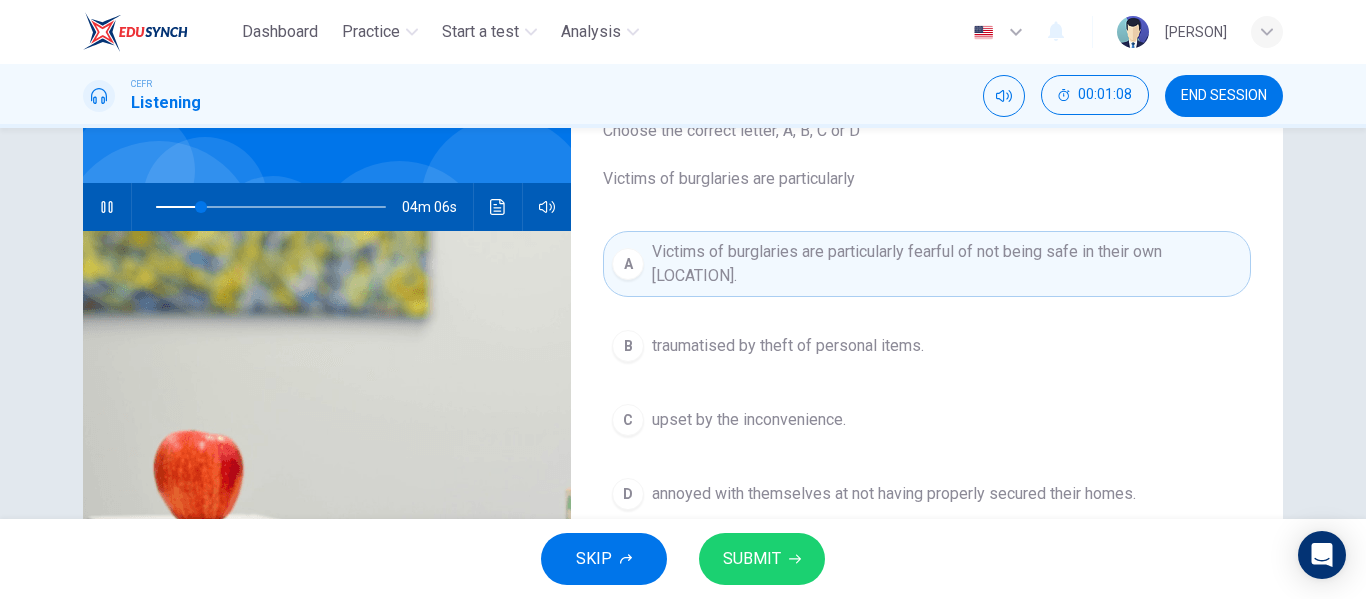 click on "SUBMIT" at bounding box center (752, 559) 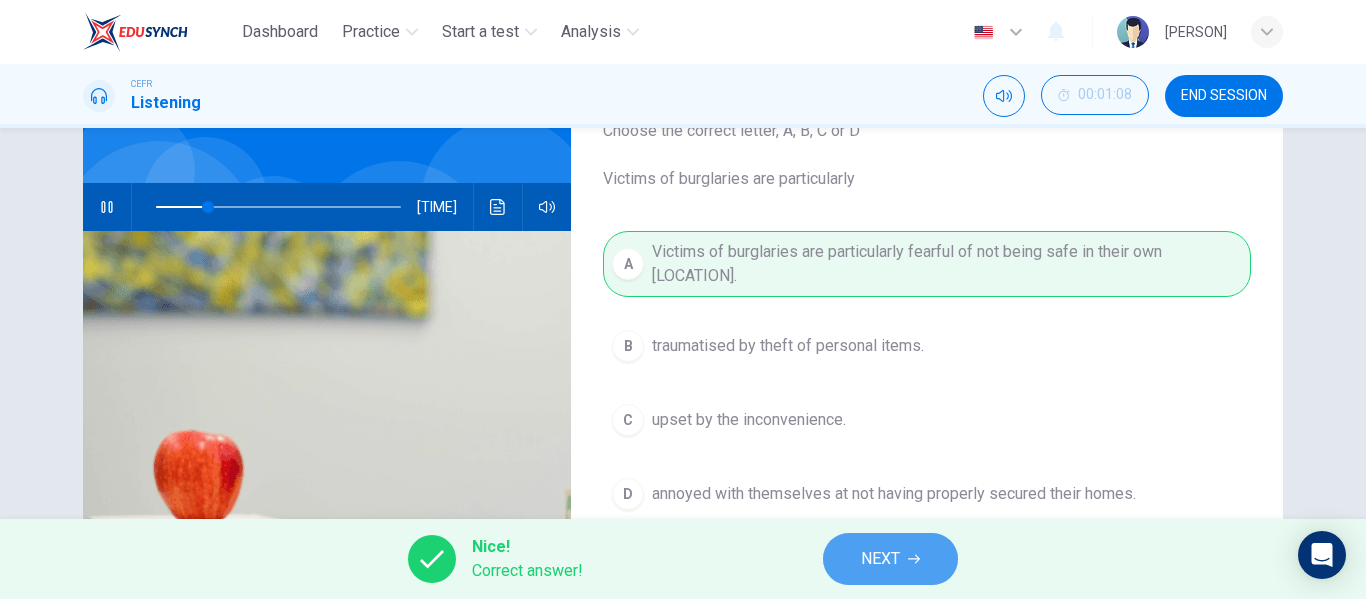 click on "NEXT" at bounding box center [880, 559] 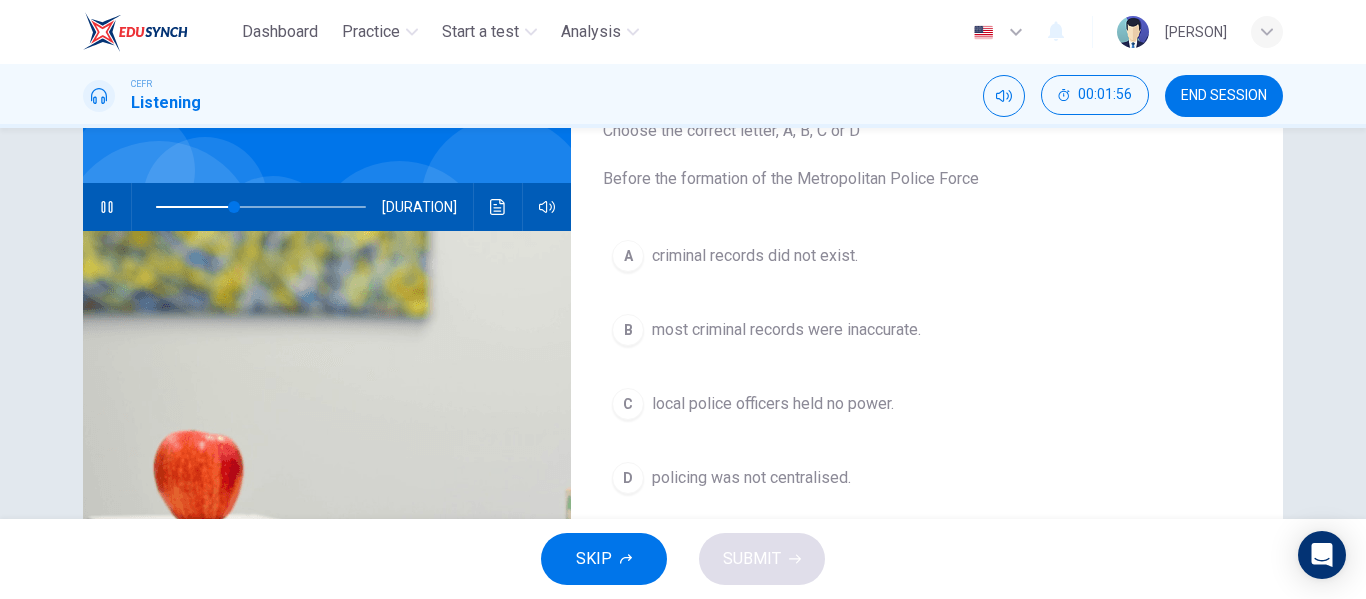 click on "most criminal records were inaccurate." at bounding box center [755, 256] 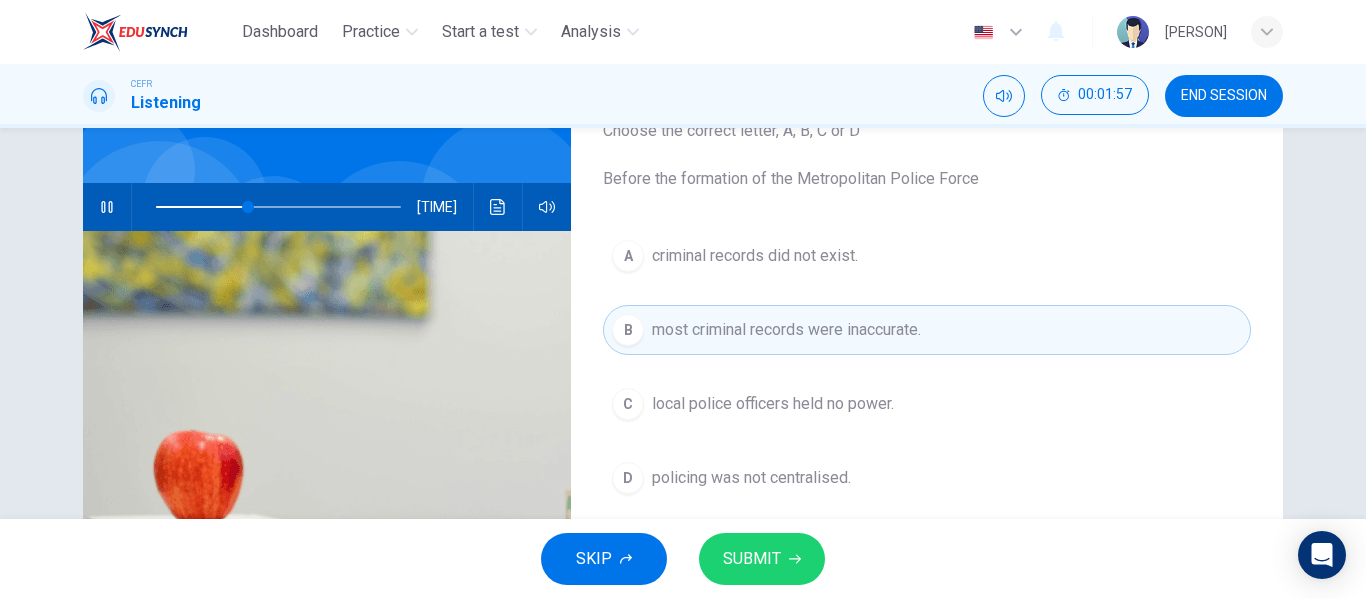 click on "SUBMIT" at bounding box center [752, 559] 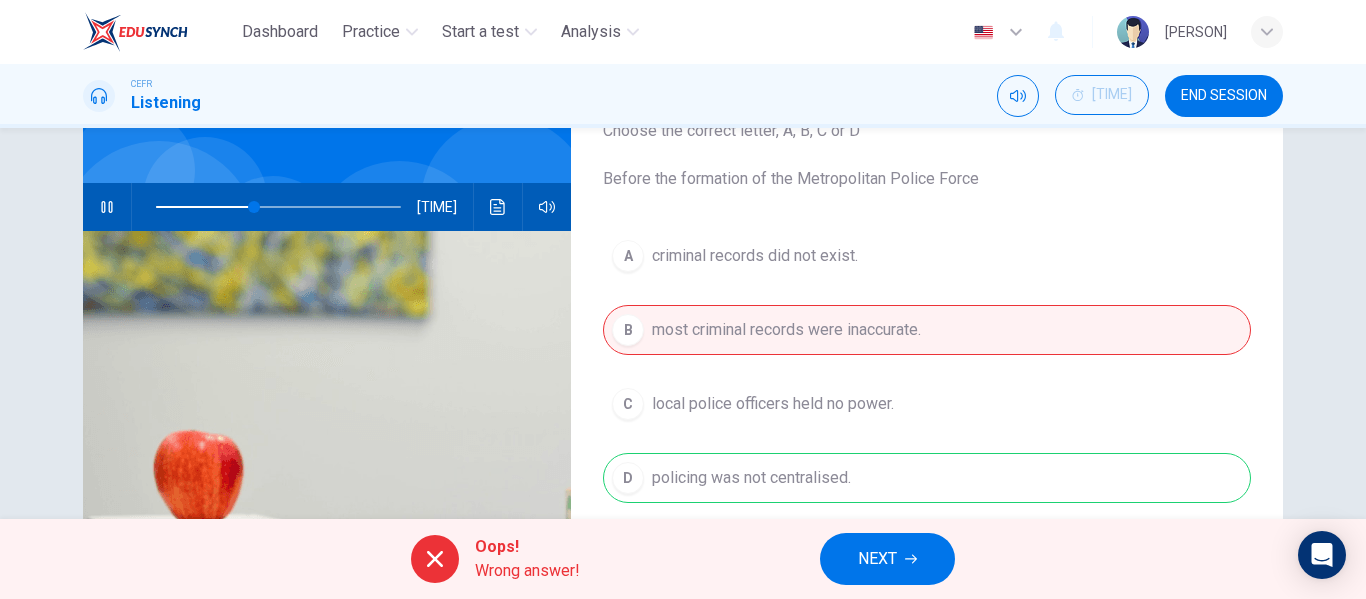 click on "NEXT" at bounding box center [877, 559] 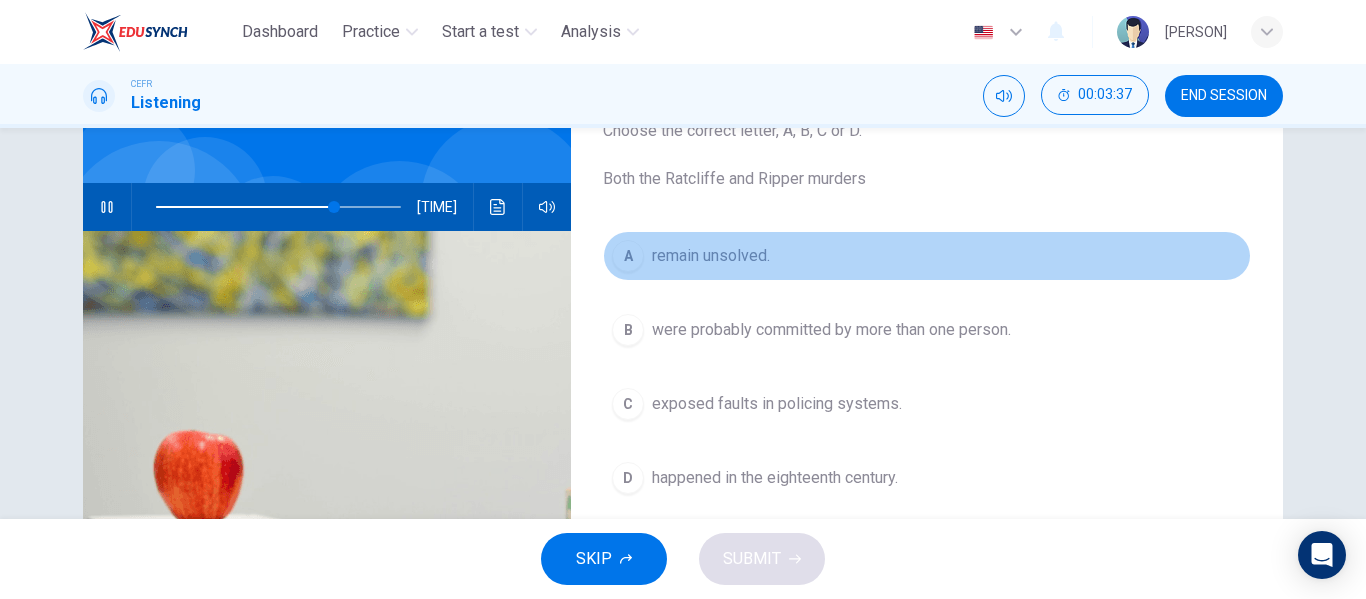 click on "A" at bounding box center (628, 256) 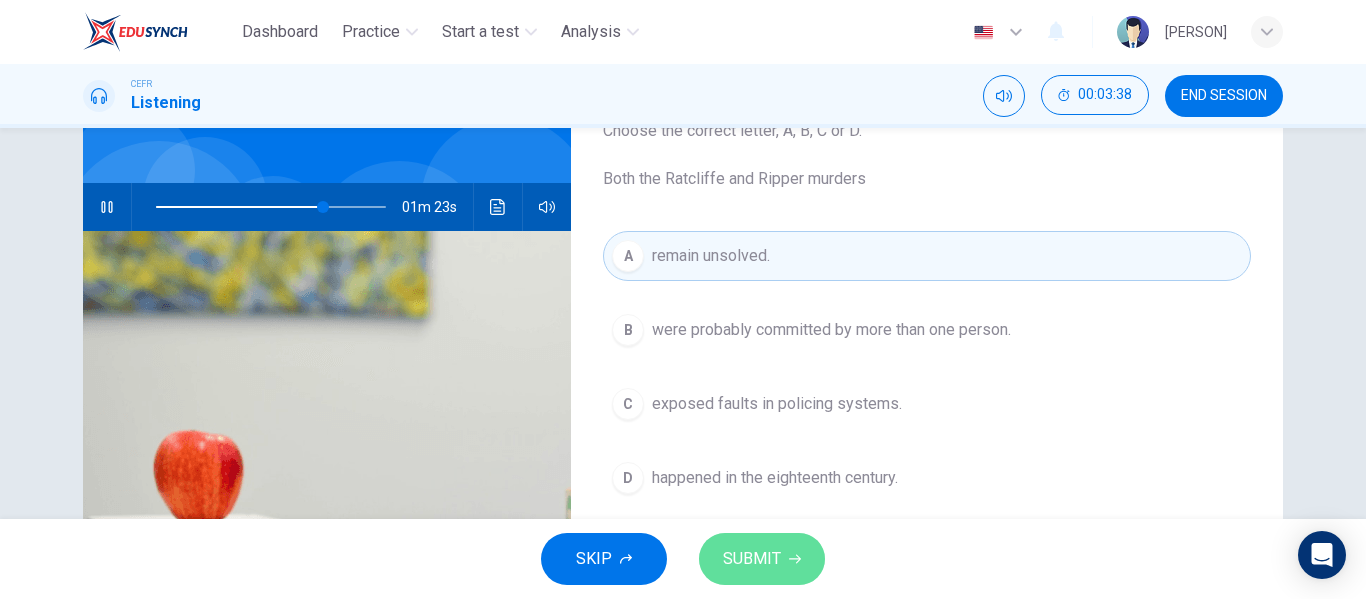 click on "SUBMIT" at bounding box center [752, 559] 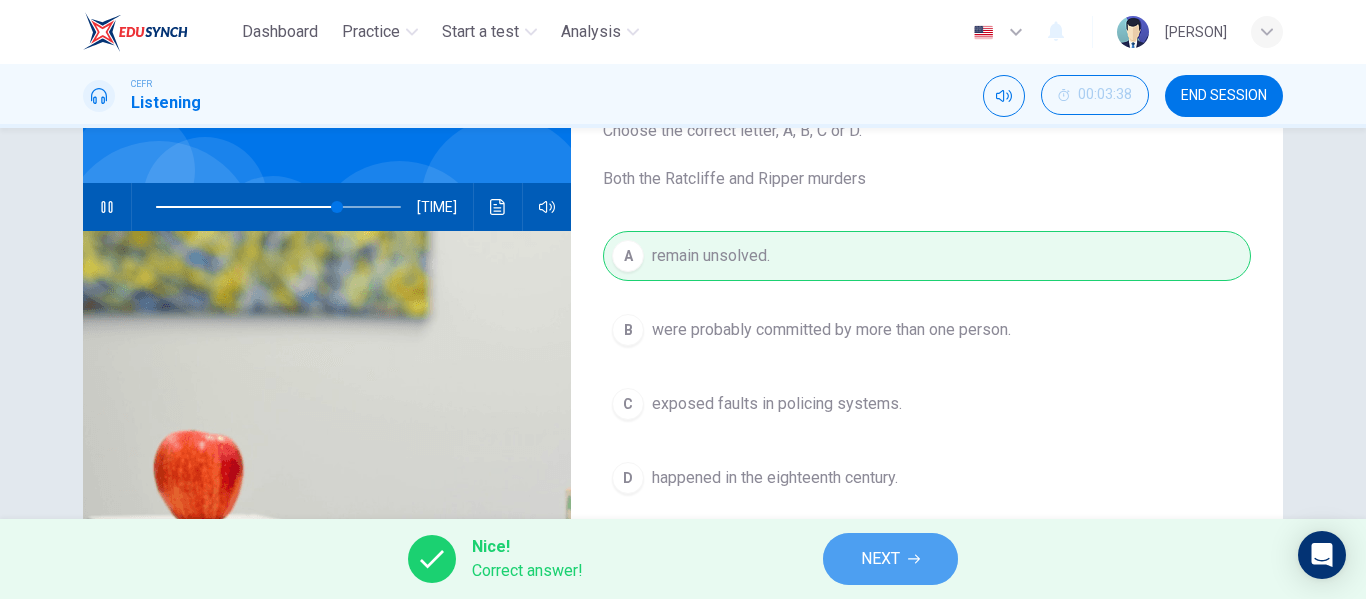 click on "NEXT" at bounding box center [880, 559] 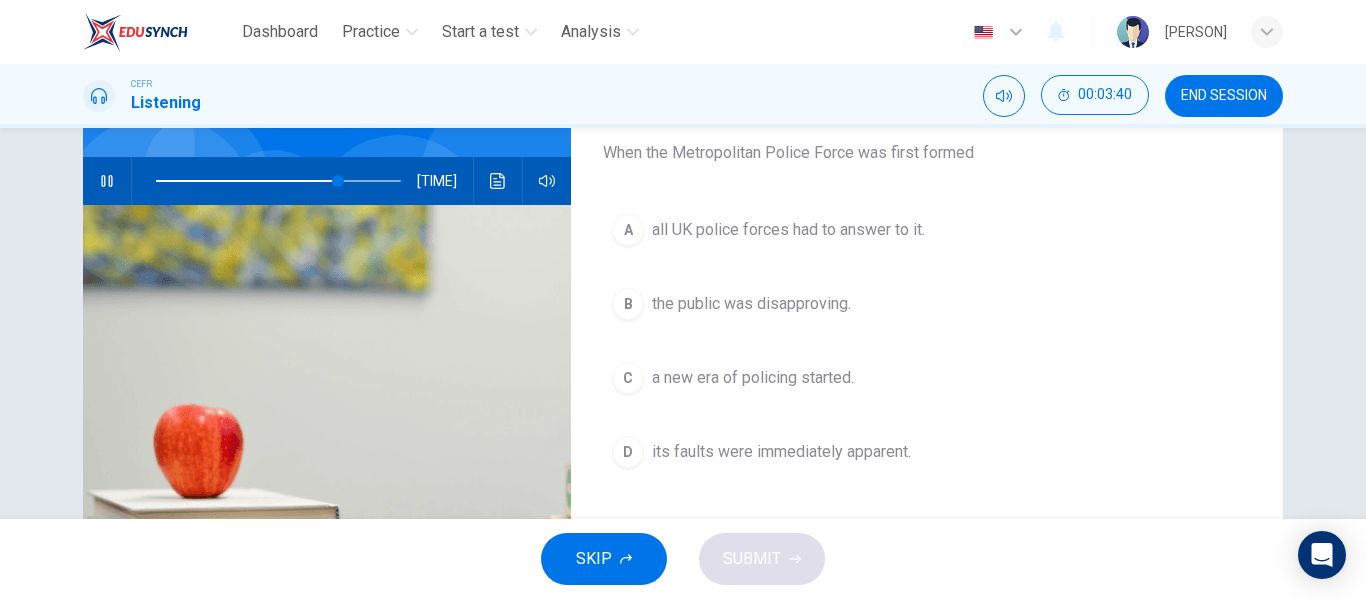 scroll, scrollTop: 172, scrollLeft: 0, axis: vertical 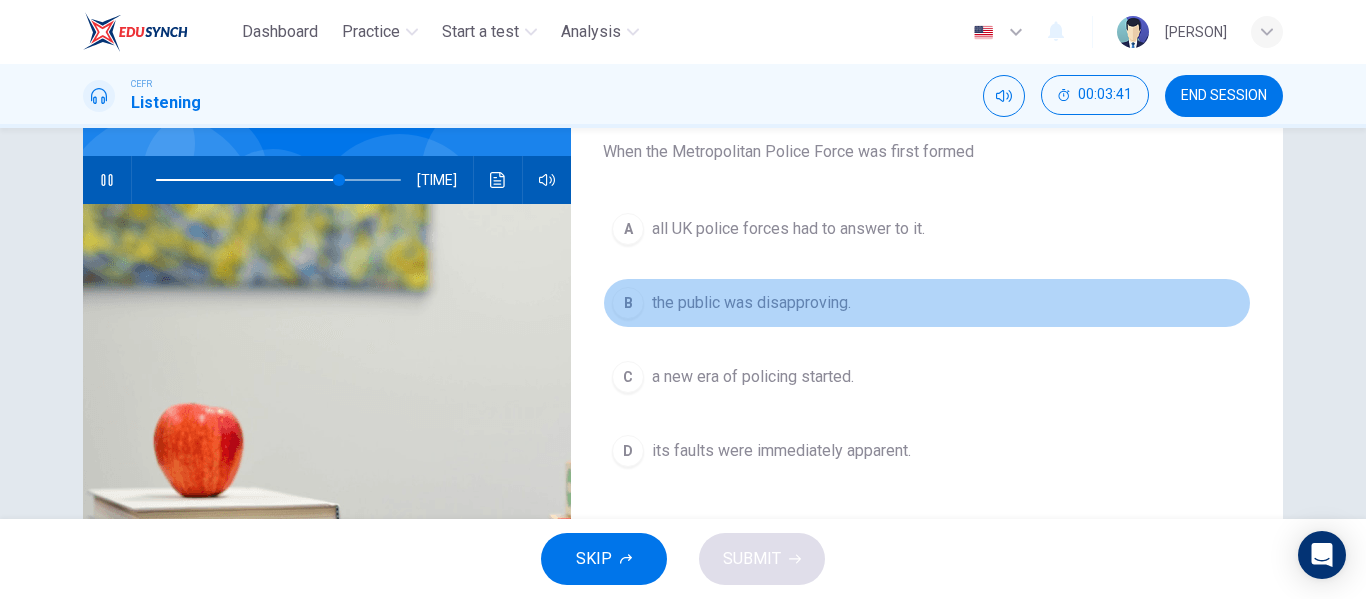 click on "the public was disapproving." at bounding box center (788, 229) 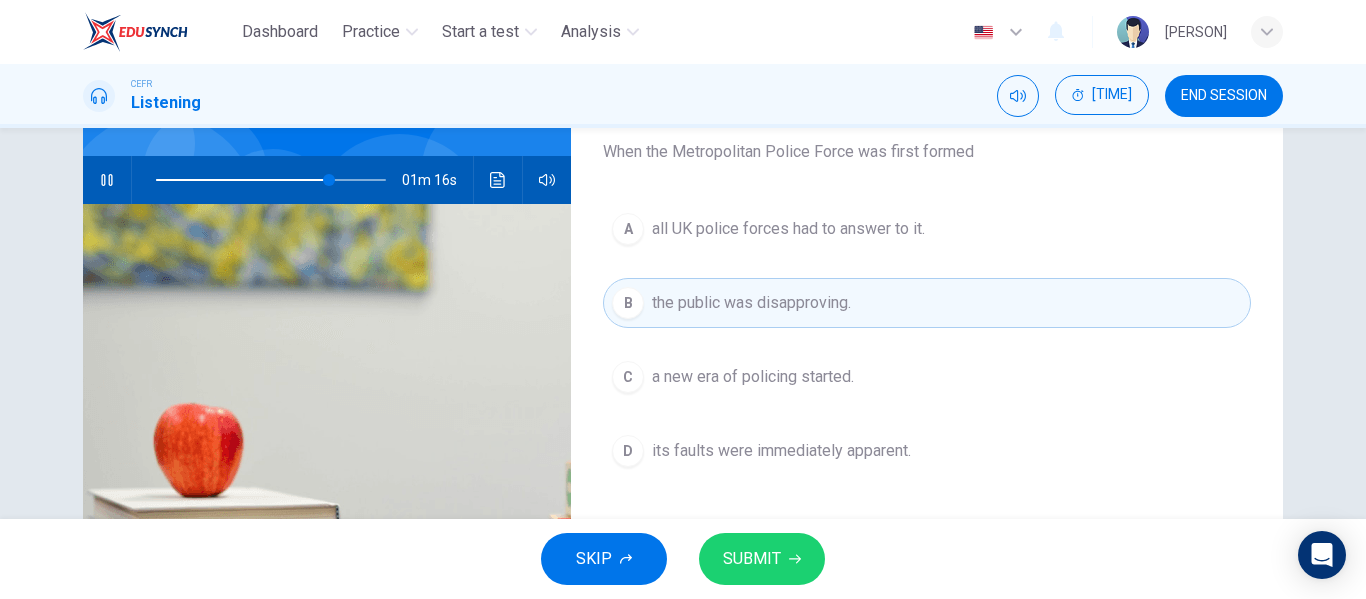 click on "SUBMIT" at bounding box center [752, 559] 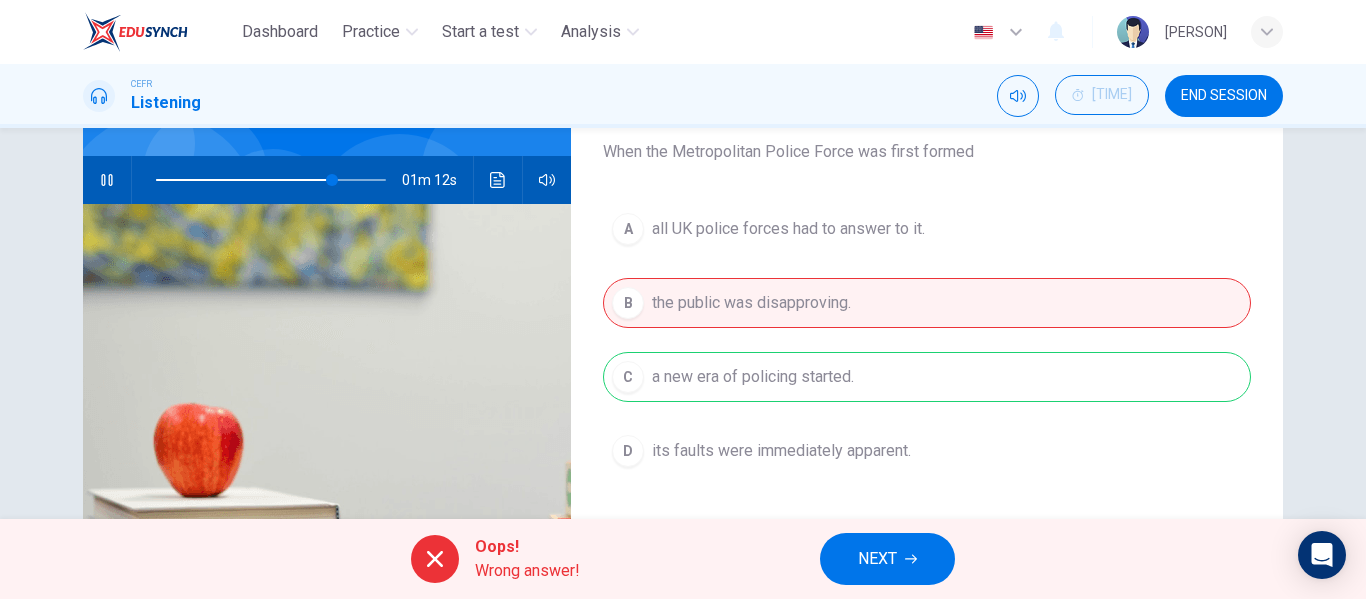 click on "Oops! Wrong answer! NEXT" at bounding box center (683, 559) 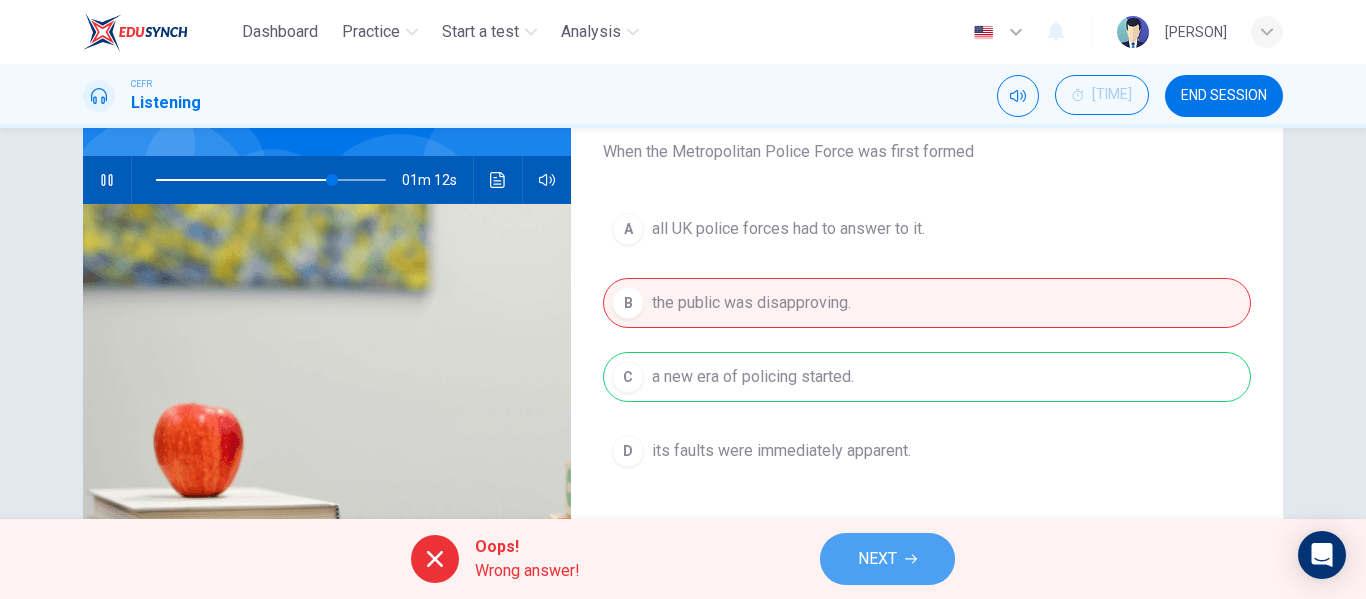 click on "NEXT" at bounding box center [877, 559] 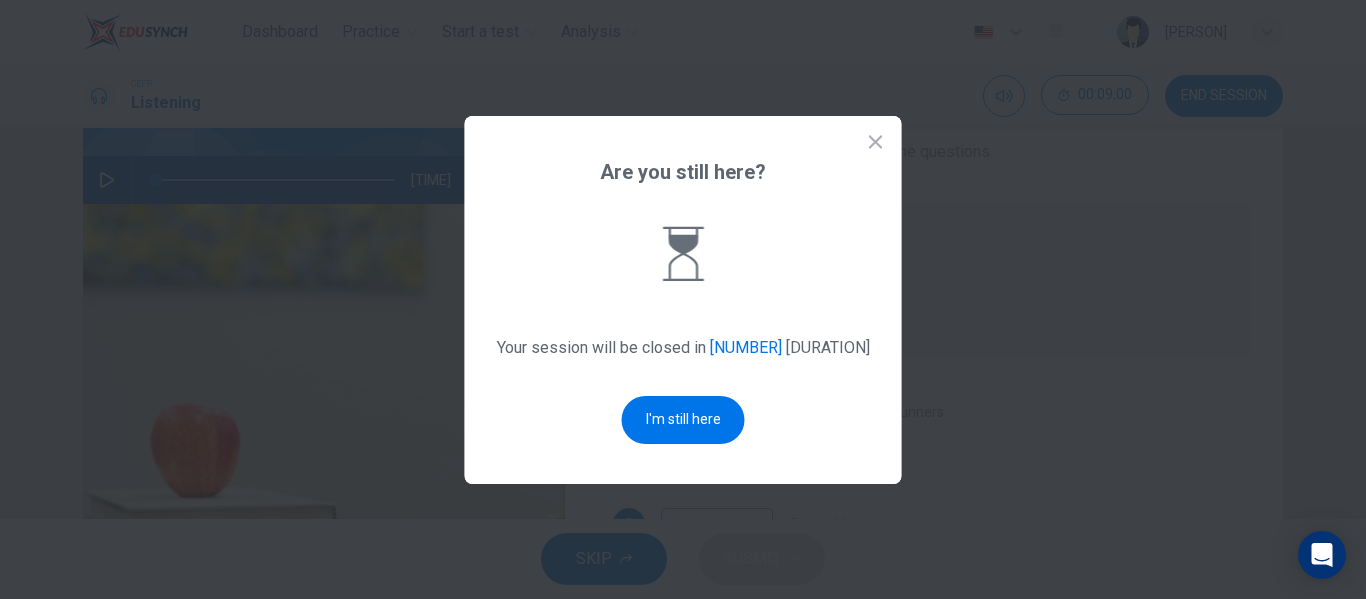 click at bounding box center (876, 142) 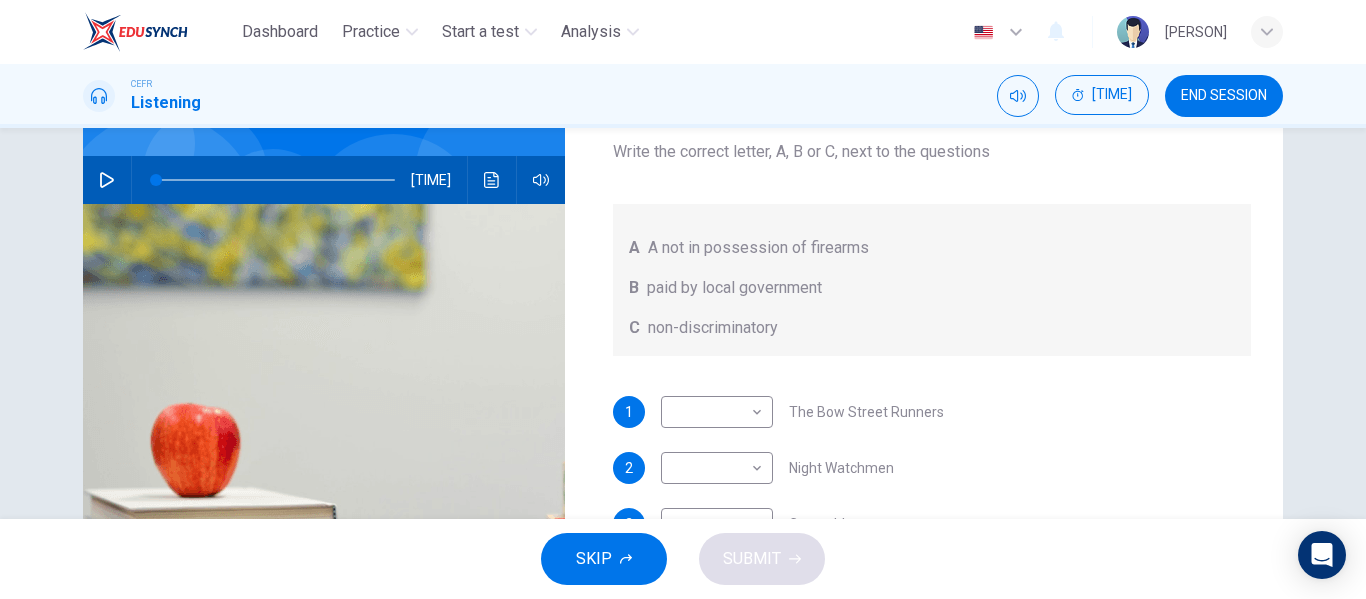 click on "END SESSION" at bounding box center (1224, 96) 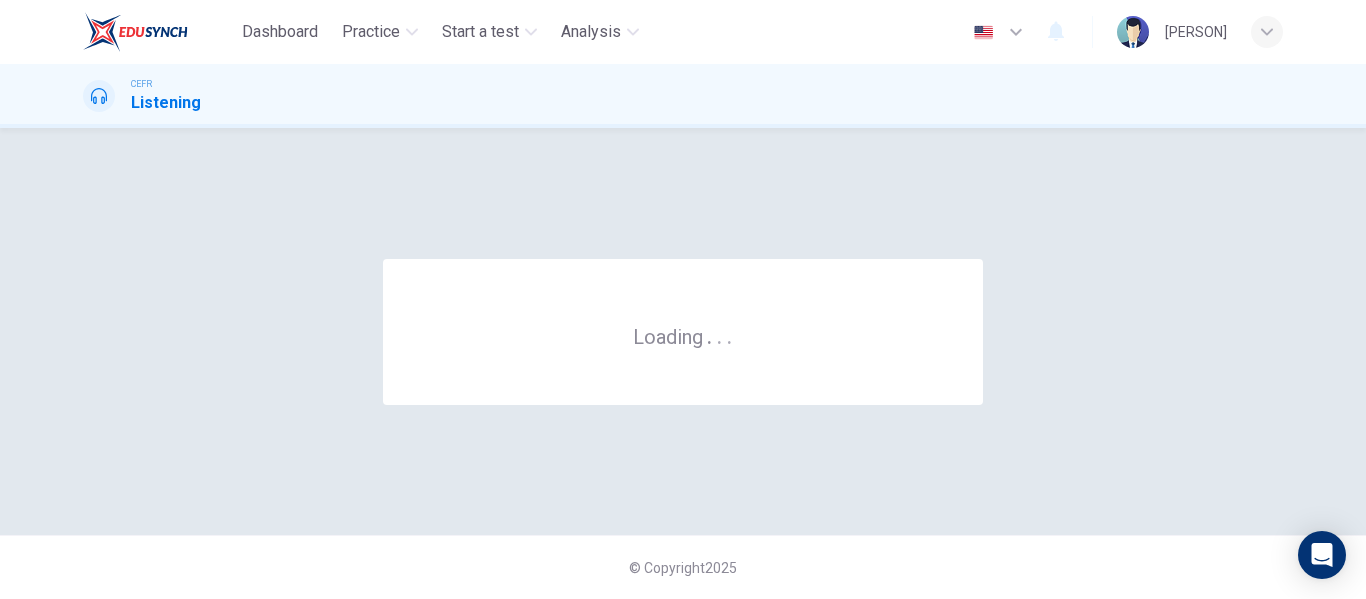 scroll, scrollTop: 0, scrollLeft: 0, axis: both 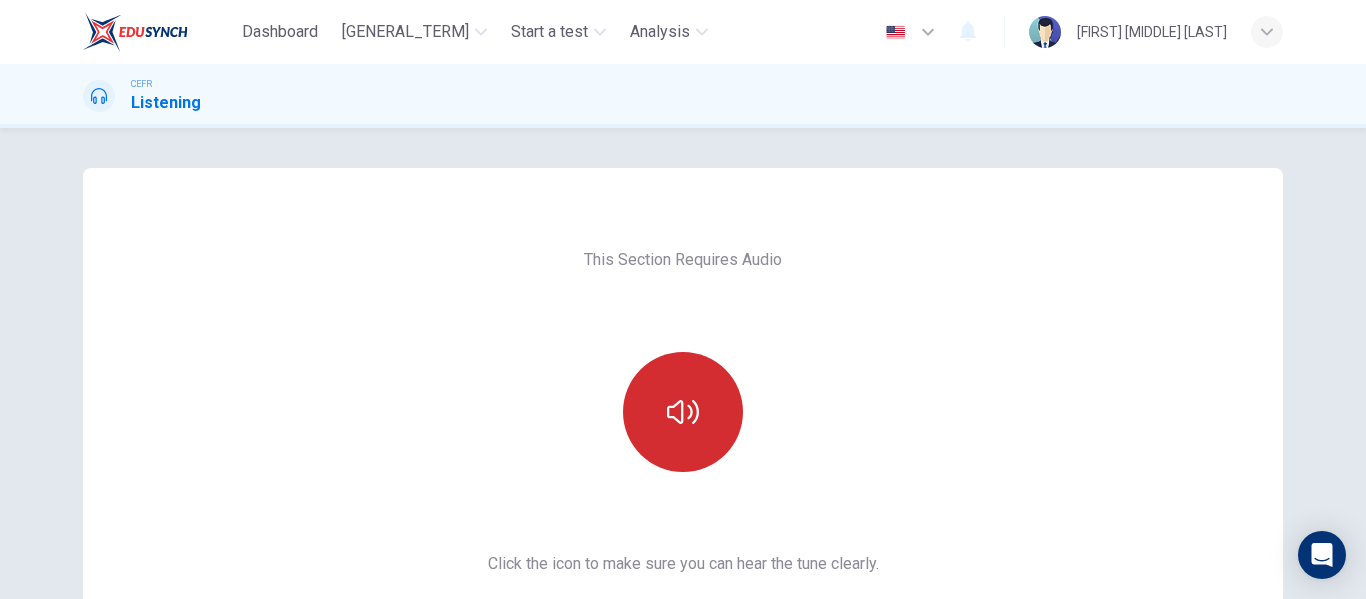 click at bounding box center [683, 412] 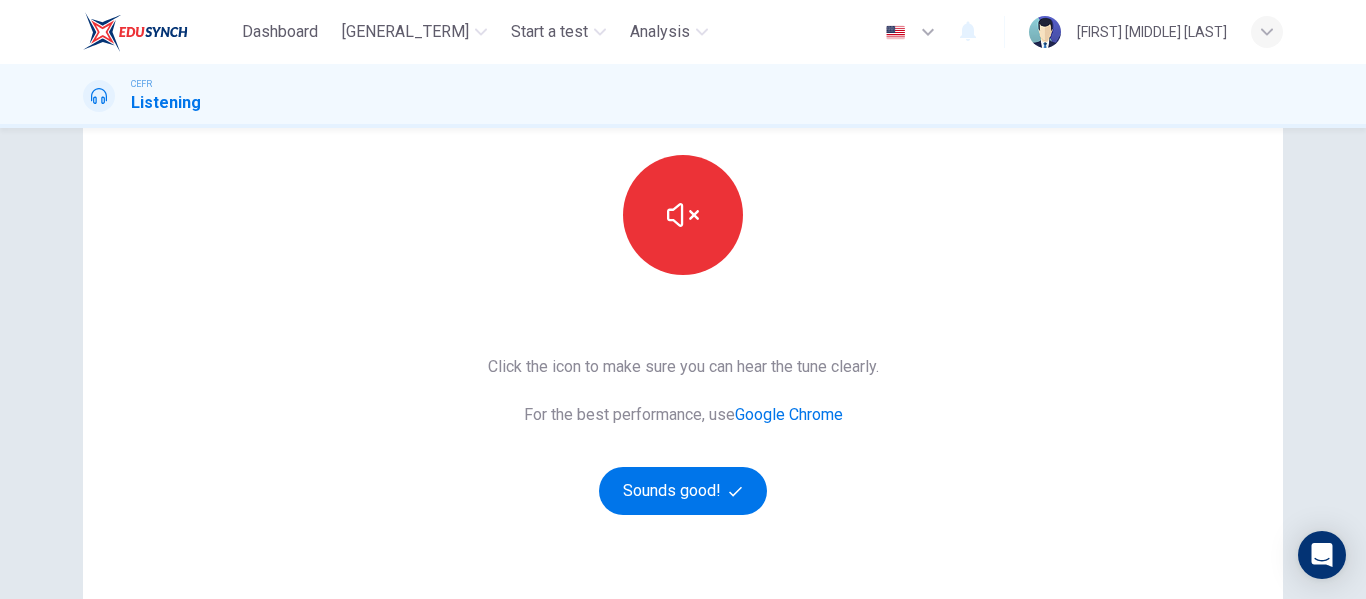 scroll, scrollTop: 198, scrollLeft: 0, axis: vertical 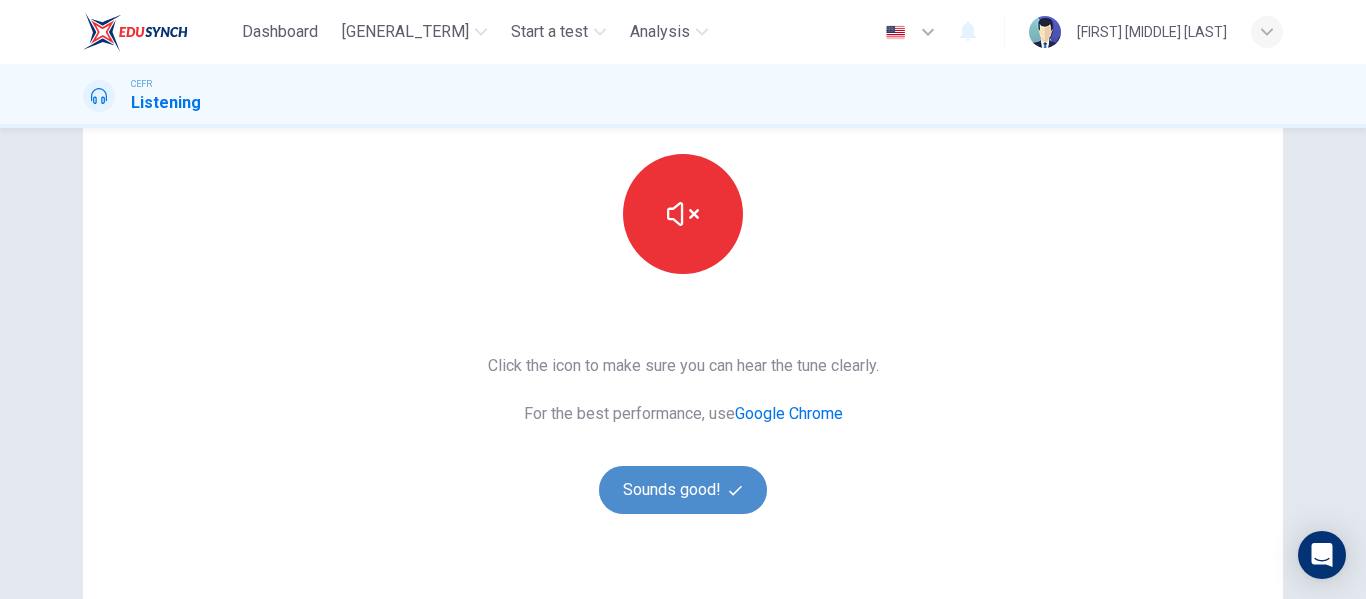 click on "Sounds good!" at bounding box center [683, 490] 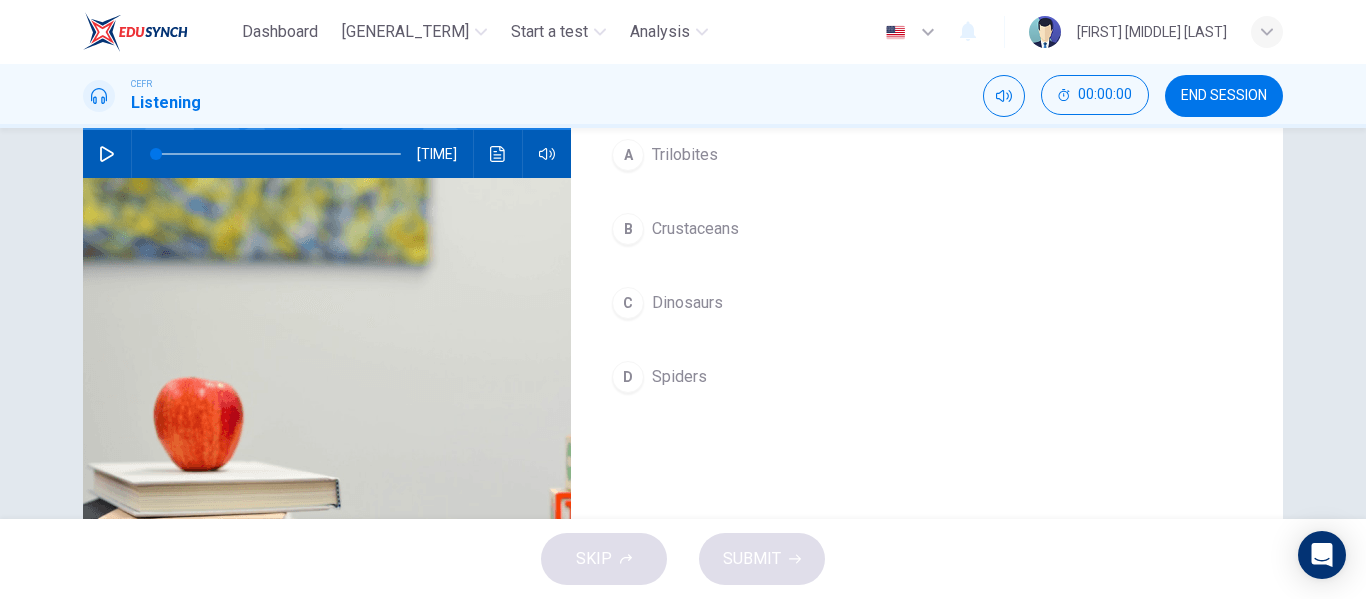 scroll, scrollTop: 0, scrollLeft: 0, axis: both 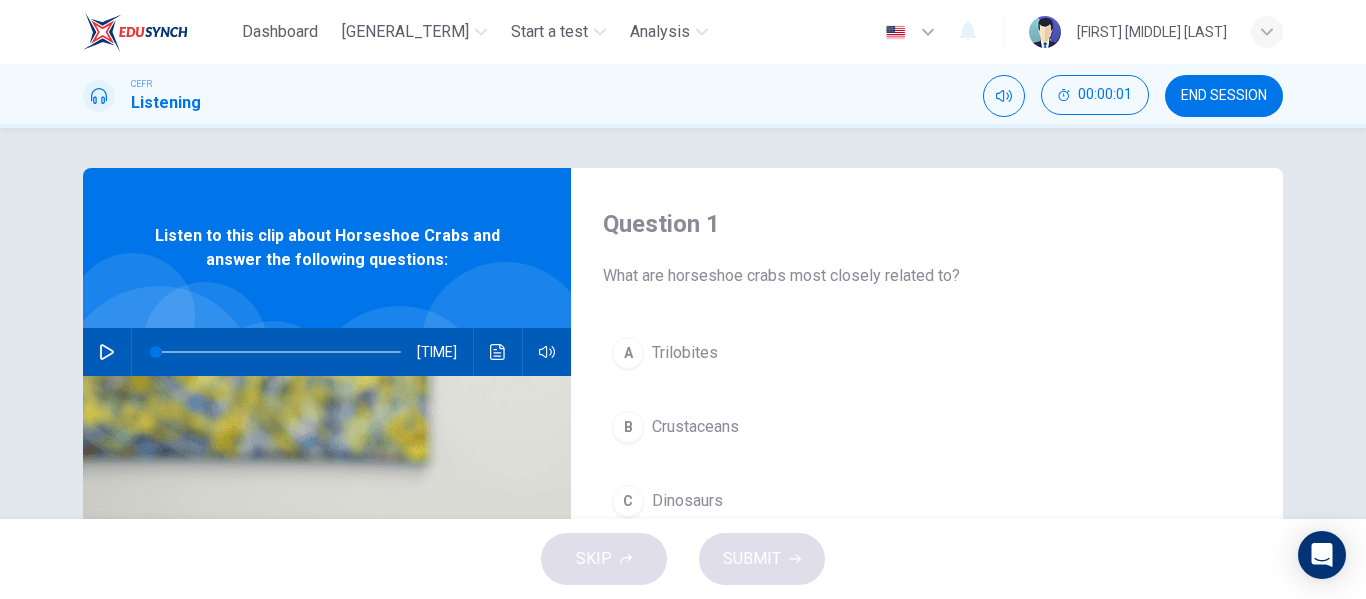 click on "Listen to this clip about Horseshoe Crabs and answer the following questions:" at bounding box center [327, 248] 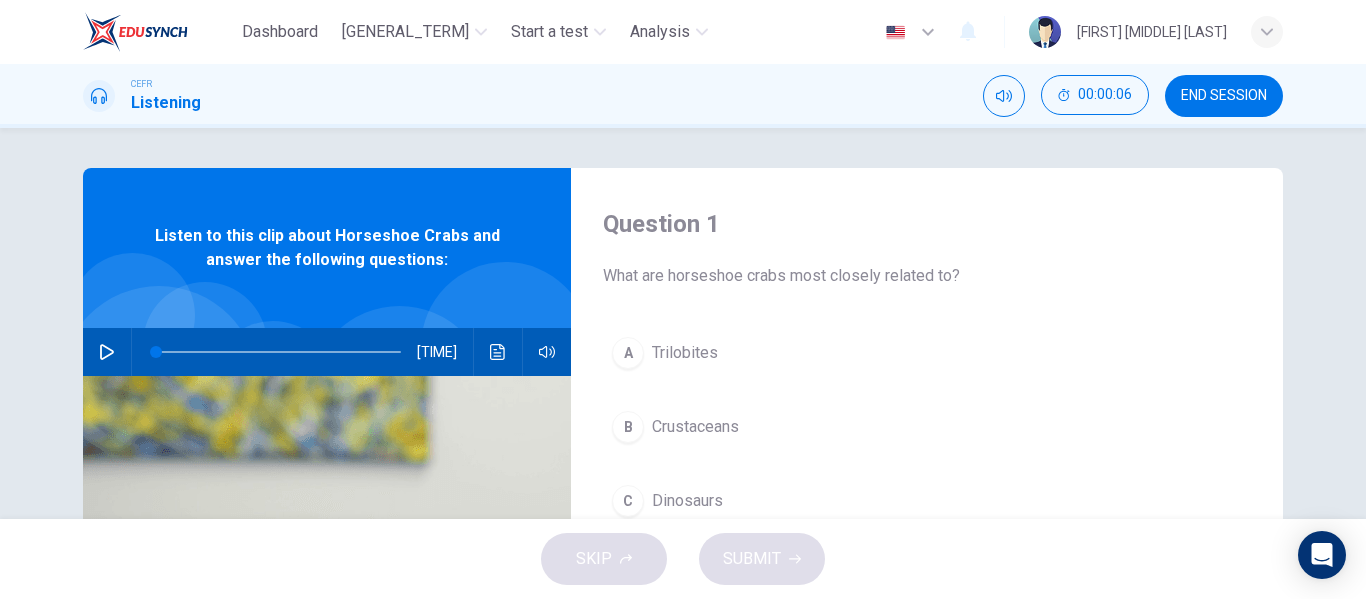 click at bounding box center [107, 352] 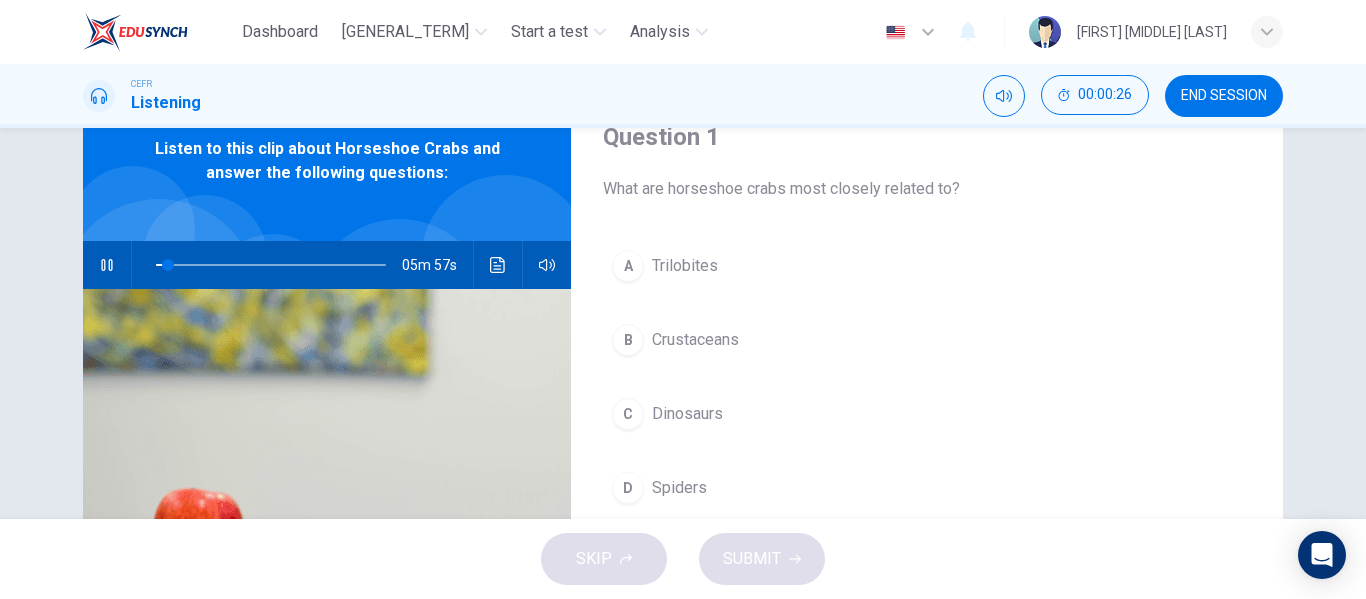 scroll, scrollTop: 86, scrollLeft: 0, axis: vertical 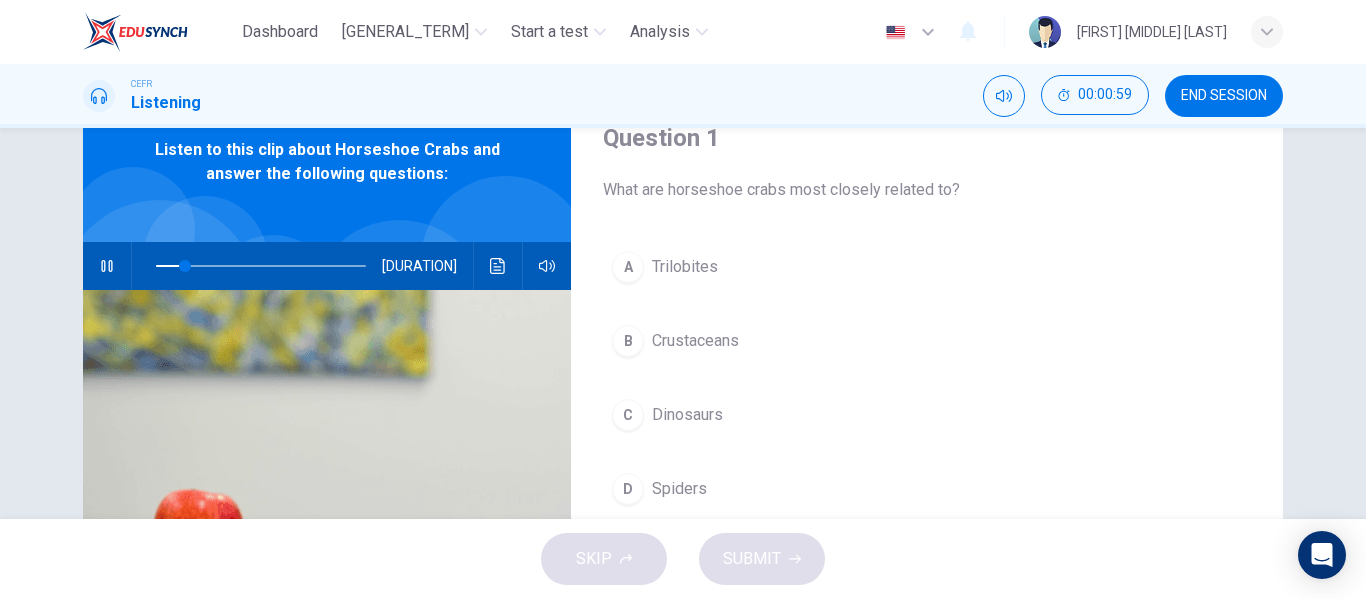 click on "A Trilobites" at bounding box center [927, 267] 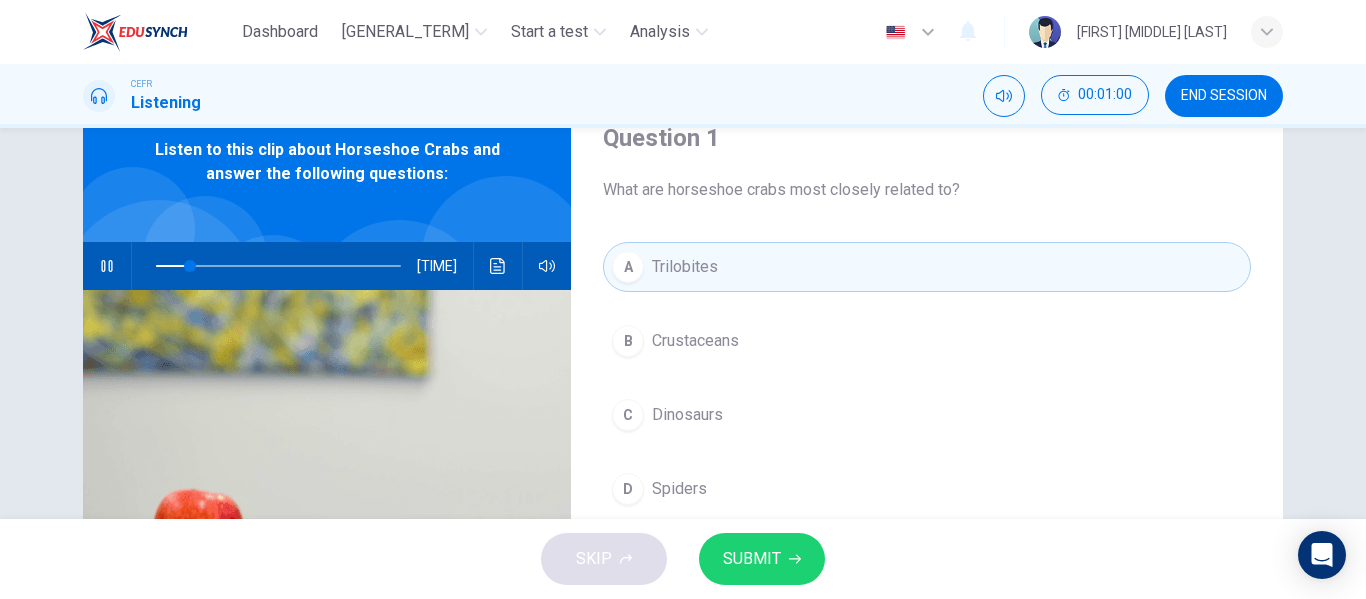 click on "SUBMIT" at bounding box center (752, 559) 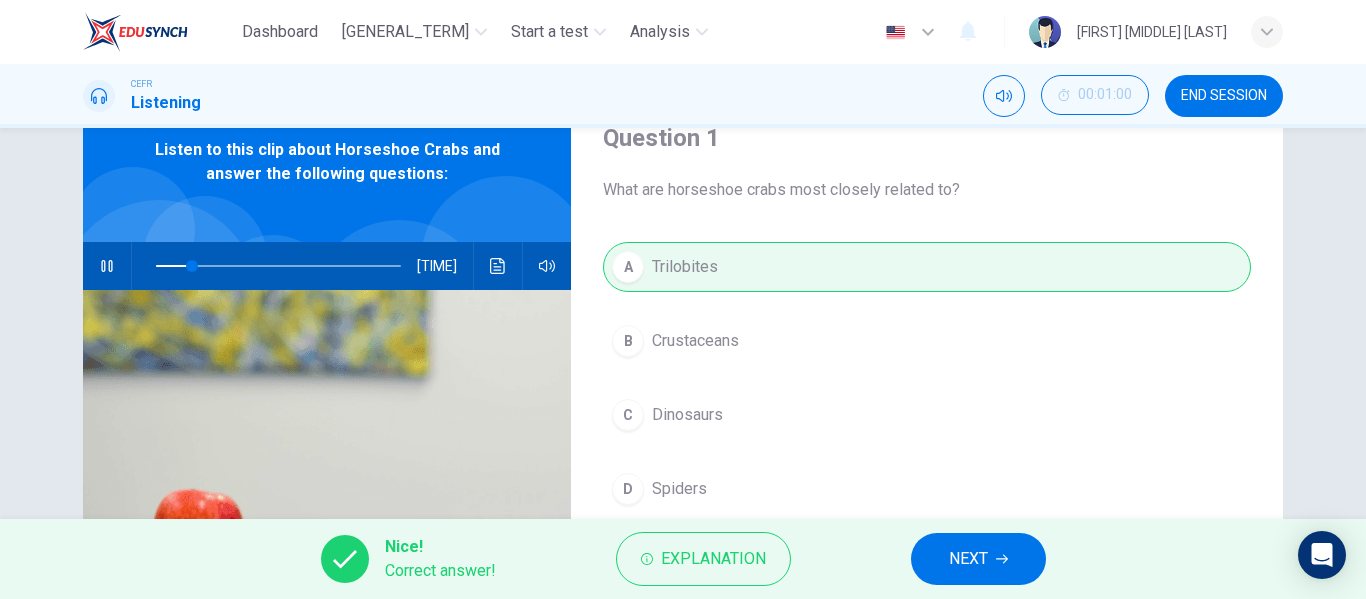 click on "NEXT" at bounding box center [968, 559] 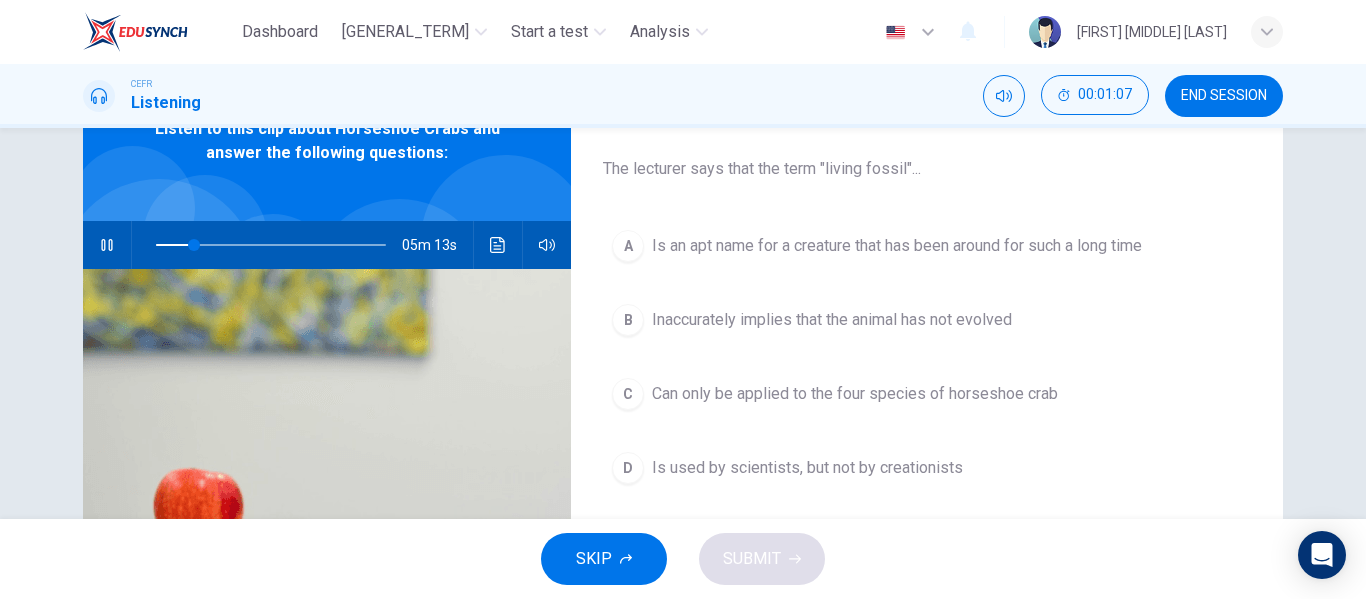 scroll, scrollTop: 108, scrollLeft: 0, axis: vertical 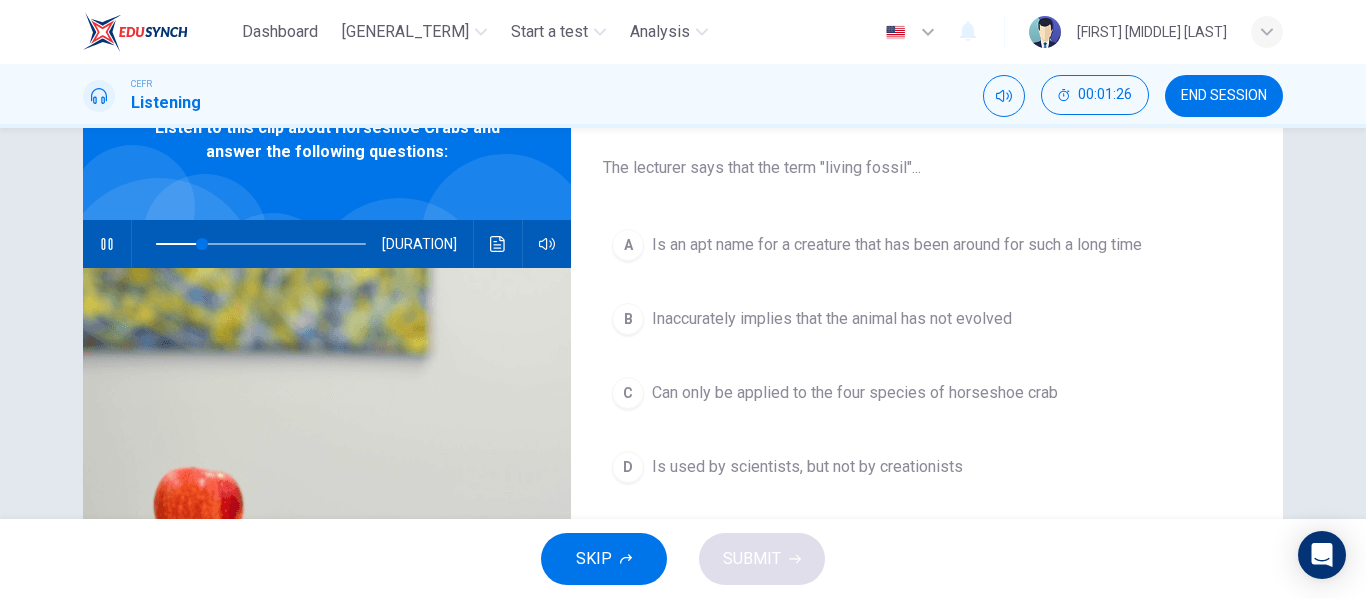 click on "Is an apt name for a creature that has been around for such a long time" at bounding box center [897, 245] 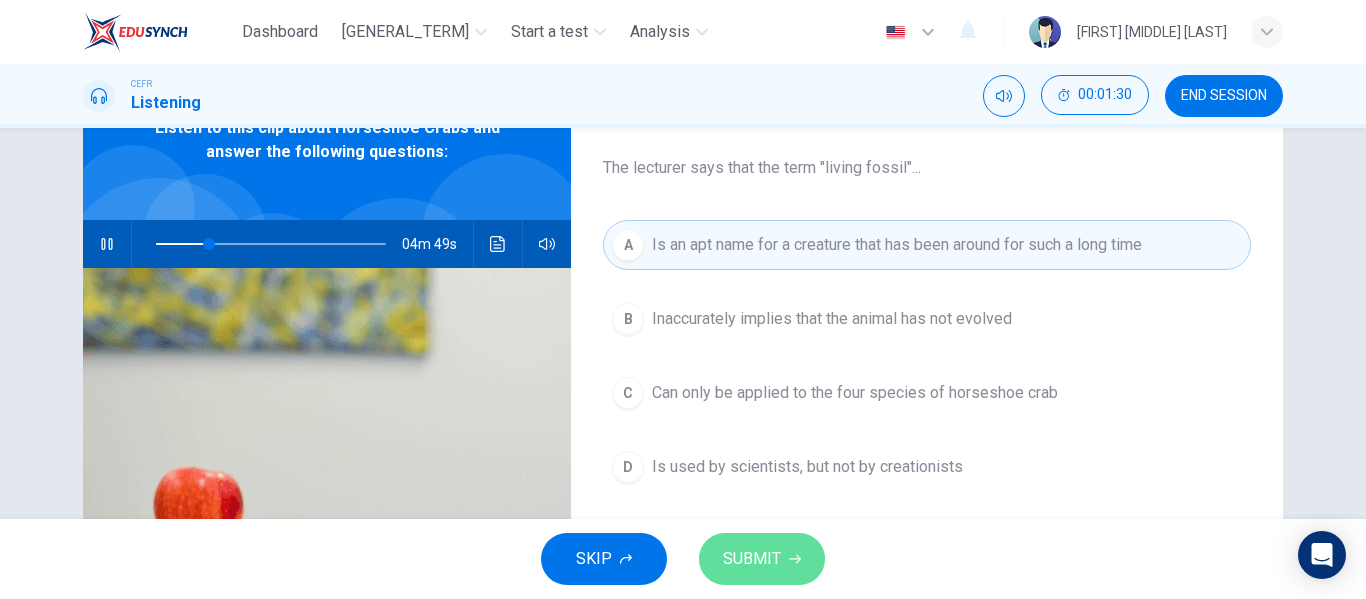 click on "SUBMIT" at bounding box center (752, 559) 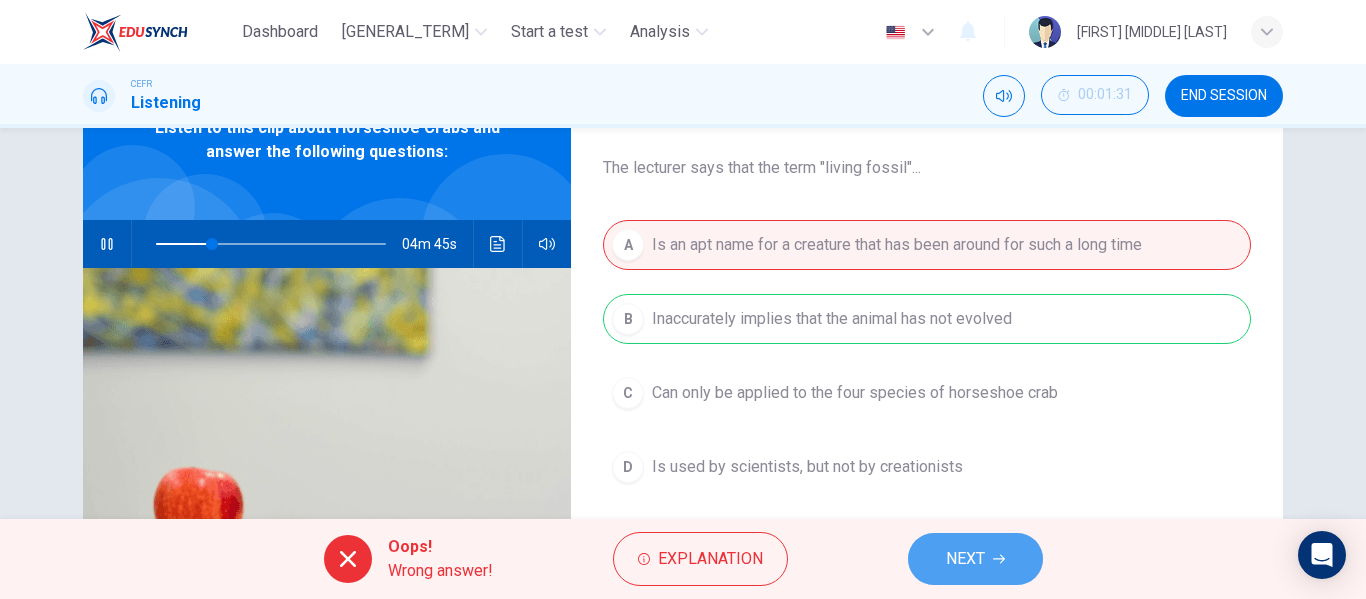 click on "NEXT" at bounding box center [975, 559] 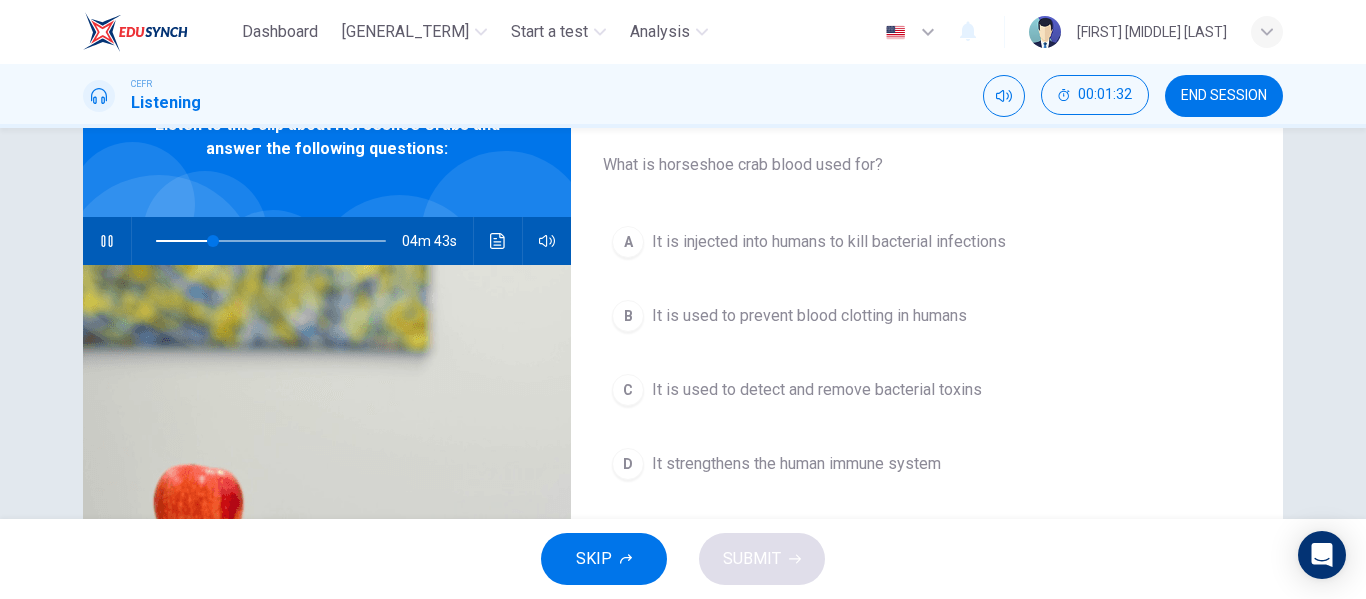 scroll, scrollTop: 110, scrollLeft: 0, axis: vertical 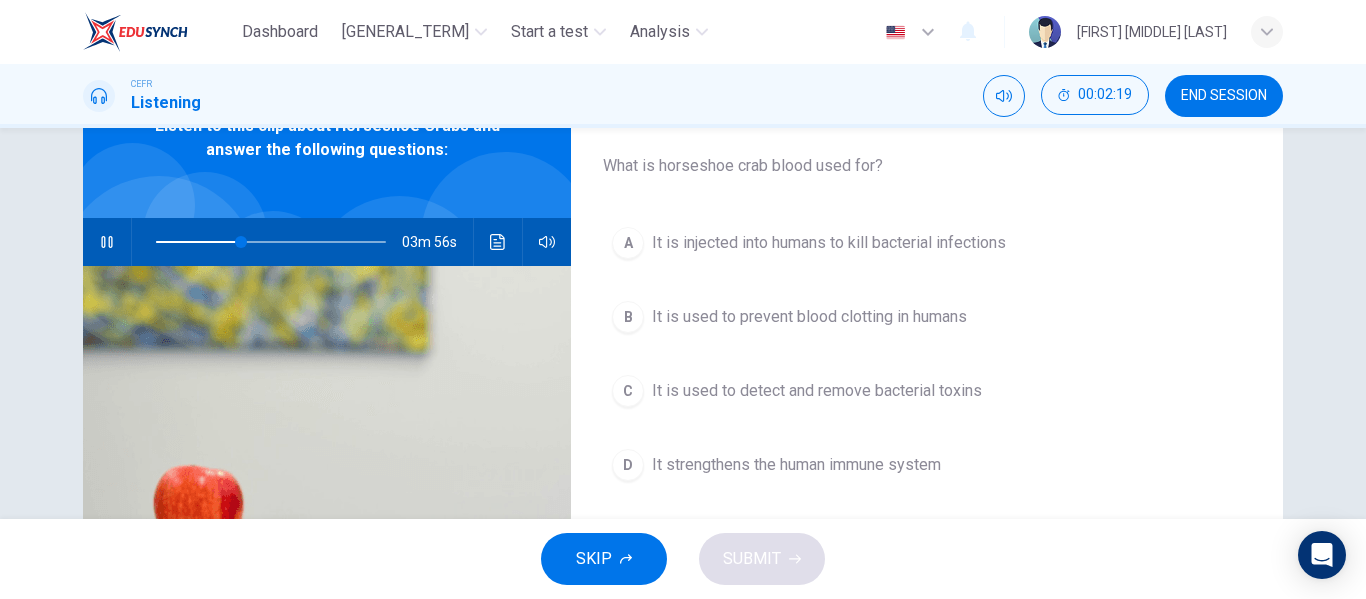 click on "It is injected into humans to kill bacterial infections" at bounding box center (829, 243) 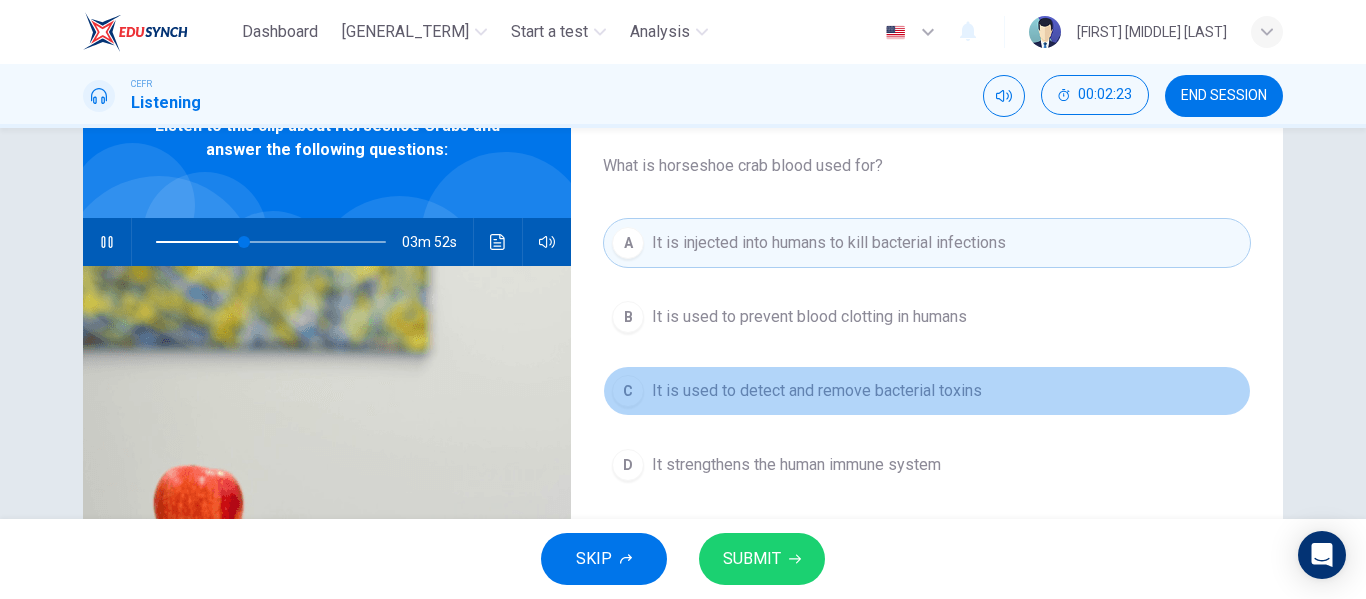 click on "C It is used to detect and remove bacterial toxins" at bounding box center [927, 391] 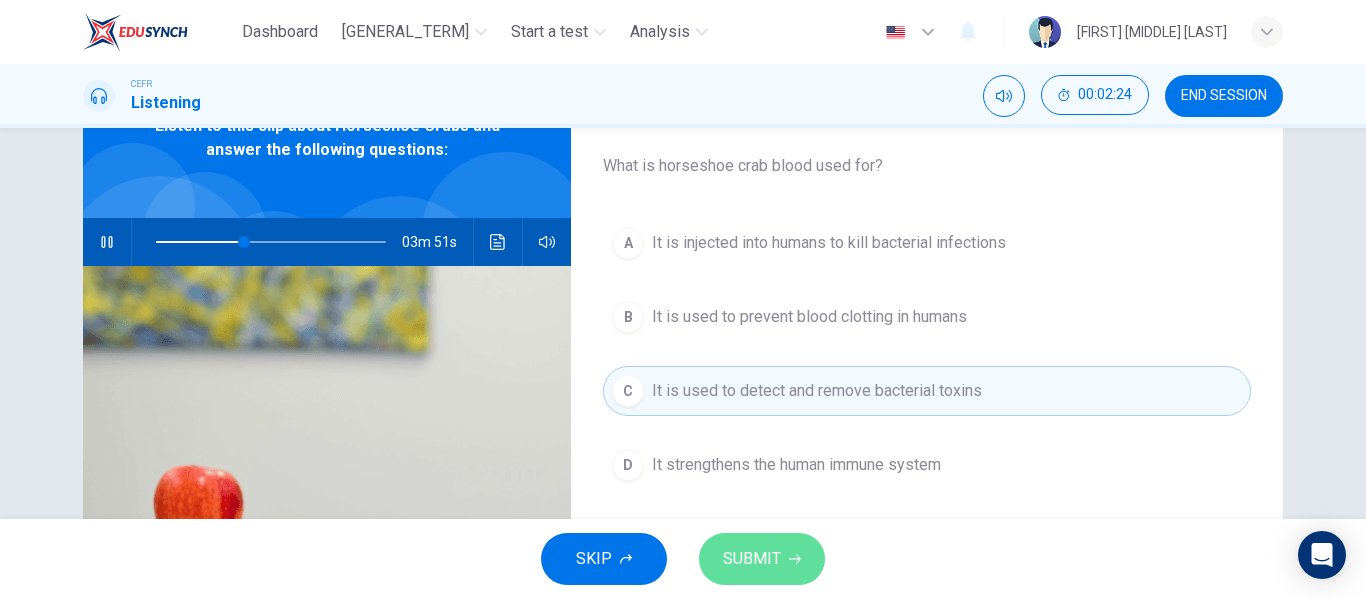 click on "SUBMIT" at bounding box center (762, 559) 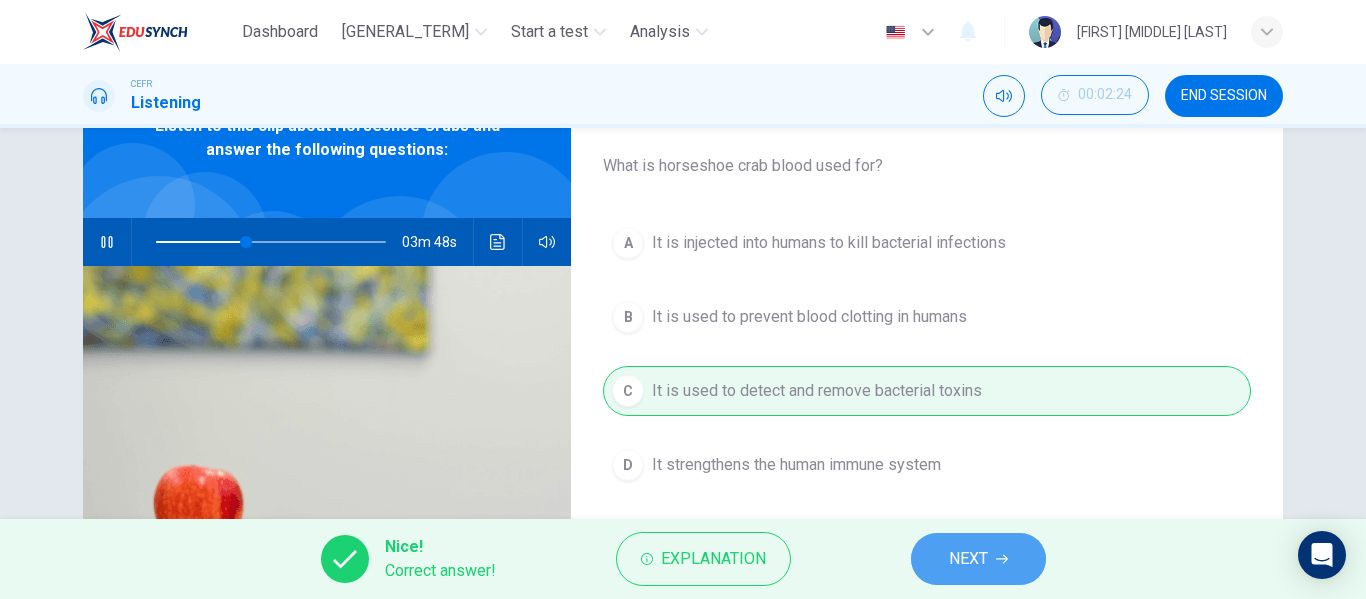 click on "NEXT" at bounding box center (968, 559) 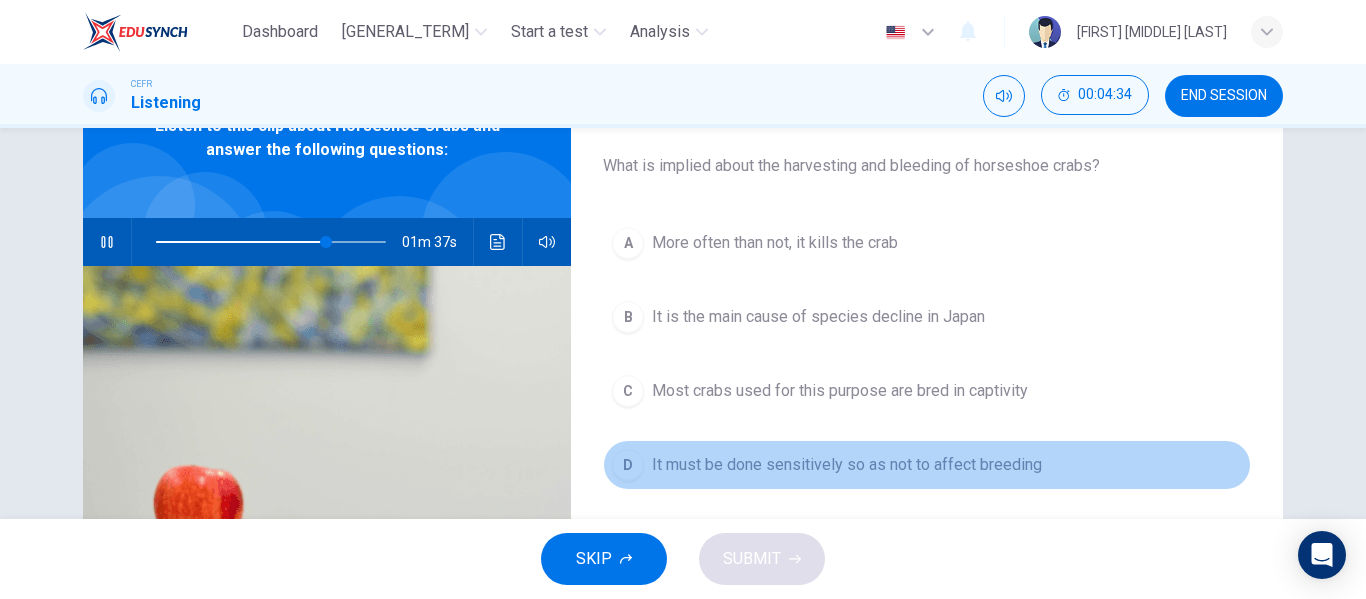 click on "It must be done sensitively so as not to affect breeding" at bounding box center (775, 243) 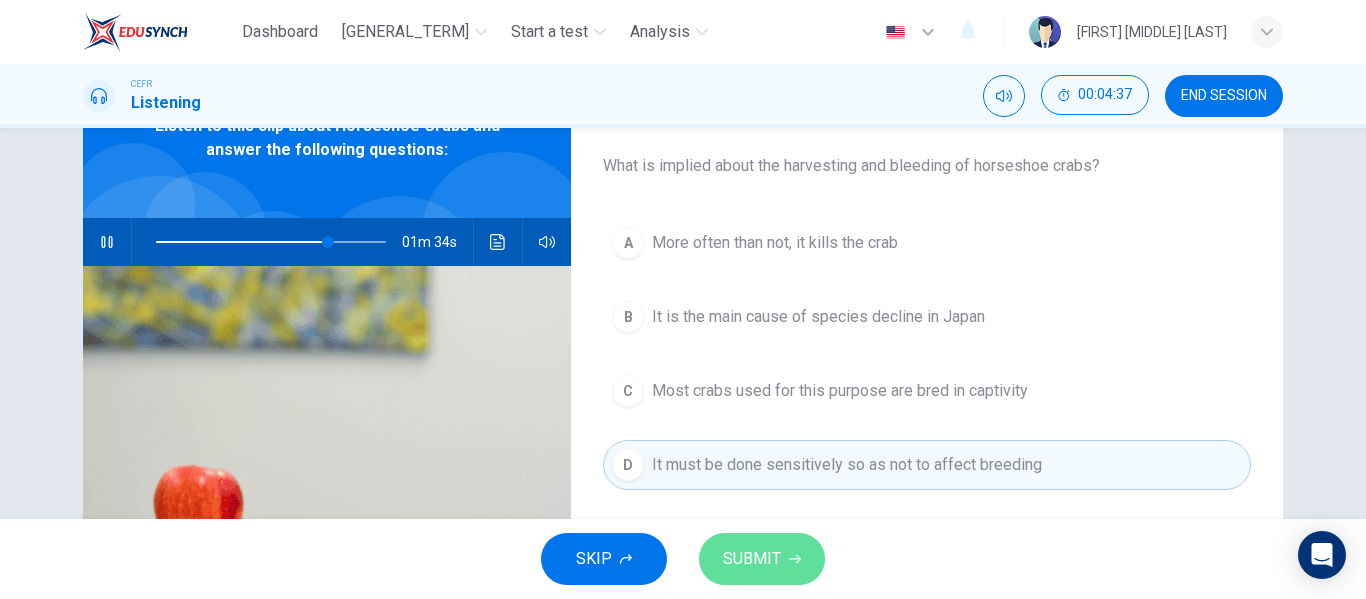 click on "SUBMIT" at bounding box center [752, 559] 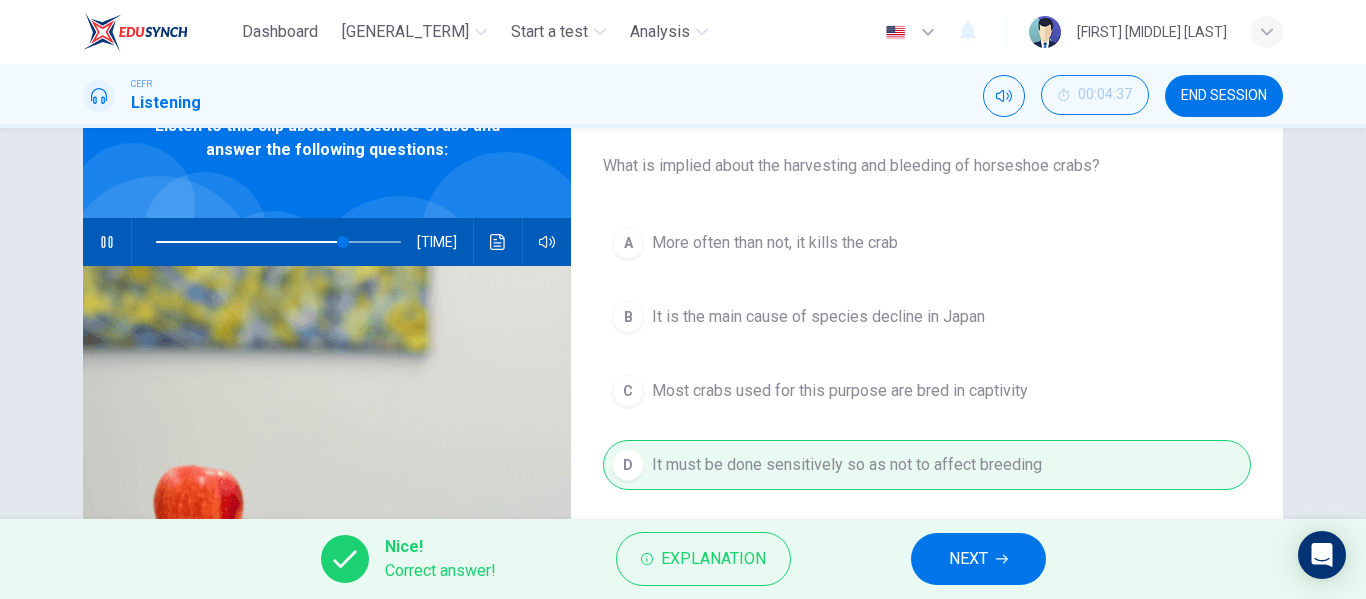 click on "NEXT" at bounding box center [968, 559] 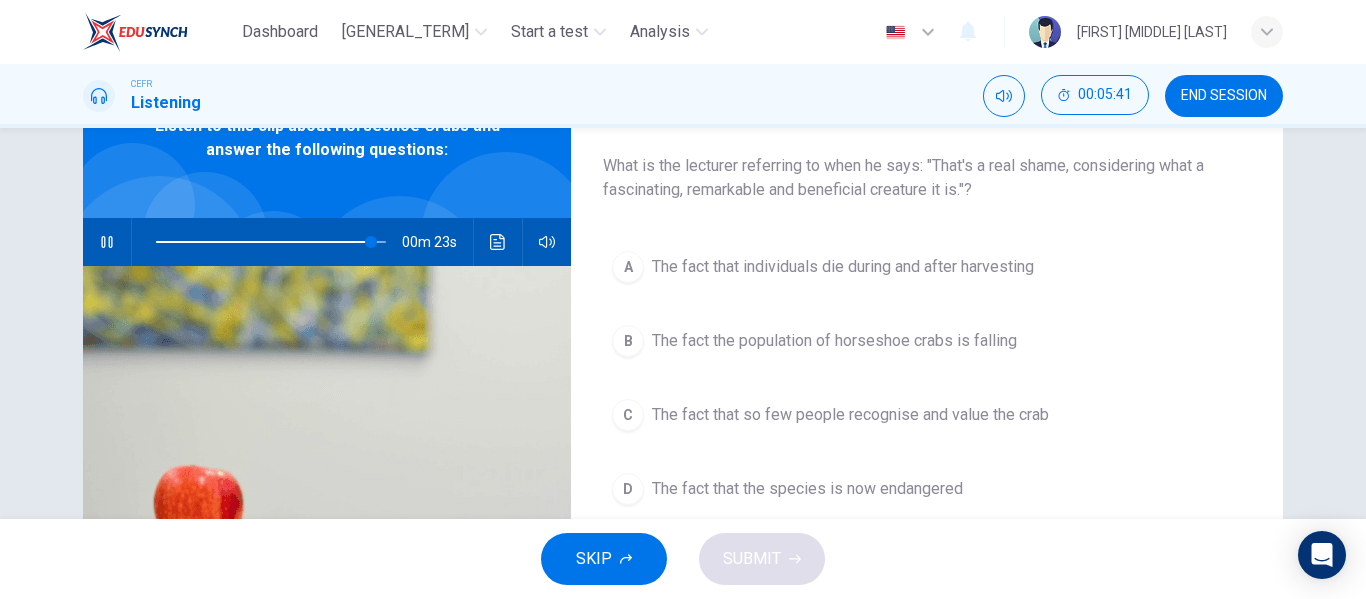 click on "The fact the population of horseshoe crabs is falling" at bounding box center [843, 267] 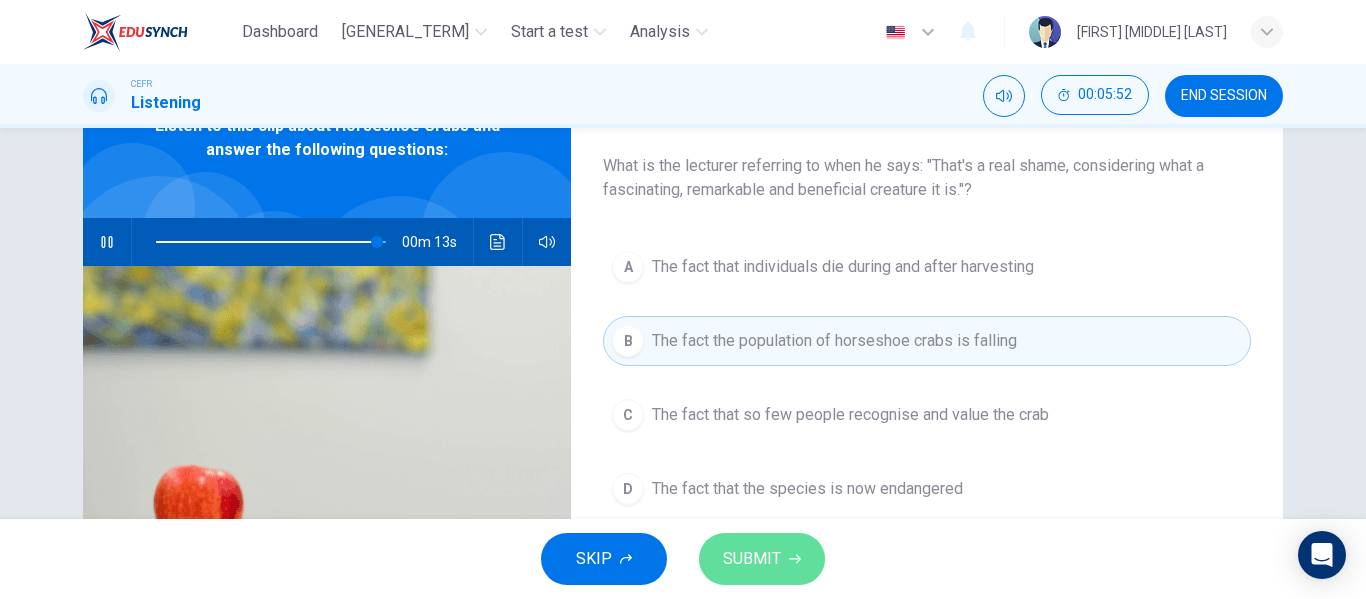 click on "SUBMIT" at bounding box center [752, 559] 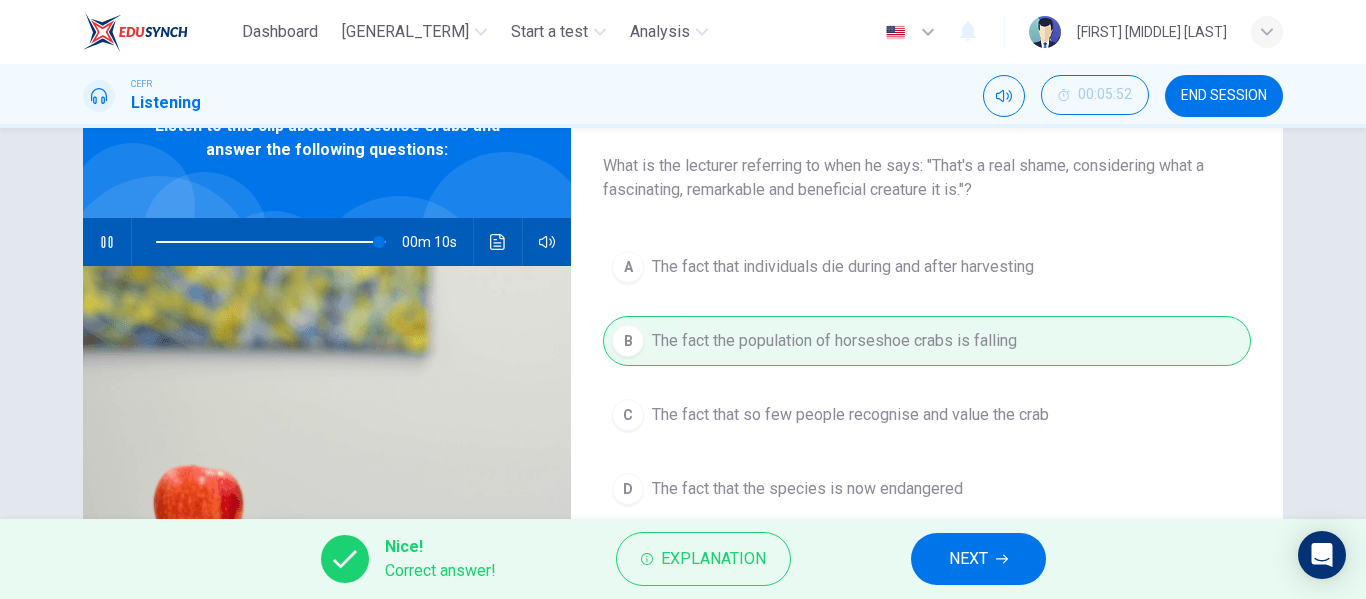 click on "NEXT" at bounding box center [978, 559] 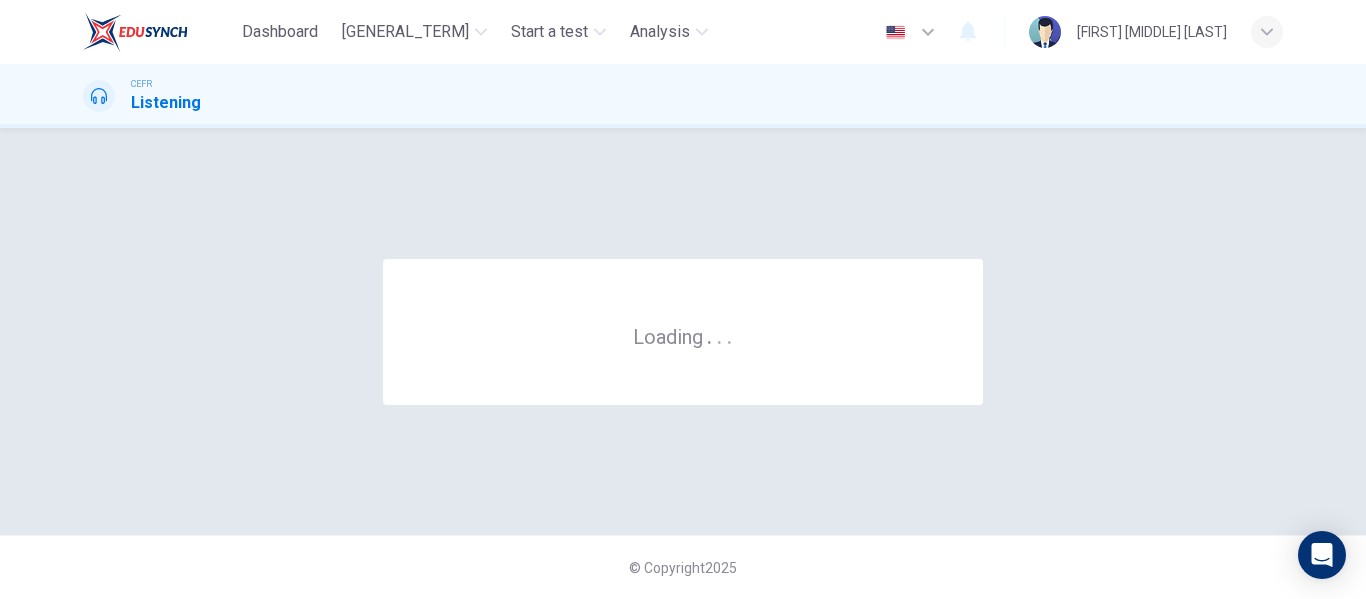 scroll, scrollTop: 0, scrollLeft: 0, axis: both 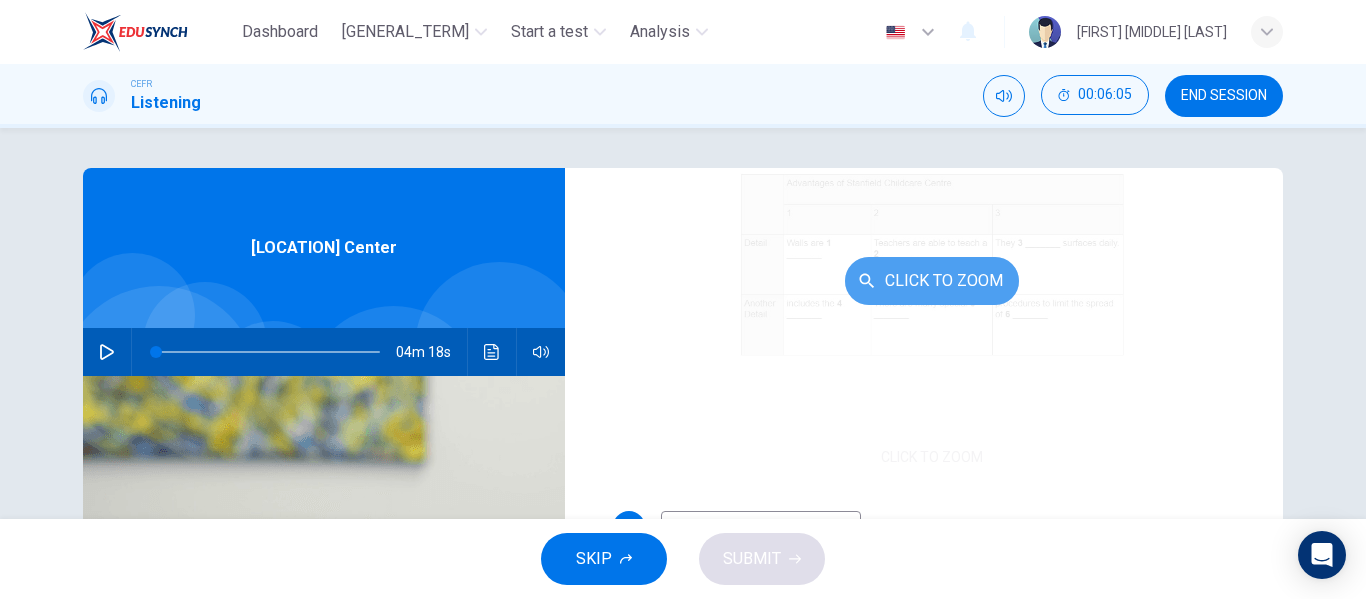 click on "Click to Zoom" at bounding box center (932, 281) 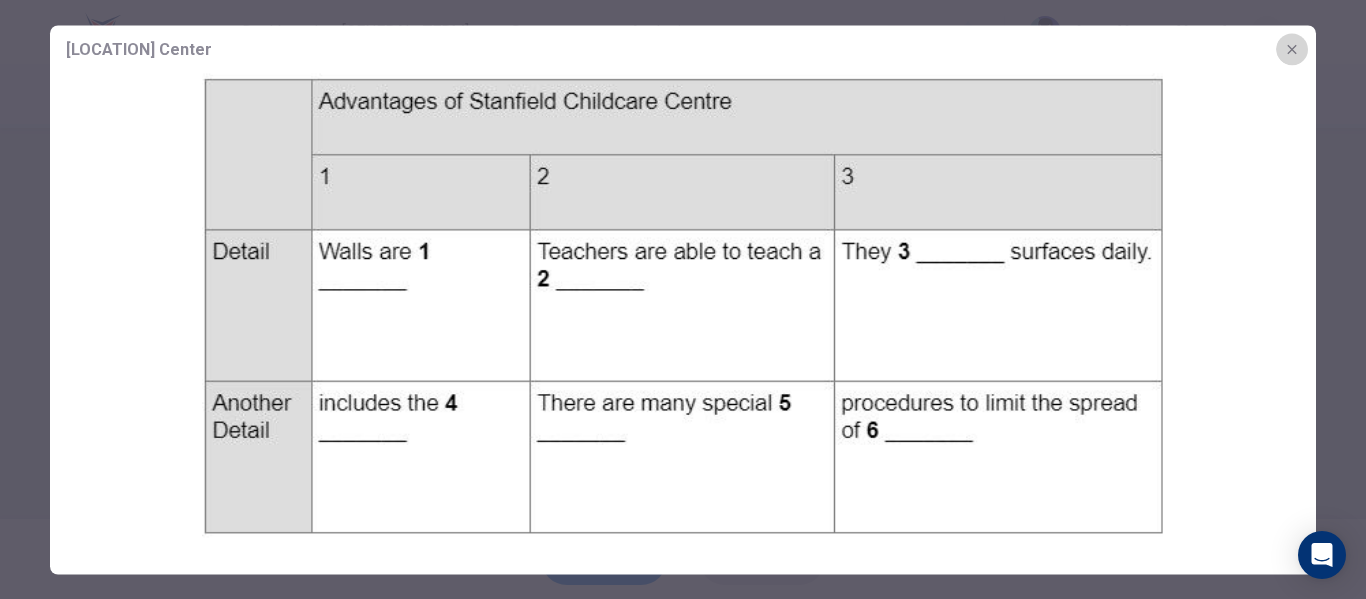 click at bounding box center (1292, 49) 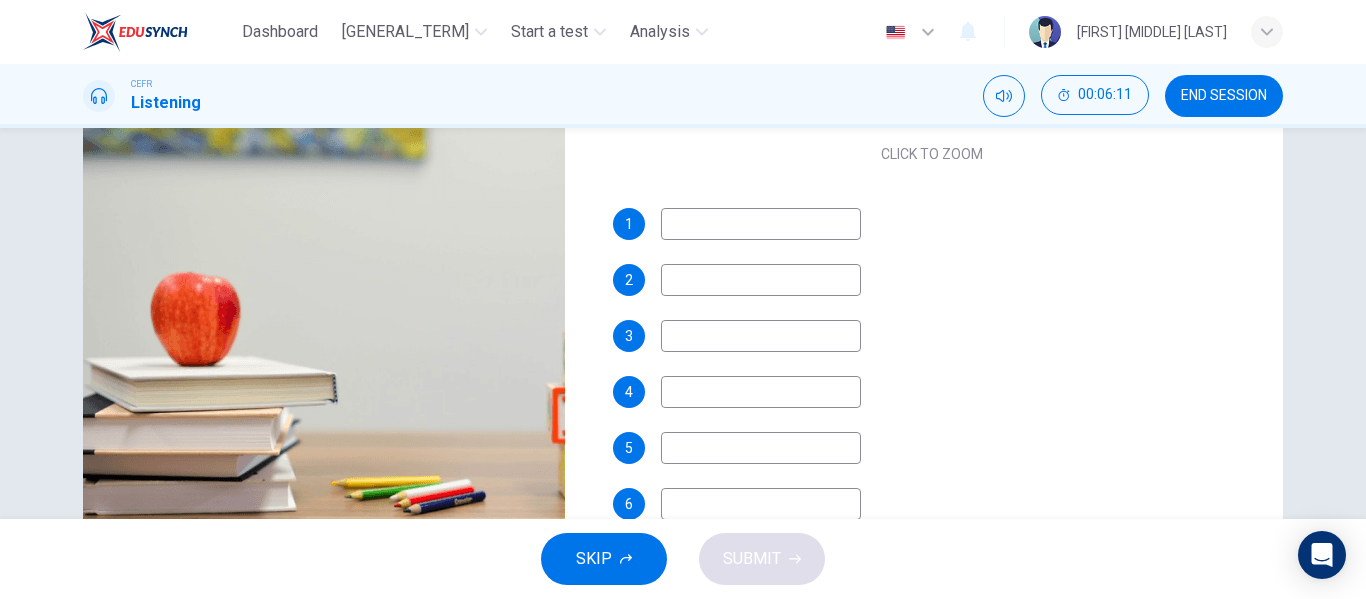 scroll, scrollTop: 0, scrollLeft: 0, axis: both 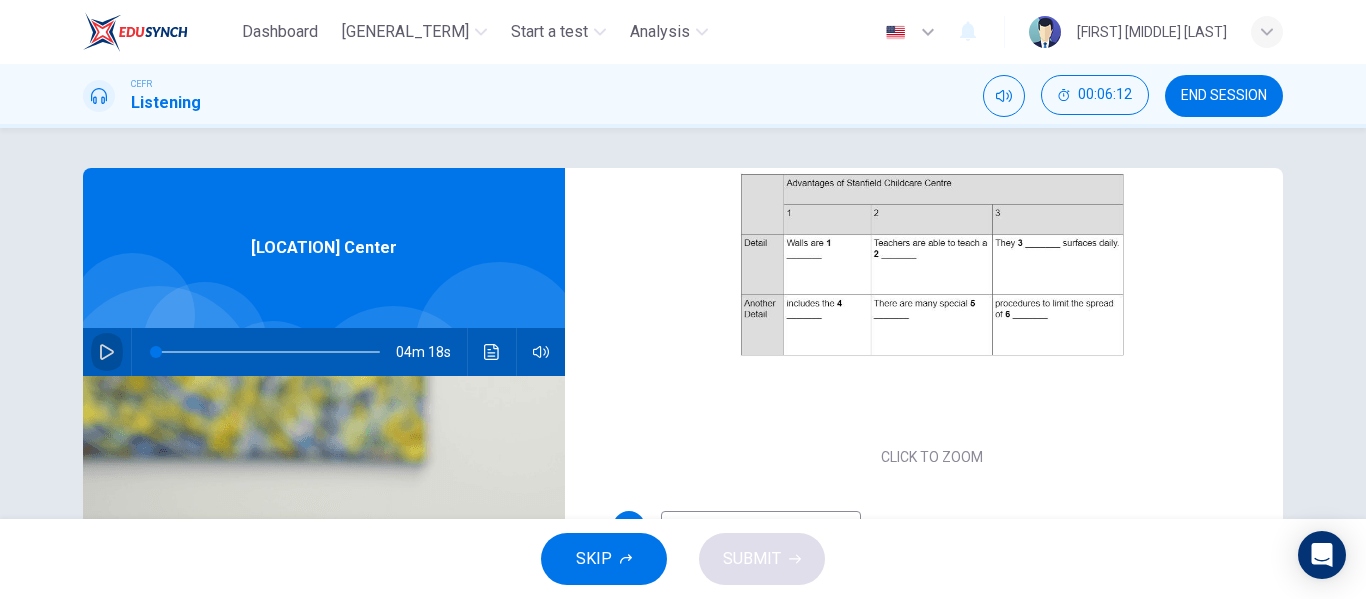 click at bounding box center (107, 352) 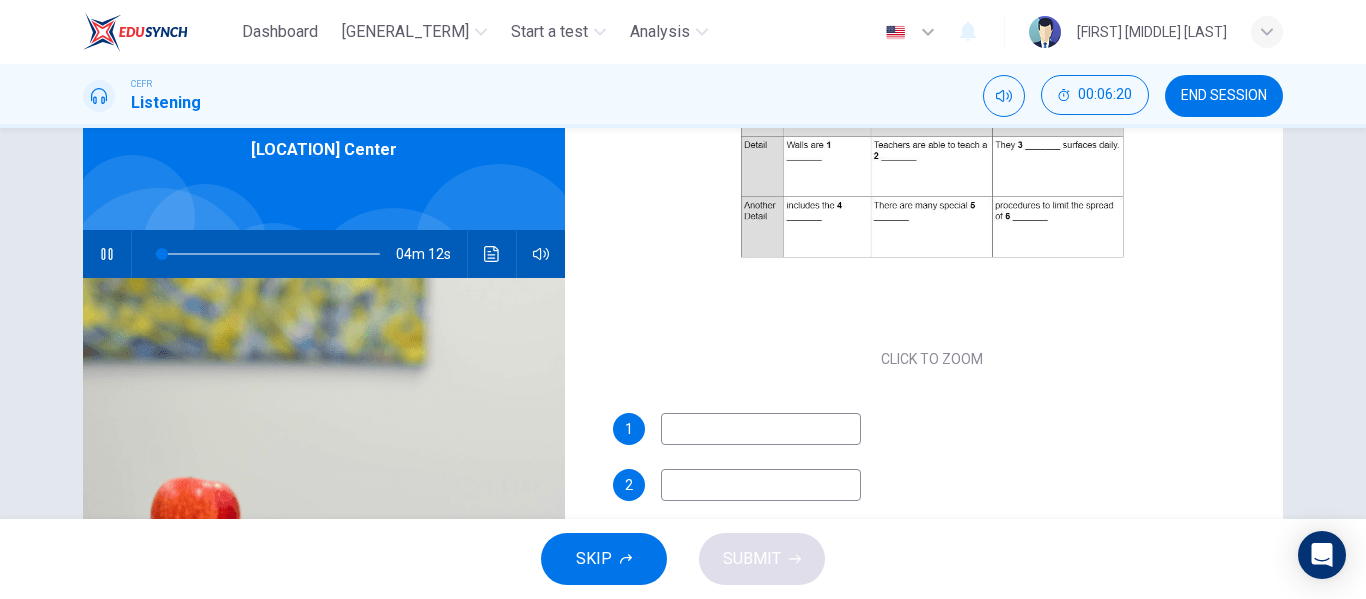 scroll, scrollTop: 99, scrollLeft: 0, axis: vertical 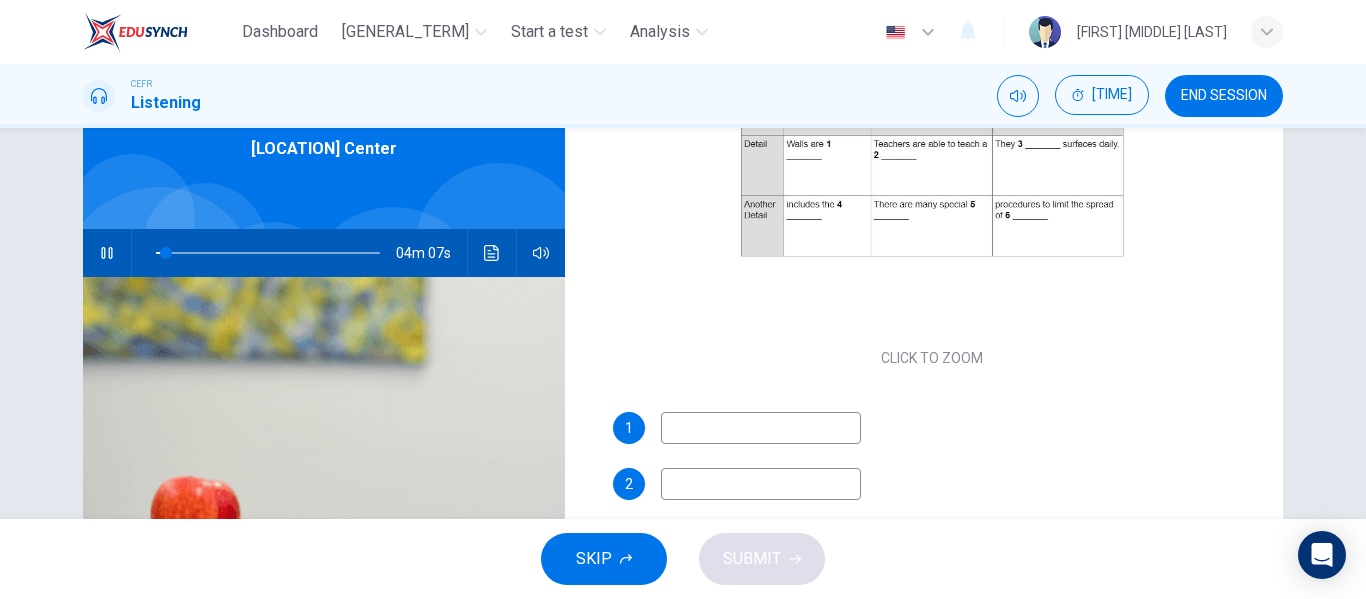click at bounding box center (761, 428) 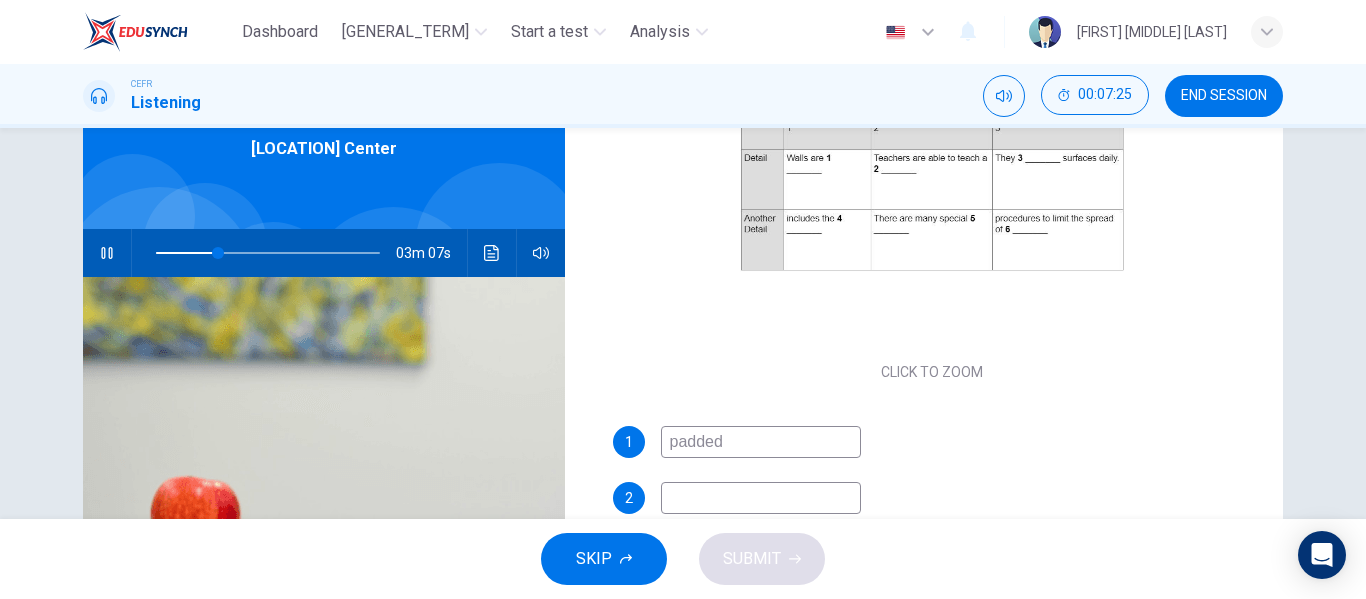 scroll, scrollTop: 273, scrollLeft: 0, axis: vertical 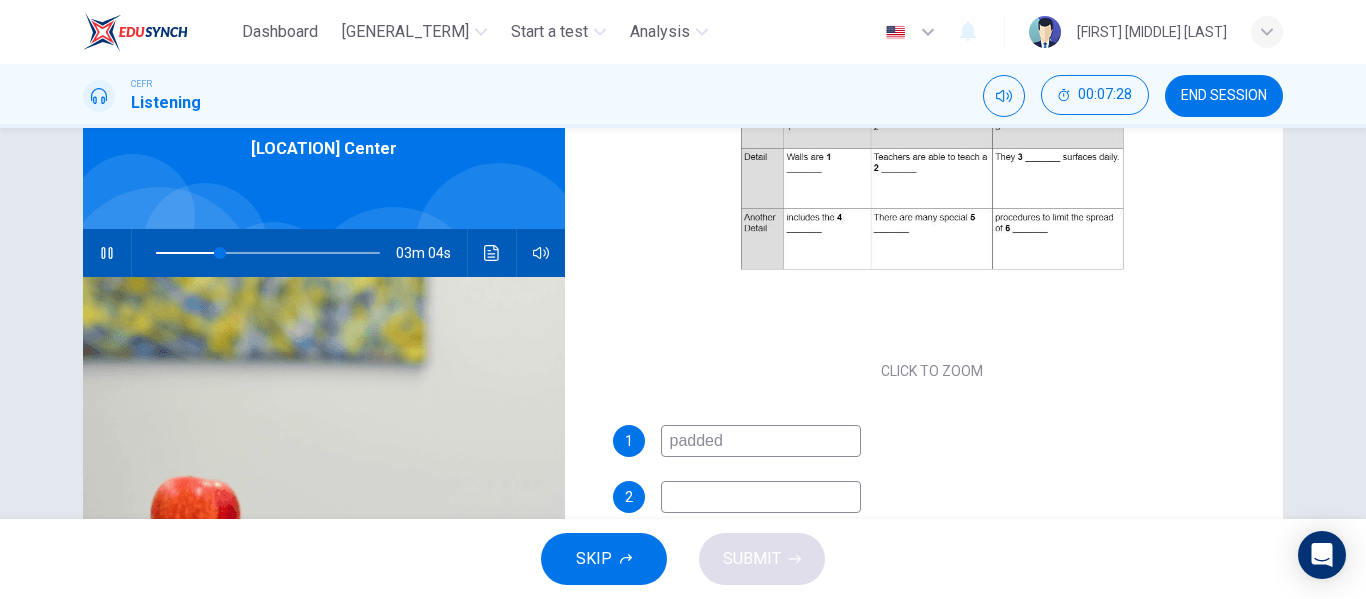 type on "padded" 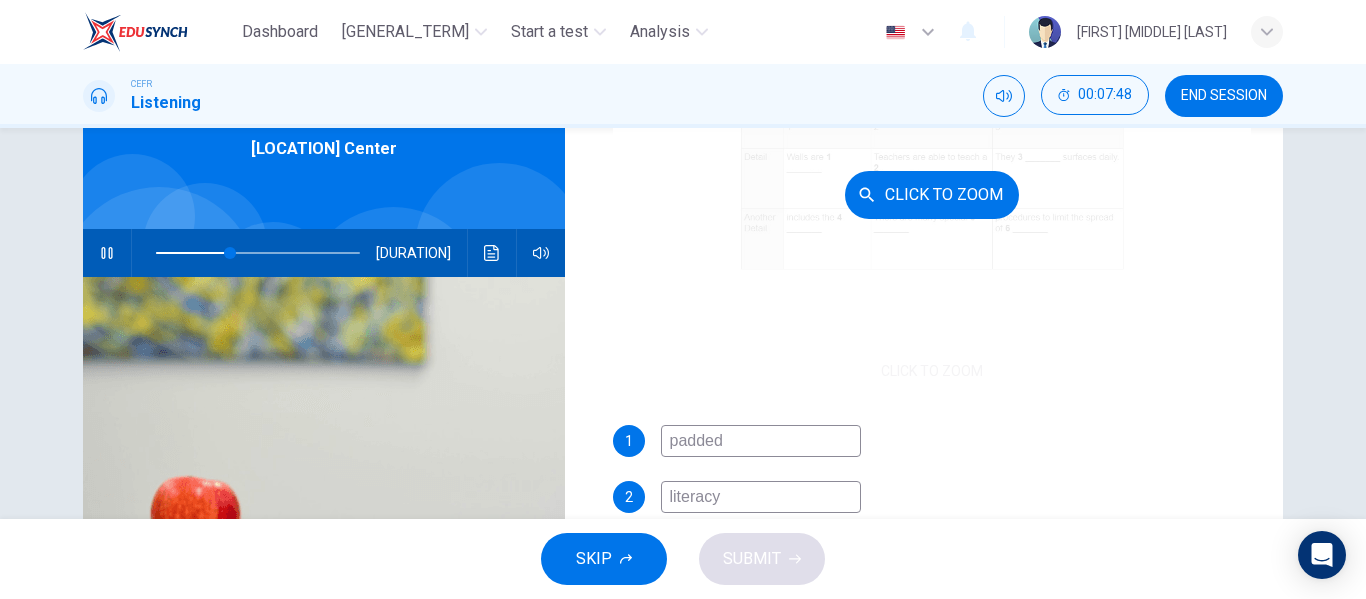 type on "literacy" 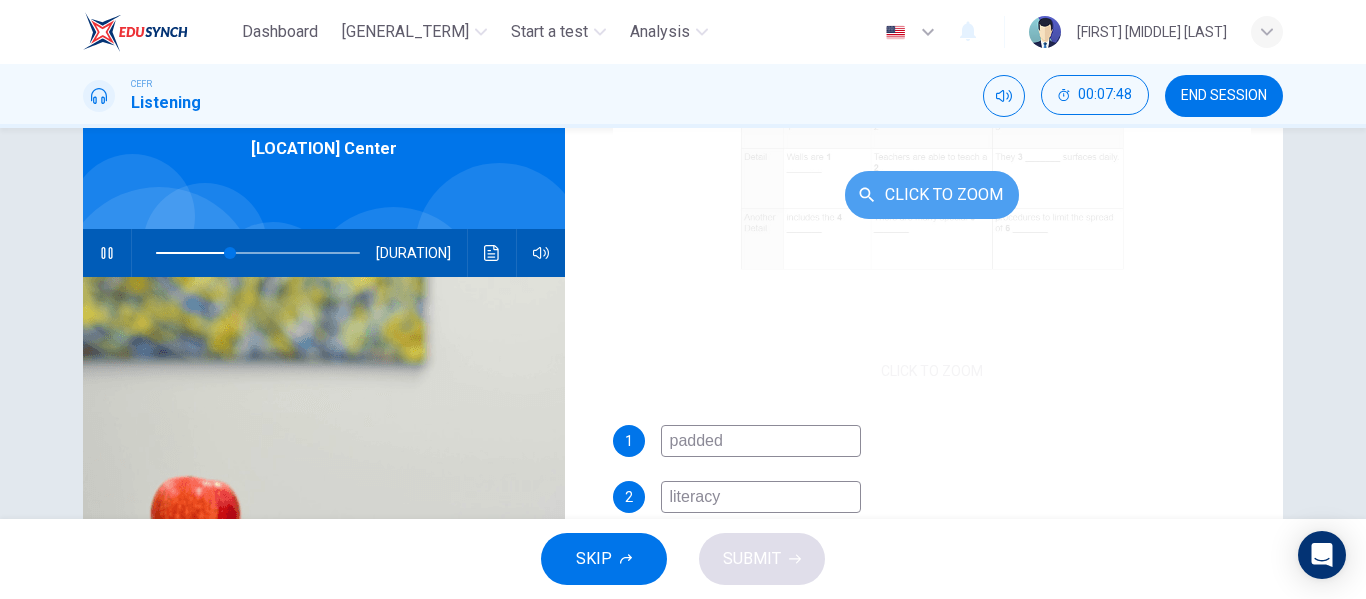 click on "Click to Zoom" at bounding box center (932, 195) 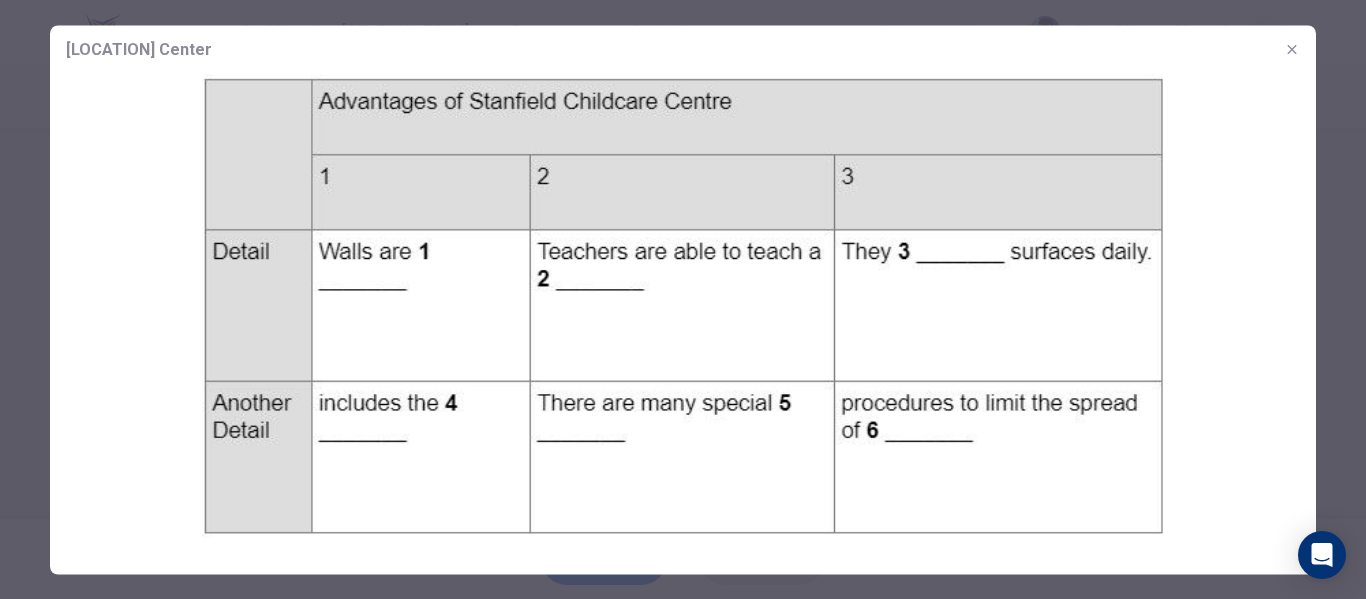 click at bounding box center [1292, 49] 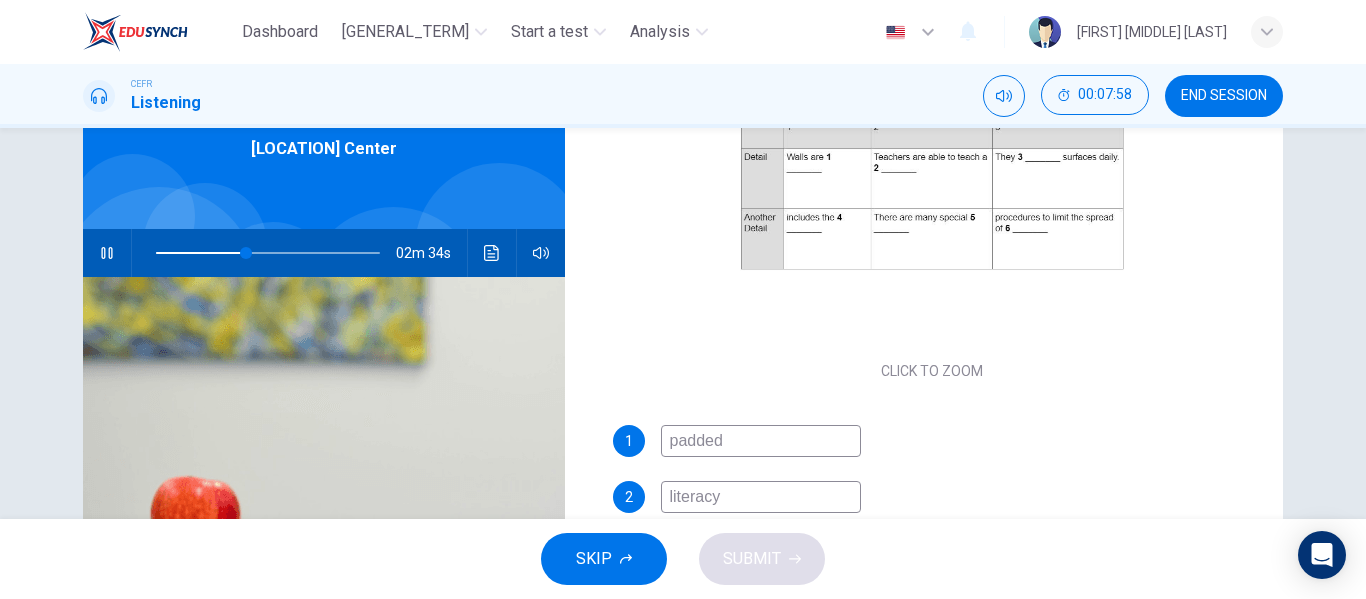 scroll, scrollTop: 286, scrollLeft: 0, axis: vertical 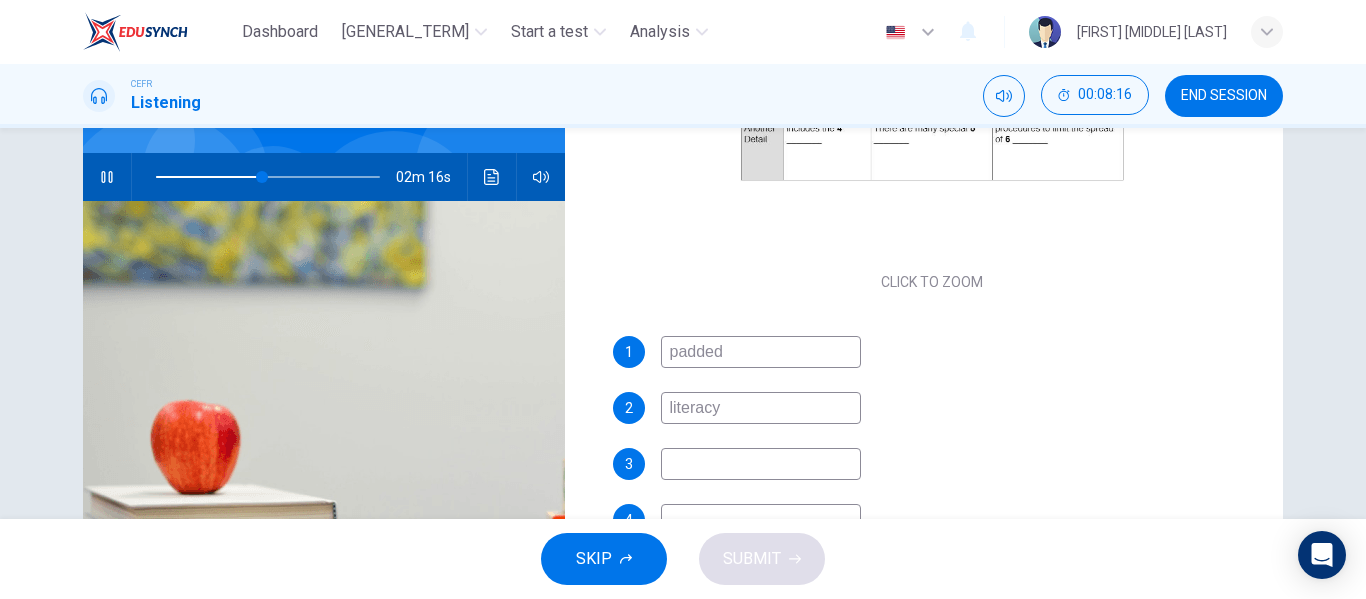 click at bounding box center [761, 352] 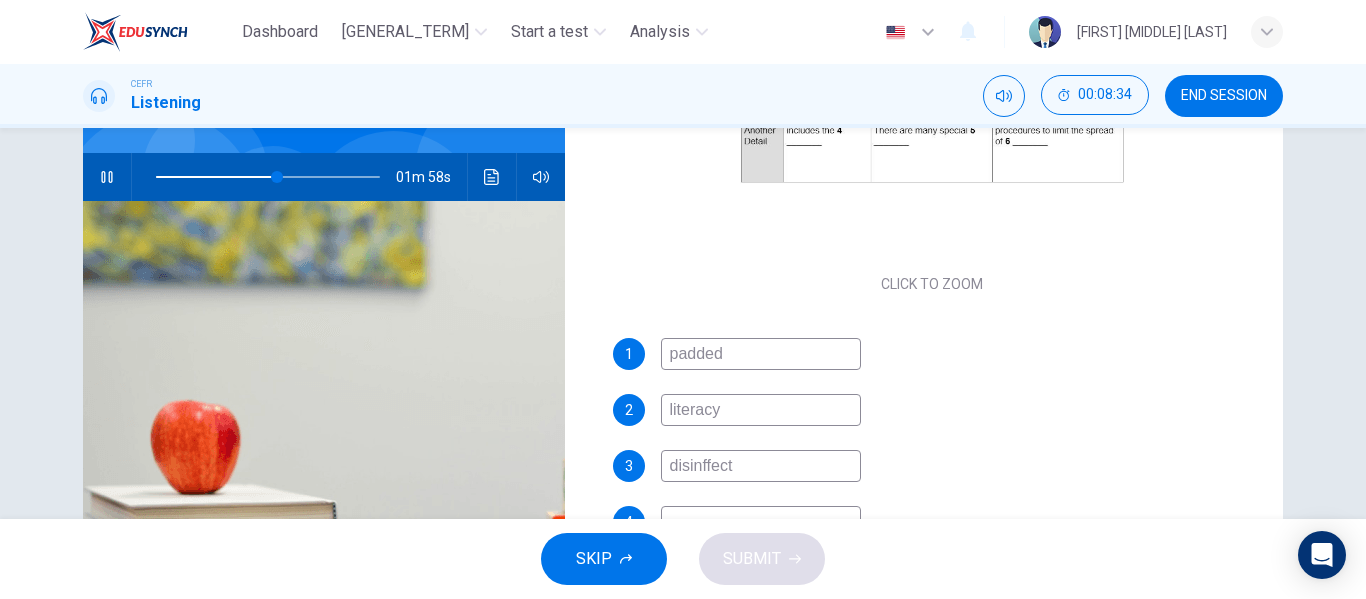 scroll, scrollTop: 286, scrollLeft: 0, axis: vertical 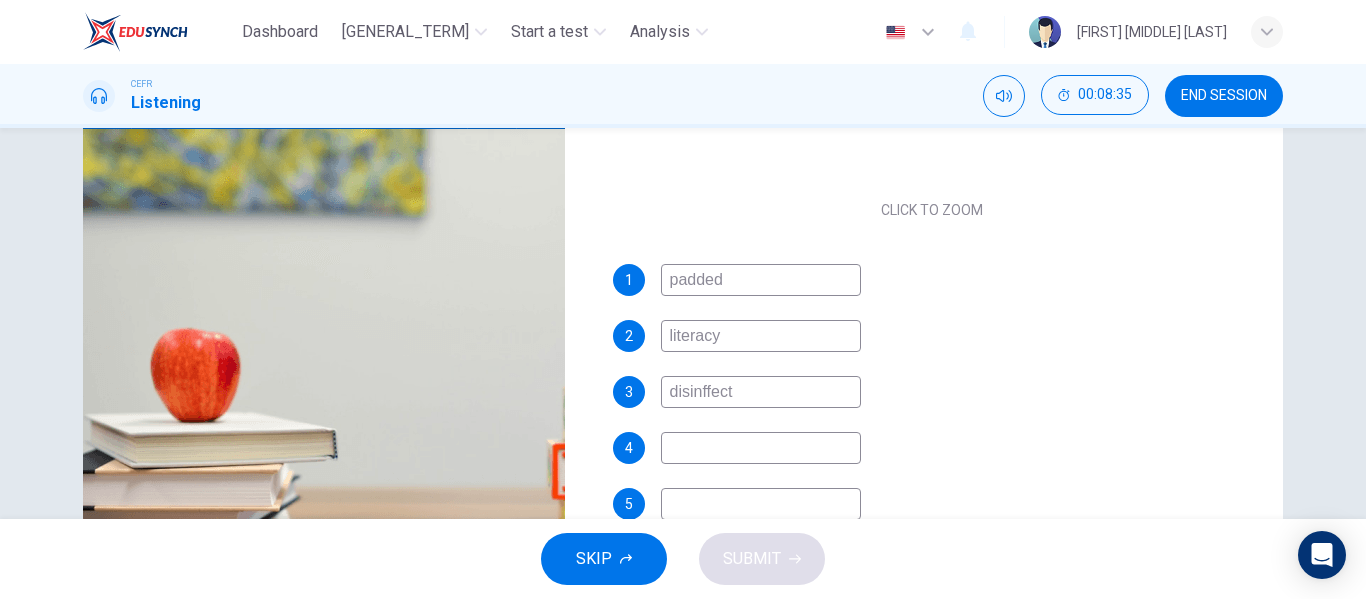 type on "disinffect" 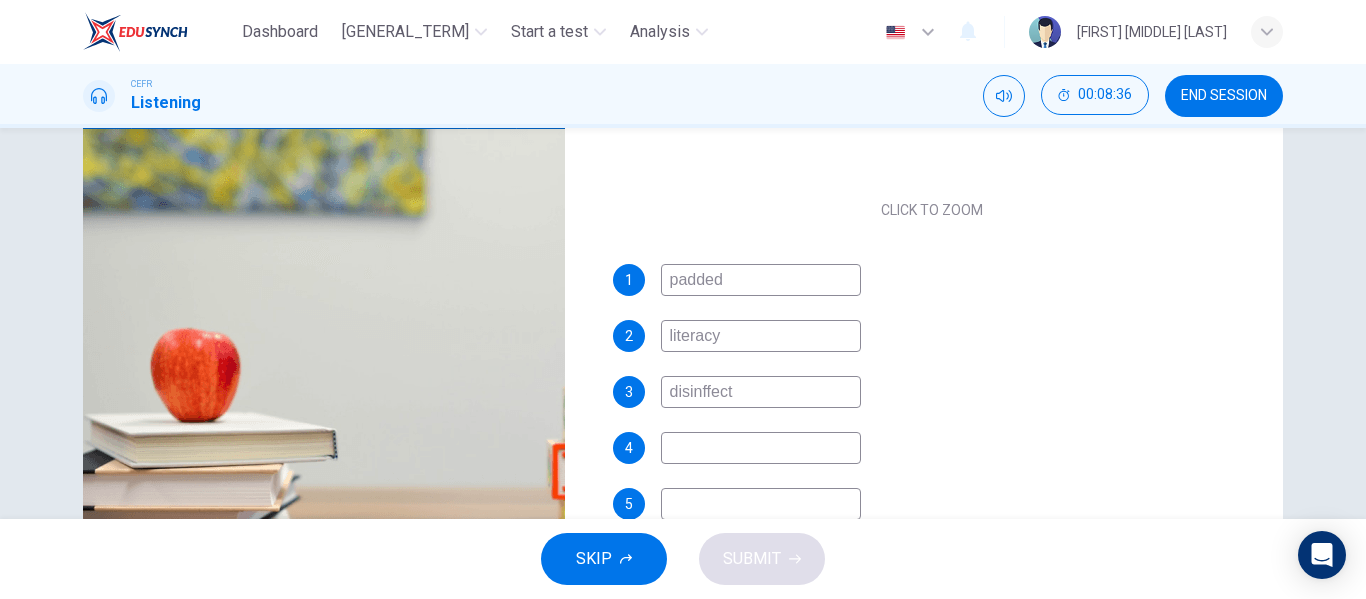 click at bounding box center [761, 280] 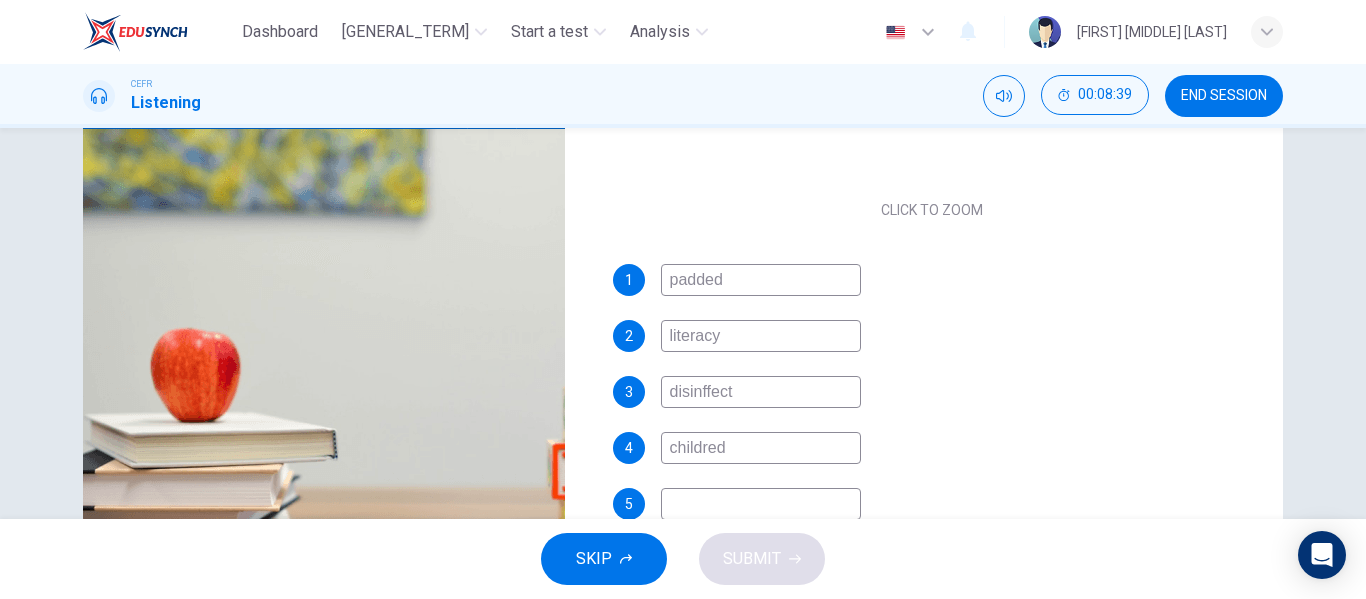 type on "childred" 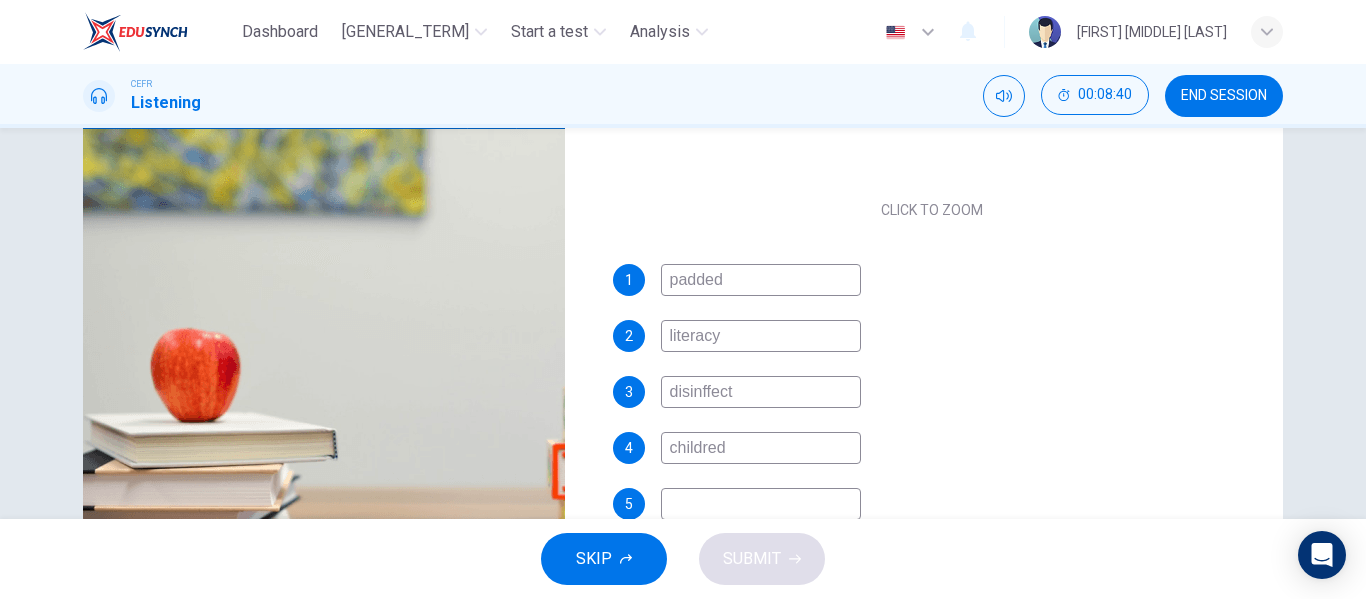 click on "disinffect" at bounding box center [761, 280] 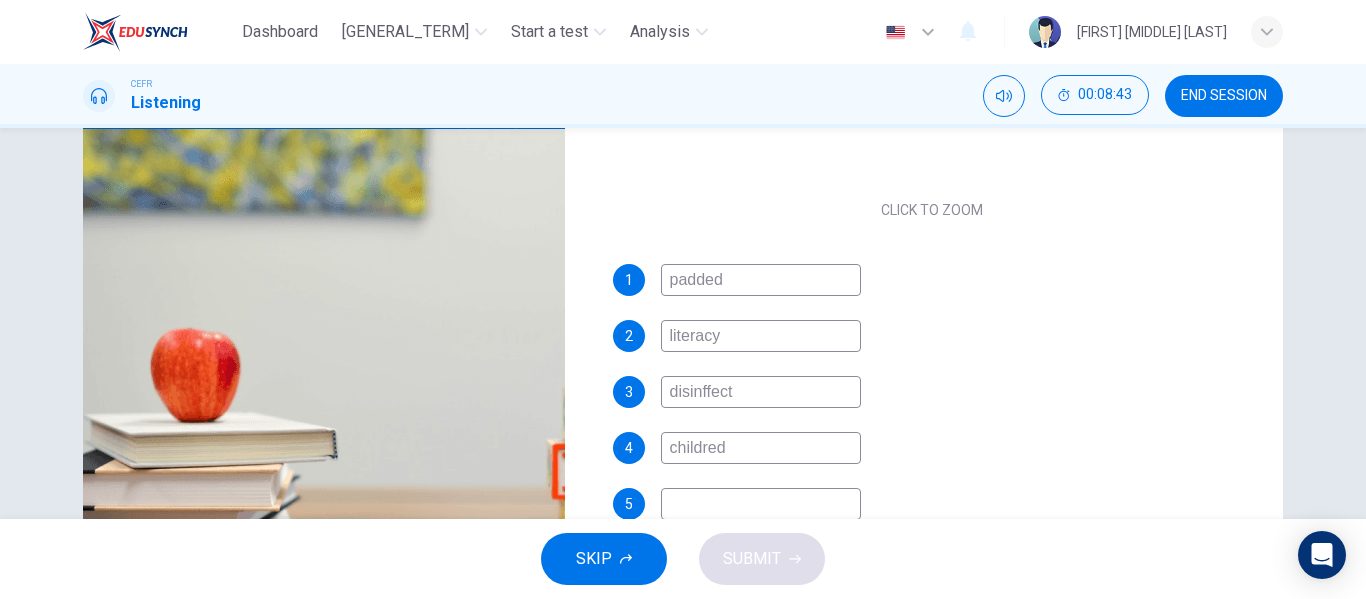 click on "disinffect" at bounding box center [761, 280] 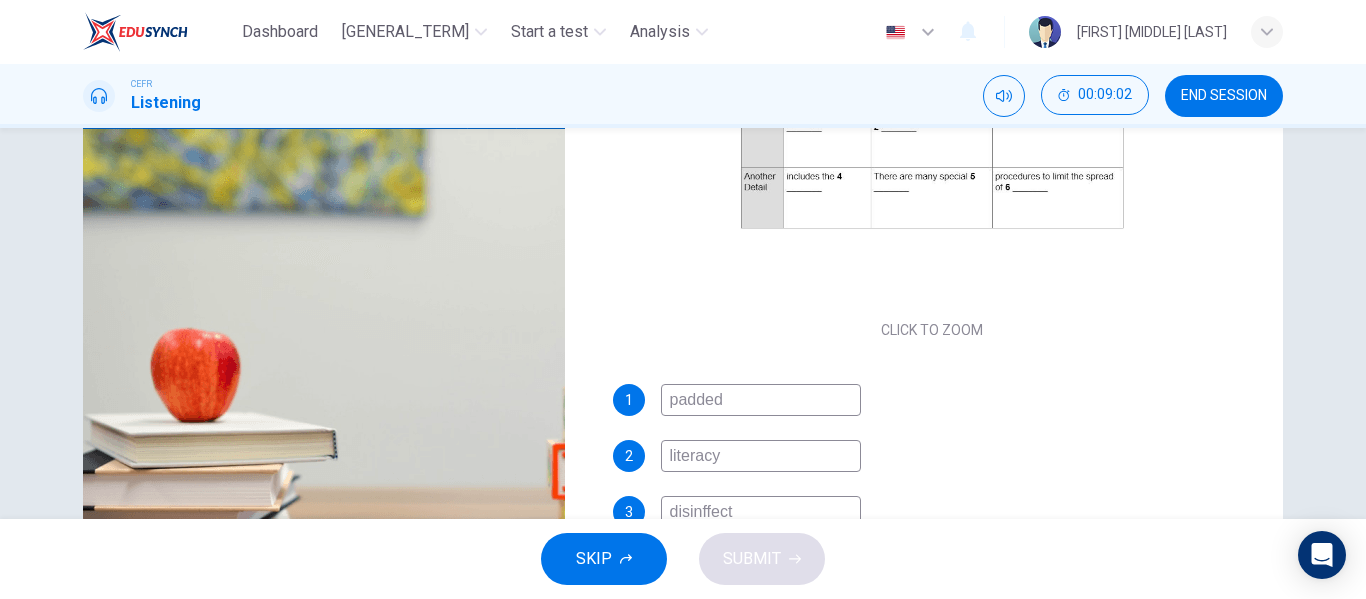 scroll, scrollTop: 286, scrollLeft: 0, axis: vertical 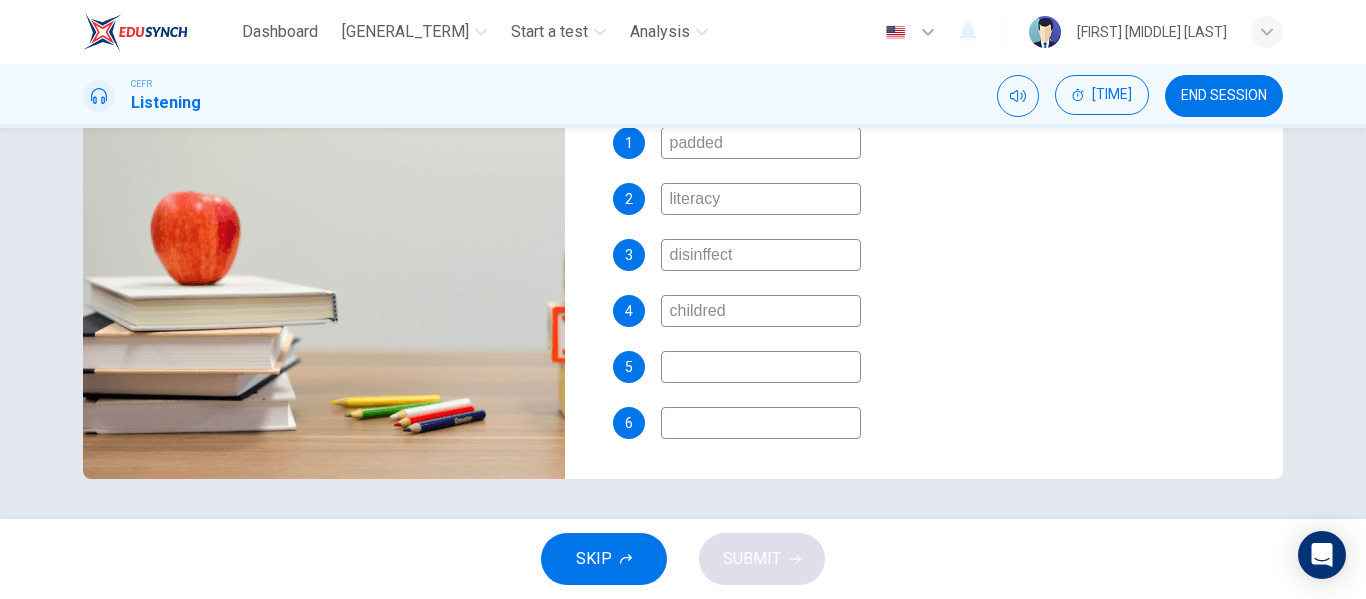 click at bounding box center (761, 143) 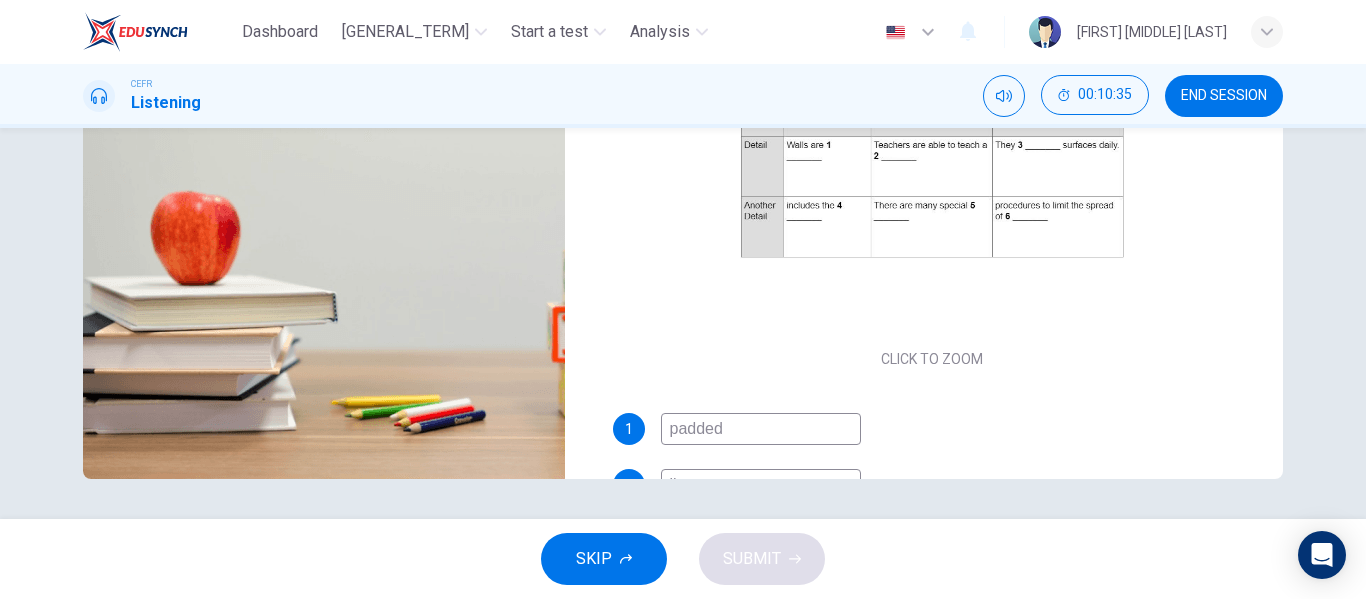 scroll, scrollTop: 0, scrollLeft: 0, axis: both 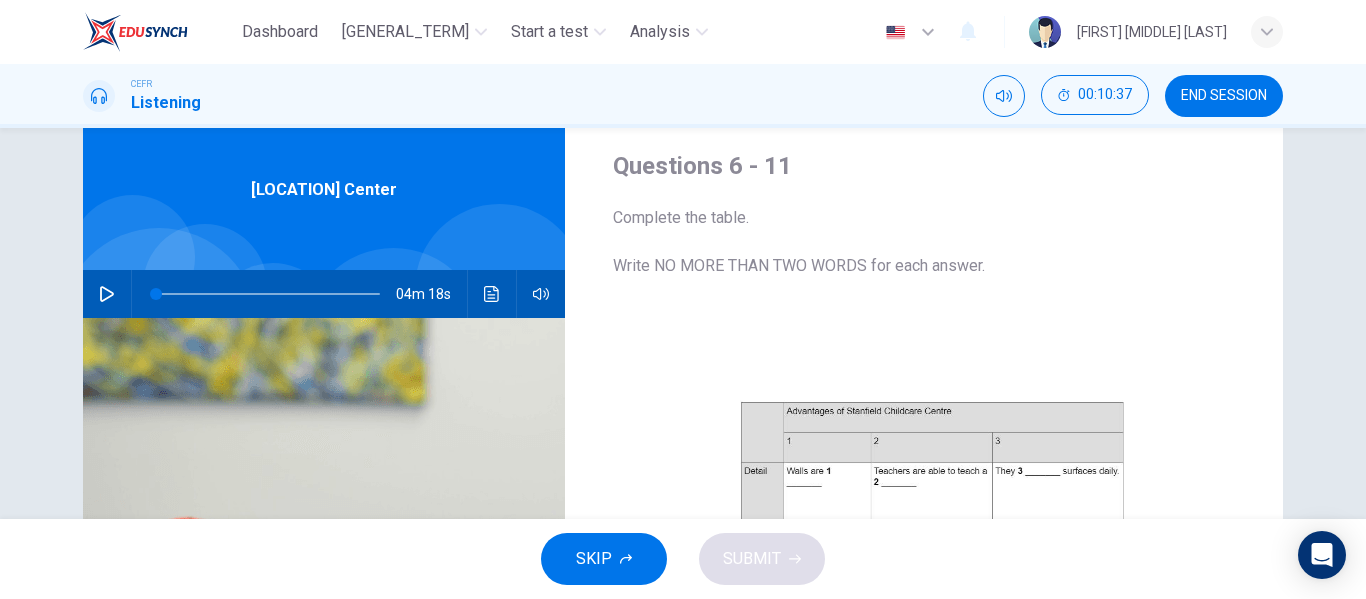 type on "officers" 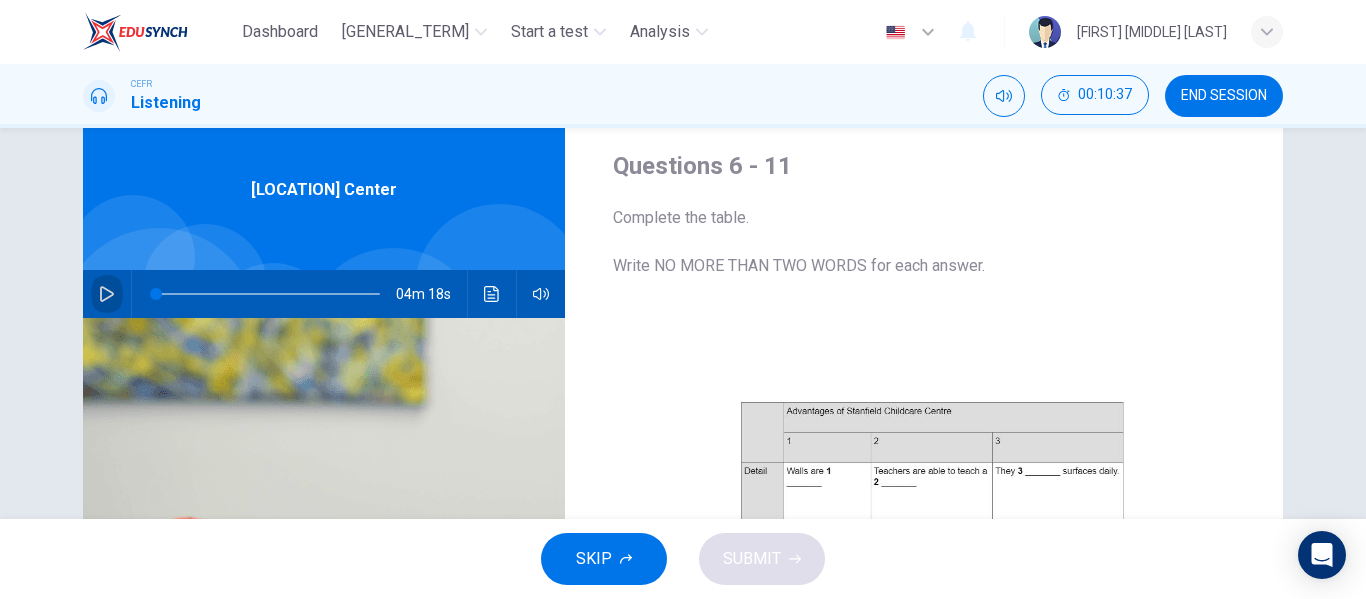 click at bounding box center (107, 294) 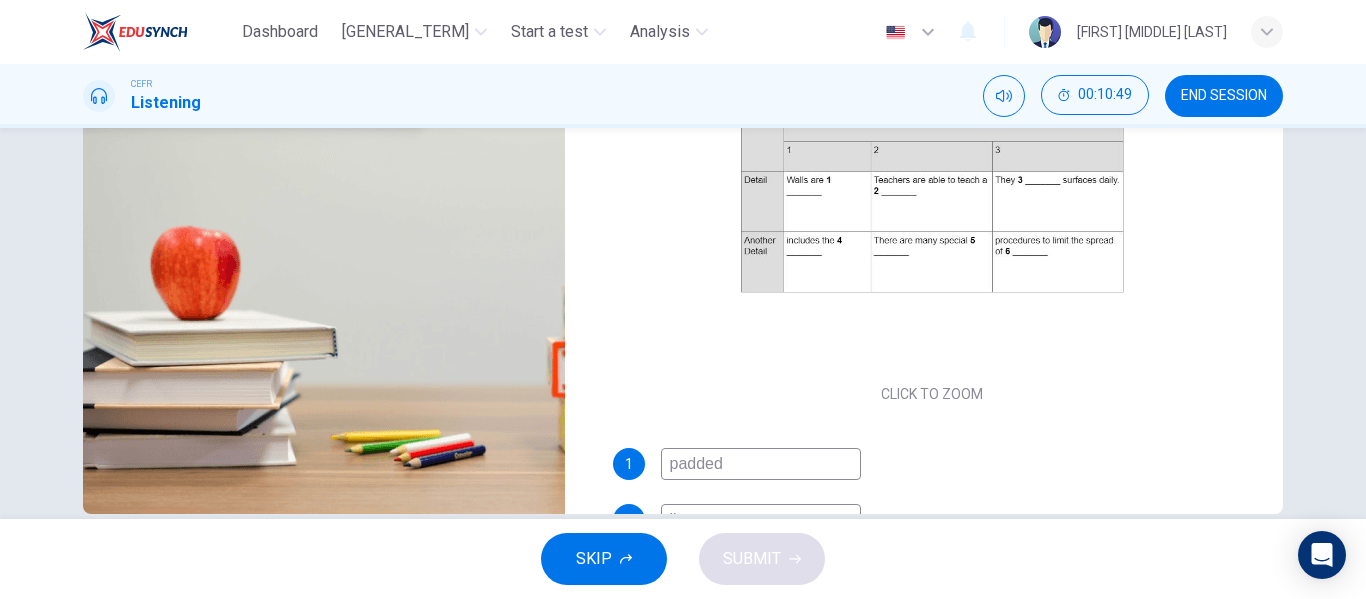 scroll, scrollTop: 384, scrollLeft: 0, axis: vertical 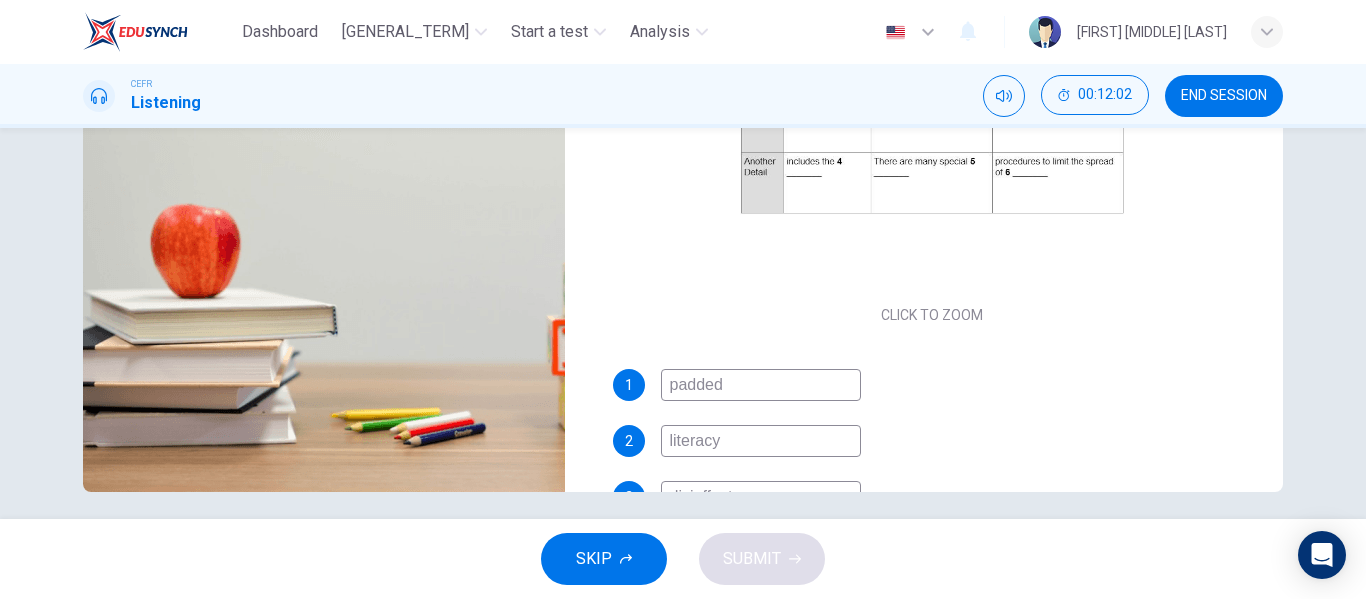 click on "literacy" at bounding box center (761, 385) 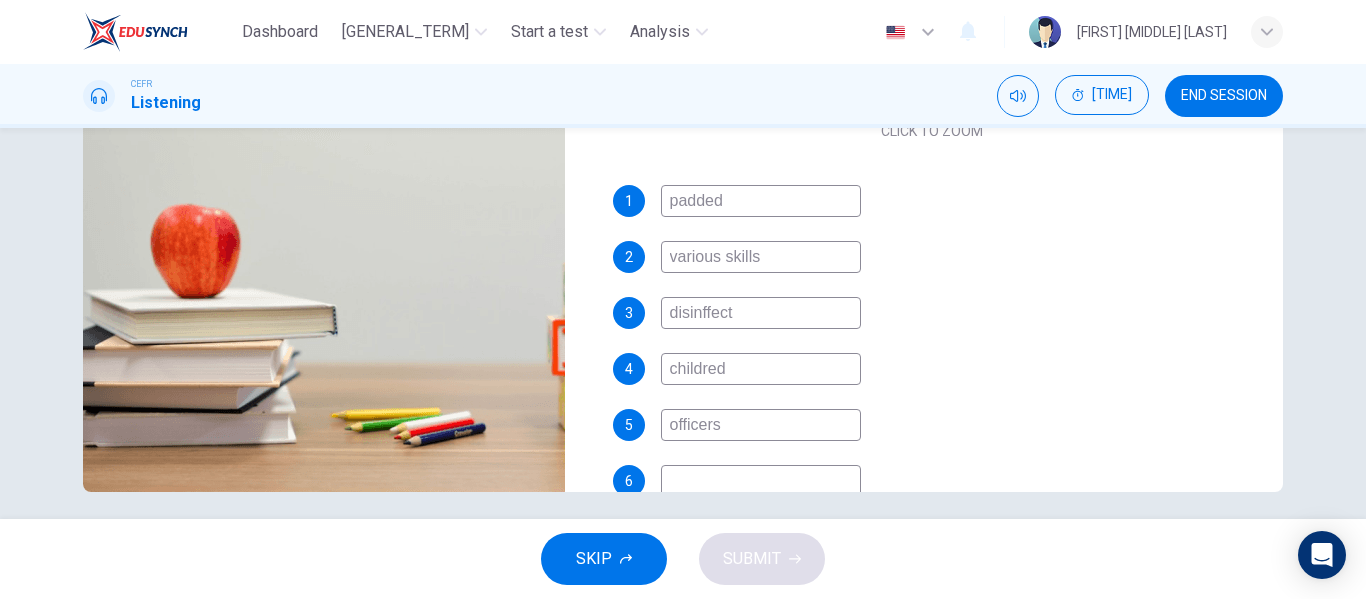 scroll, scrollTop: 242, scrollLeft: 0, axis: vertical 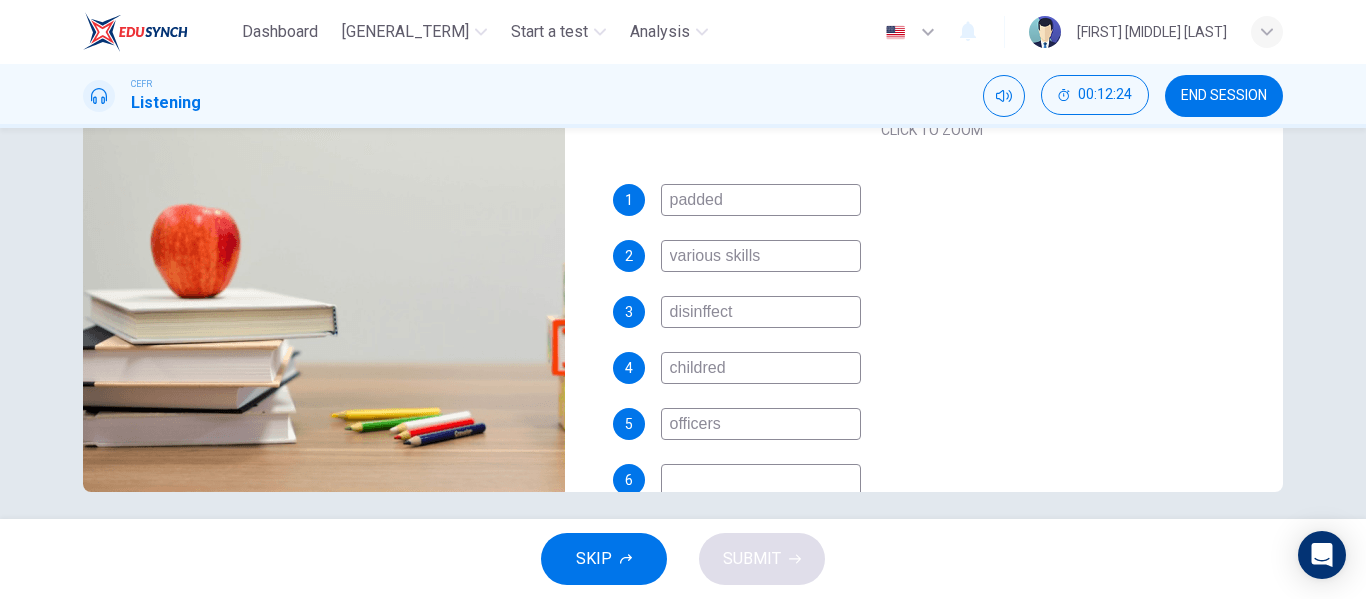 type on "various skills" 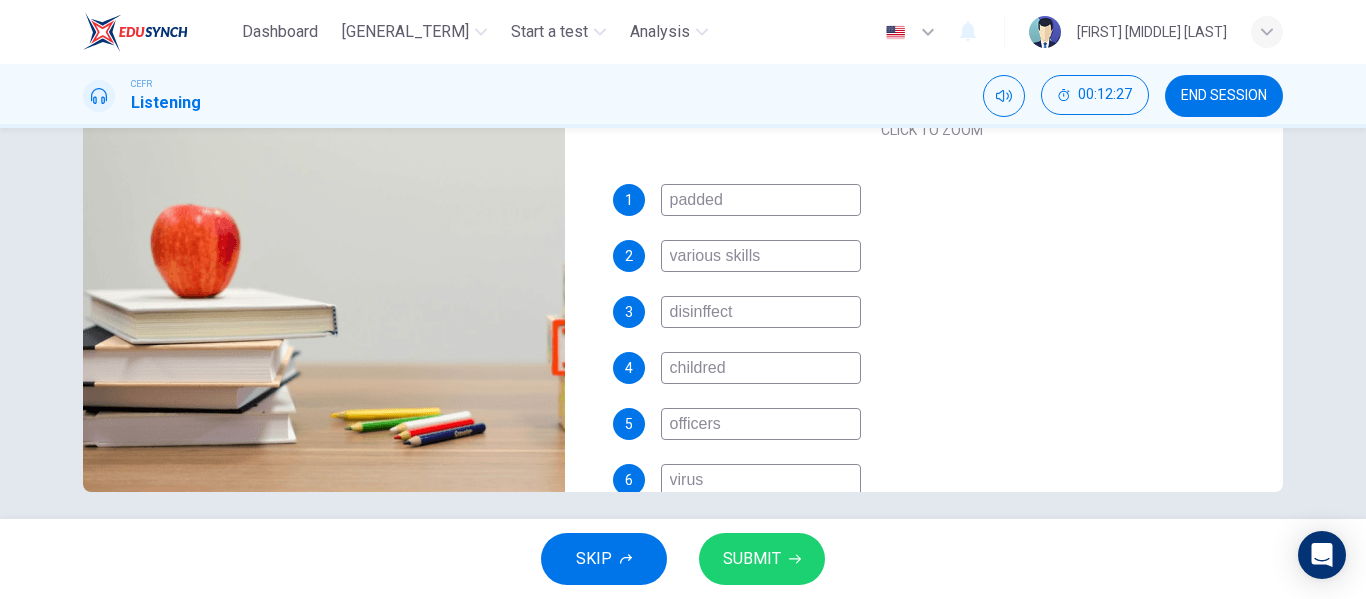 type on "virus" 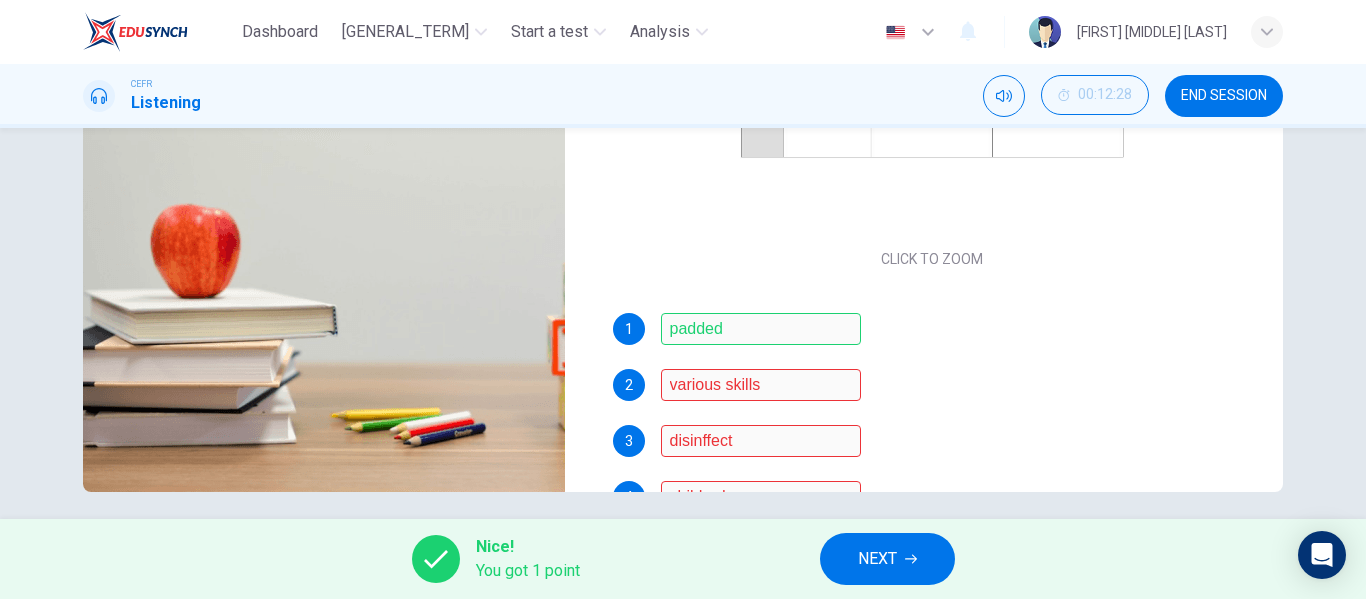 scroll, scrollTop: 0, scrollLeft: 0, axis: both 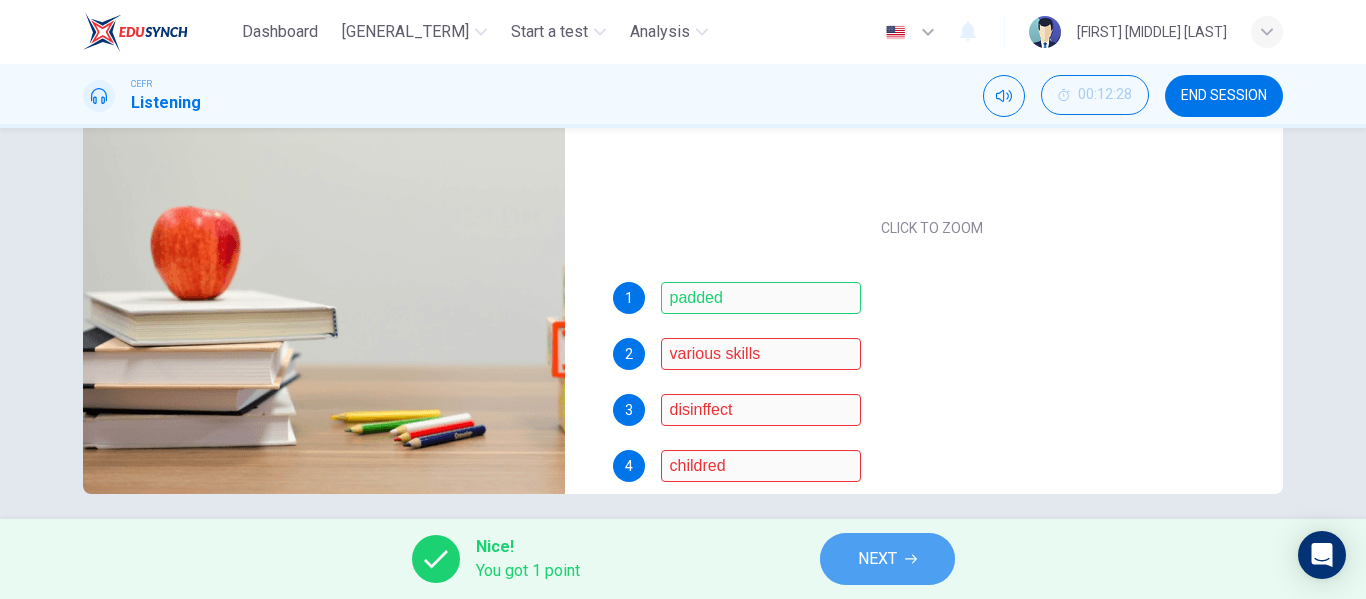 click on "NEXT" at bounding box center (877, 559) 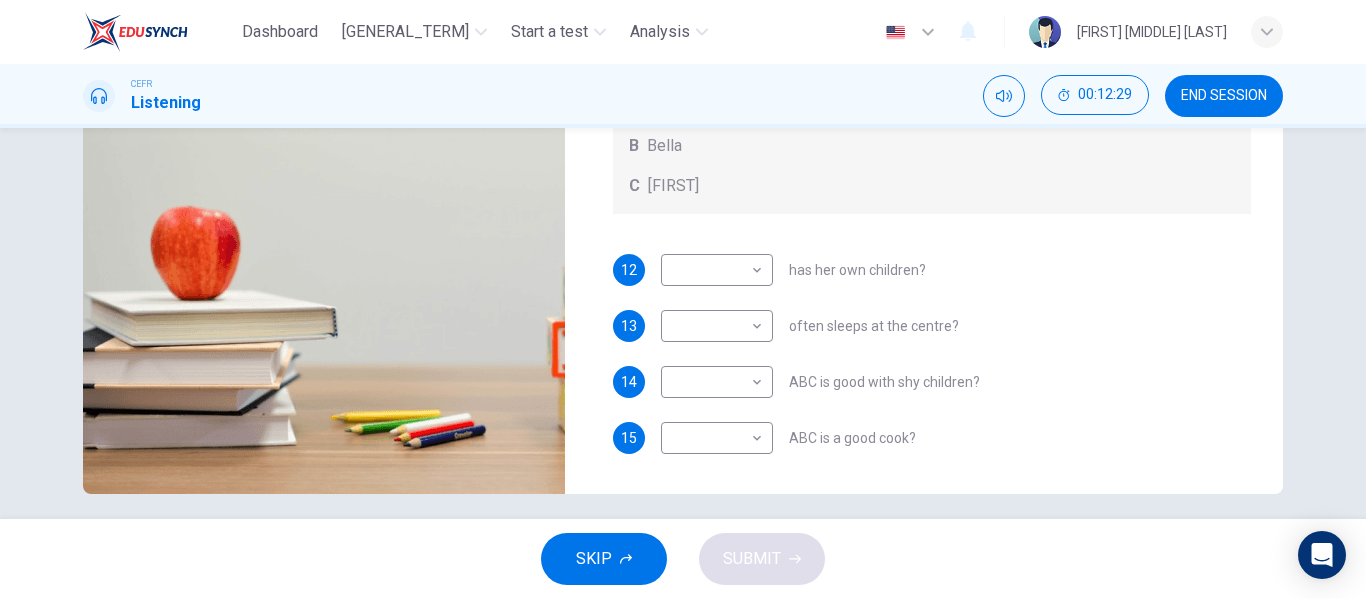scroll, scrollTop: 0, scrollLeft: 0, axis: both 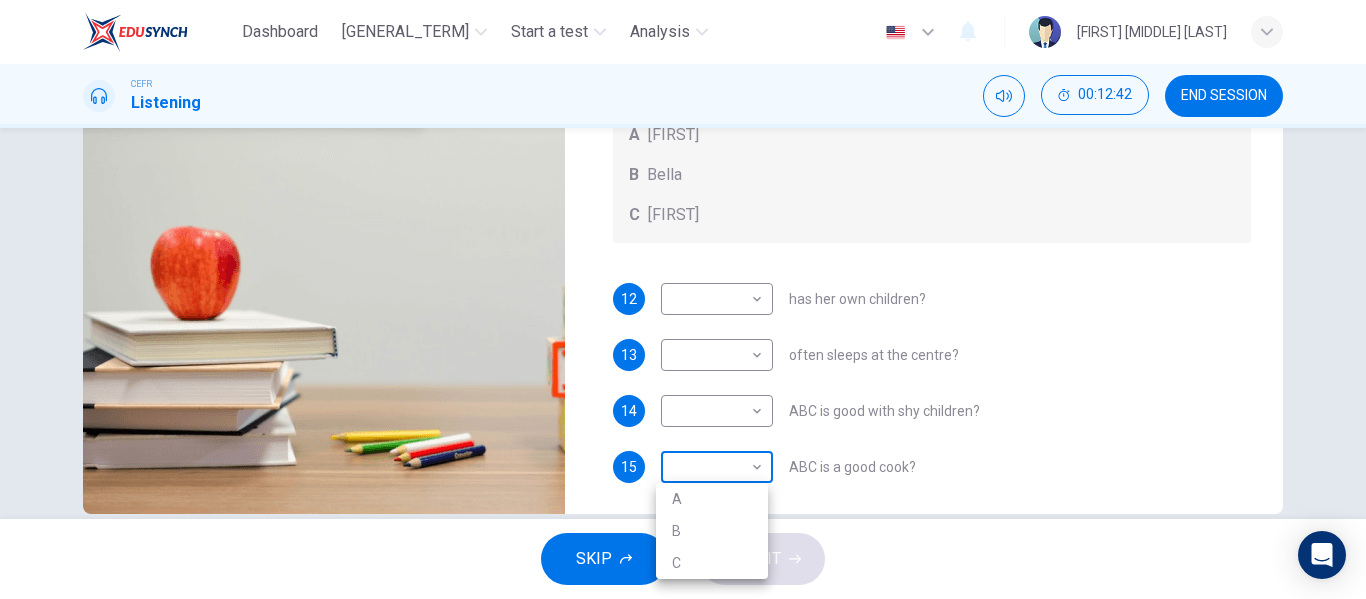 click on "Dashboard Practice Start a test Analysis English en ​ [PERSON] CEFR Listening 00:12:42 END SESSION Questions 12 - 15 Choose the correct letter, A, B, or C. You may use a letter more than once. Which childcare worker:
Childcare Workers A Andrea B Bella C Cathy 12 ​ ​ has her own children? 13 ​ ​ often sleeps at the centre? 14 ​ ​ ABC is good with shy children? 15 ​ ​ ABC is a good cook?
Childcare Center 01m 45s SKIP SUBMIT EduSynch - Online Language Proficiency Testing
Dashboard Practice Start a test Analysis Notifications © Copyright  2025 A B C" at bounding box center [683, 299] 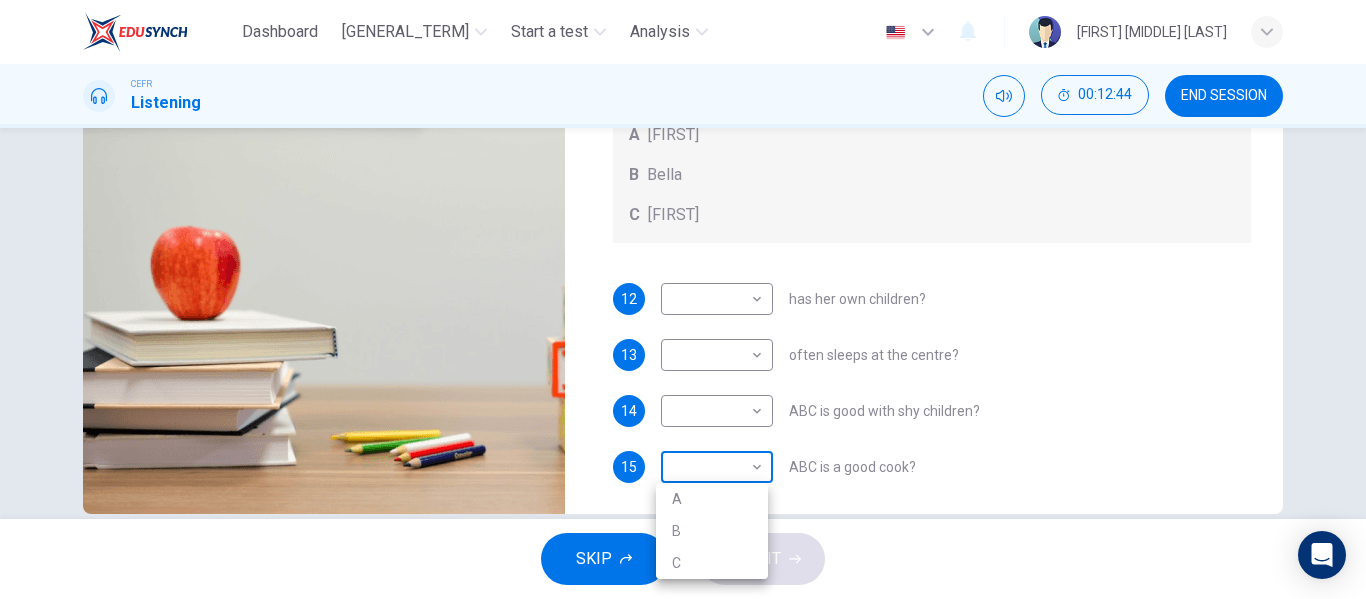 click at bounding box center [683, 299] 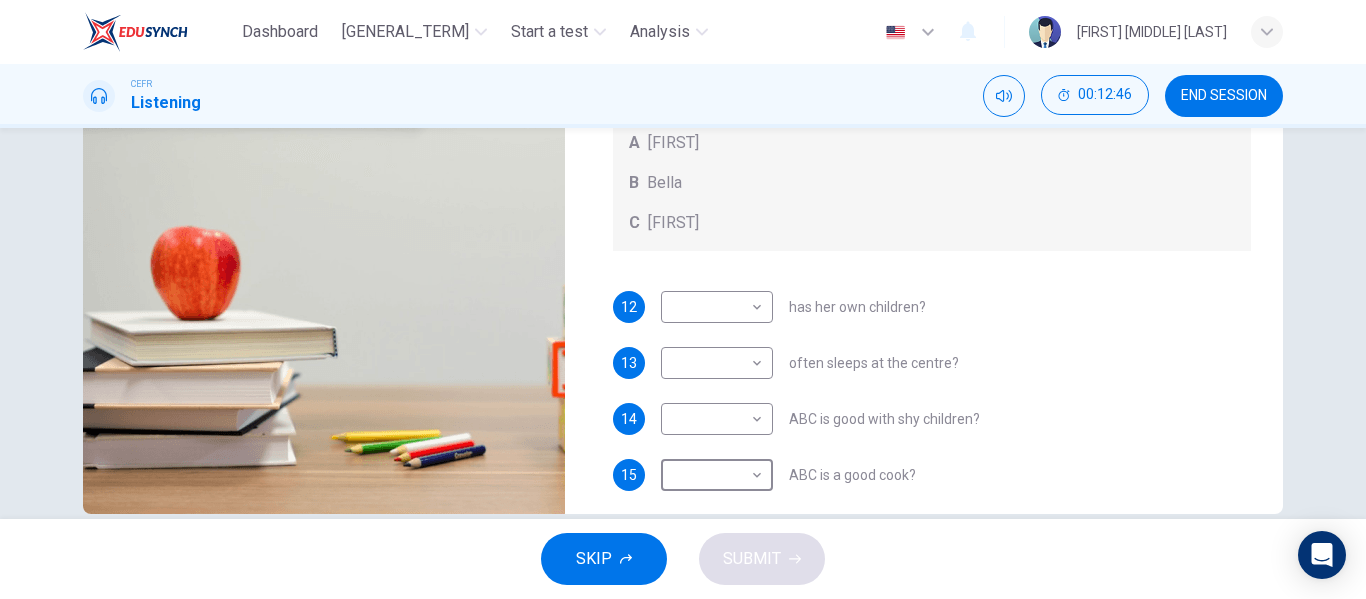 scroll, scrollTop: 0, scrollLeft: 0, axis: both 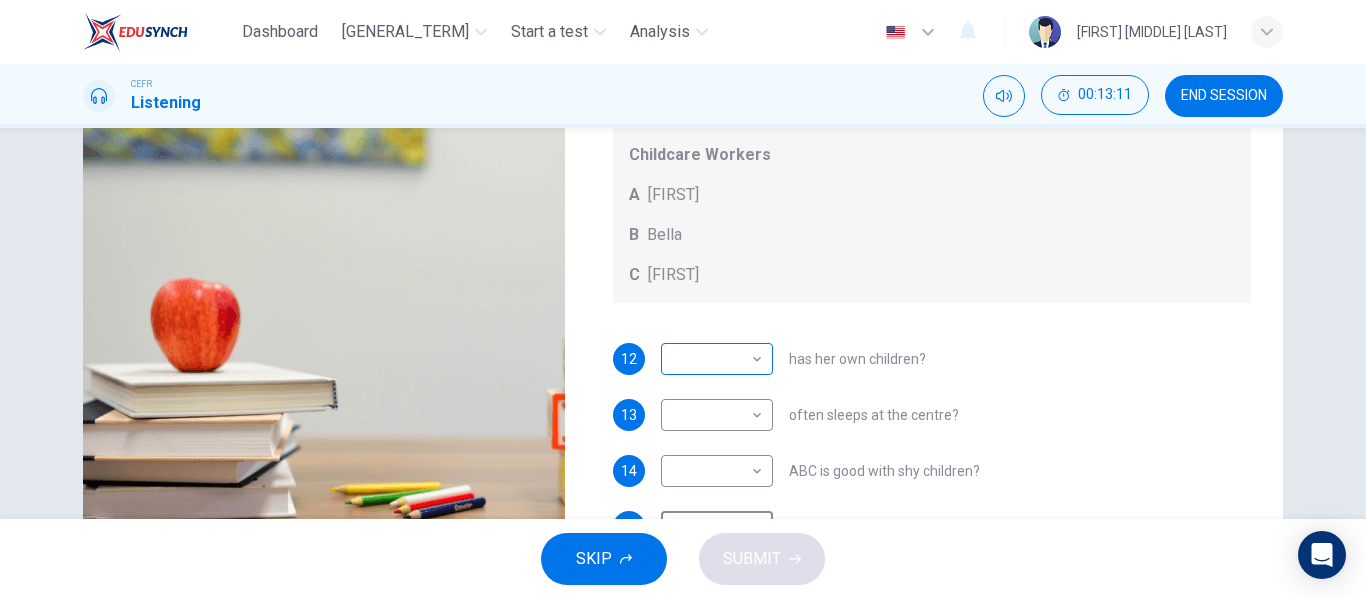 click on "Childcare Center 01m 17s SKIP SUBMIT EduSynch - Online Language Proficiency Testing
Dashboard Practice Start a test Analysis Notifications © Copyright  2025" at bounding box center [683, 299] 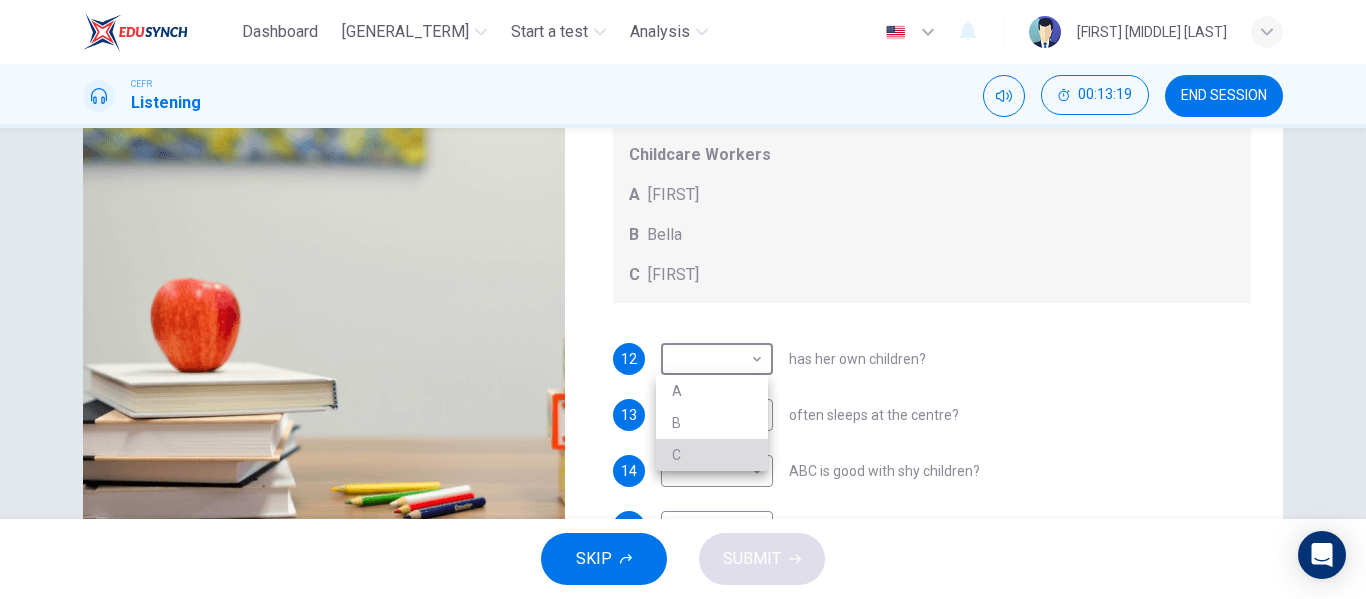 click on "C" at bounding box center [712, 455] 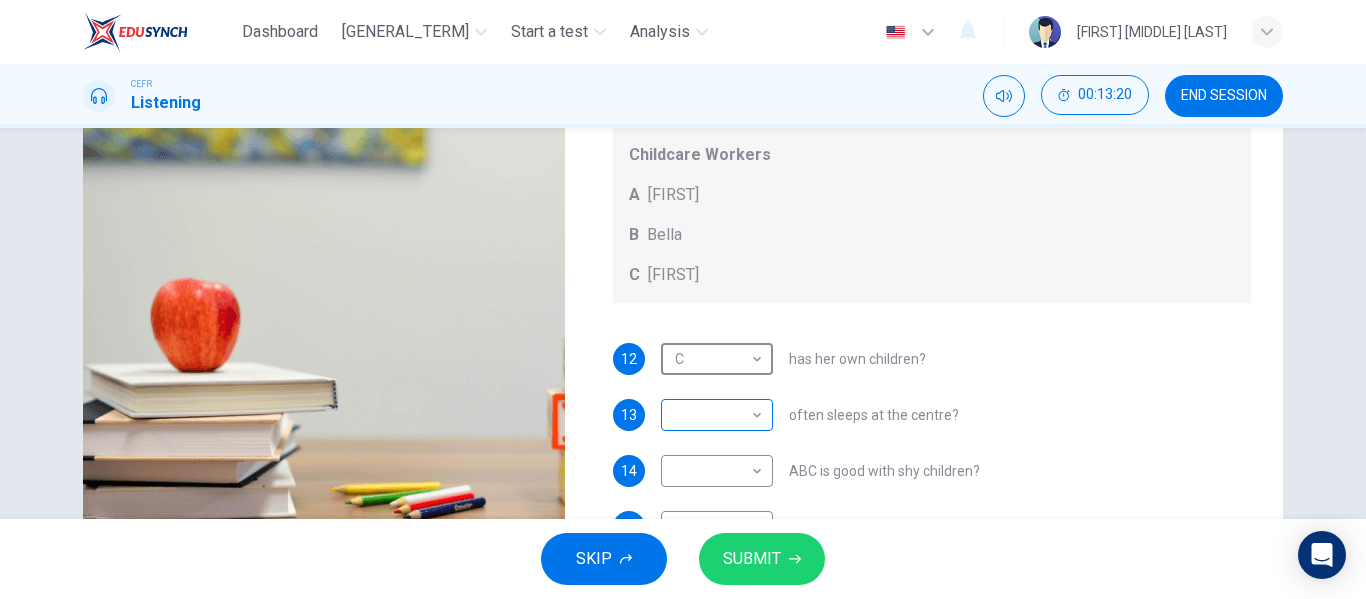 scroll, scrollTop: 17, scrollLeft: 0, axis: vertical 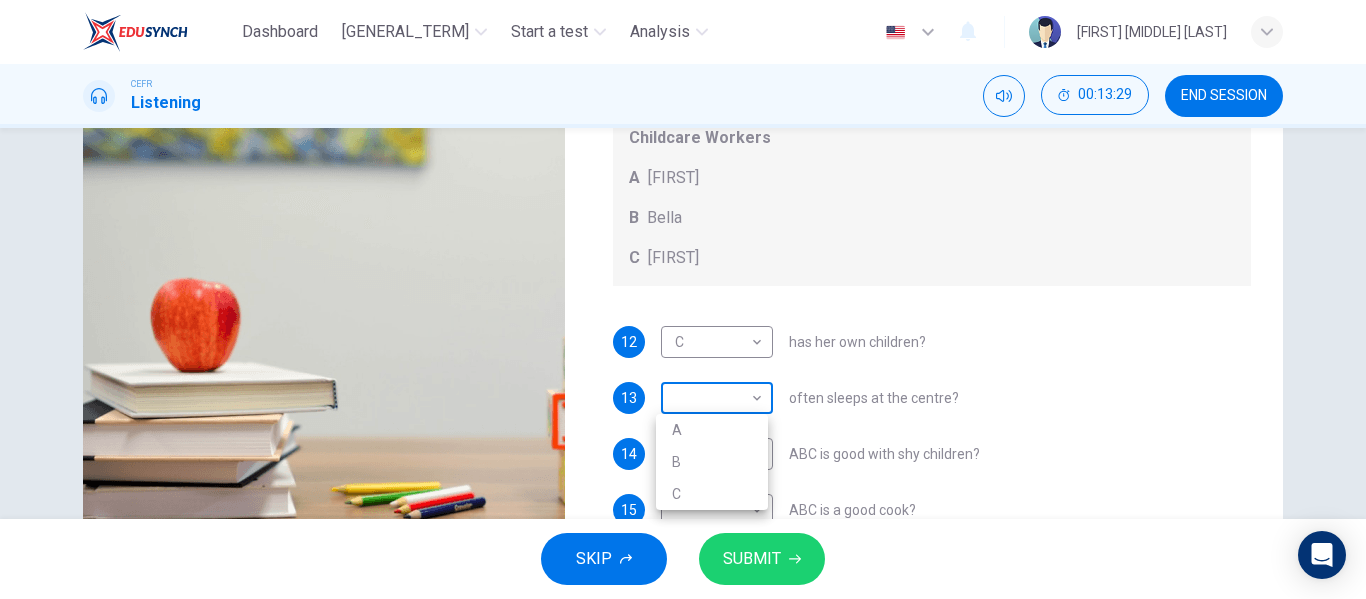 click on "Dashboard Practice Start a test Analysis English en ​ [PERSON] CEFR Listening 00:13:29 END SESSION Questions 12 - 15 Choose the correct letter, A, B, or C. You may use a letter more than once. Which childcare worker:
Childcare Workers A Andrea B Bella C Cathy 12 C C ​ has her own children? 13 ​ ​ often sleeps at the centre? 14 ​ ​ ABC is good with shy children? 15 ​ ​ ABC is a good cook?
Childcare Center 00m 59s SKIP SUBMIT EduSynch - Online Language Proficiency Testing
Dashboard Practice Start a test Analysis Notifications © Copyright  2025 A B C" at bounding box center [683, 299] 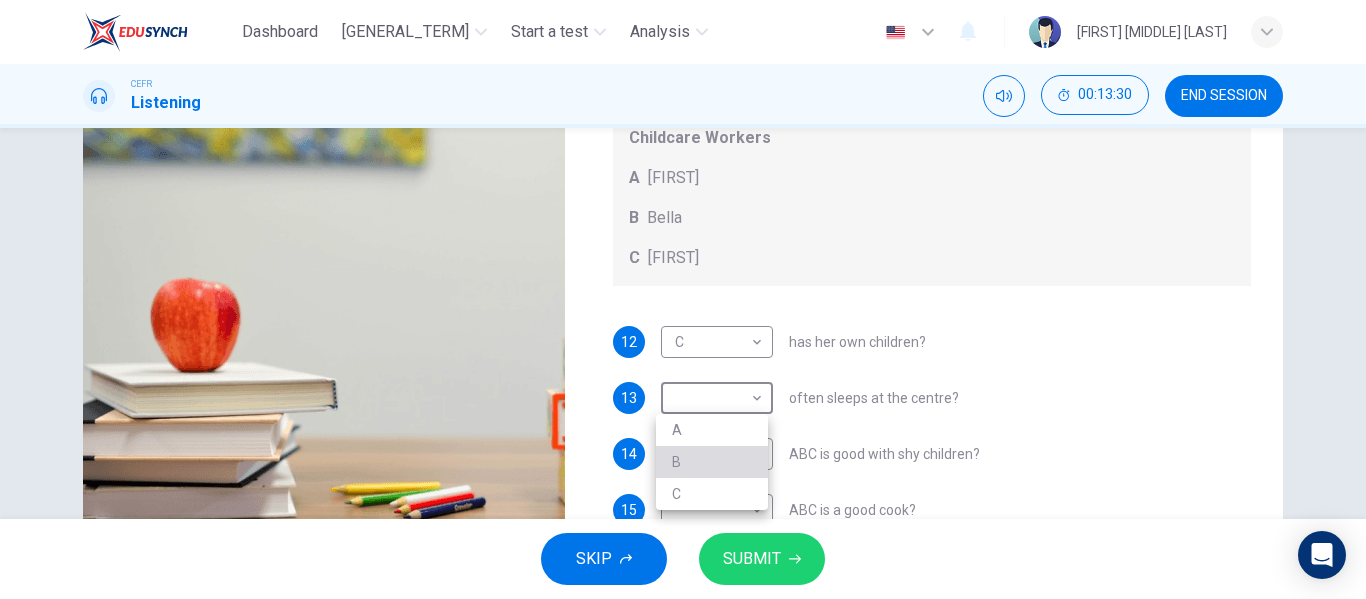 click on "B" at bounding box center [712, 462] 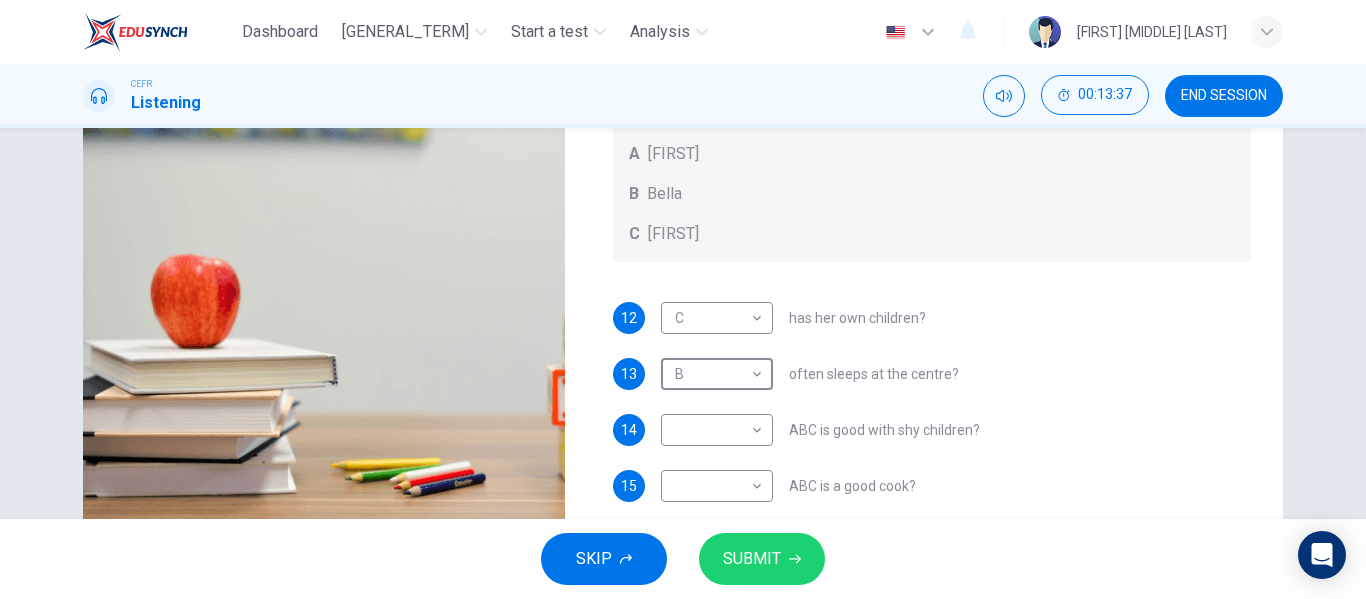 scroll, scrollTop: 323, scrollLeft: 0, axis: vertical 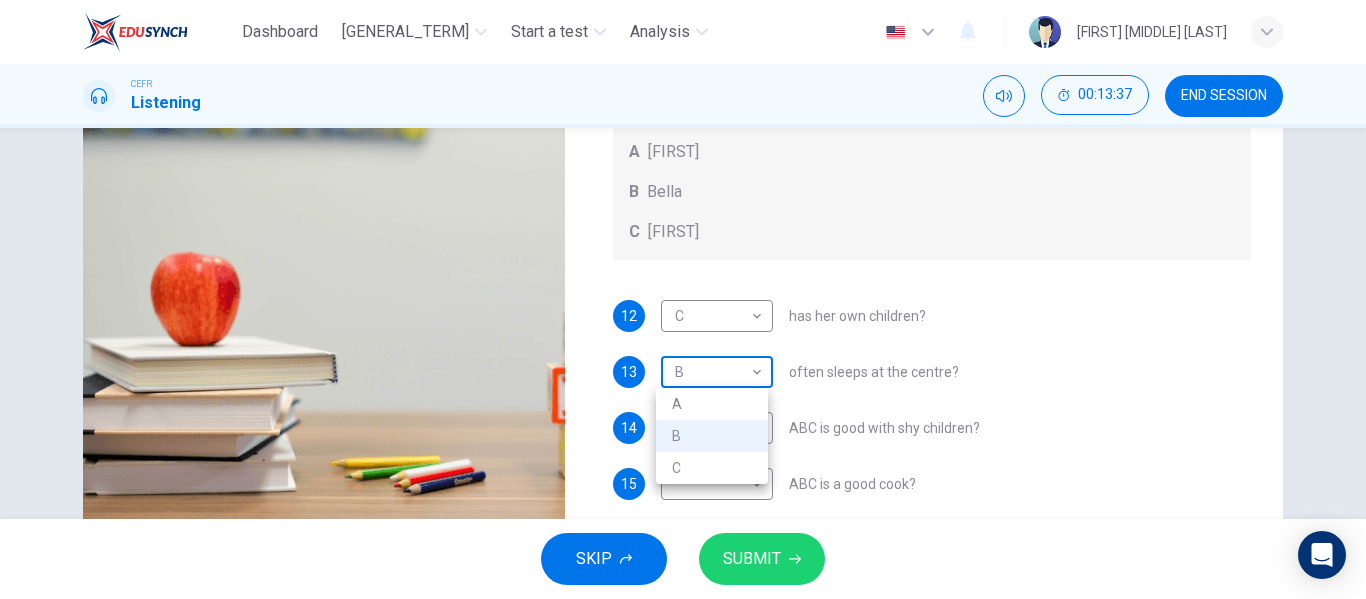 click on "Dashboard Practice Start a test Analysis English en ​ [PERSON] CEFR Listening [TIME] END SESSION Questions 12 - 15 Choose the correct letter, A, B, or C. You may use a letter more than once. Which childcare worker:
Childcare Workers A Andrea B Bella C Cathy 12 C C ​ has her own children? 13 B B ​ often sleeps at the centre? 14 ​ ​ ABC is good with shy children? 15 ​ ​ ABC is a good cook?
Childcare Center [TIME] SKIP SUBMIT EduSynch - Online Language Proficiency Testing
Dashboard Practice Start a test Analysis Notifications © Copyright  2025 A B C" at bounding box center (683, 299) 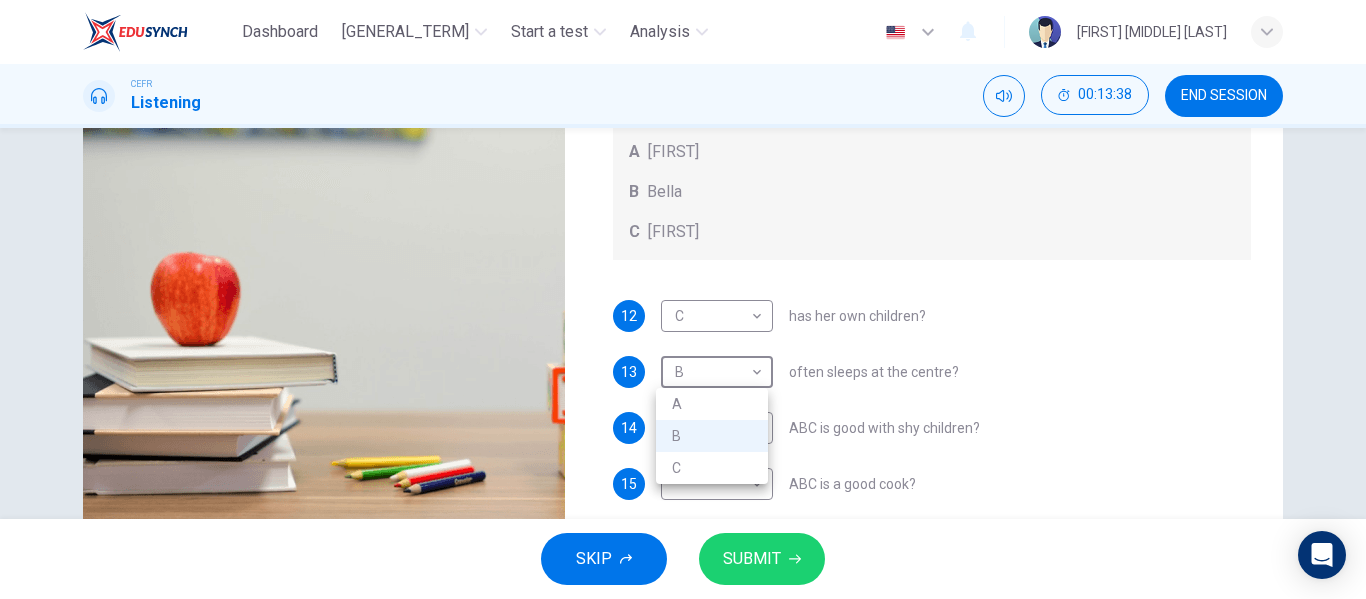 click on "A" at bounding box center [712, 404] 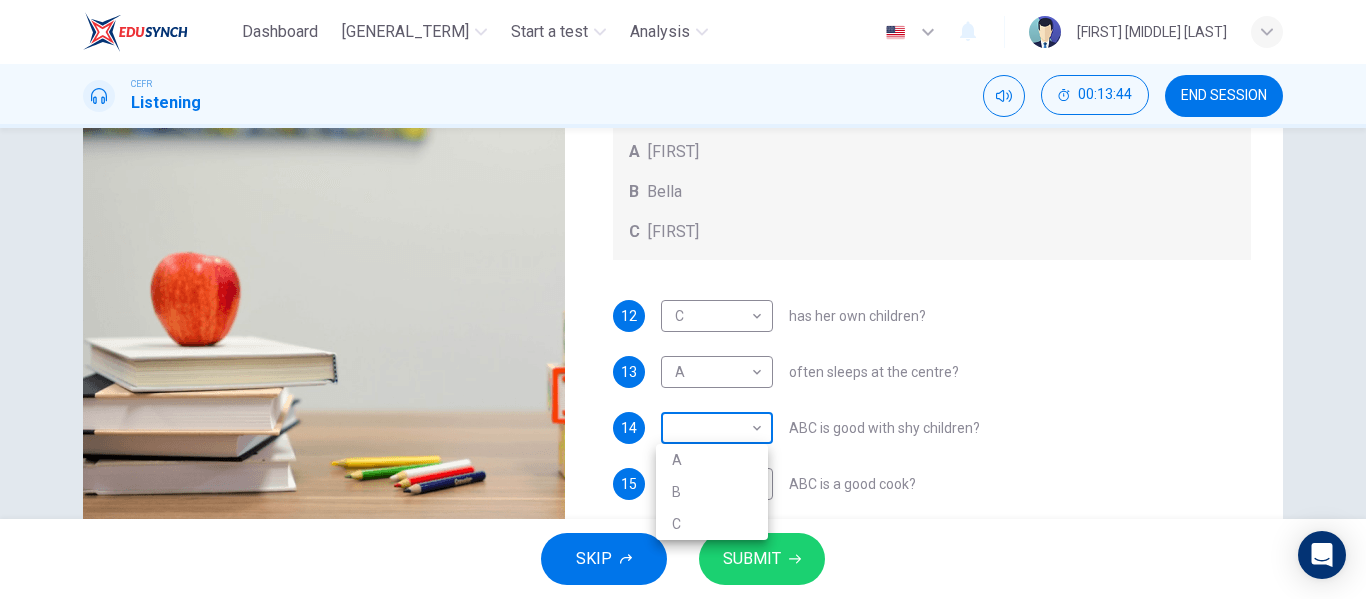 click on "Dashboard Practice Start a test Analysis English en [PERSON] CEFR Listening 00:13:44 END SESSION Questions 12 - 15 Choose the correct letter, A, B, or C. You may use a letter more than once. Which childcare worker:
Childcare Workers A Andrea B Bella C Cathy 12 C C has her own children? 13 A A often sleeps at the centre? 14 C C ABC is good with shy children? 15 A A ABC is a good cook?
Childcare Center 00m 44s SKIP SUBMIT EduSynch - Online Language Proficiency Testing
Dashboard Practice Start a test Analysis Notifications © Copyright  2025 A B C" at bounding box center (683, 299) 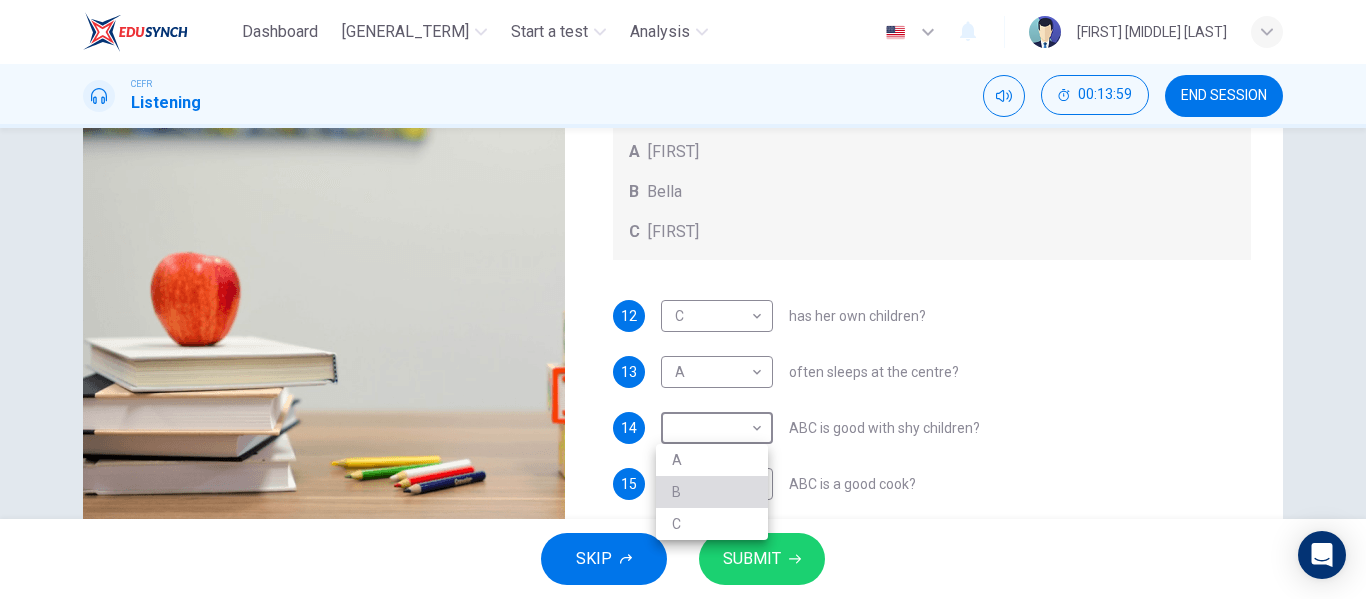 click on "B" at bounding box center (712, 492) 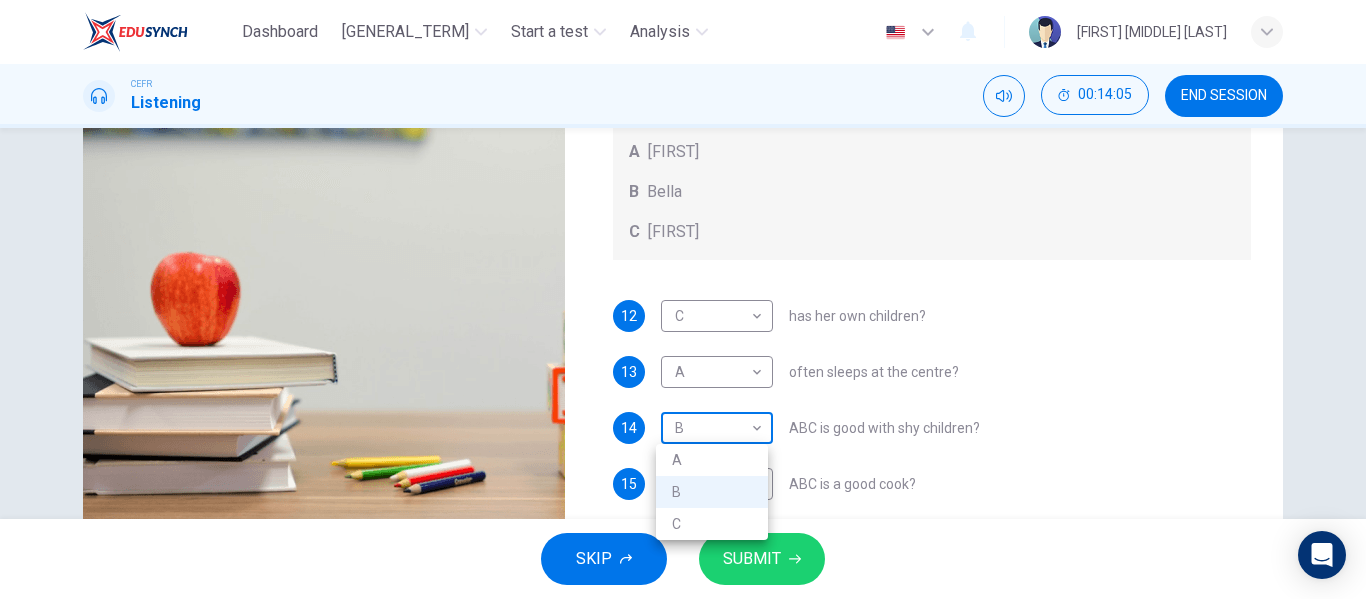 click on "Dashboard Practice Start a test Analysis English en ​ [FIRST] [LAST] CEFR Listening 00:14:05 END SESSION Questions 12 - 15 Choose the correct letter, A, B, or C. You may use a letter more than once. Which childcare worker:
Childcare Workers A Andrea B Bella C Cathy 12 C C ​ has her own children? 13 A A ​ often sleeps at the centre? 14 B B ​ ABC is good with shy children? 15 ​ ​ ABC is a good cook?
Childcare Center 00m 23s SKIP SUBMIT EduSynch - Online Language Proficiency Testing
Dashboard Practice Start a test Analysis Notifications © Copyright  2025 A B C" at bounding box center (683, 299) 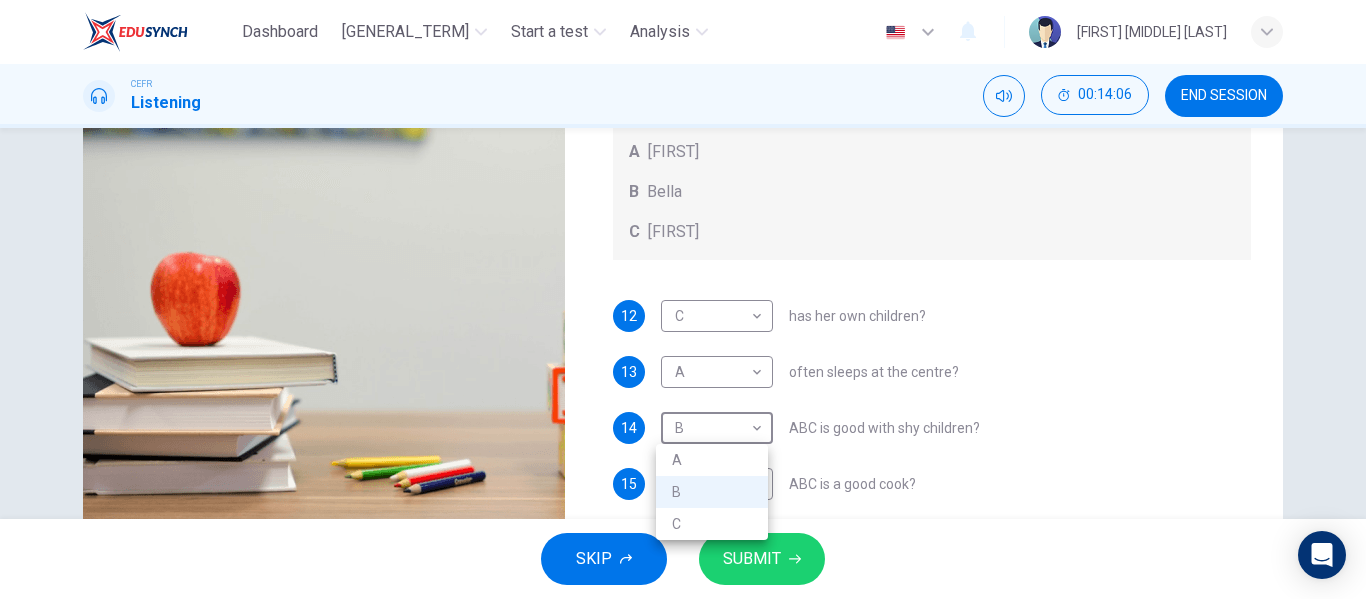 click on "C" at bounding box center (712, 524) 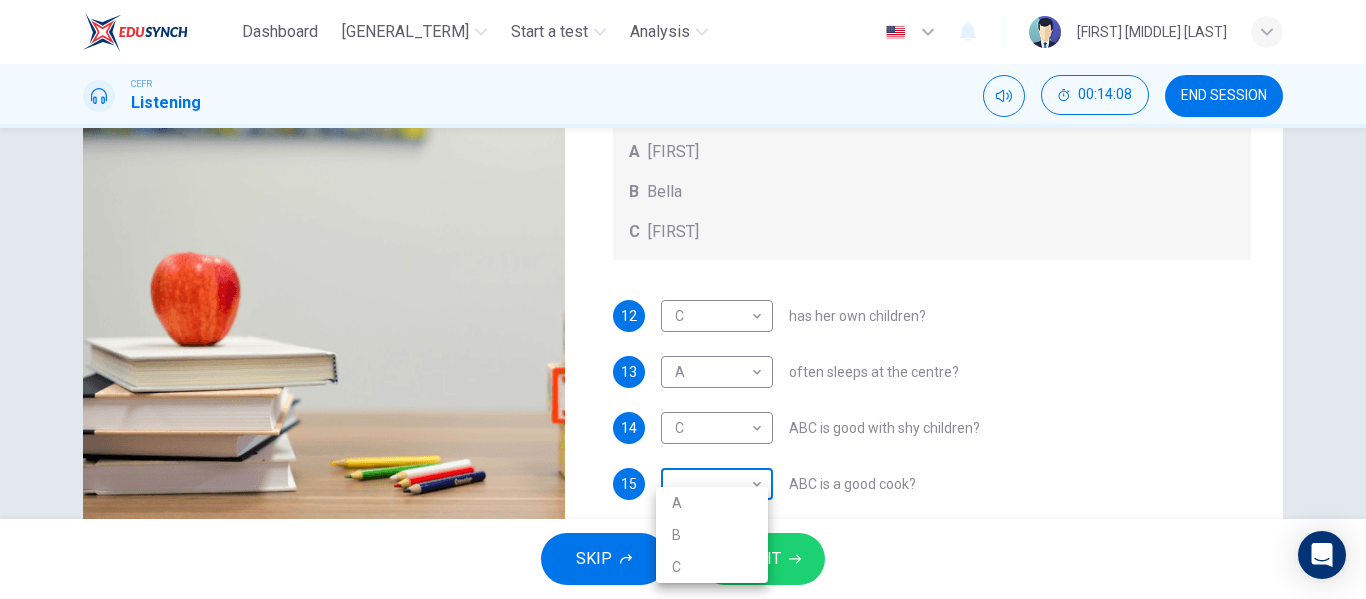click on "Dashboard Practice Start a test Analysis English en ​ [FIRST] [LAST] CEFR Listening 00:14:08 END SESSION Questions 12 - 15 Choose the correct letter, A, B, or C. You may use a letter more than once. Which childcare worker:
Childcare Workers A Andrea B Bella C Cathy 12 C C ​ has her own children? 13 A A ​ often sleeps at the centre? 14 C C ​ ABC is good with shy children? 15 ​ ​ ABC is a good cook?
Childcare Center 00m 20s SKIP SUBMIT EduSynch - Online Language Proficiency Testing
Dashboard Practice Start a test Analysis Notifications © Copyright  2025 A B C" at bounding box center [683, 299] 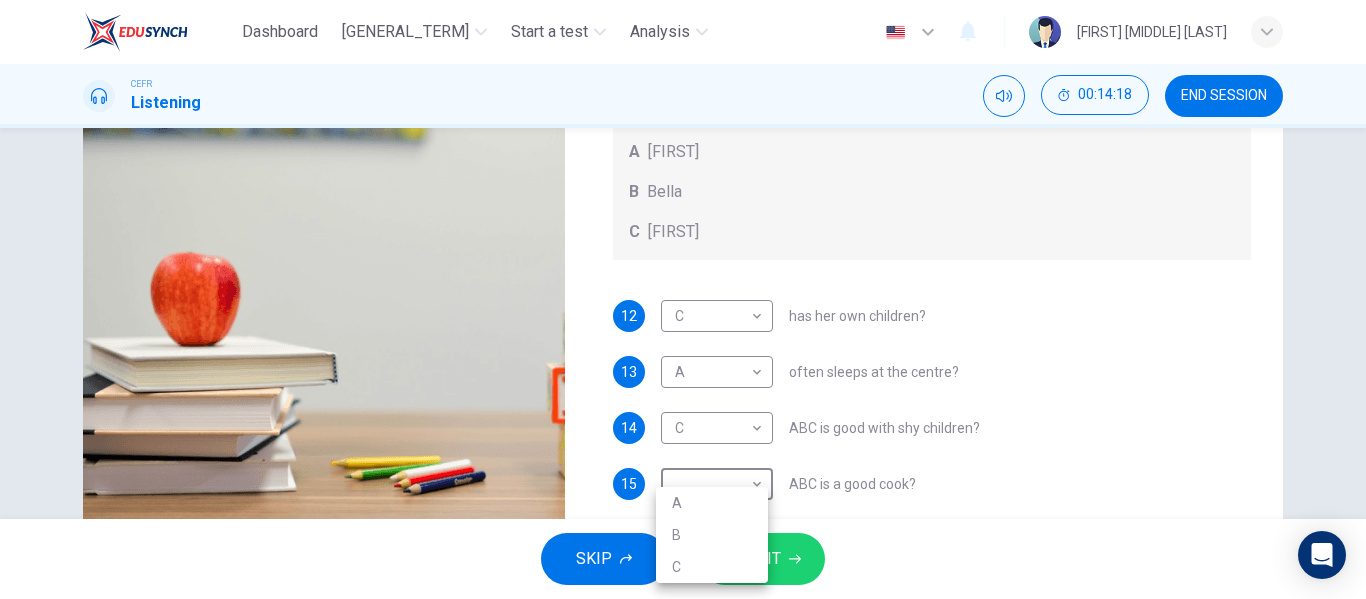 click on "B" at bounding box center [712, 535] 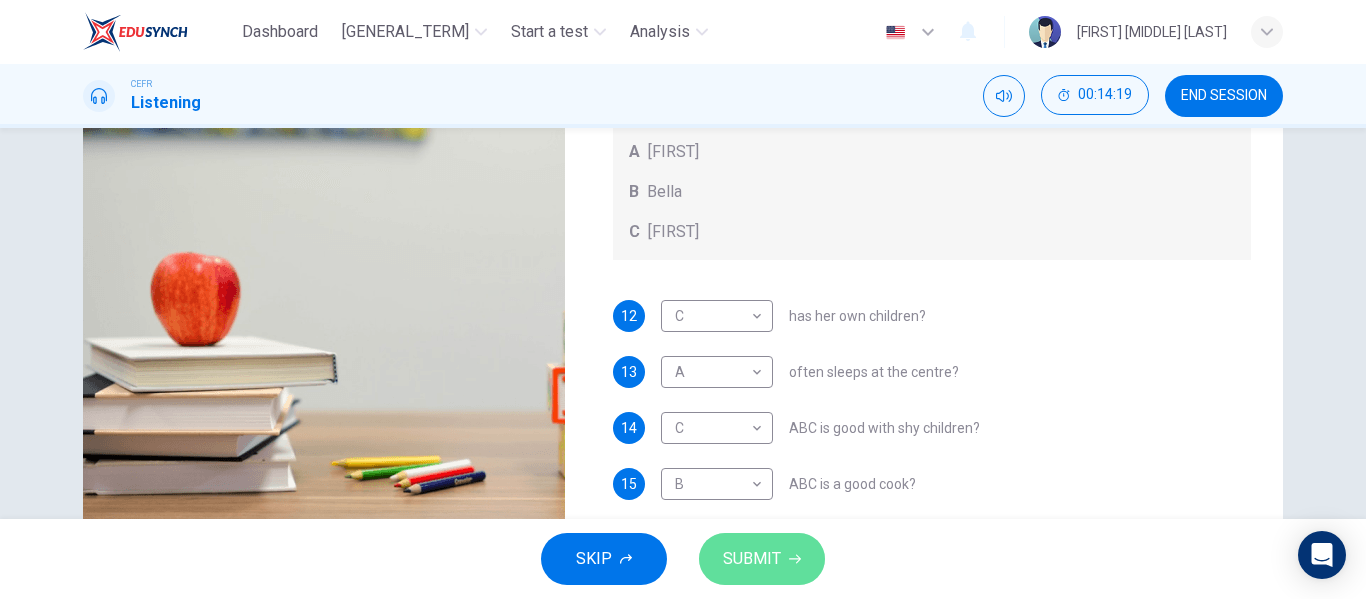 click on "SUBMIT" at bounding box center [752, 559] 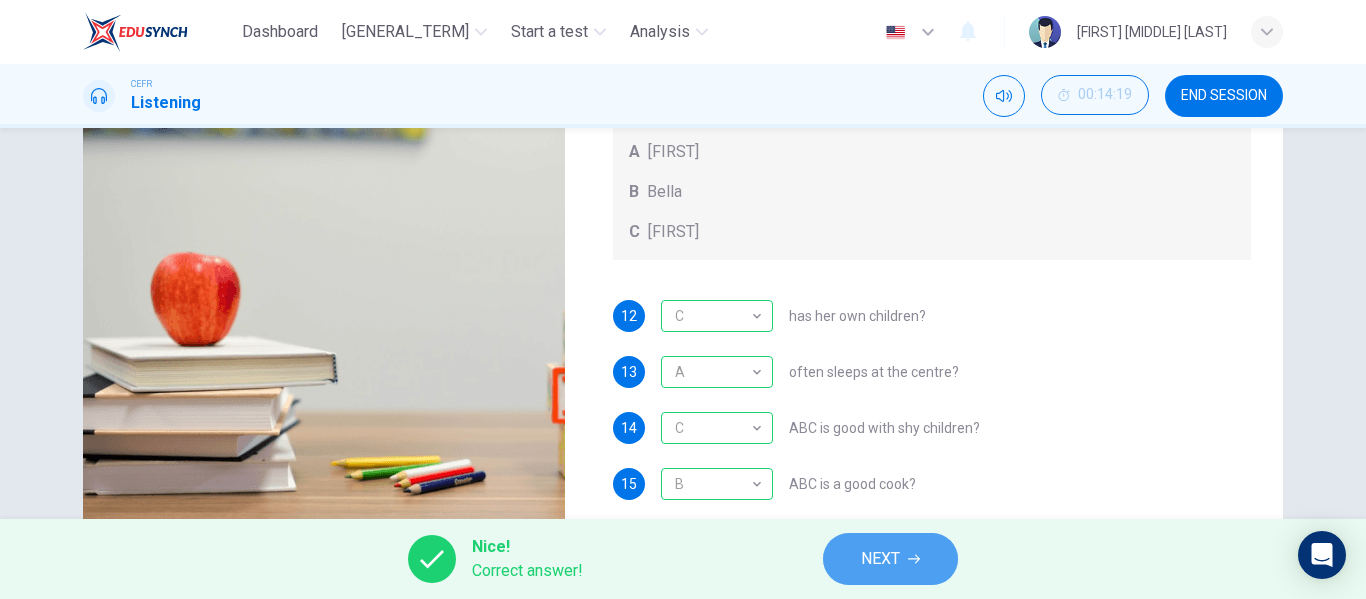 click on "NEXT" at bounding box center [890, 559] 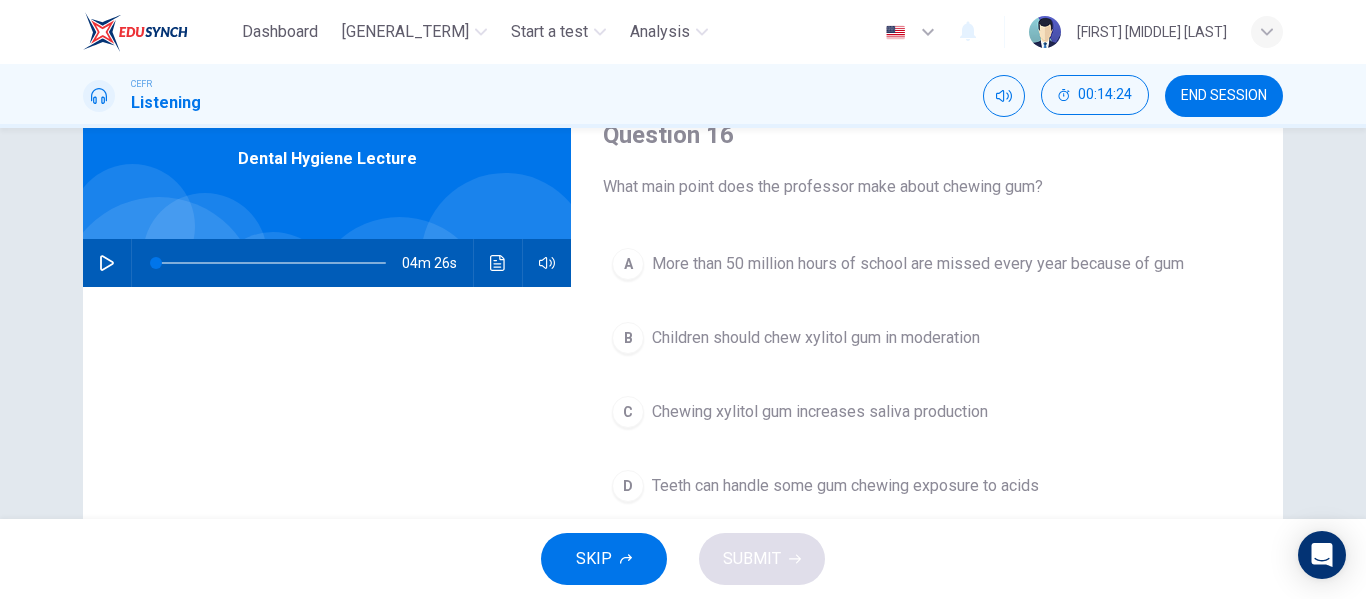 scroll, scrollTop: 90, scrollLeft: 0, axis: vertical 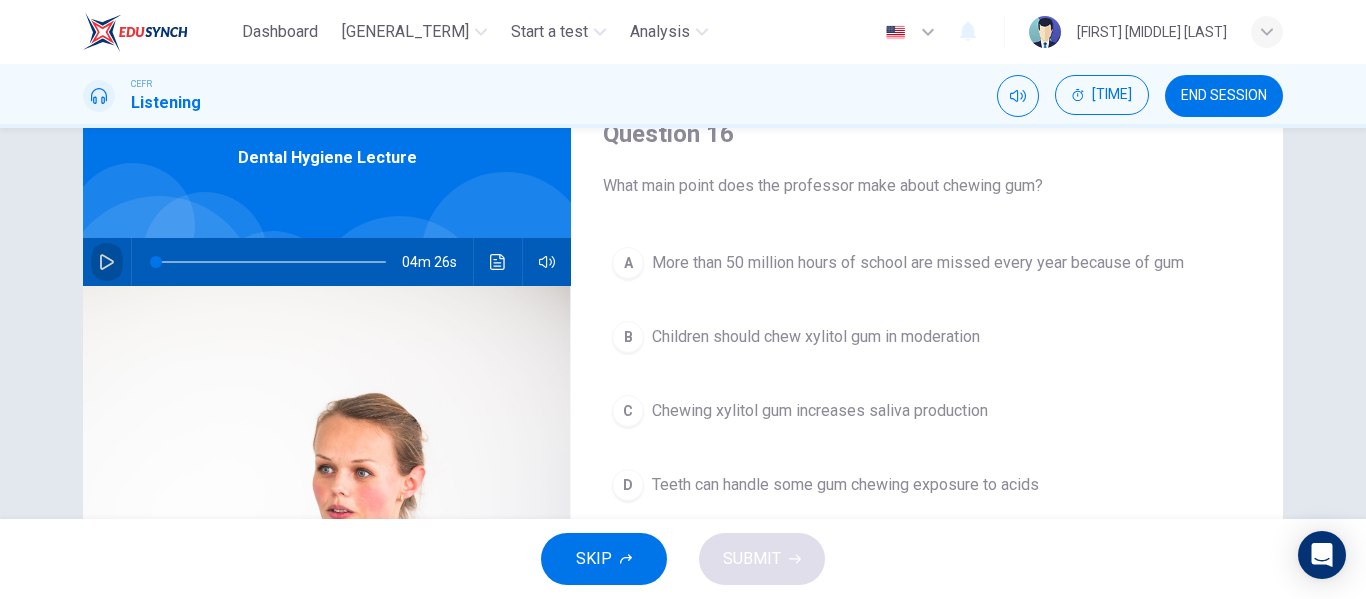 click at bounding box center [107, 262] 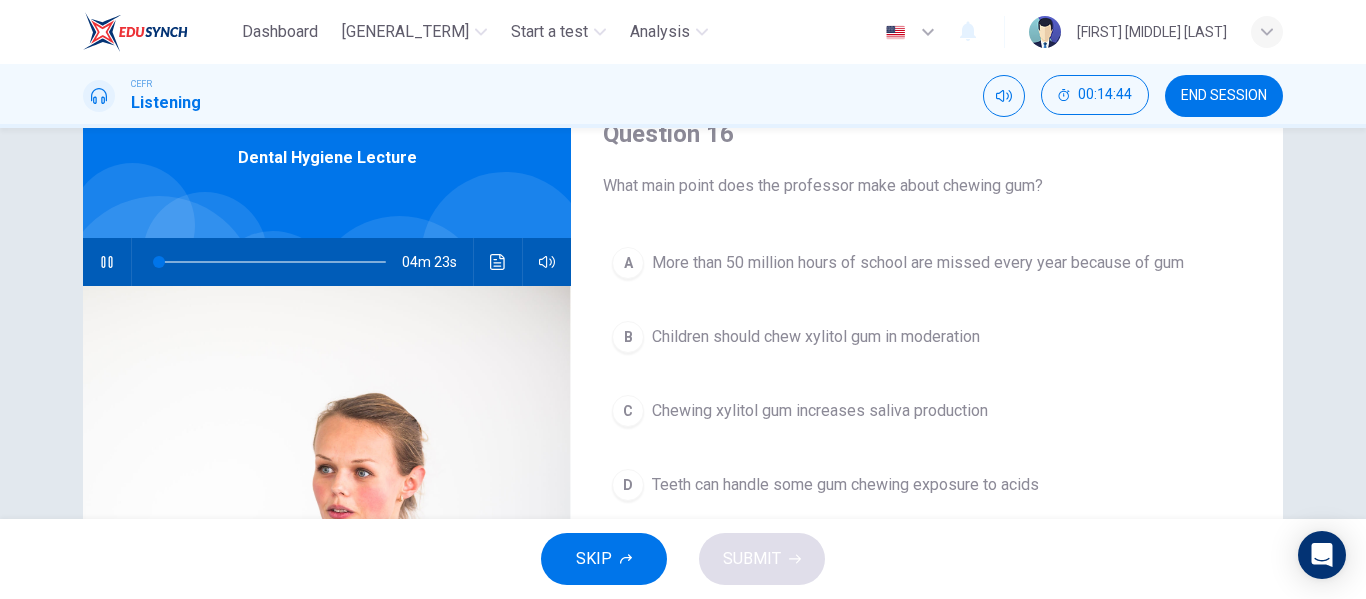 type 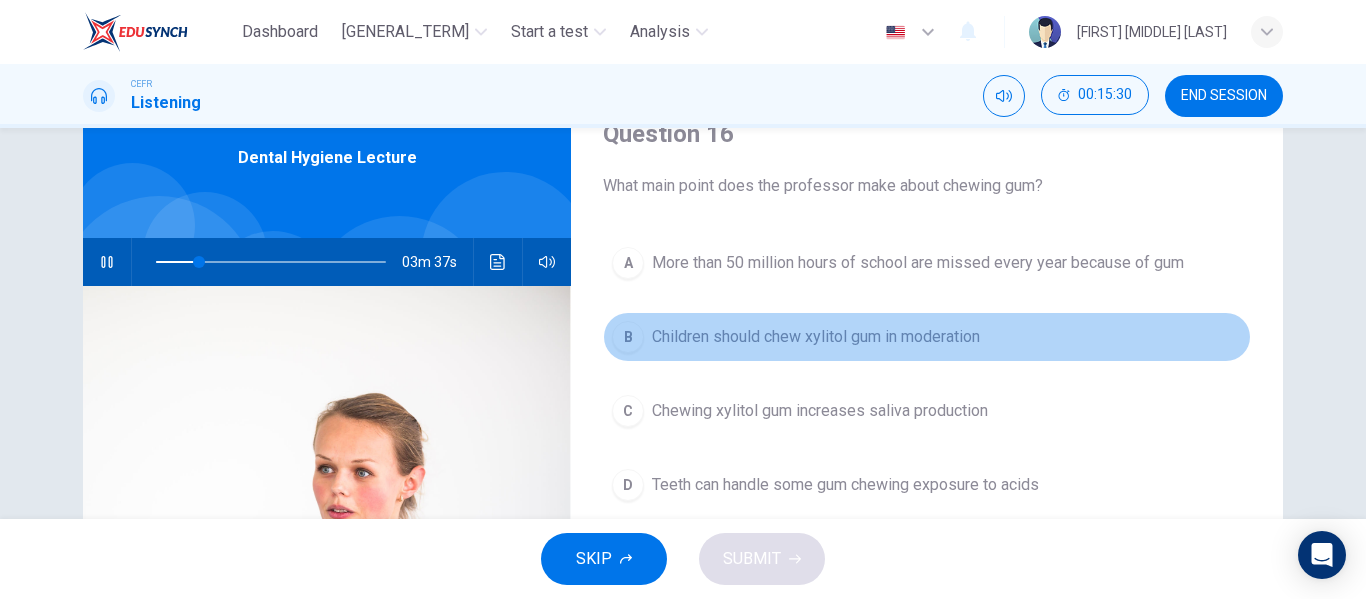 click on "Children should chew xylitol gum in moderation" at bounding box center (918, 263) 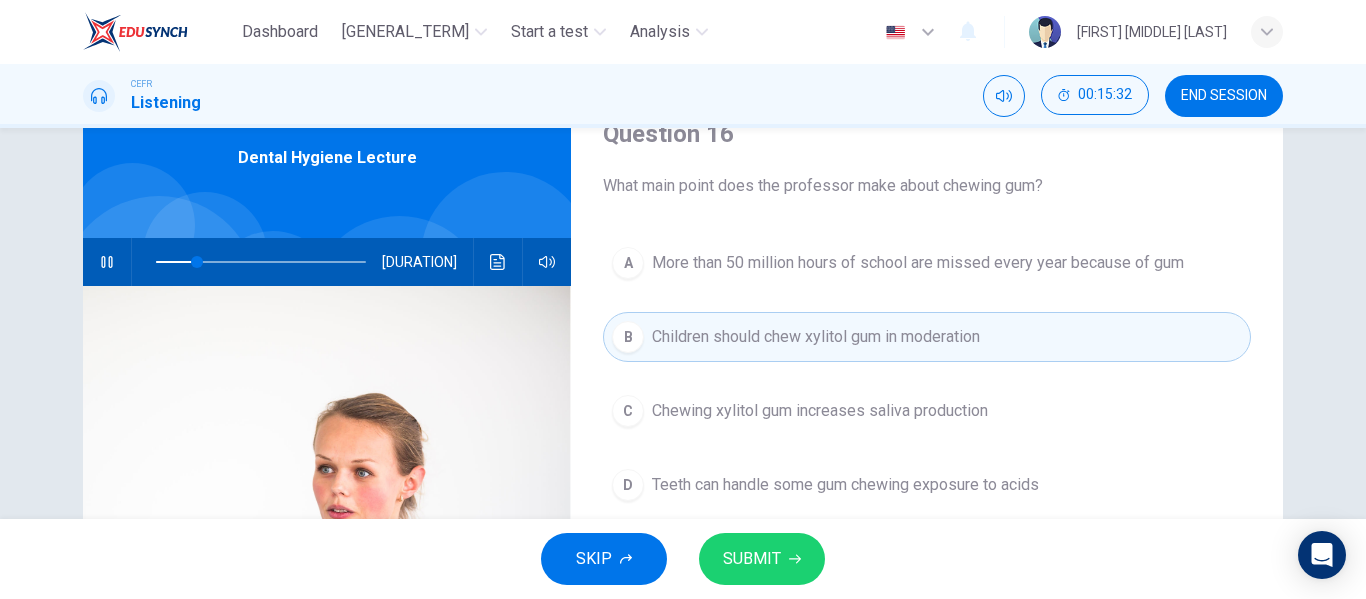 click on "SUBMIT" at bounding box center [752, 559] 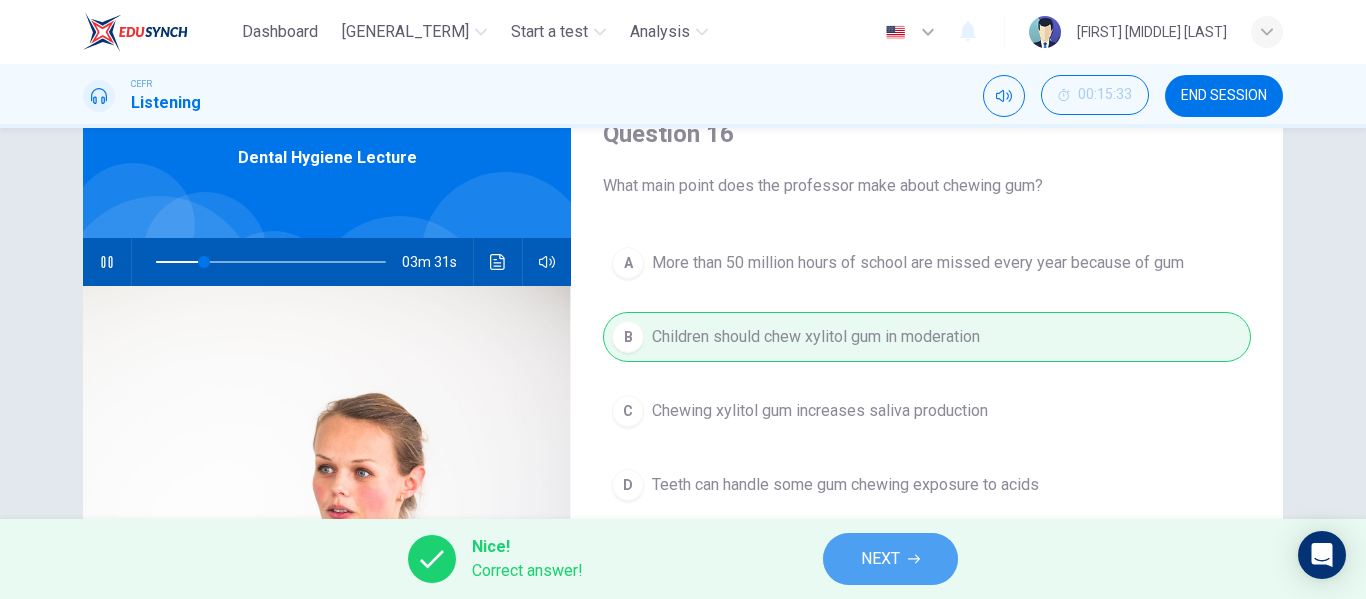 click on "NEXT" at bounding box center [890, 559] 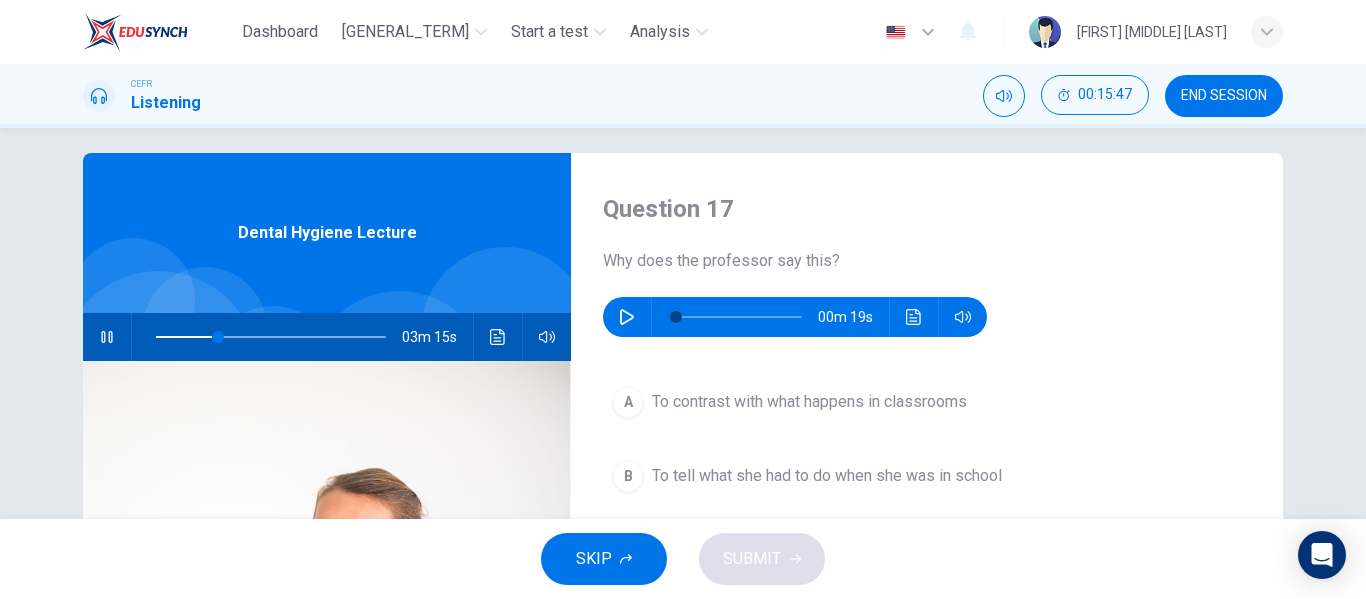 scroll, scrollTop: 14, scrollLeft: 0, axis: vertical 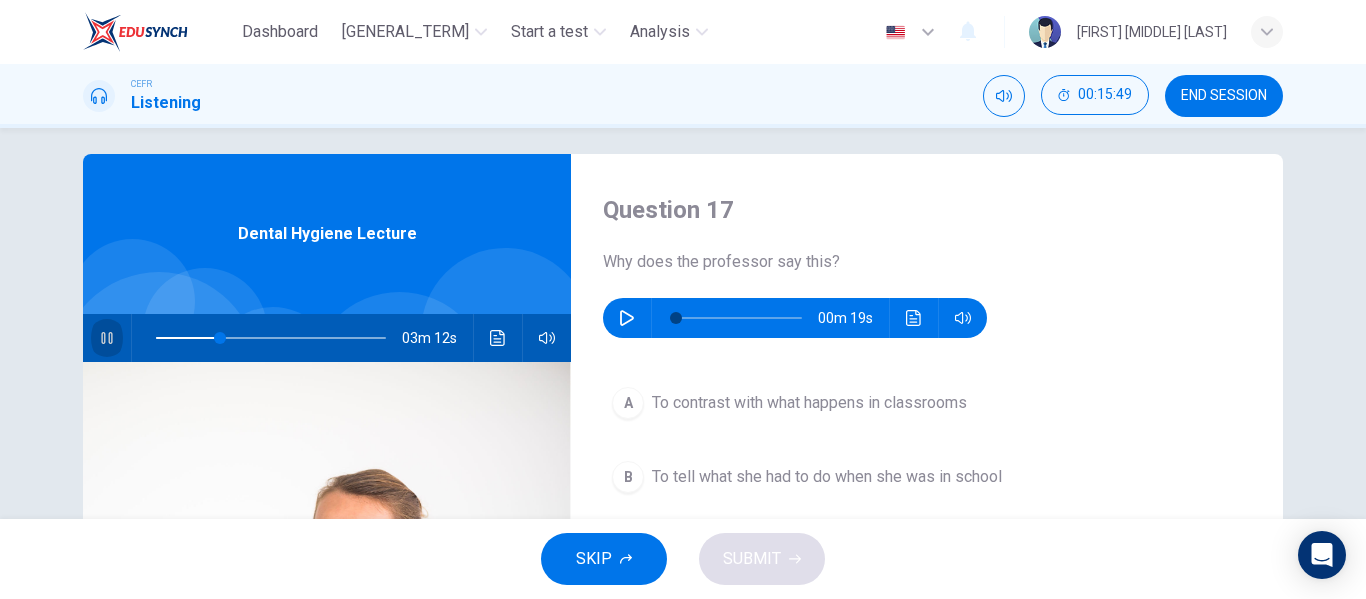 click at bounding box center (107, 338) 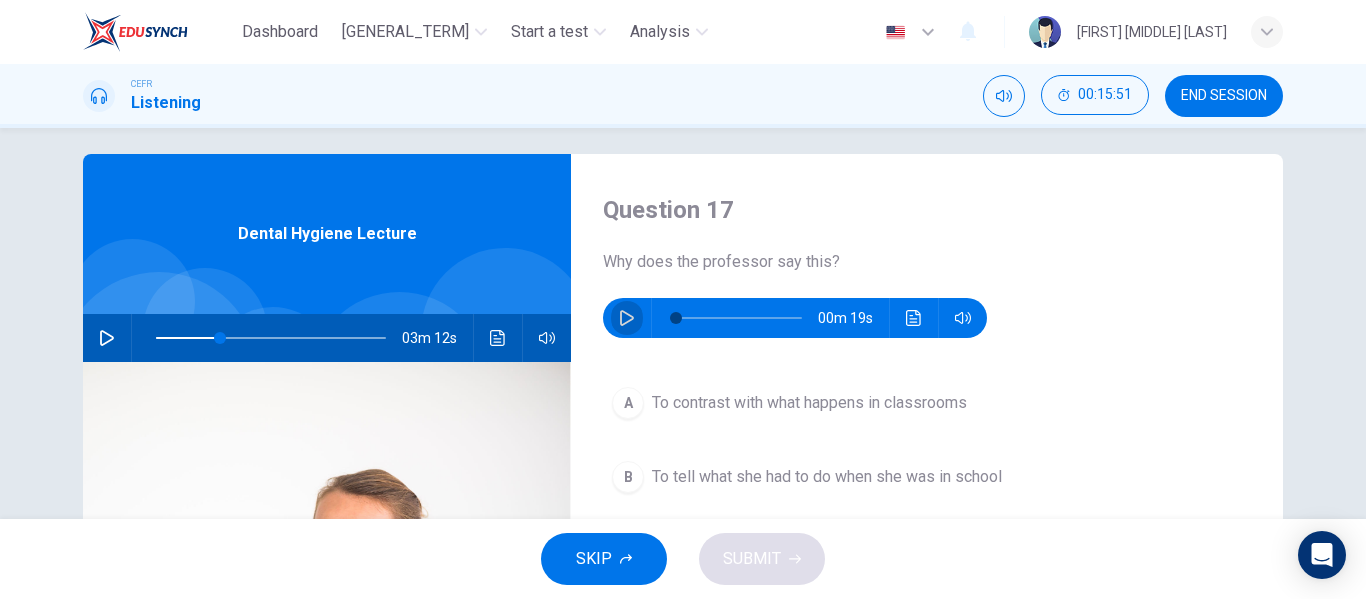 click at bounding box center (627, 318) 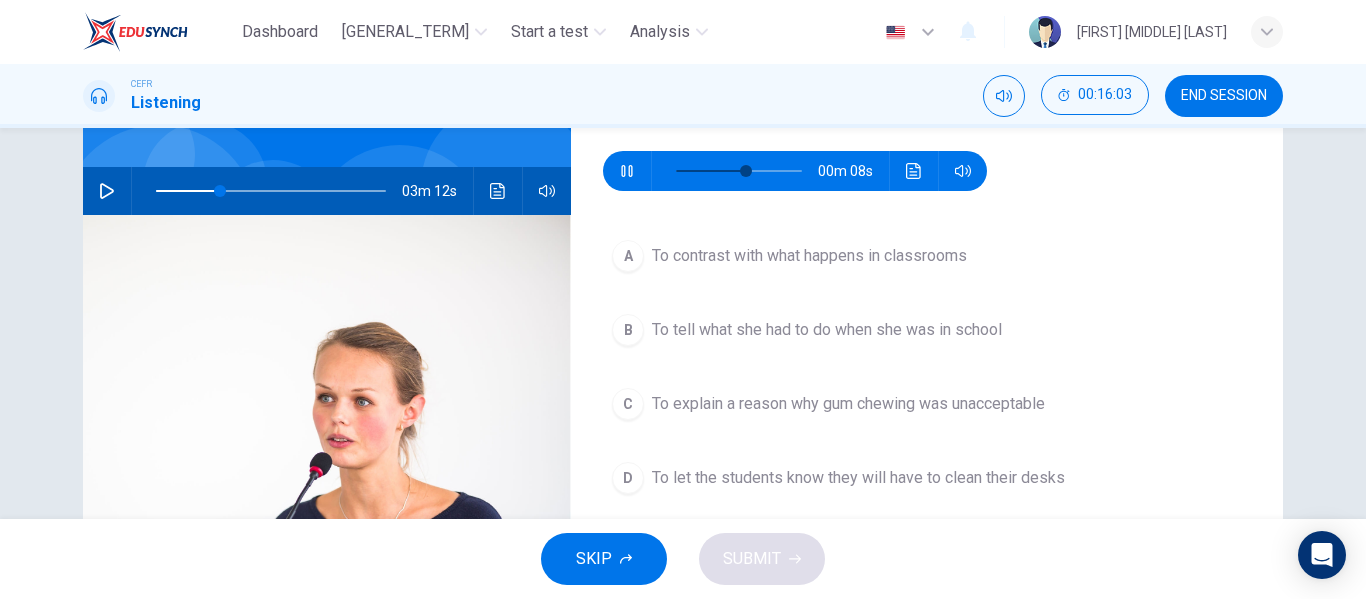 scroll, scrollTop: 162, scrollLeft: 0, axis: vertical 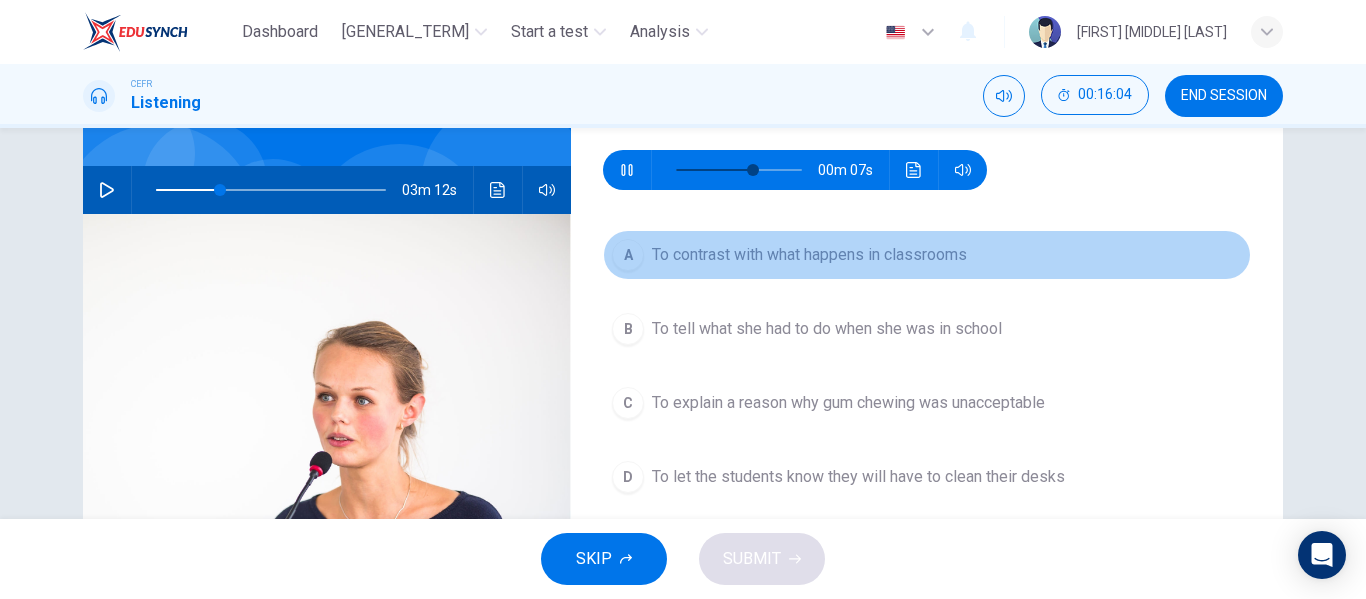 click on "To contrast with what happens in classrooms" at bounding box center [809, 255] 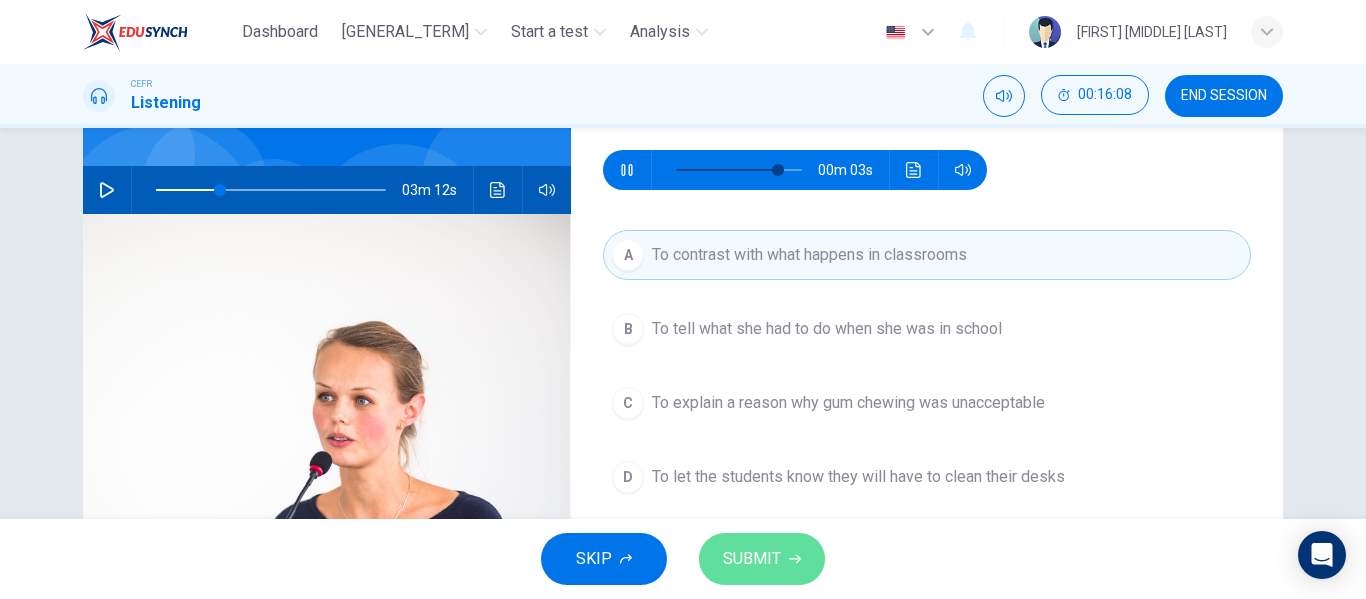 click on "SUBMIT" at bounding box center (752, 559) 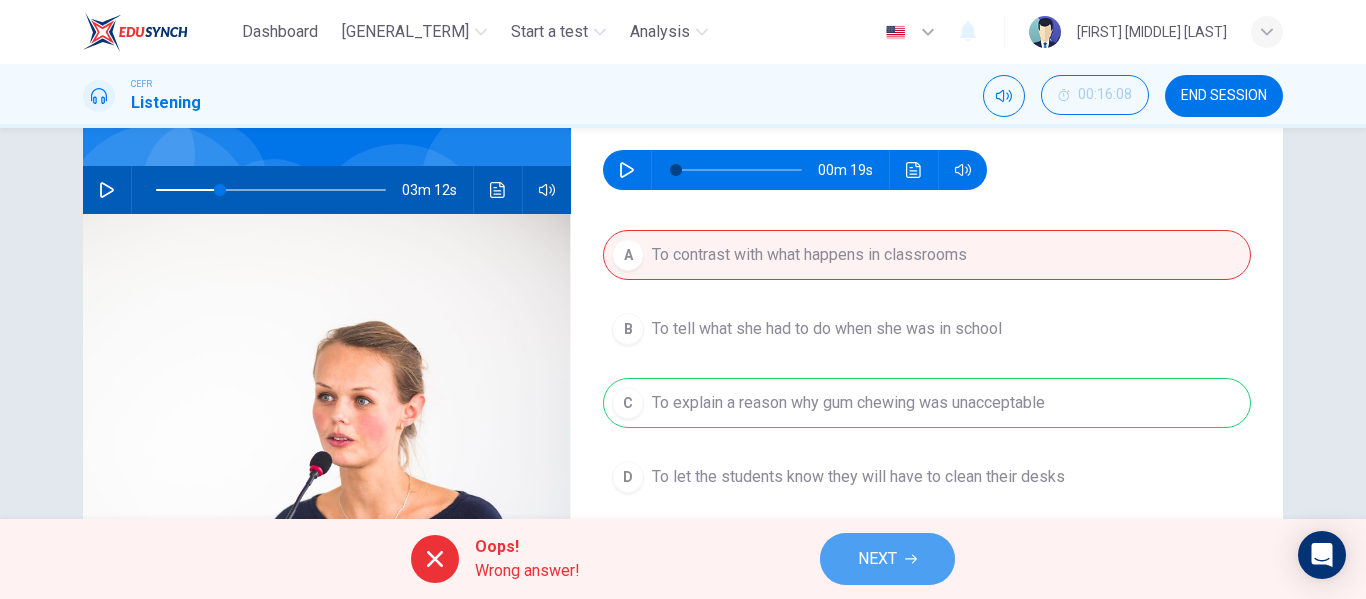 click on "NEXT" at bounding box center [887, 559] 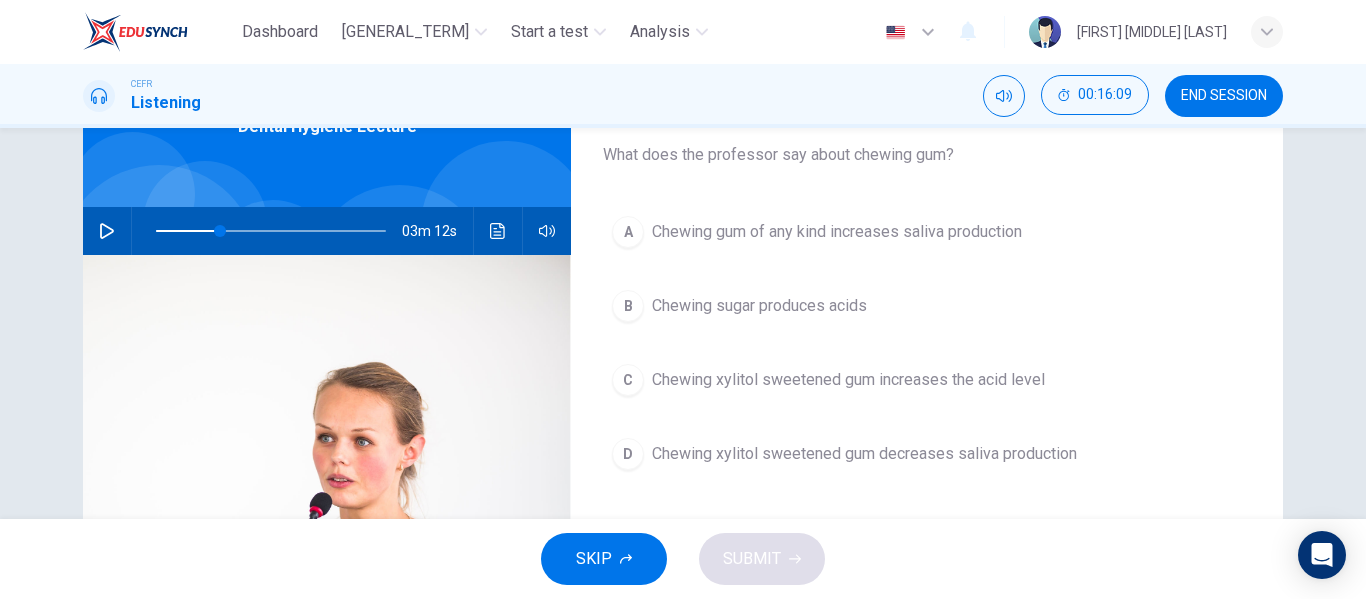 scroll, scrollTop: 112, scrollLeft: 0, axis: vertical 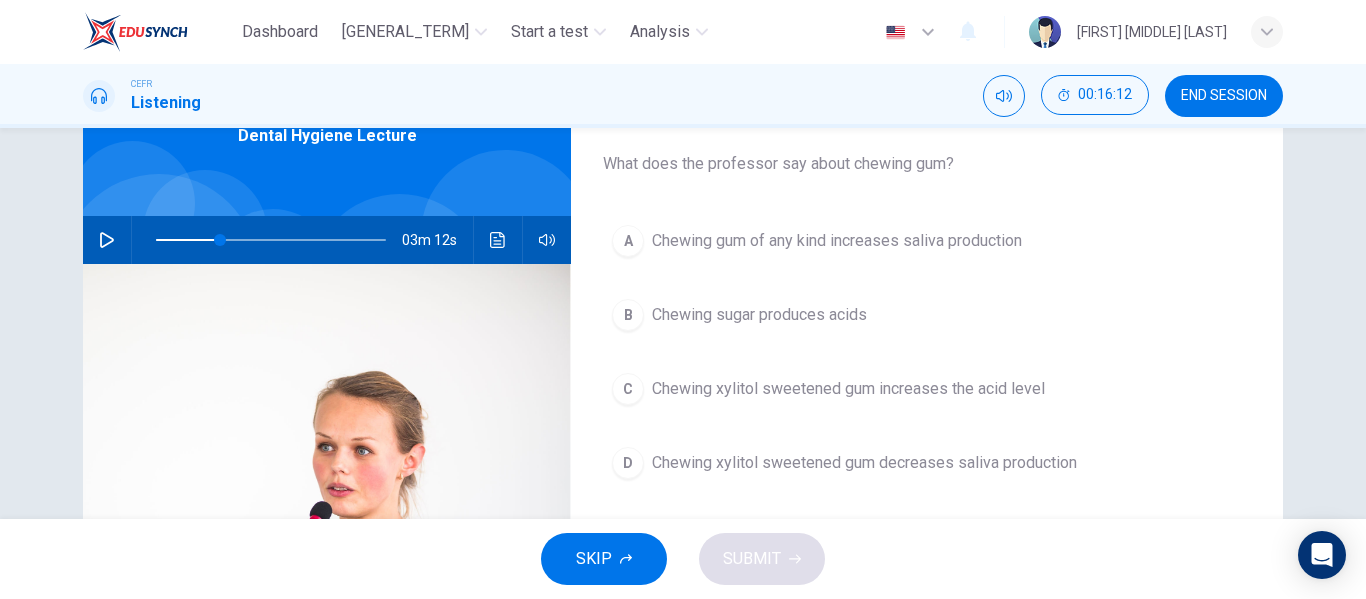 click at bounding box center [107, 240] 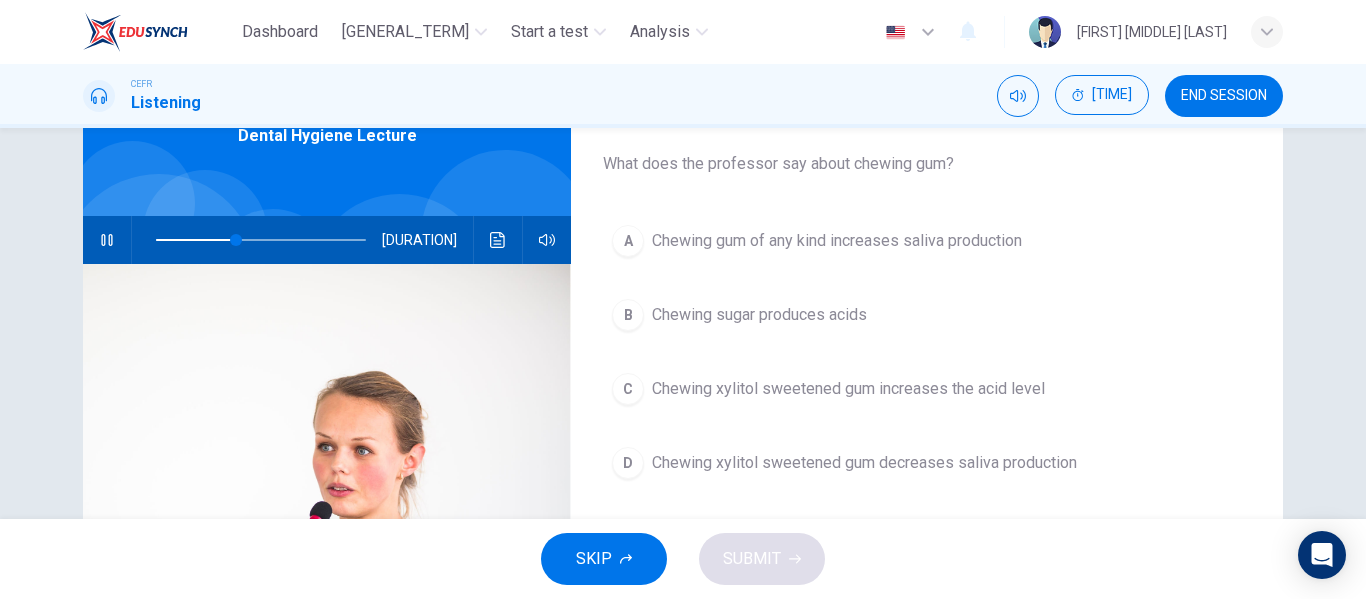 click on "Chewing xylitol sweetened gum increases the acid level" at bounding box center (837, 241) 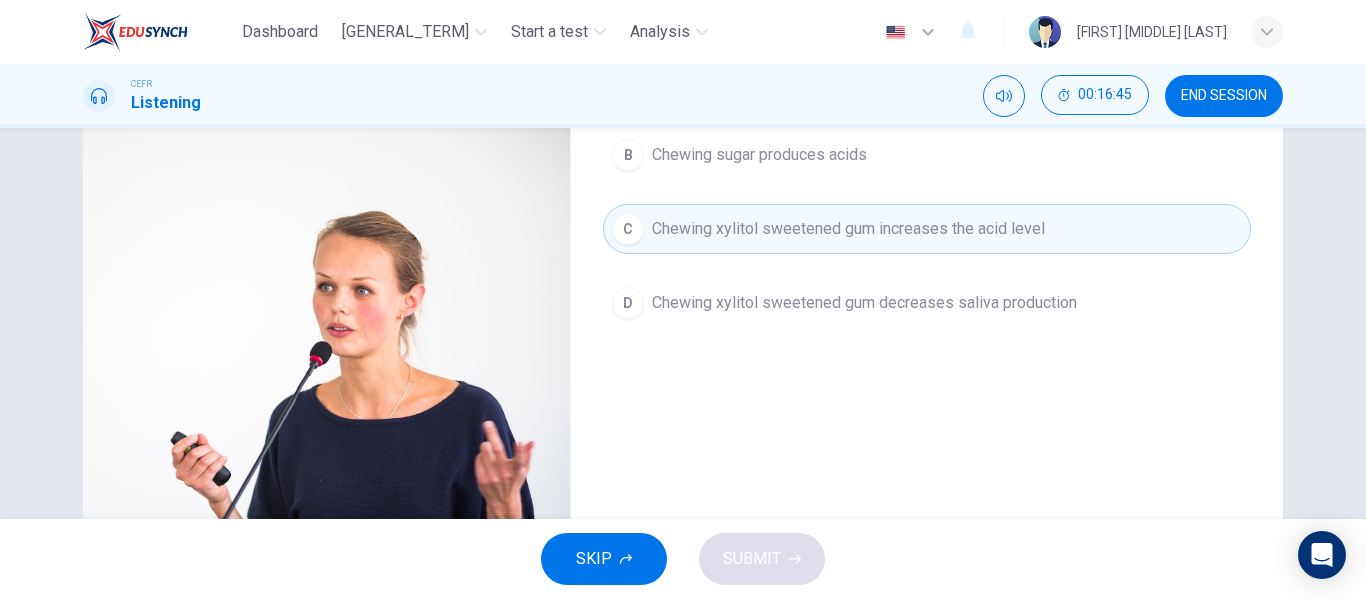 scroll, scrollTop: 186, scrollLeft: 0, axis: vertical 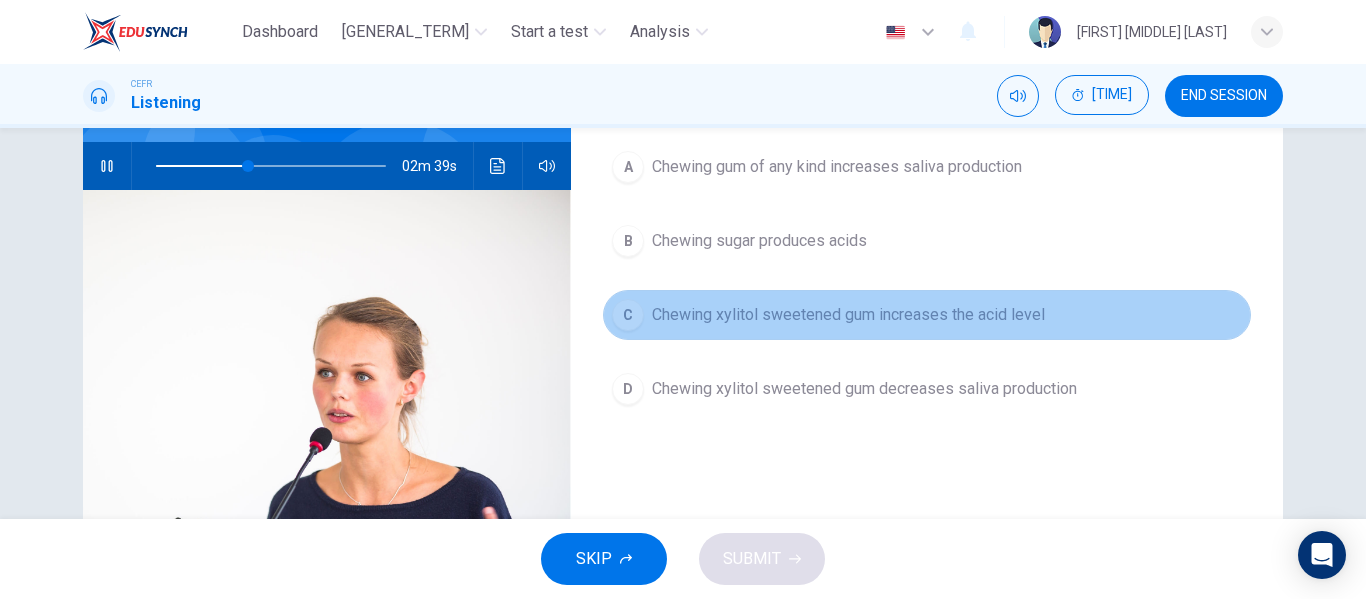 click on "Chewing xylitol sweetened gum increases the acid level" at bounding box center [848, 315] 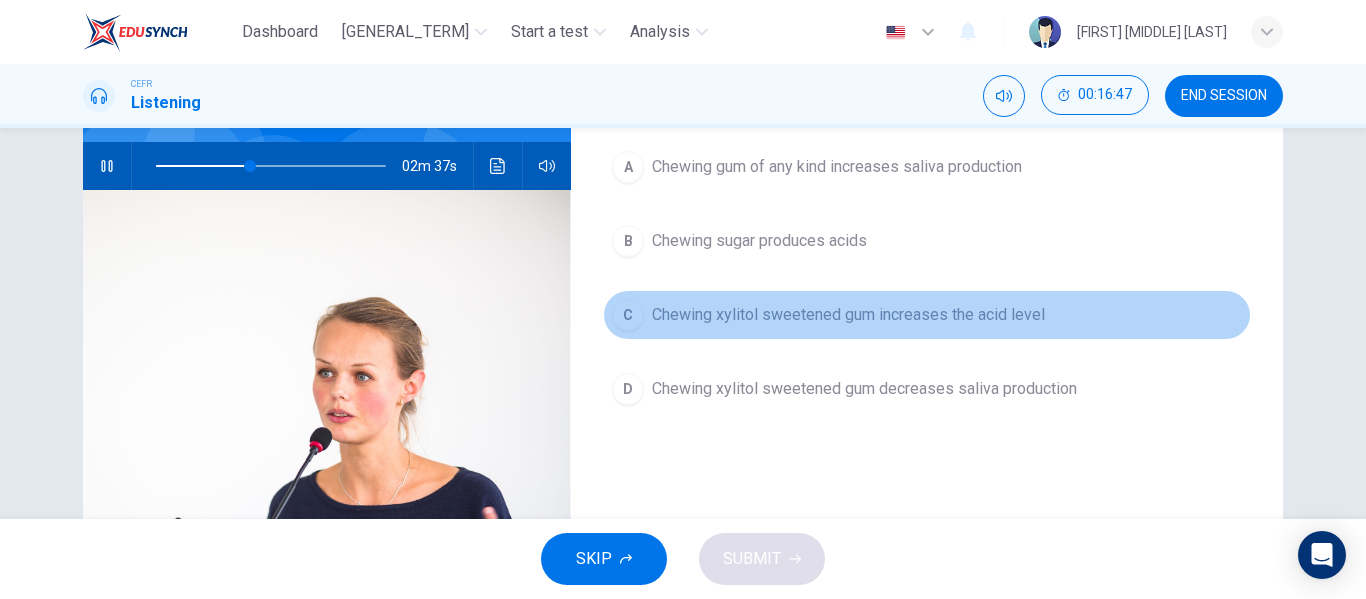 click on "Chewing xylitol sweetened gum increases the acid level" at bounding box center [837, 167] 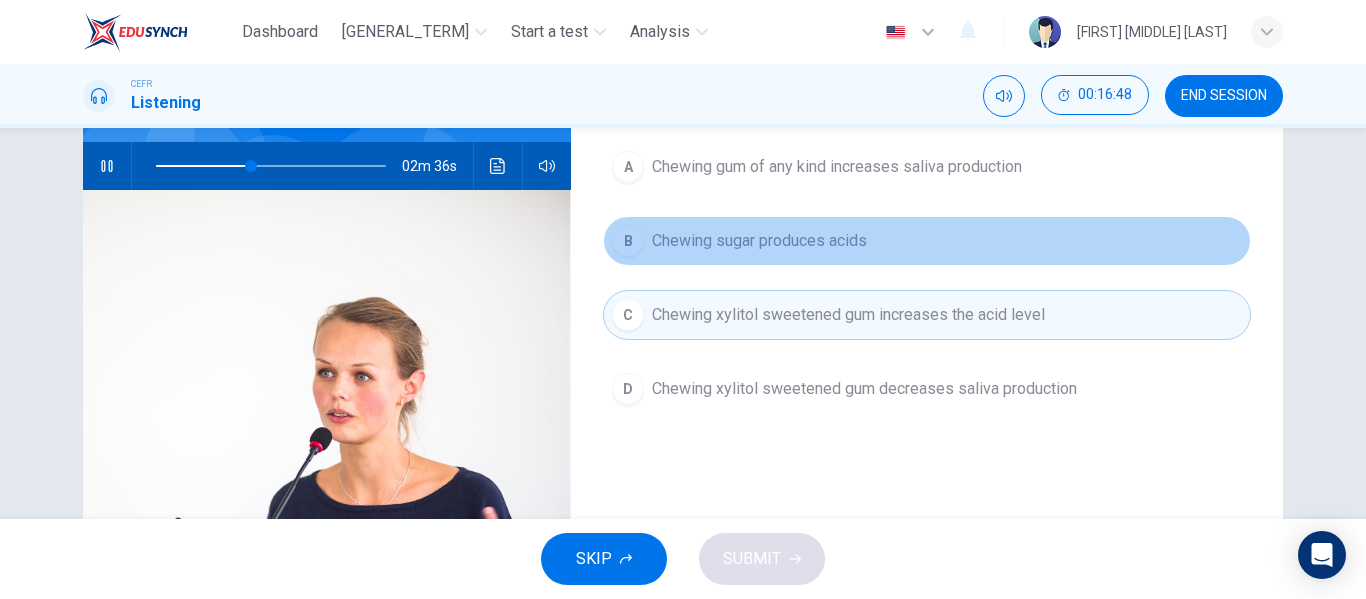 click on "Chewing sugar produces acids" at bounding box center [837, 167] 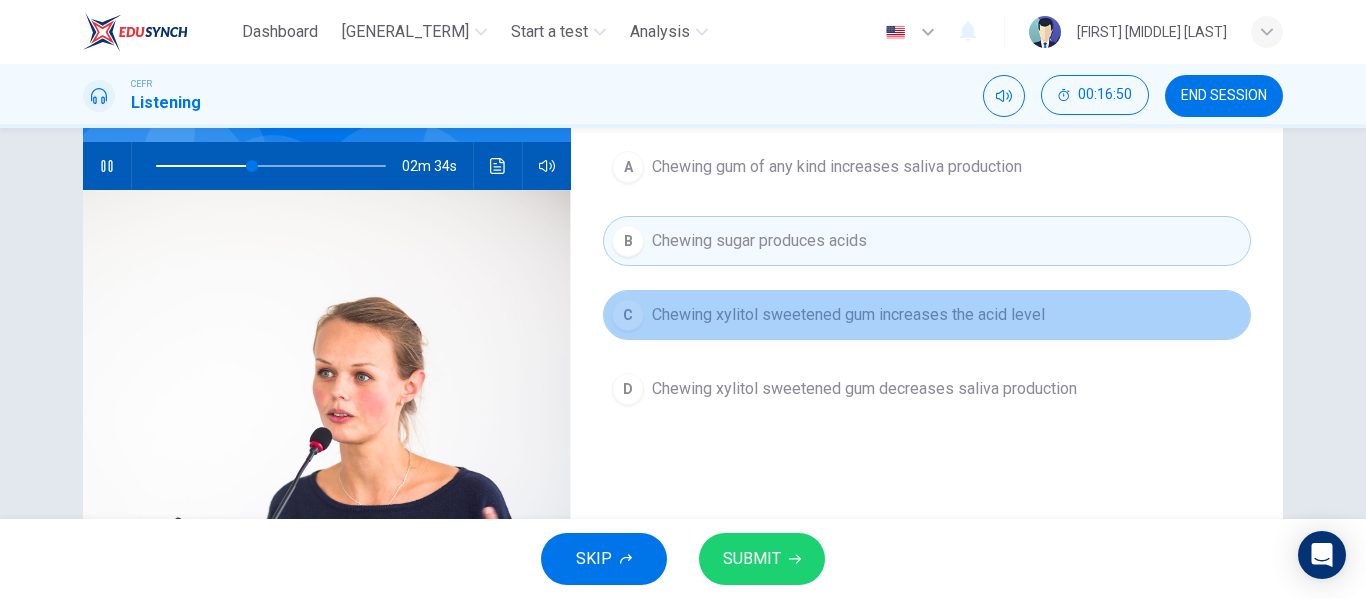 click on "Chewing xylitol sweetened gum increases the acid level" at bounding box center (759, 241) 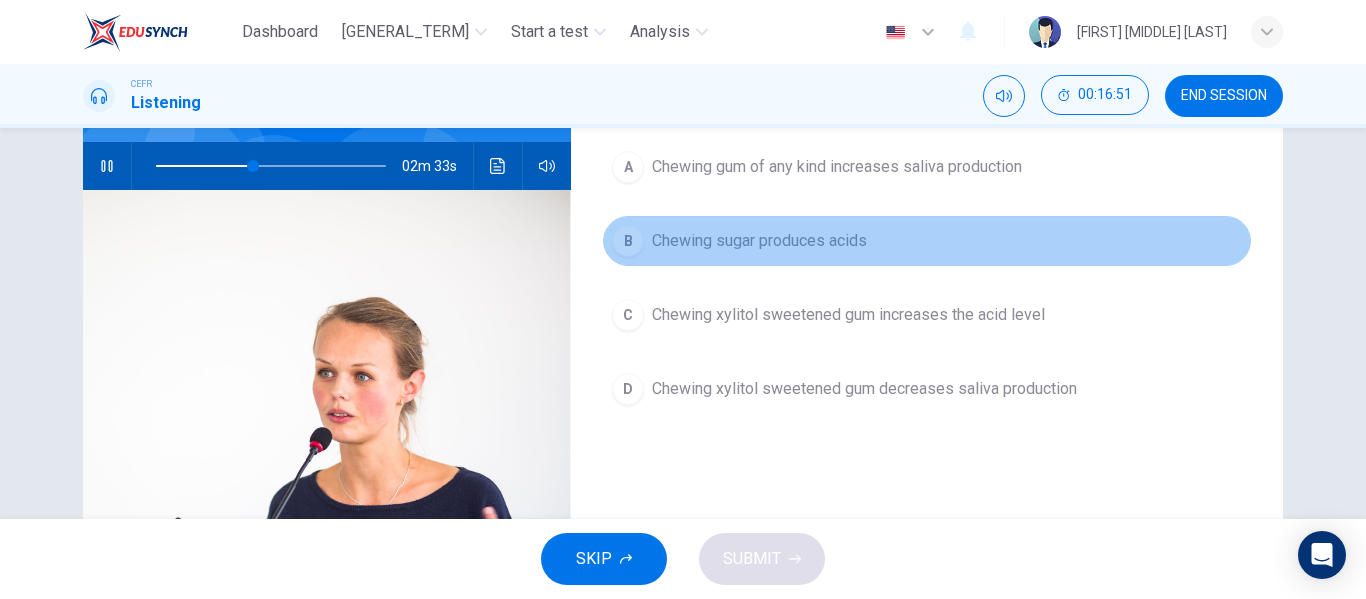 click on "Chewing sugar produces acids" at bounding box center [759, 241] 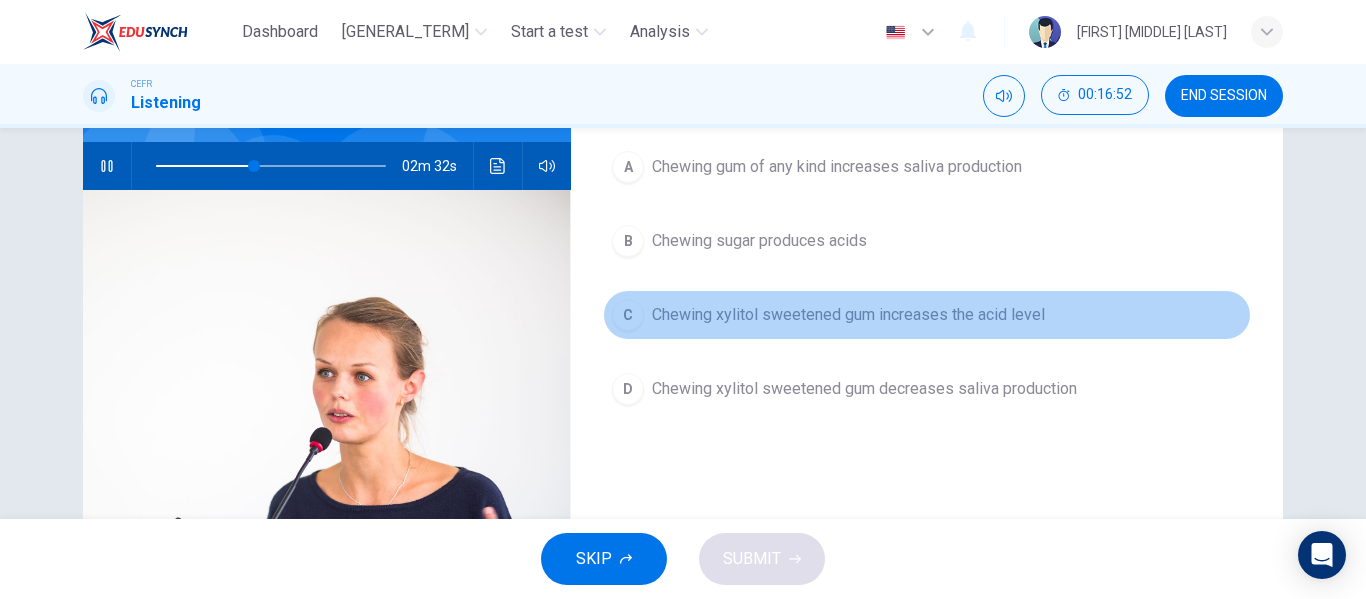 click on "Chewing xylitol sweetened gum increases the acid level" at bounding box center (837, 167) 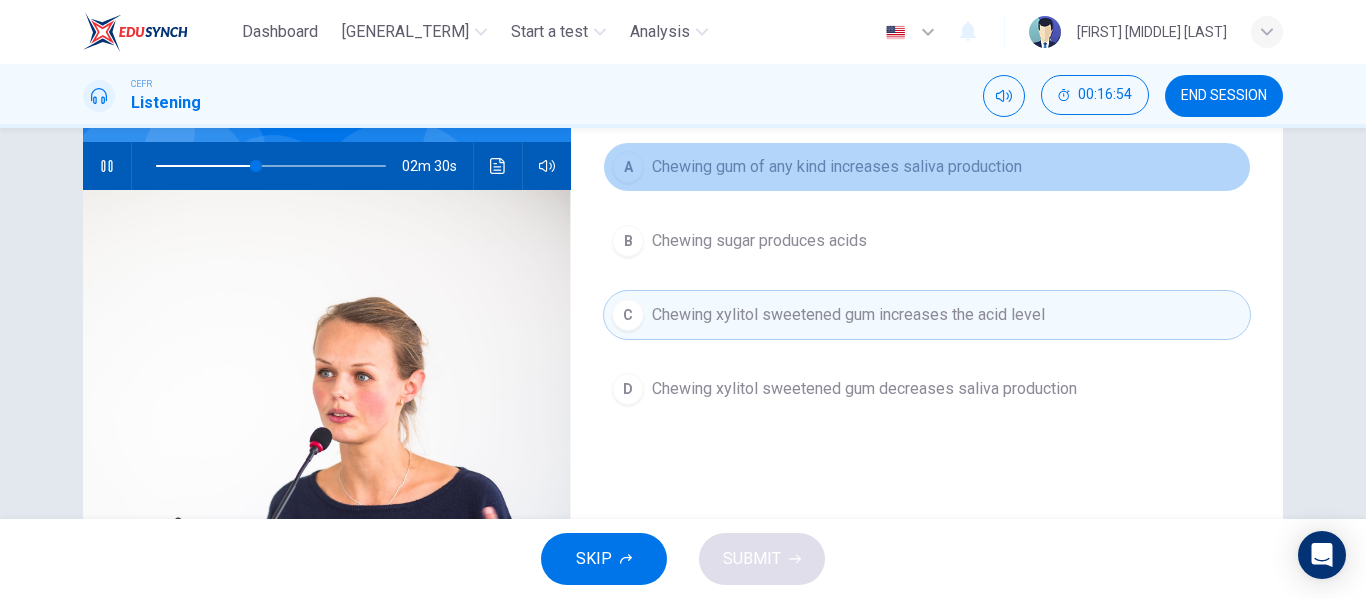 click on "Chewing gum of any kind increases saliva production" at bounding box center (837, 167) 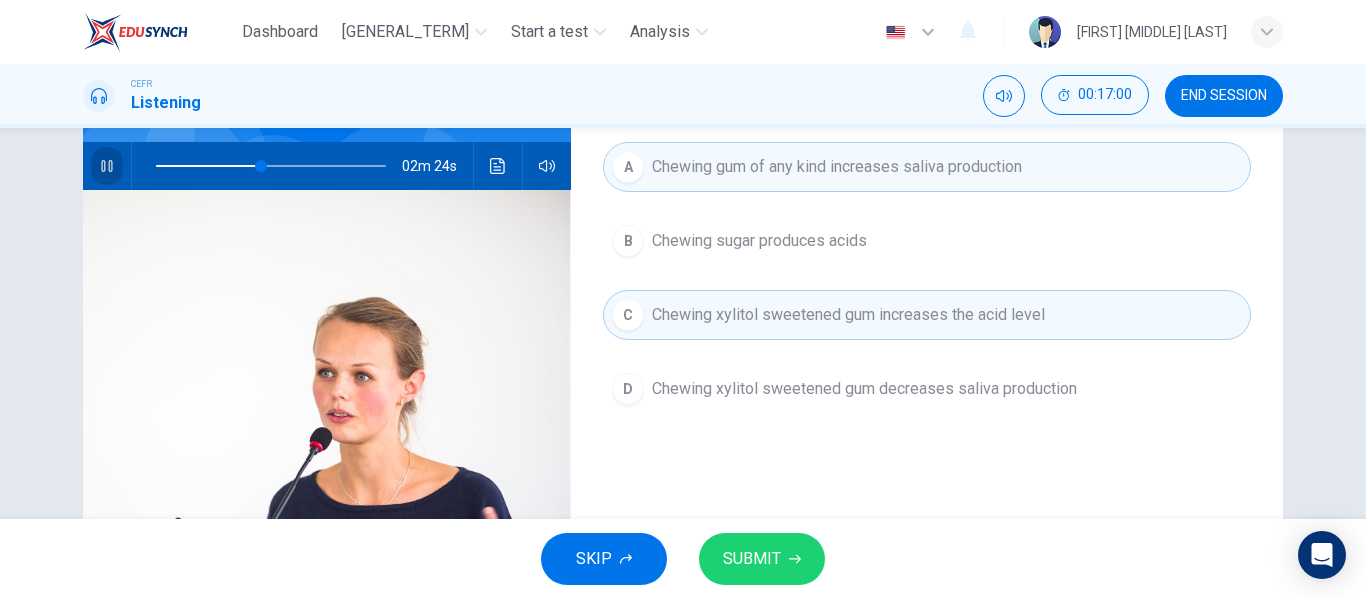 click at bounding box center (107, 166) 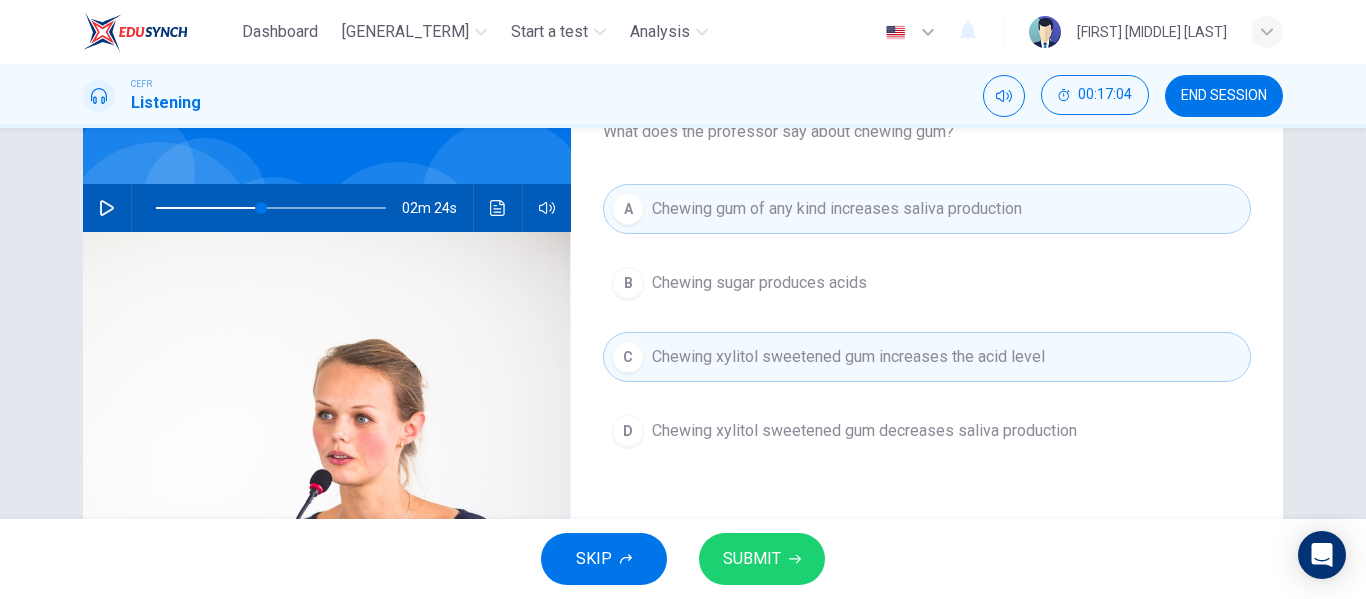 scroll, scrollTop: 134, scrollLeft: 0, axis: vertical 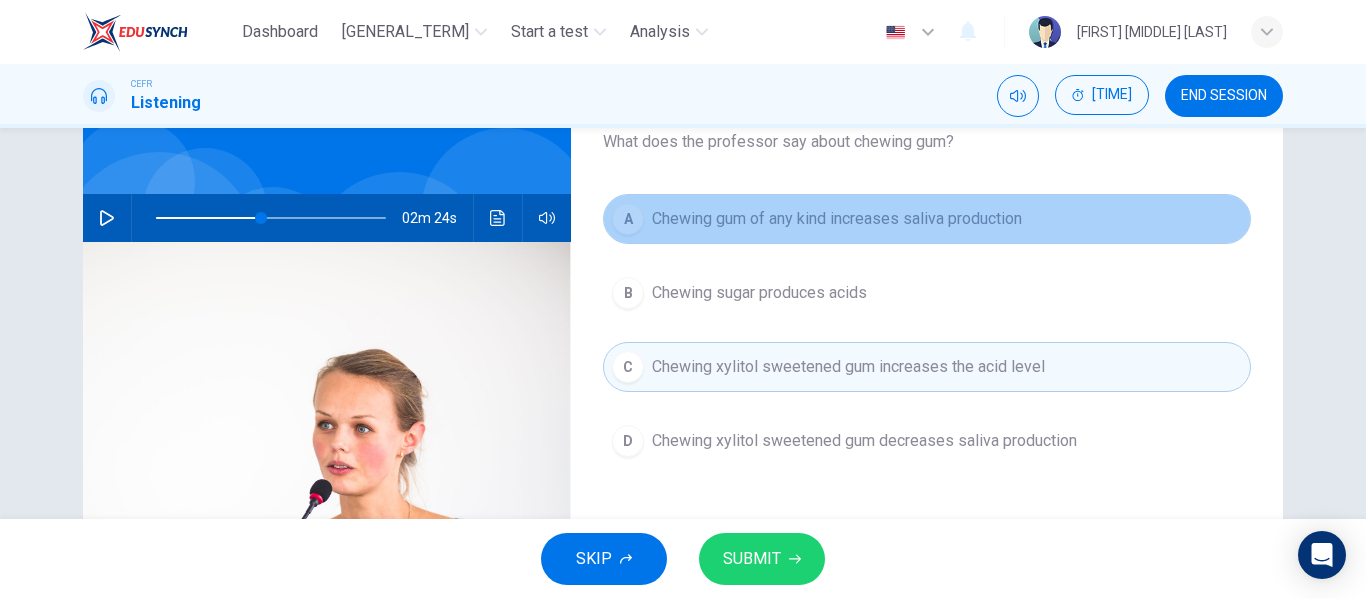 click on "A Chewing gum of any kind increases saliva production" at bounding box center (927, 219) 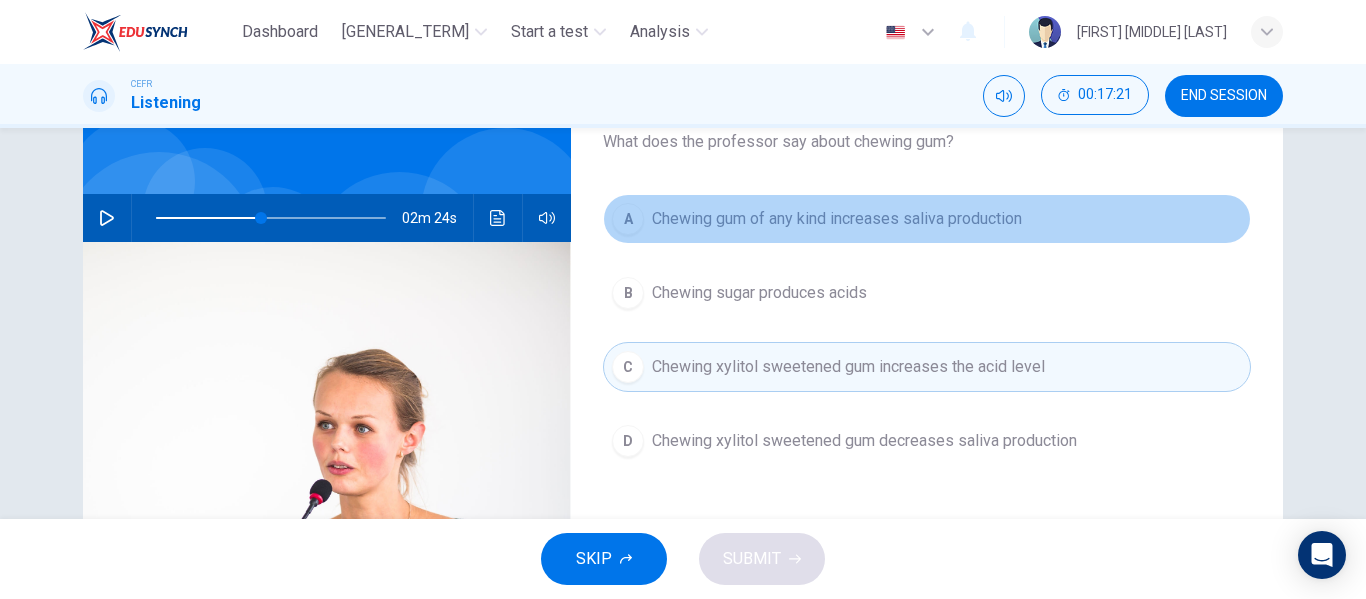 click on "Chewing gum of any kind increases saliva production" at bounding box center [837, 219] 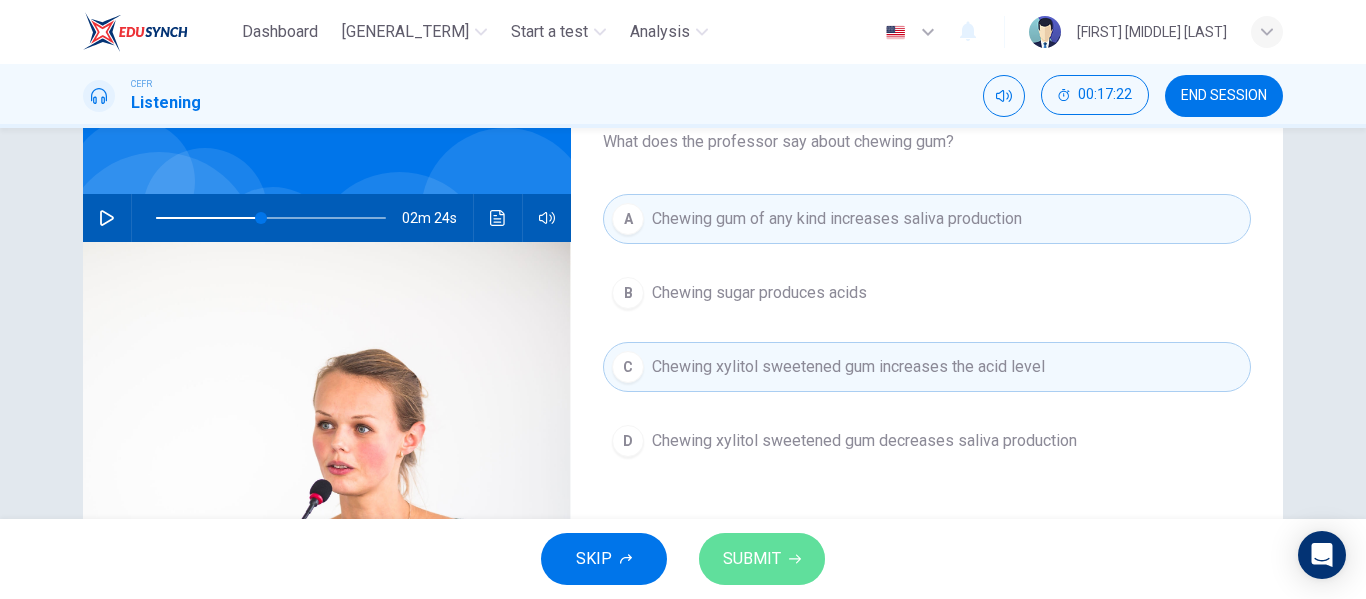 click on "SUBMIT" at bounding box center [762, 559] 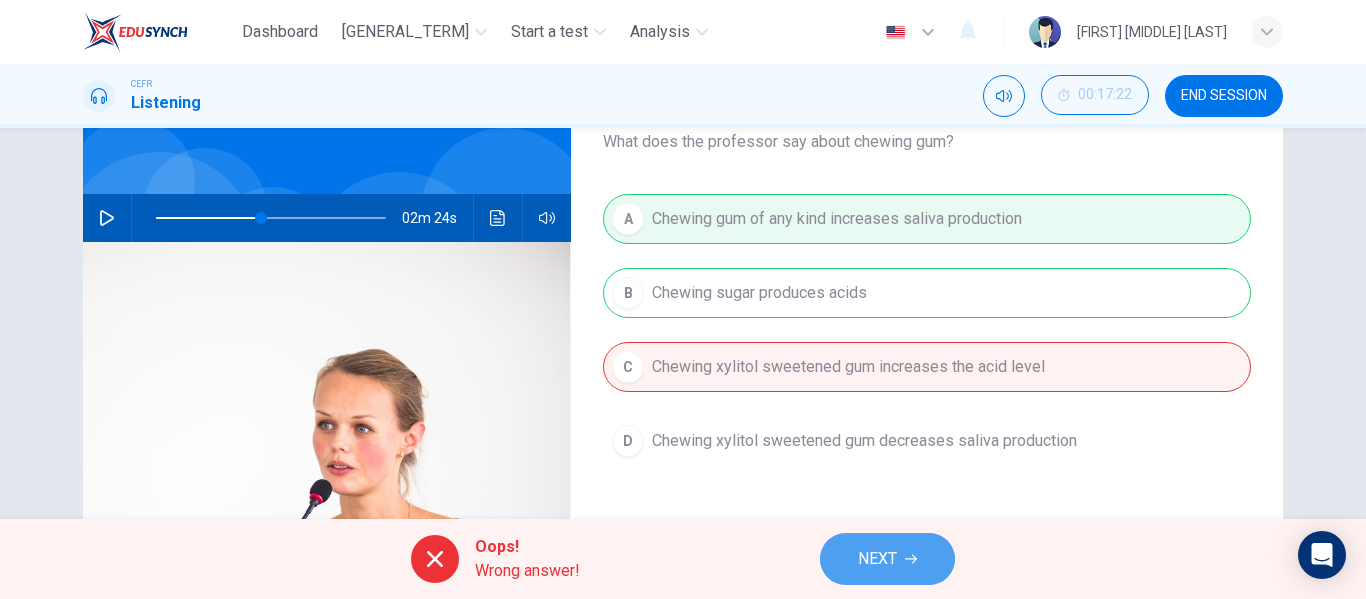 click on "NEXT" at bounding box center (877, 559) 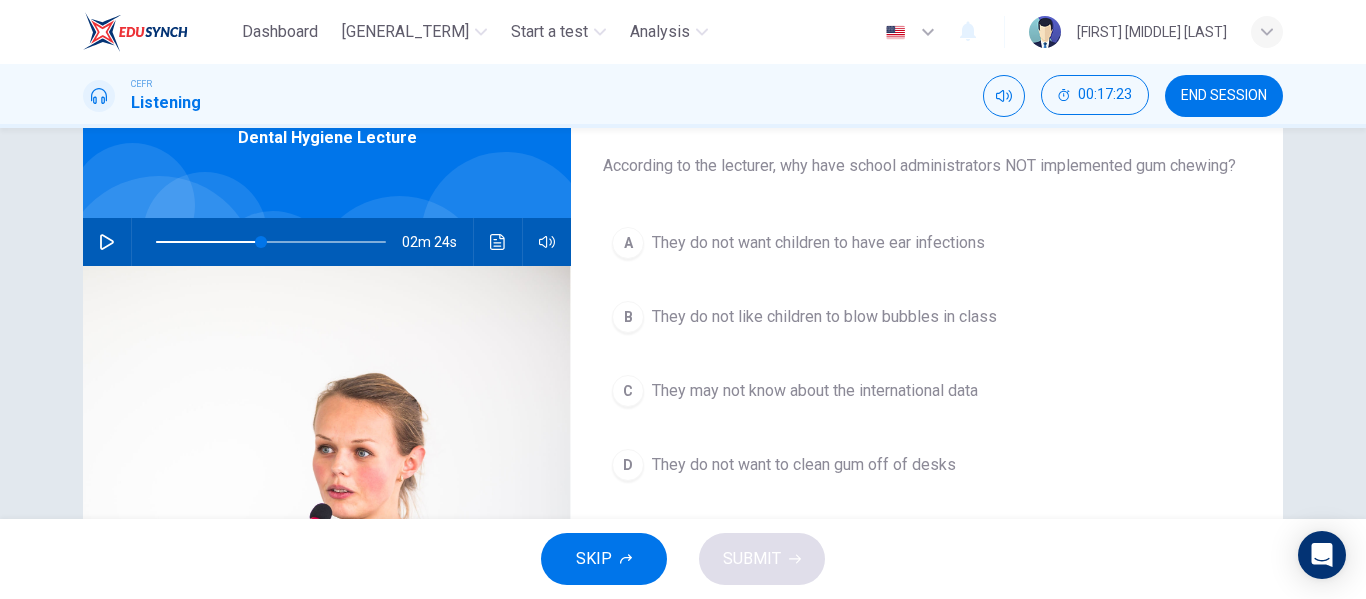 scroll, scrollTop: 108, scrollLeft: 0, axis: vertical 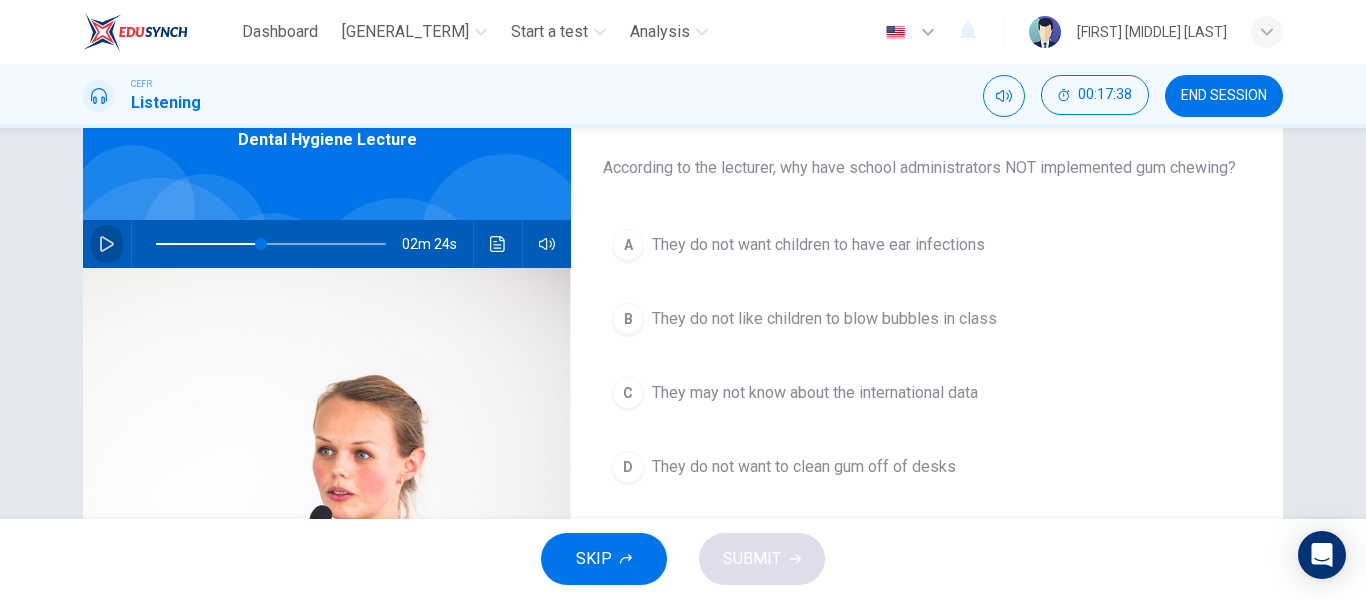 click at bounding box center (107, 244) 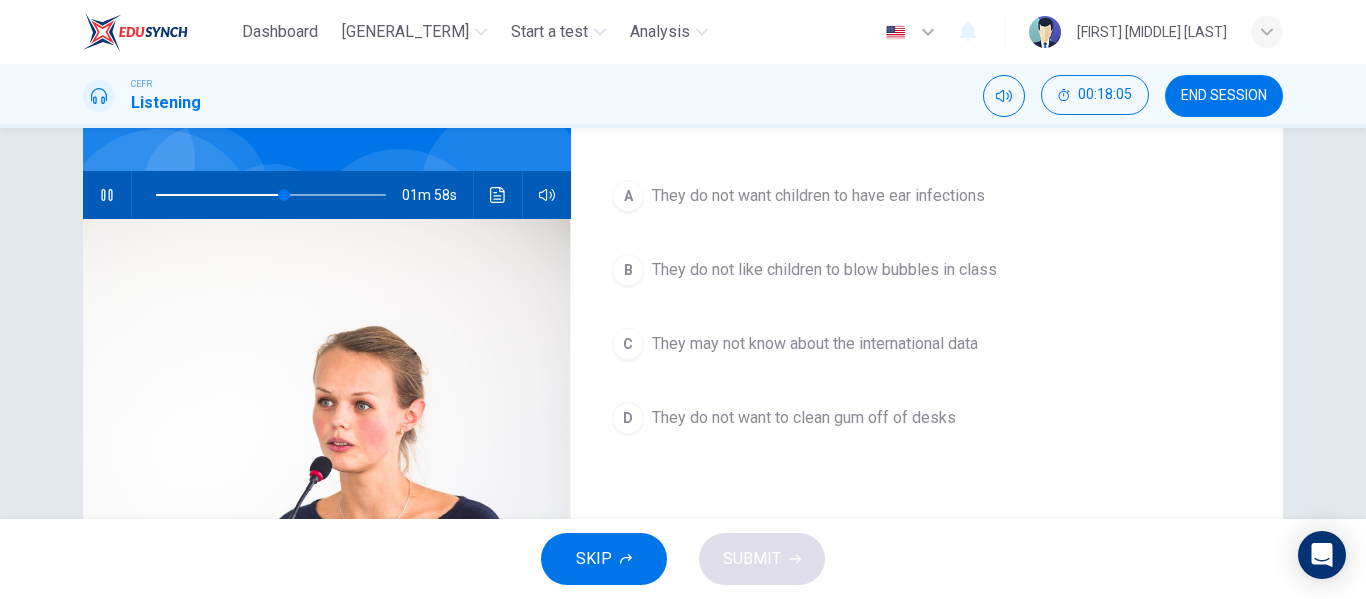 scroll, scrollTop: 158, scrollLeft: 0, axis: vertical 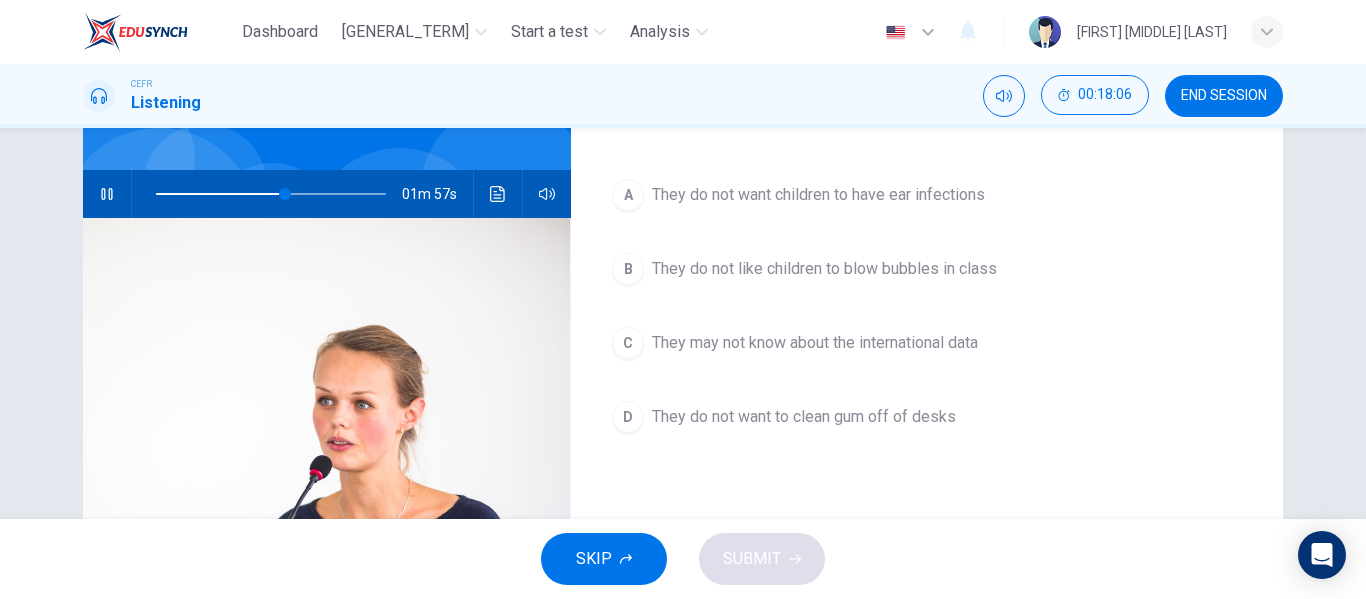 click on "They do not want to clean gum off of desks" at bounding box center (818, 195) 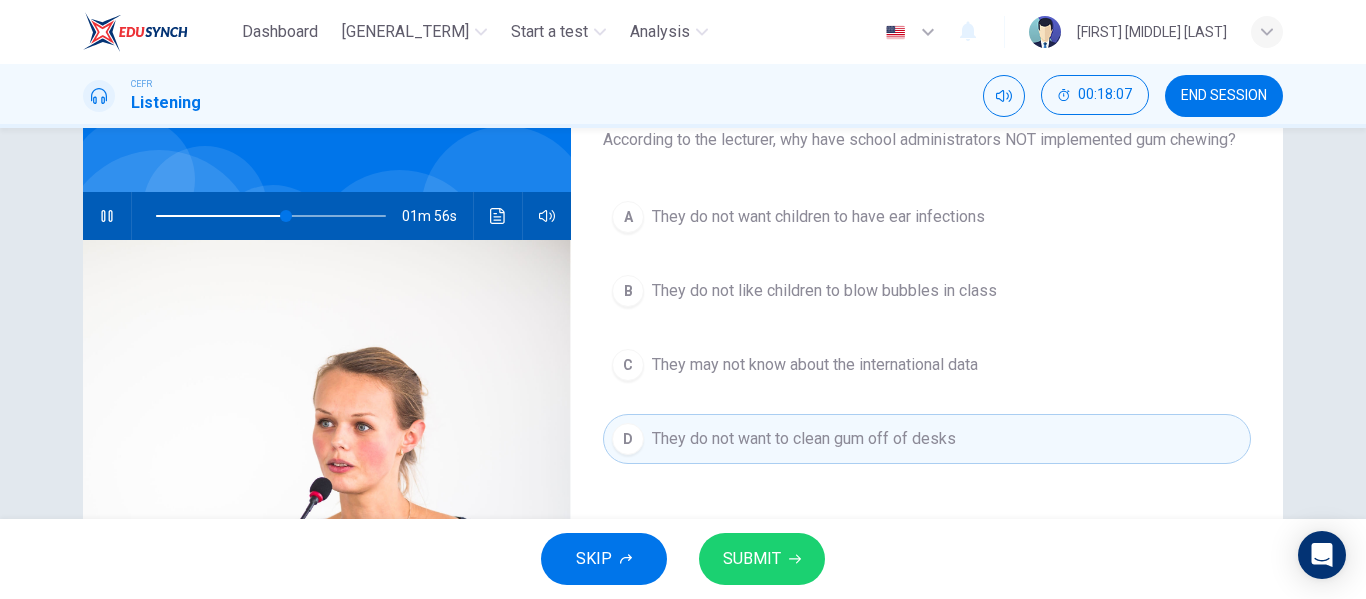 scroll, scrollTop: 135, scrollLeft: 0, axis: vertical 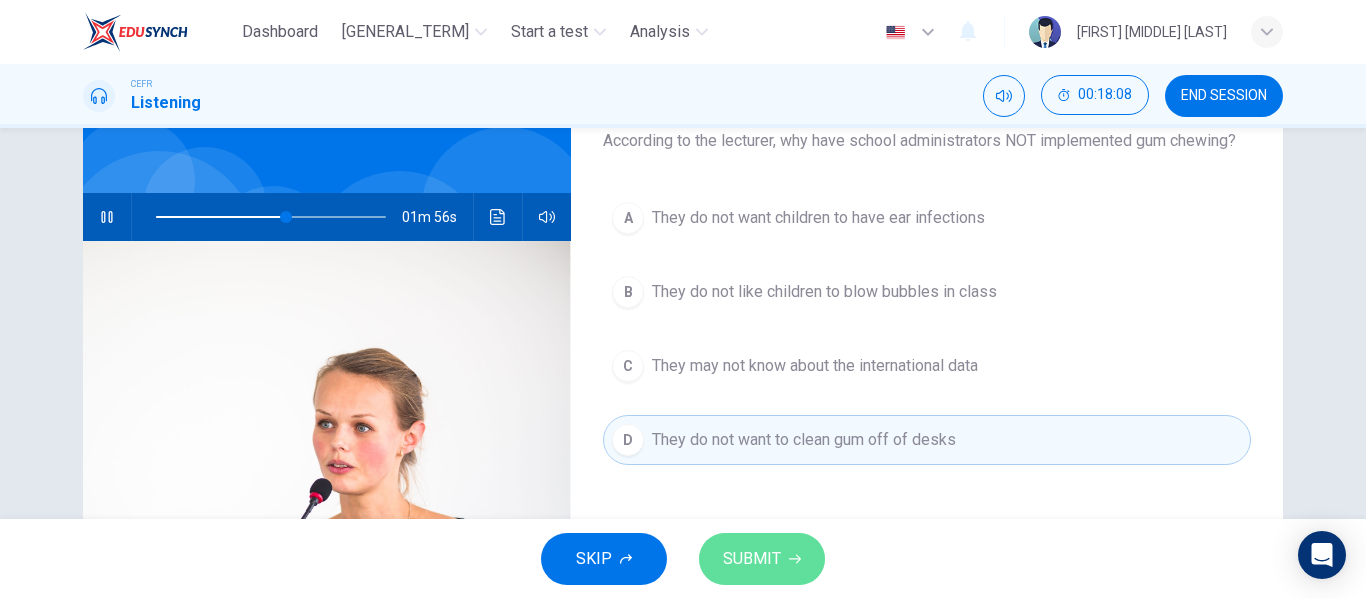 click on "SUBMIT" at bounding box center [762, 559] 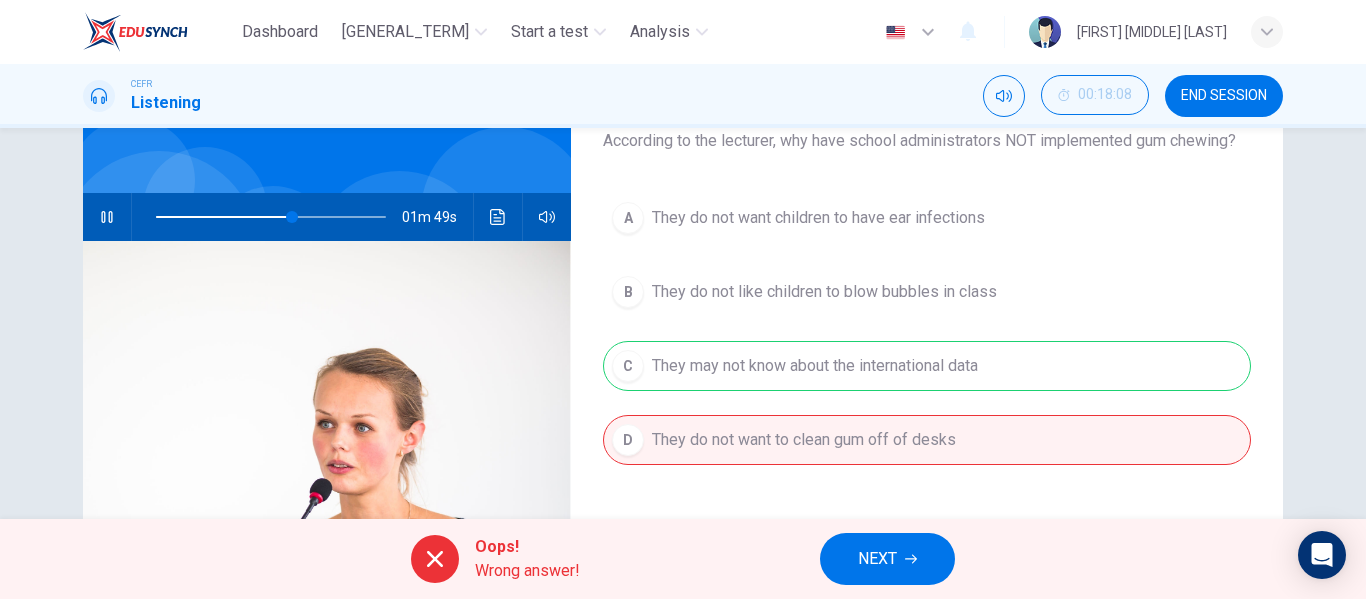 click on "NEXT" at bounding box center [877, 559] 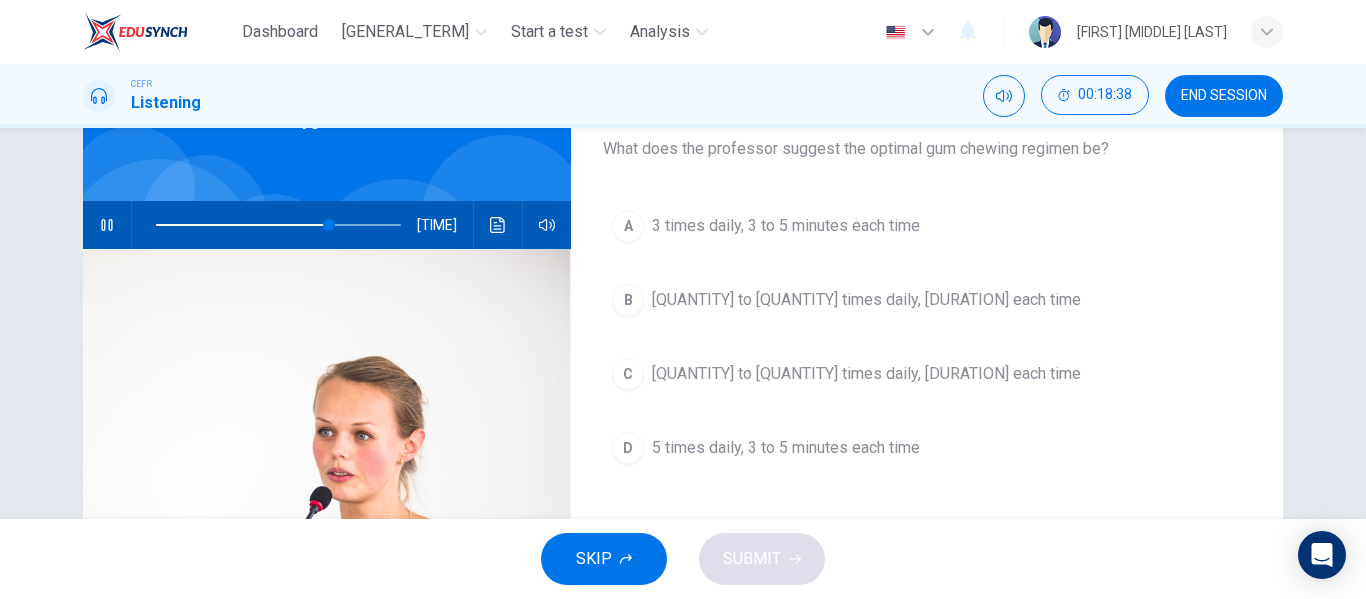 scroll, scrollTop: 128, scrollLeft: 0, axis: vertical 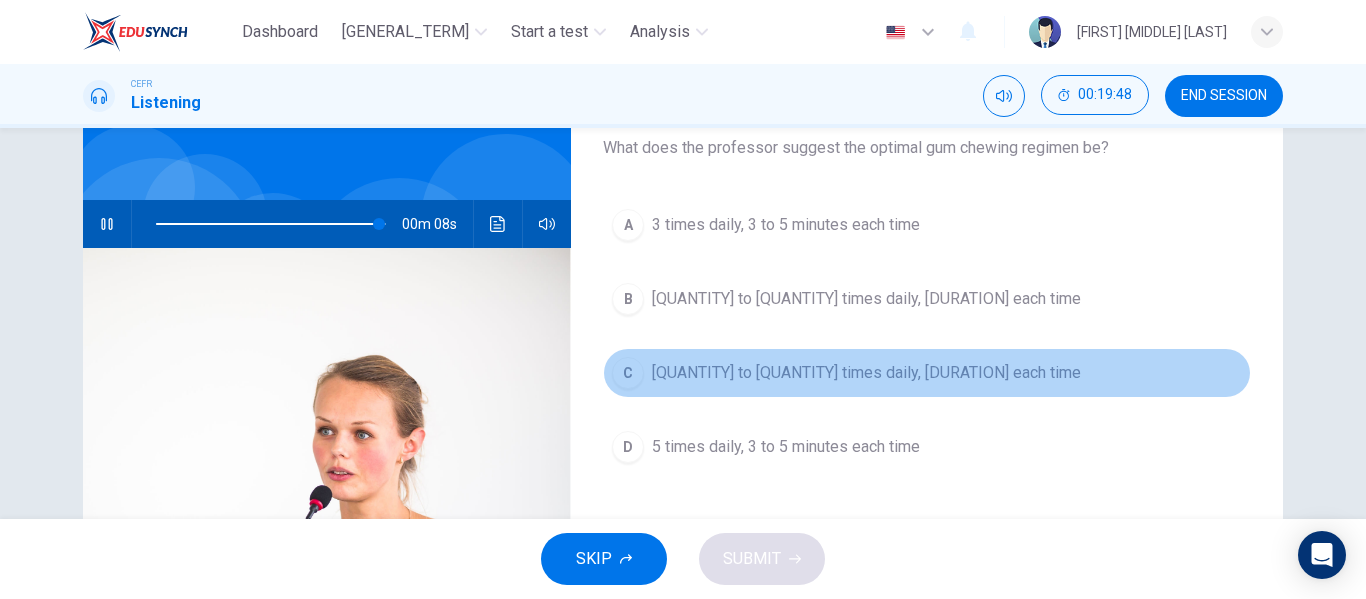 click on "[QUANTITY] to [QUANTITY] times daily, [DURATION] each time" at bounding box center (786, 225) 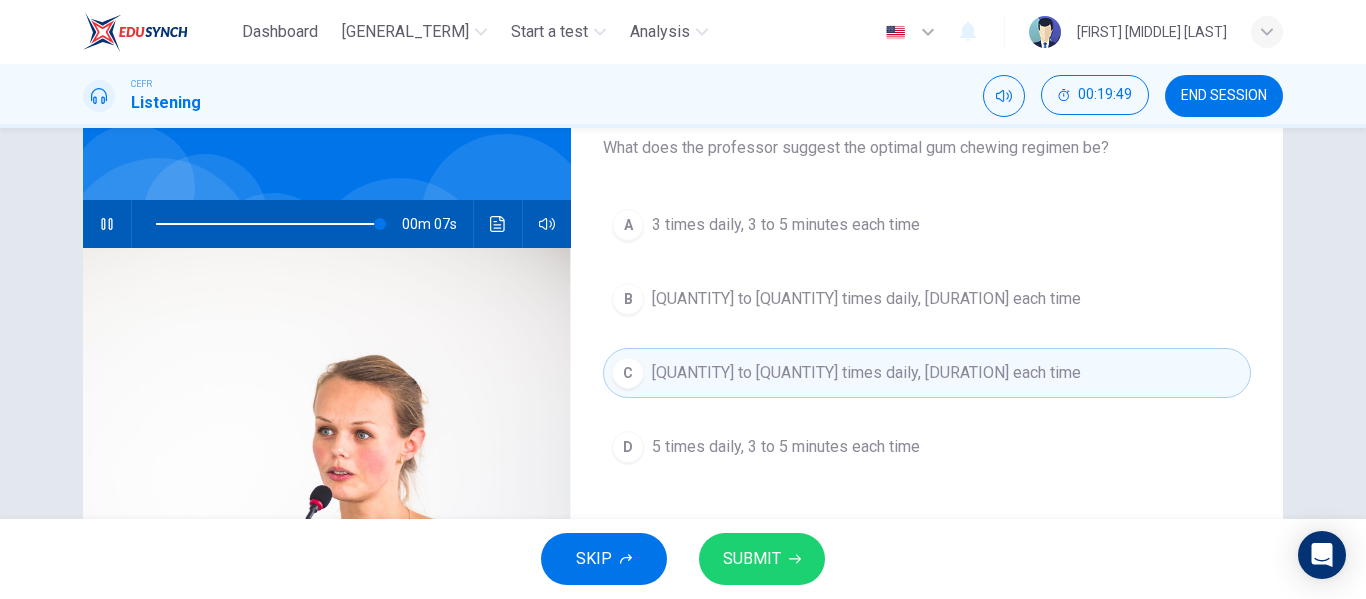 click on "SUBMIT" at bounding box center (762, 559) 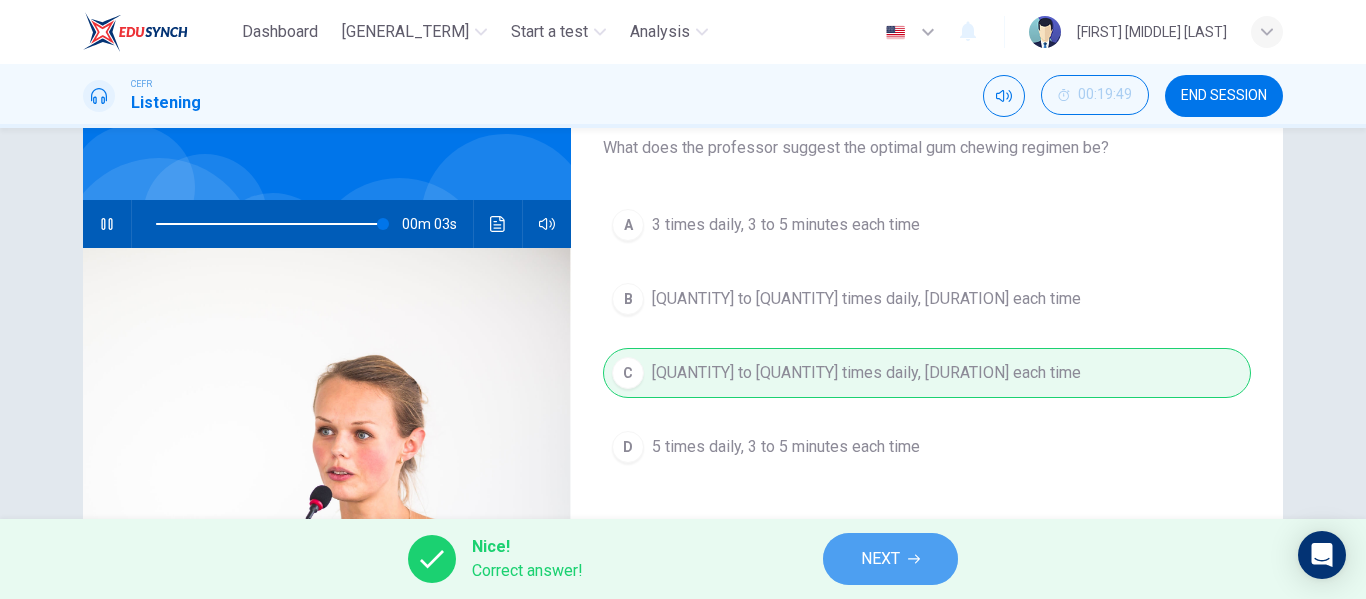 click on "NEXT" at bounding box center [890, 559] 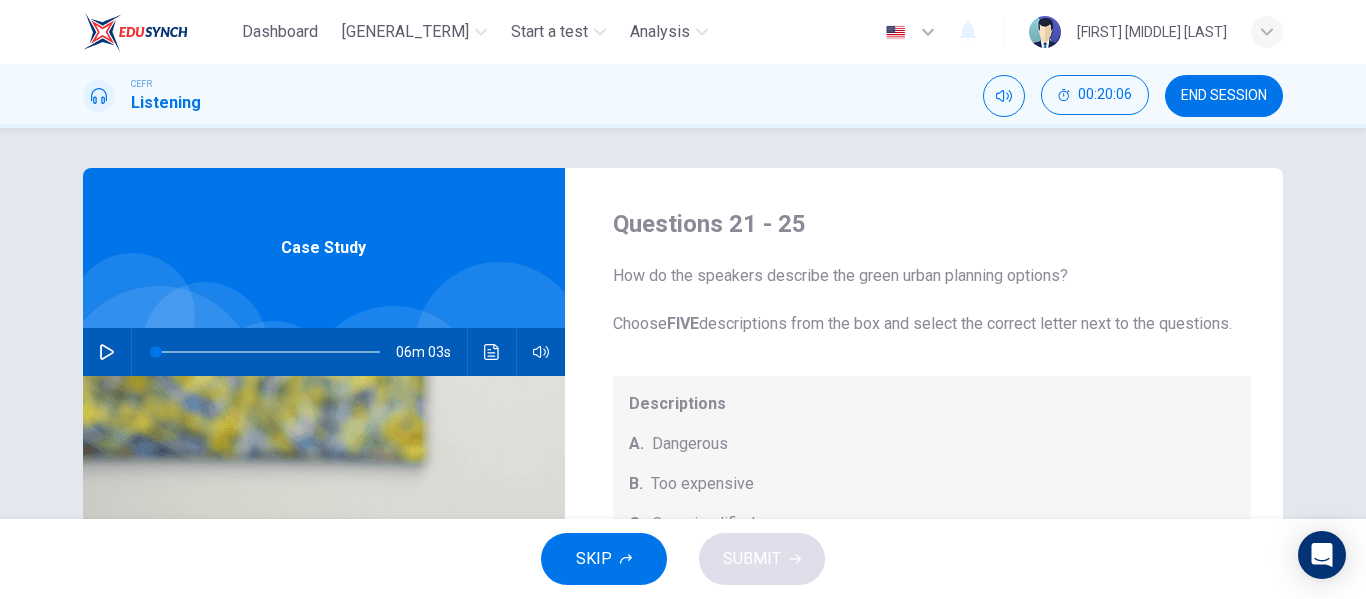 scroll, scrollTop: 209, scrollLeft: 0, axis: vertical 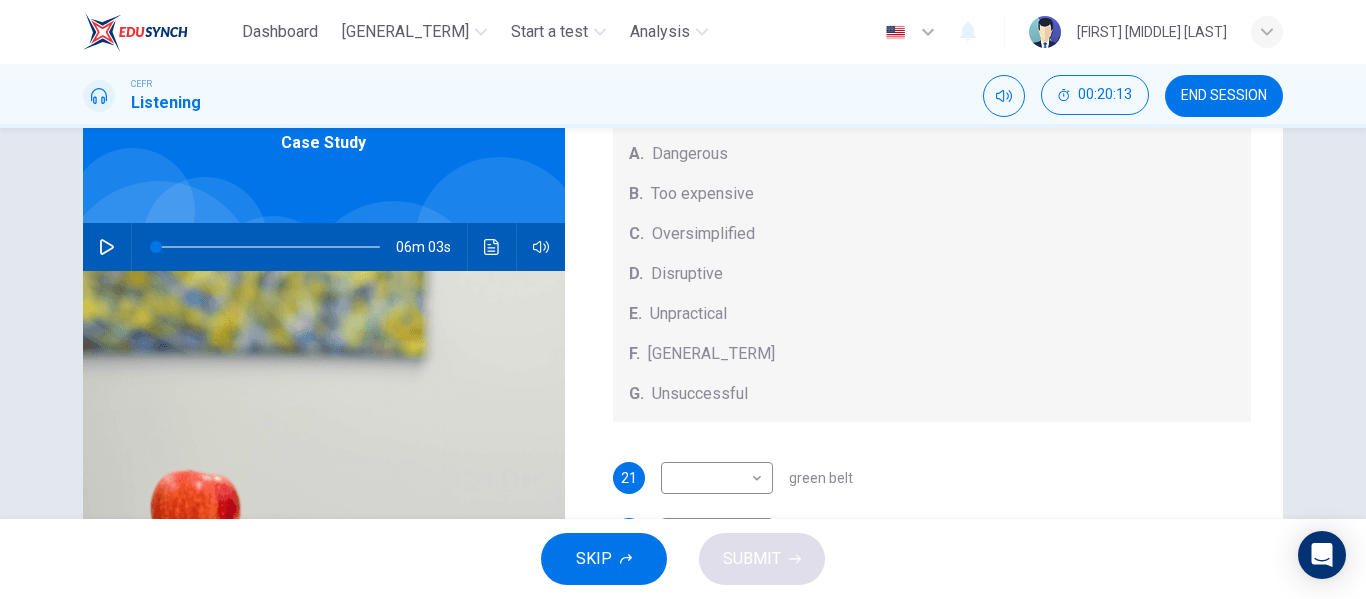 click at bounding box center [107, 247] 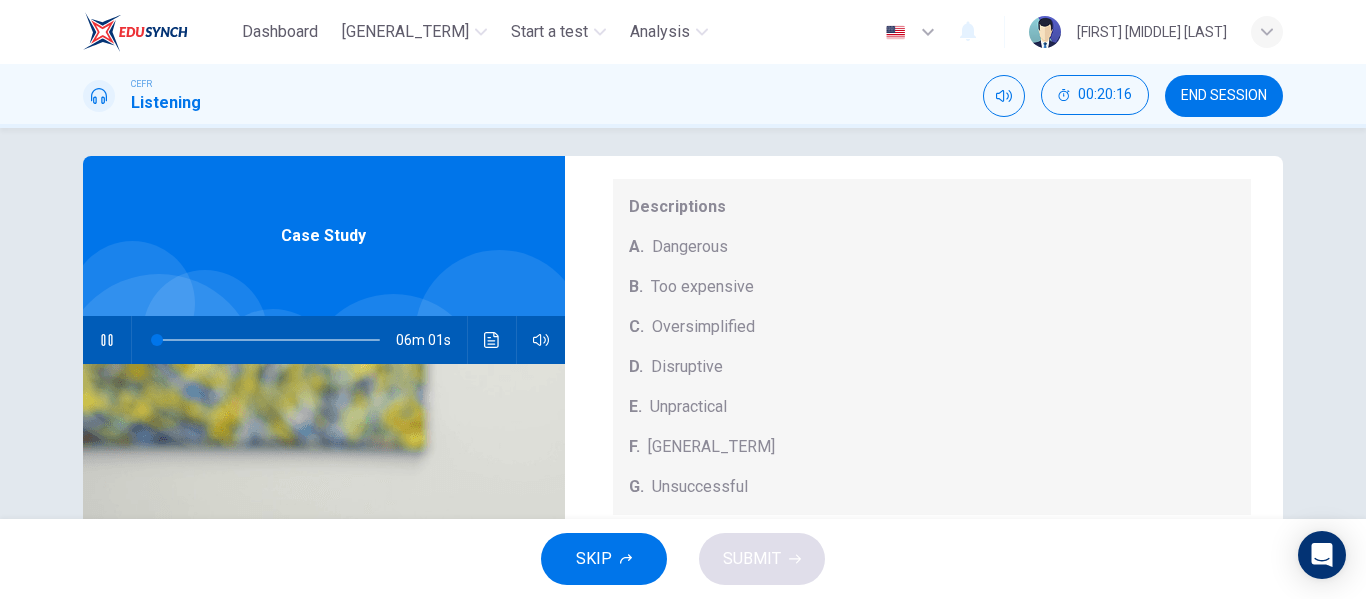 scroll, scrollTop: 0, scrollLeft: 0, axis: both 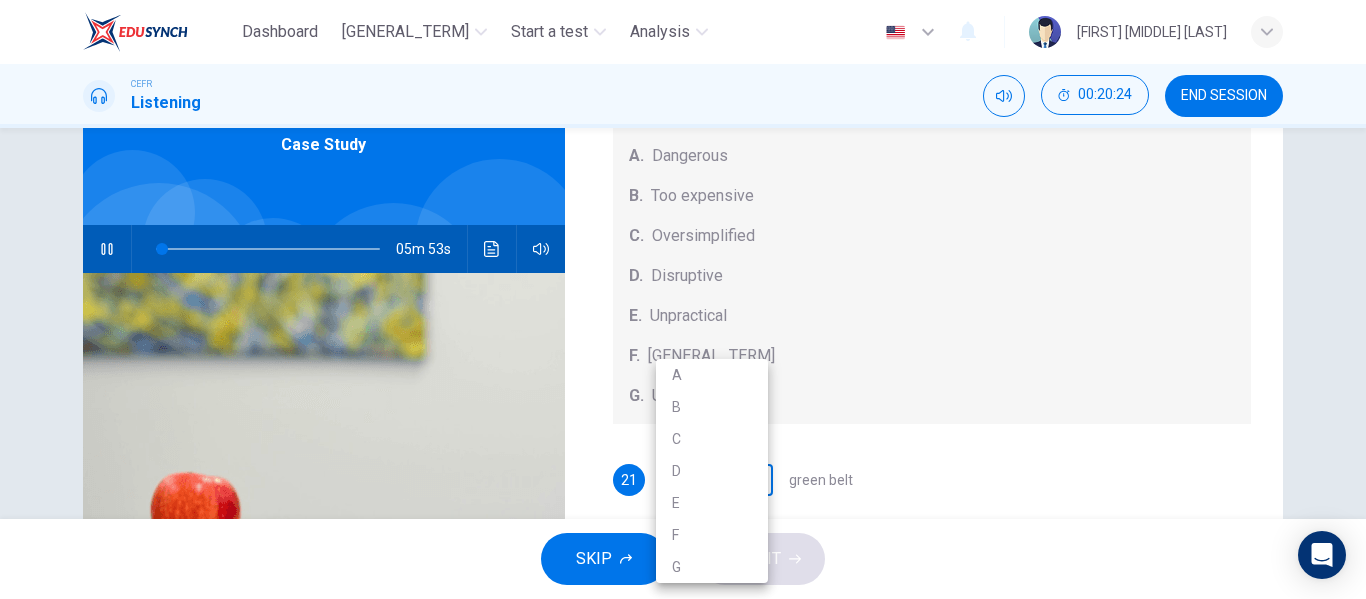 click on "Dashboard Practice Start a test Analysis English en ​ [PERSON] CEFR Listening [TIME] END SESSION Questions 21 - 25 How do the speakers describe the green urban planning options? Choose  FIVE  descriptions from the box and select the correct letter next to the questions. Descriptions A. Dangerous B. Too expensive C. Oversimplified  D. Disruptive E. Unpractical F. Successful G. Unsuccessful 21 ​ ​ green belt 22 ​ ​ desentralization 23 ​ ​ new towns 24 ​ ​ brownfield sites 25 ​ ​ pedestrianized zones Case Study [TIME] SKIP SUBMIT EduSynch - Online Language Proficiency Testing
Dashboard Practice Start a test Analysis Notifications © Copyright  2025 A B C D E F G" at bounding box center [683, 299] 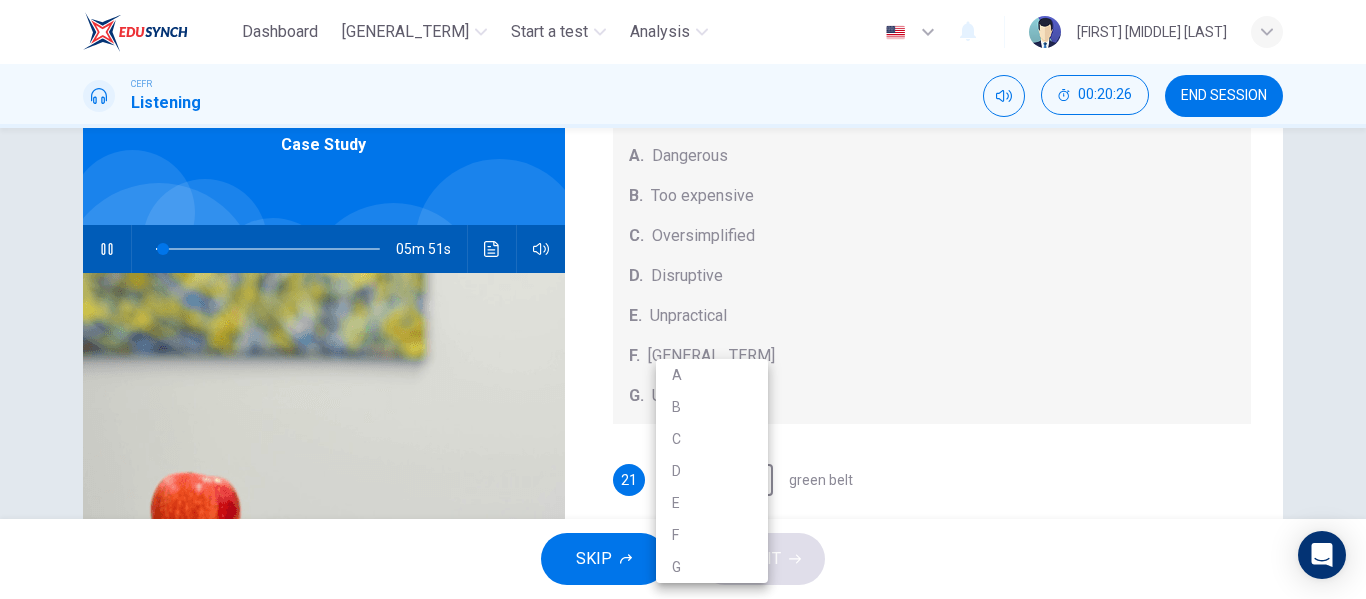 click at bounding box center [683, 299] 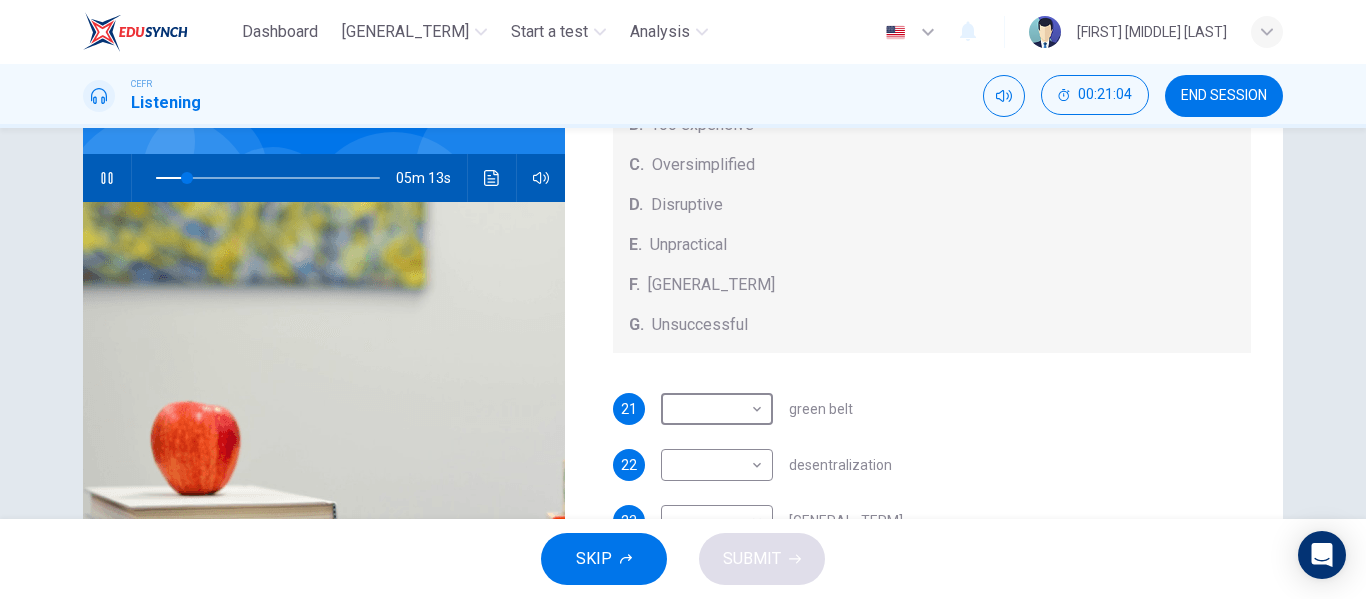 scroll, scrollTop: 169, scrollLeft: 0, axis: vertical 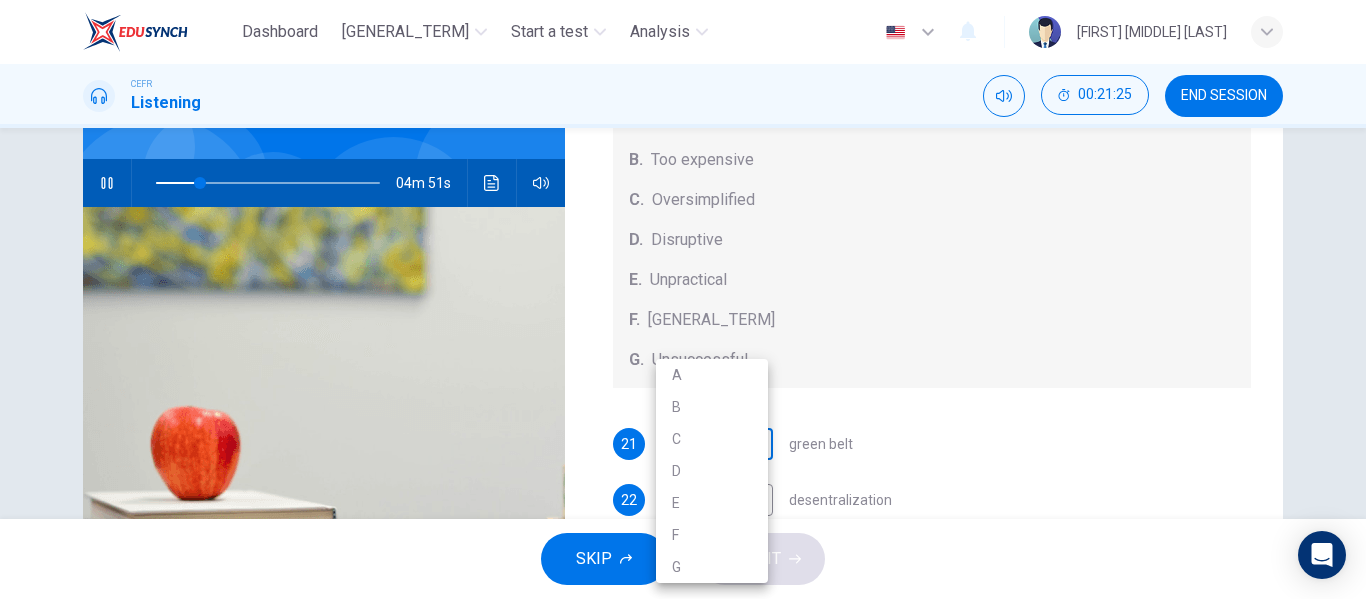 click on "Dashboard Practice Start a test Analysis Notifications © Copyright  2025 A B C D E F G" at bounding box center [683, 299] 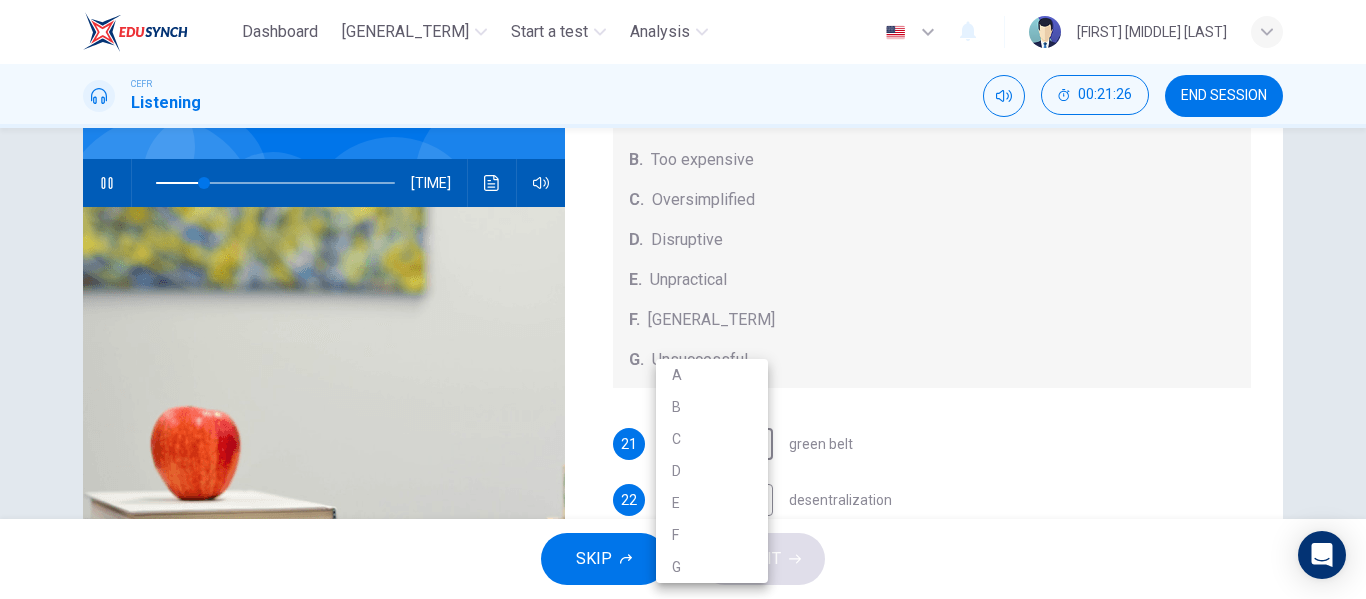 click on "F" at bounding box center (712, 535) 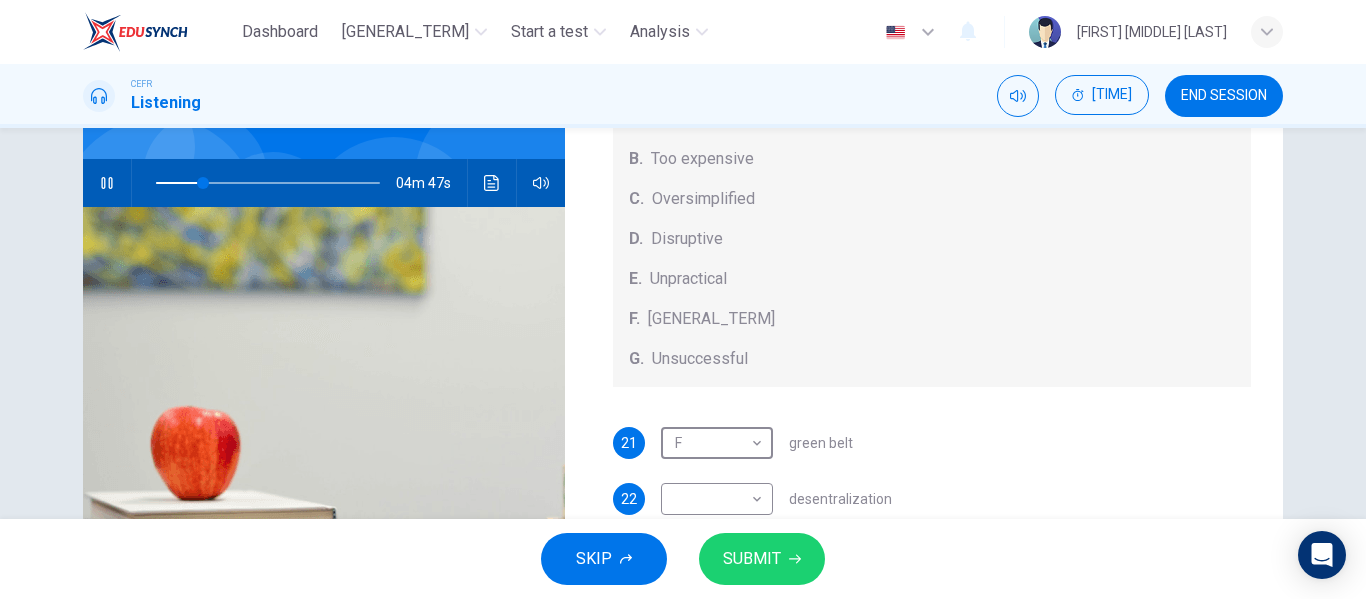 scroll, scrollTop: 157, scrollLeft: 0, axis: vertical 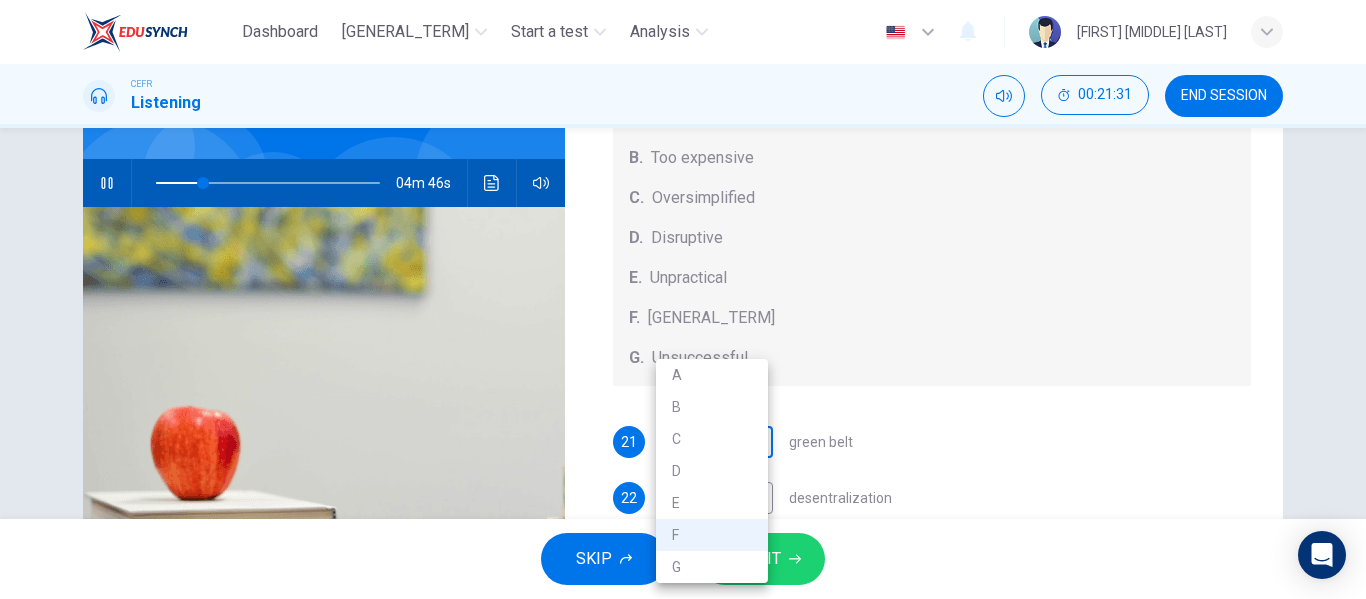 click on "Dashboard Practice Start a test Analysis English en ​ [PERSON] CEFR Listening 00:21:31 END SESSION Questions 21 - 25 How do the speakers describe the green urban planning options? Choose  FIVE  descriptions from the box and select the correct letter next to the questions. Descriptions A. Dangerous B. Too expensive C. Oversimplified  D. Disruptive E. Unpractical F. Successful G. Unsuccessful 21 F F ​ green belt 22 ​ ​ desentralization 23 ​ ​ new towns 24 ​ ​ brownfield sites 25 ​ ​ pedestrianized zones Case Study 04m 46s SKIP SUBMIT EduSynch - Online Language Proficiency Testing
Dashboard Practice Start a test Analysis Notifications © Copyright  2025 A B C D E F G" at bounding box center [683, 299] 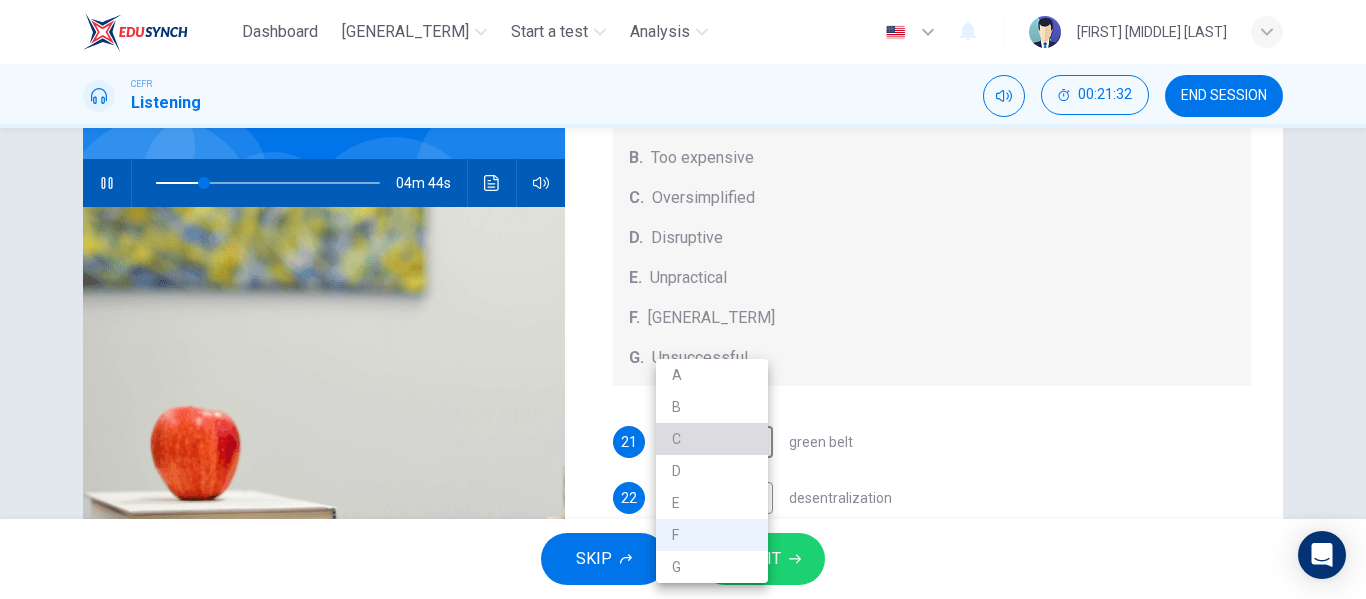 click on "C" at bounding box center (712, 439) 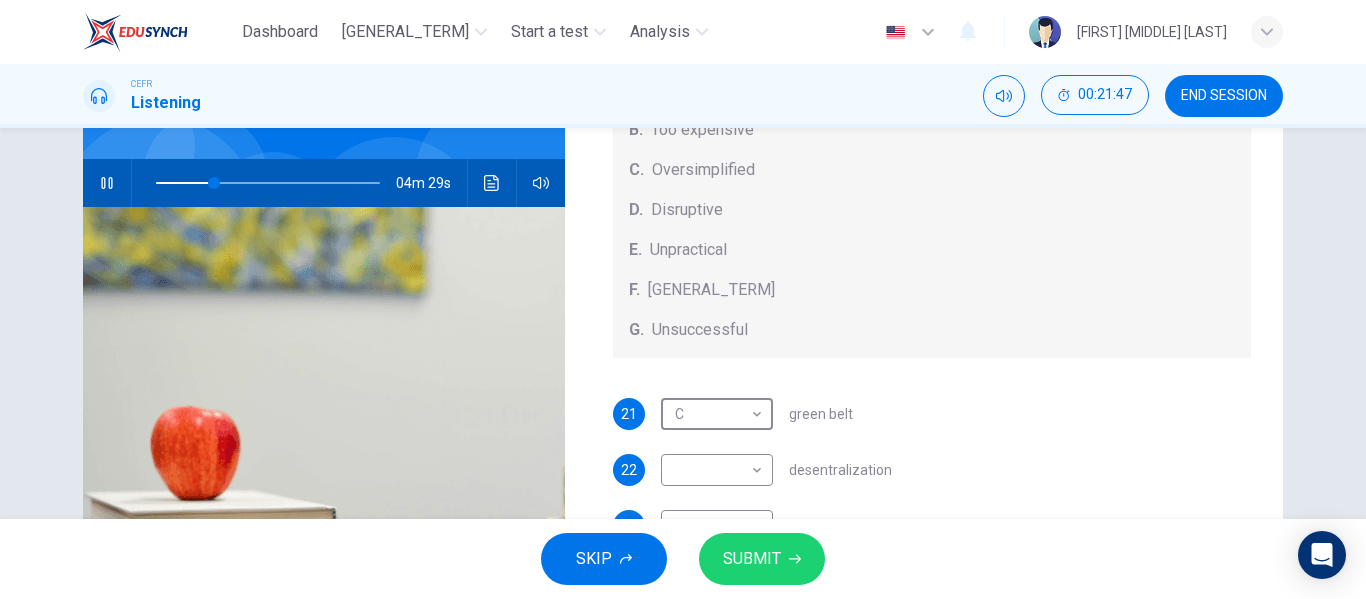 scroll, scrollTop: 209, scrollLeft: 0, axis: vertical 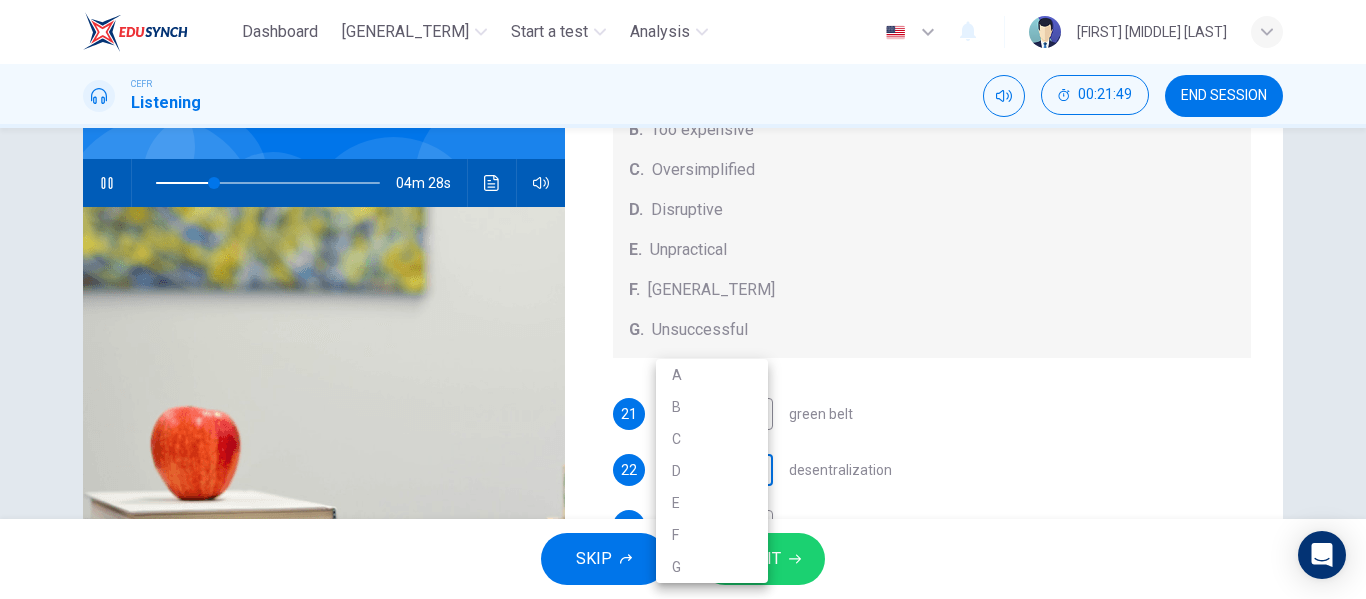 click on "Dashboard Practice Start a test Analysis English en ​ [PERSON] CEFR Listening 00:21:49 END SESSION Questions 21 - 25 How do the speakers describe the green urban planning options? Choose  FIVE  descriptions from the box and select the correct letter next to the questions. Descriptions A. Dangerous B. Too expensive C. Oversimplified  D. Disruptive E. Unpractical F. Successful G. Unsuccessful 21 C C ​ green belt 22 ​ ​ desentralization 23 ​ ​ new towns 24 ​ ​ brownfield sites 25 ​ ​ pedestrianized zones Case Study 04m 28s SKIP SUBMIT EduSynch - Online Language Proficiency Testing
Dashboard Practice Start a test Analysis Notifications © Copyright  2025 A B C D E F G" at bounding box center [683, 299] 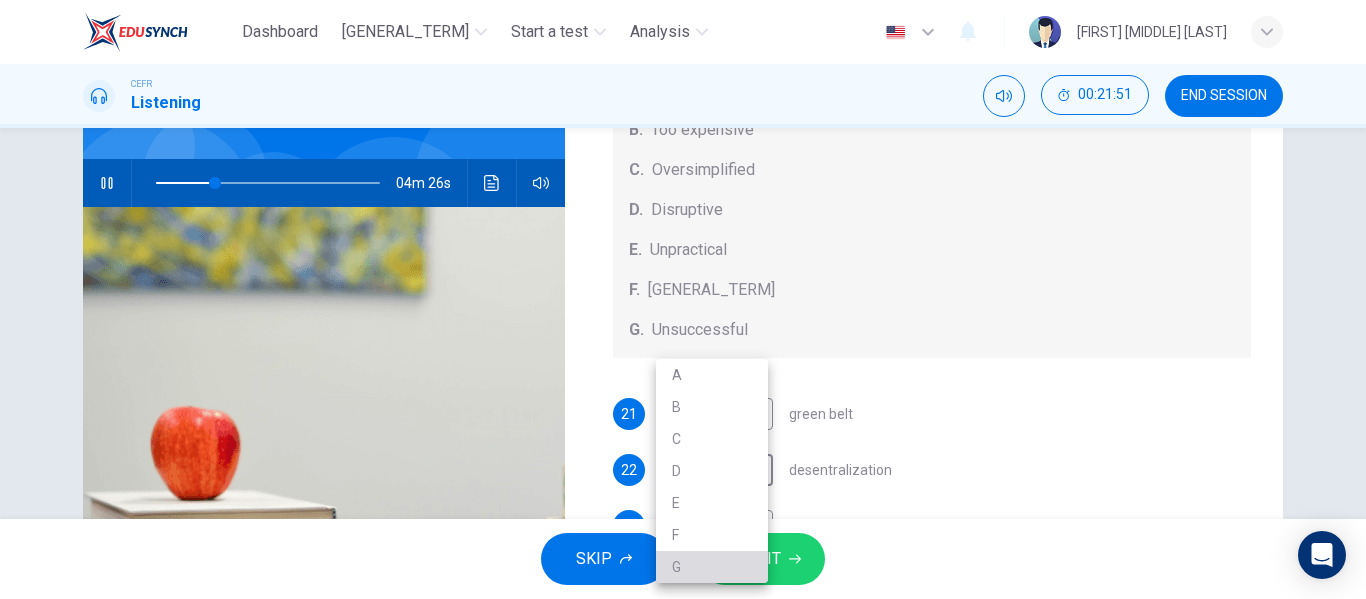 click on "G" at bounding box center [712, 567] 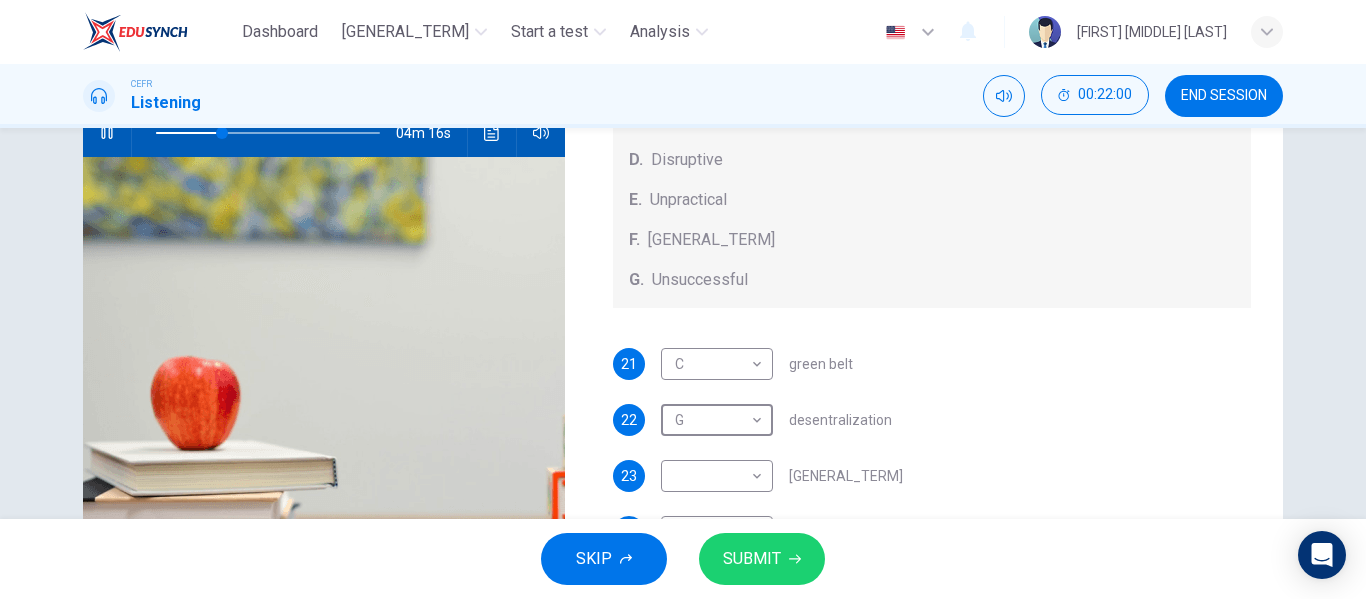 scroll, scrollTop: 220, scrollLeft: 0, axis: vertical 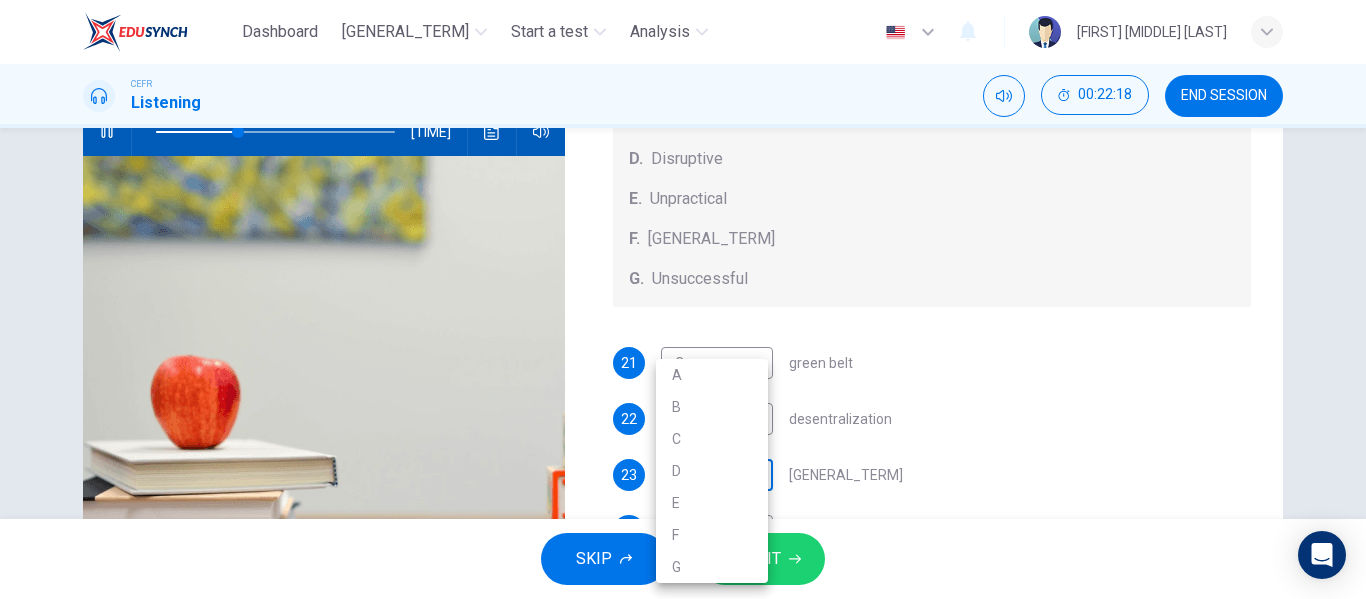 click on "Dashboard Practice Start a test Analysis English en ​ [PERSON] CEFR Listening 00:22:18 END SESSION Questions 21 - 25 How do the speakers describe the green urban planning options? Choose  FIVE  descriptions from the box and select the correct letter next to the questions. Descriptions A. Dangerous B. Too expensive C. Oversimplified  D. Disruptive E. Unpractical F. Successful G. Unsuccessful 21 C C ​ green belt 22 G G ​ desentralization 23 ​ ​ new towns 24 ​ ​ brownfield sites 25 ​ ​ pedestrianized zones Case Study 03m 58s SKIP SUBMIT EduSynch - Online Language Proficiency Testing
Dashboard Practice Start a test Analysis Notifications © Copyright  2025 A B C D E F G" at bounding box center (683, 299) 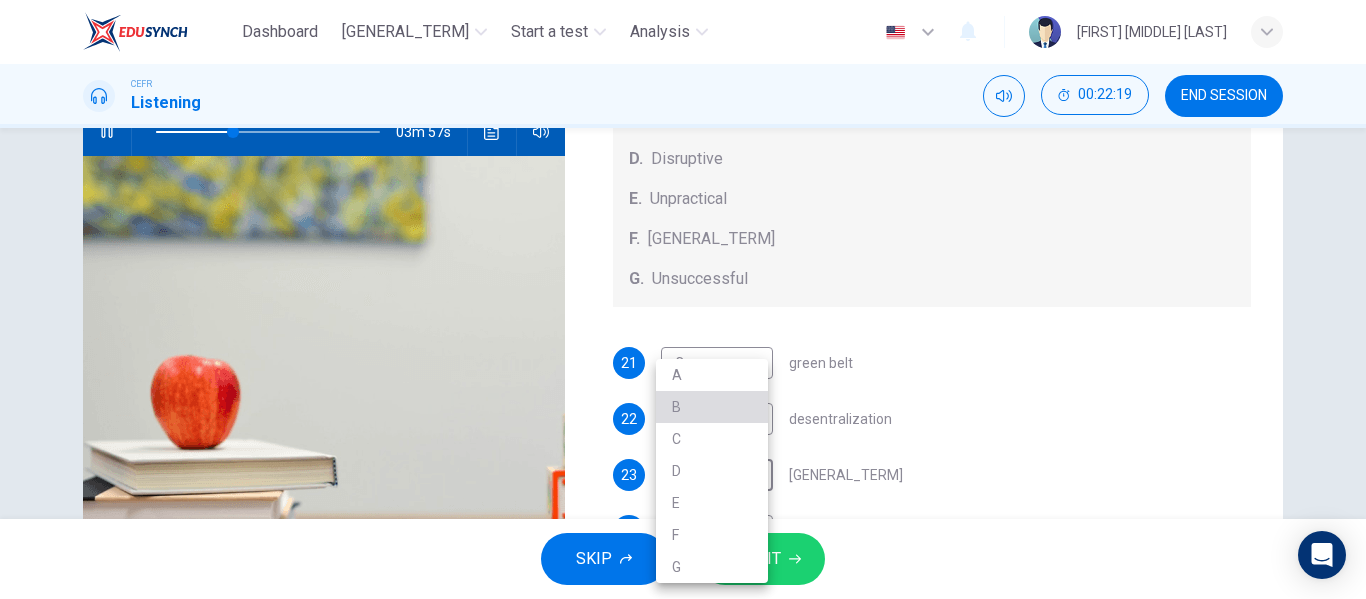 click on "B" at bounding box center (712, 407) 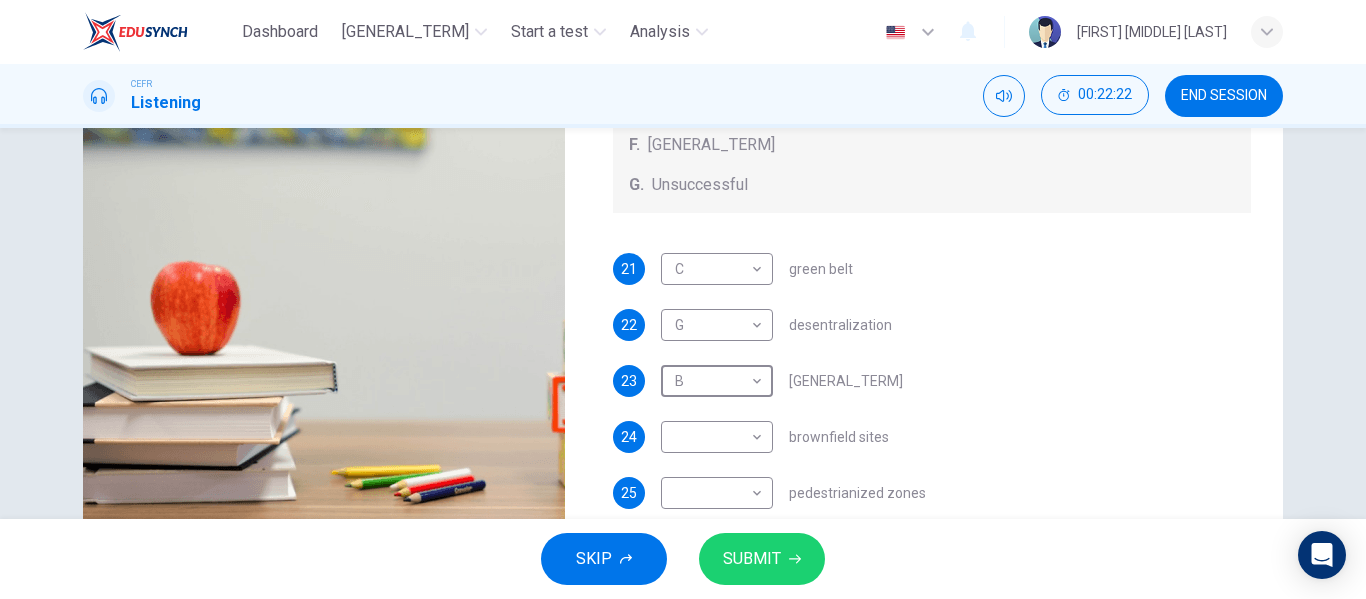 scroll, scrollTop: 315, scrollLeft: 0, axis: vertical 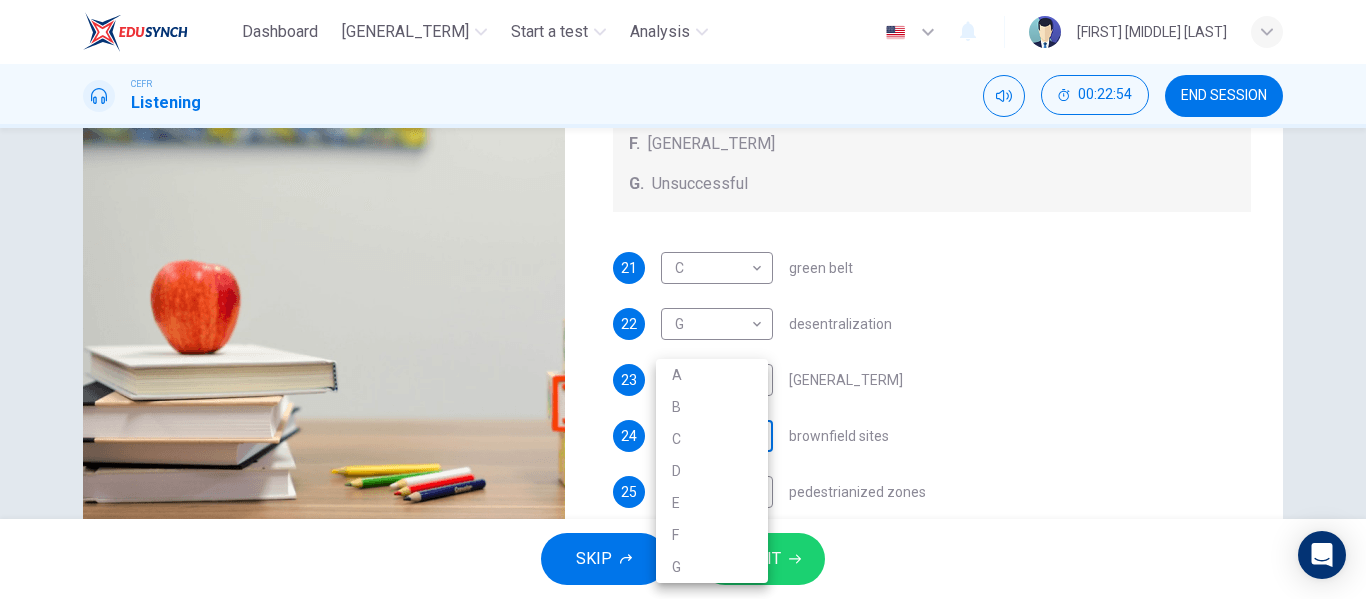 click on "Dashboard Practice Start a test Analysis Notifications © Copyright 2025 A B C D E F G" at bounding box center (683, 299) 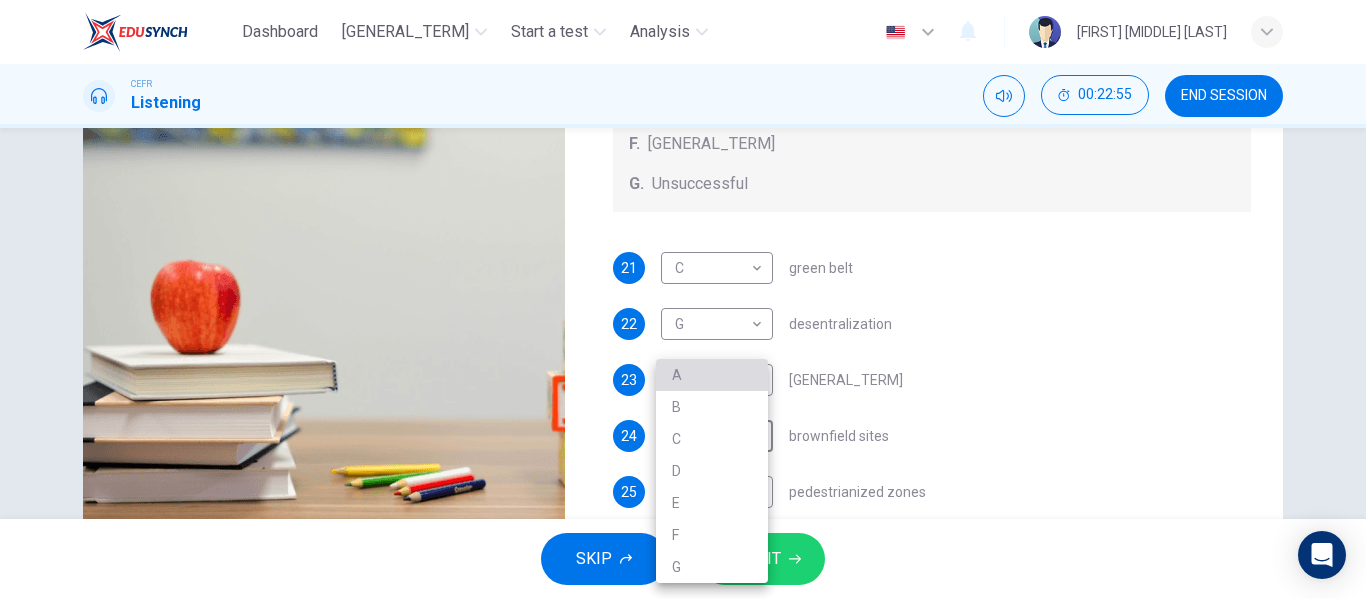 click on "A" at bounding box center [712, 375] 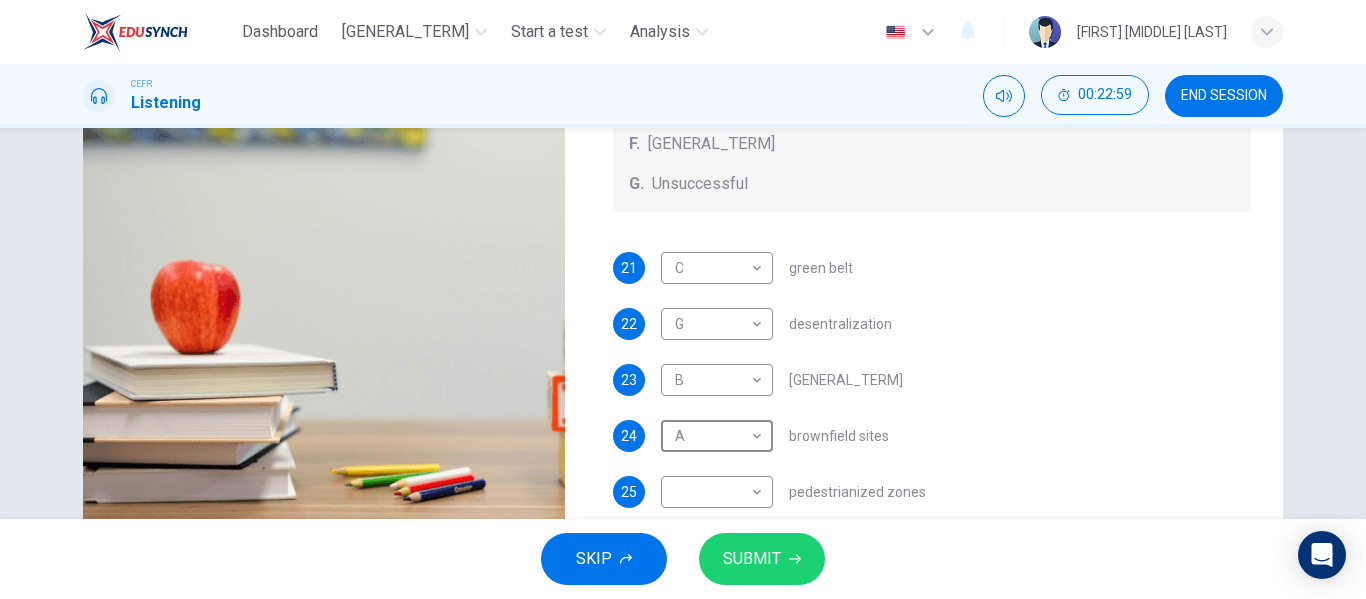 scroll, scrollTop: 209, scrollLeft: 0, axis: vertical 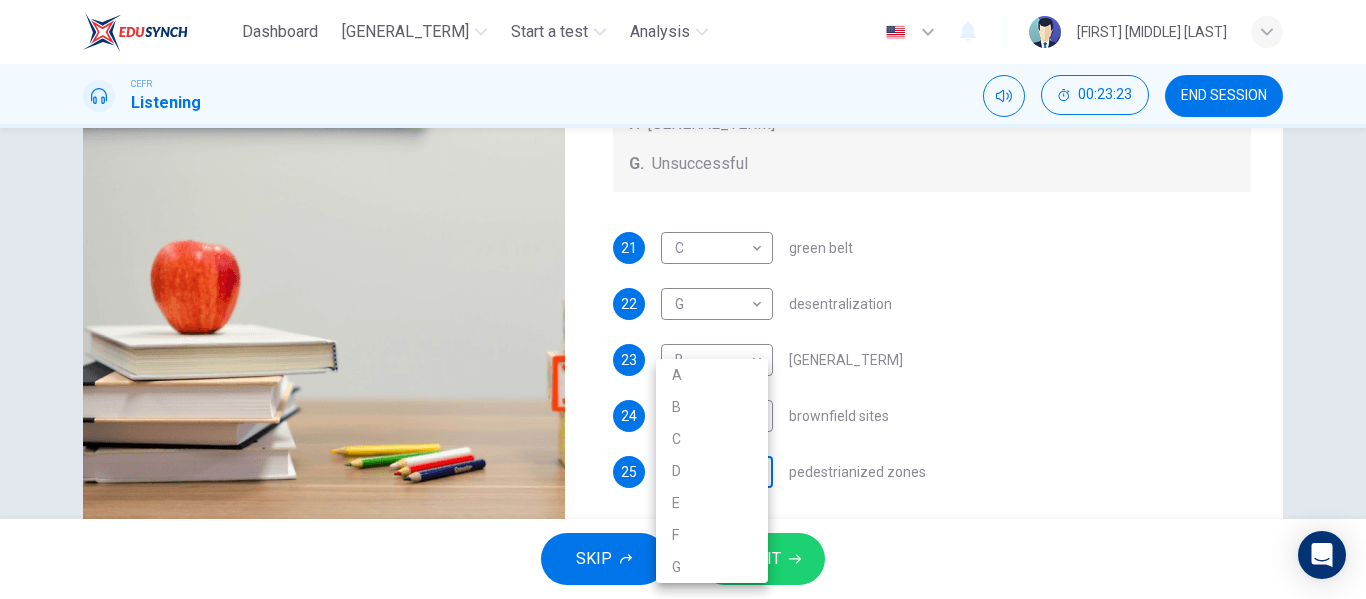 click on "Dashboard Practice Start a test Analysis English en ​ [FIRST] [LAST] [LAST] CEFR Listening 00:23:23 END SESSION Questions 21 - 25 How do the speakers describe the green urban planning options? Choose  FIVE  descriptions from the box and select the correct letter next to the questions. Descriptions A. Dangerous B. Too expensive C. Oversimplified  D. Disruptive E. Unpractical F. Successful G. Unsuccessful 21 C C ​ green belt 22 G G ​ desentralization 23 B B ​ new towns 24 A A ​ brownfield sites 25 ​ ​ pedestrianized zones Case Study 02m 53s SKIP SUBMIT EduSynch - Online Language Proficiency Testing
Dashboard Practice Start a test Analysis Notifications © Copyright  2025 A B C D E F G" at bounding box center [683, 299] 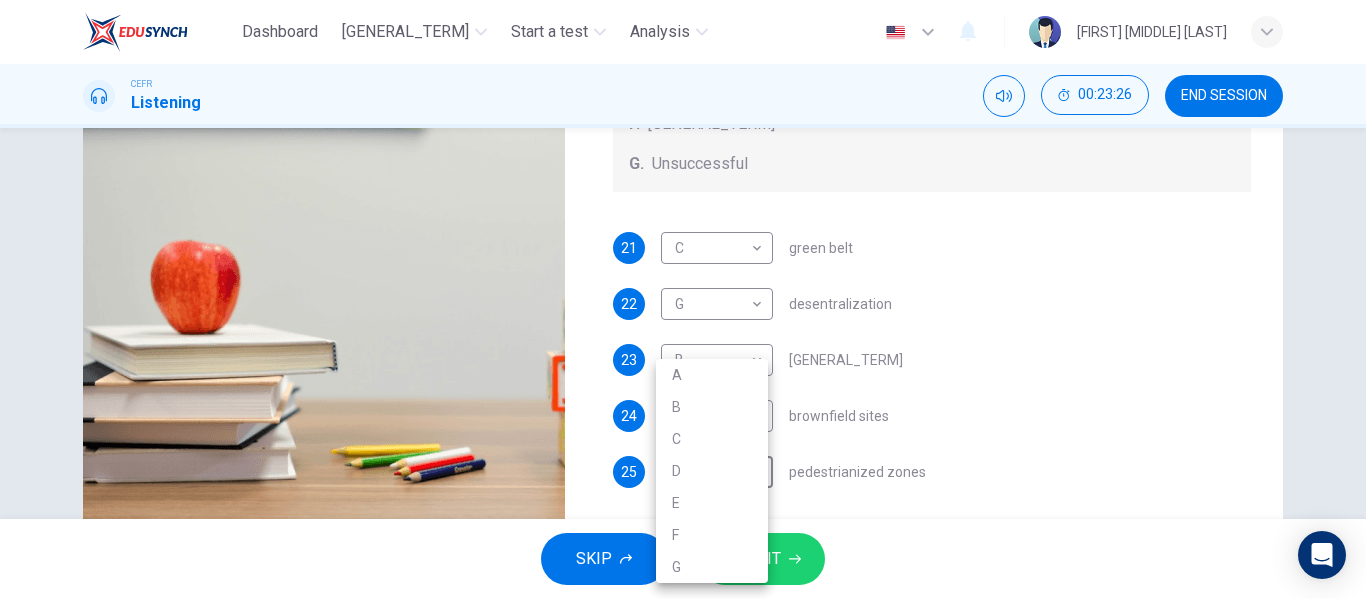 click at bounding box center (683, 299) 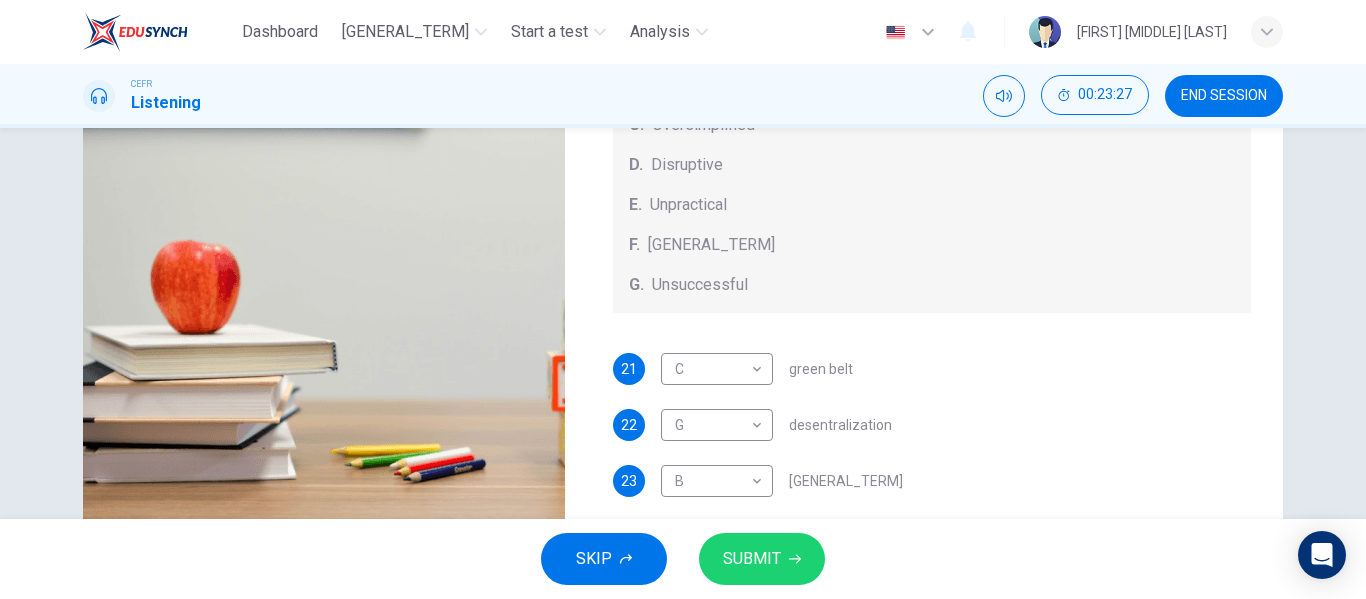 scroll, scrollTop: 209, scrollLeft: 0, axis: vertical 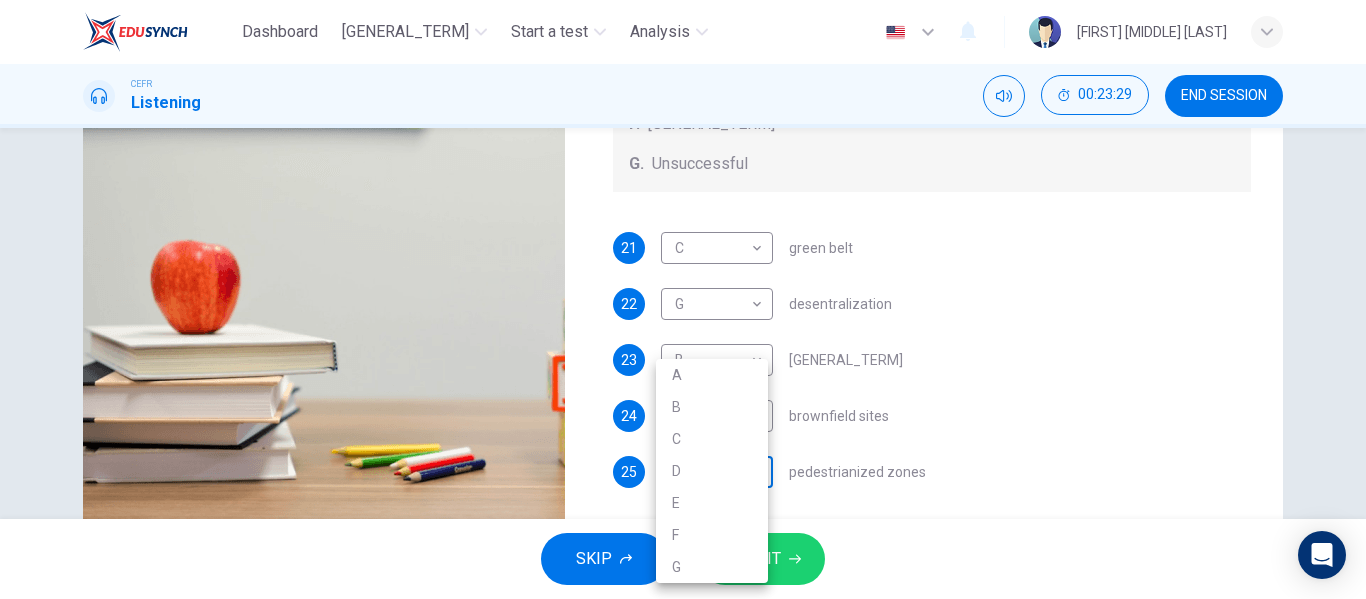 click on "Dashboard Practice Start a test Analysis English en ​ [PERSON] CEFR Listening 00:23:29 END SESSION Questions 21 - 25 How do the speakers describe the green urban planning options? Choose  FIVE  descriptions from the box and select the correct letter next to the questions. Descriptions A. Dangerous B. Too expensive C. Oversimplified  D. Disruptive E. Unpractical F. Successful G. Unsuccessful 21 C C ​ green belt 22 G G ​ desentralization 23 B B ​ new towns 24 A A ​ brownfield sites 25 ​ ​ pedestrianized zones Case Study 02m 48s SKIP SUBMIT EduSynch - Online Language Proficiency Testing
Dashboard Practice Start a test Analysis Notifications © Copyright  2025 A B C D E F G" at bounding box center (683, 299) 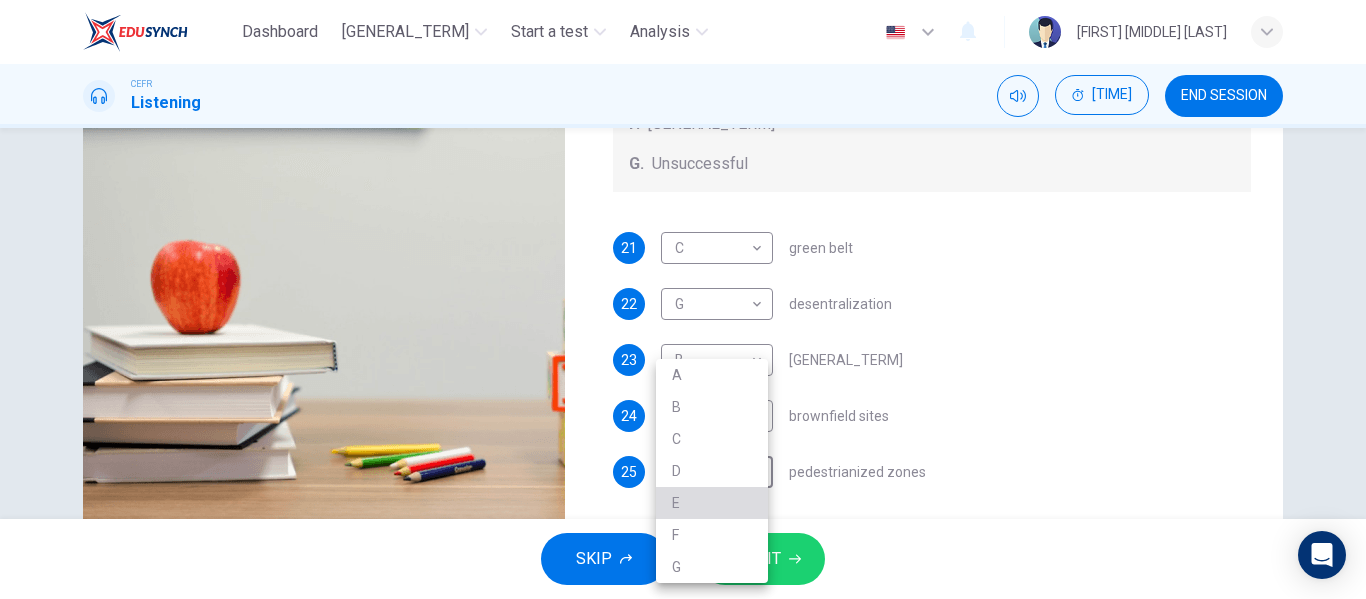 click on "E" at bounding box center (712, 503) 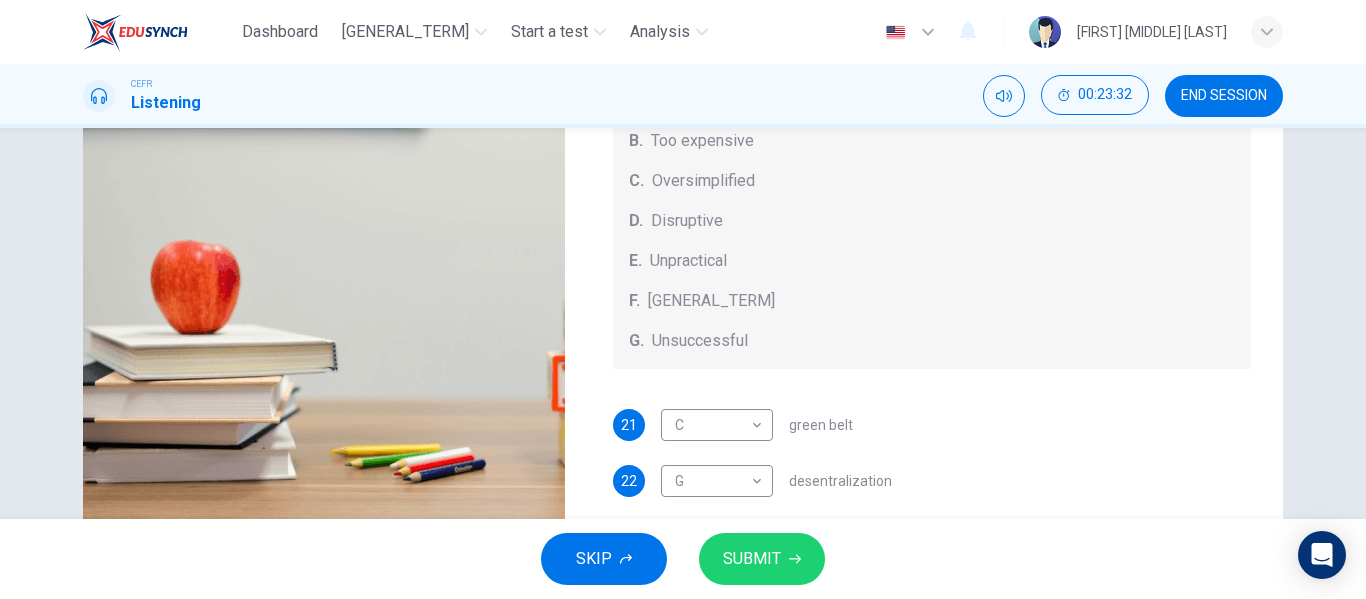 scroll, scrollTop: 0, scrollLeft: 0, axis: both 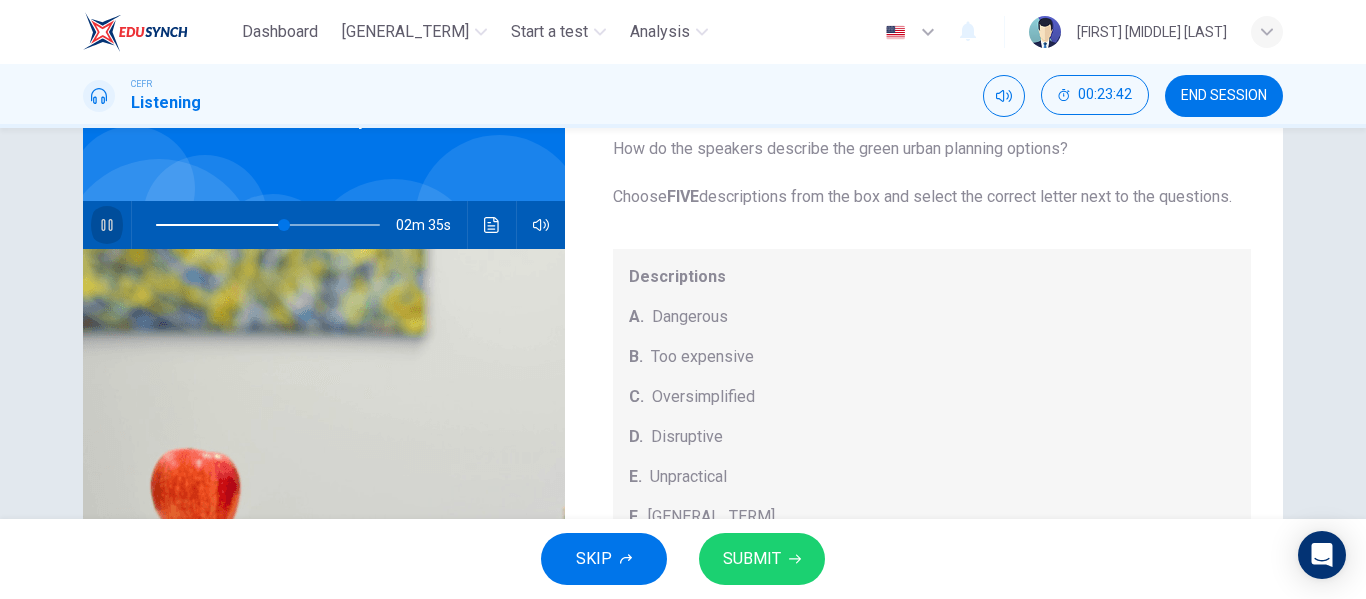 click at bounding box center [107, 225] 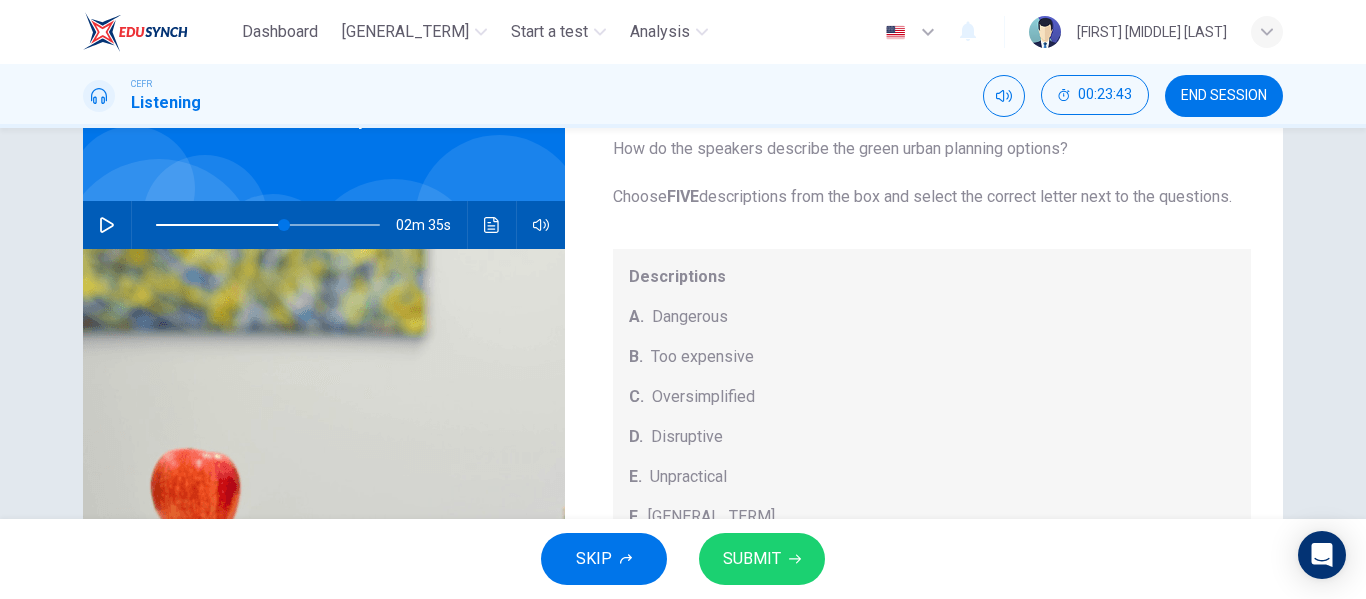 click on "SUBMIT" at bounding box center (752, 559) 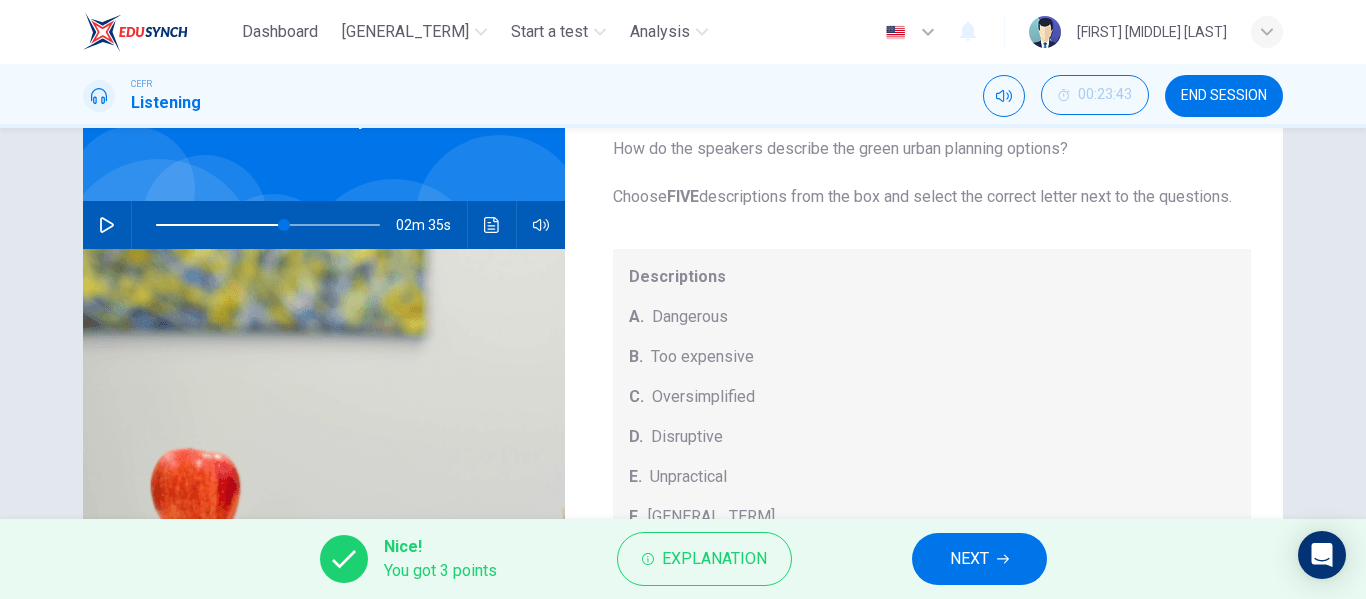 scroll, scrollTop: 209, scrollLeft: 0, axis: vertical 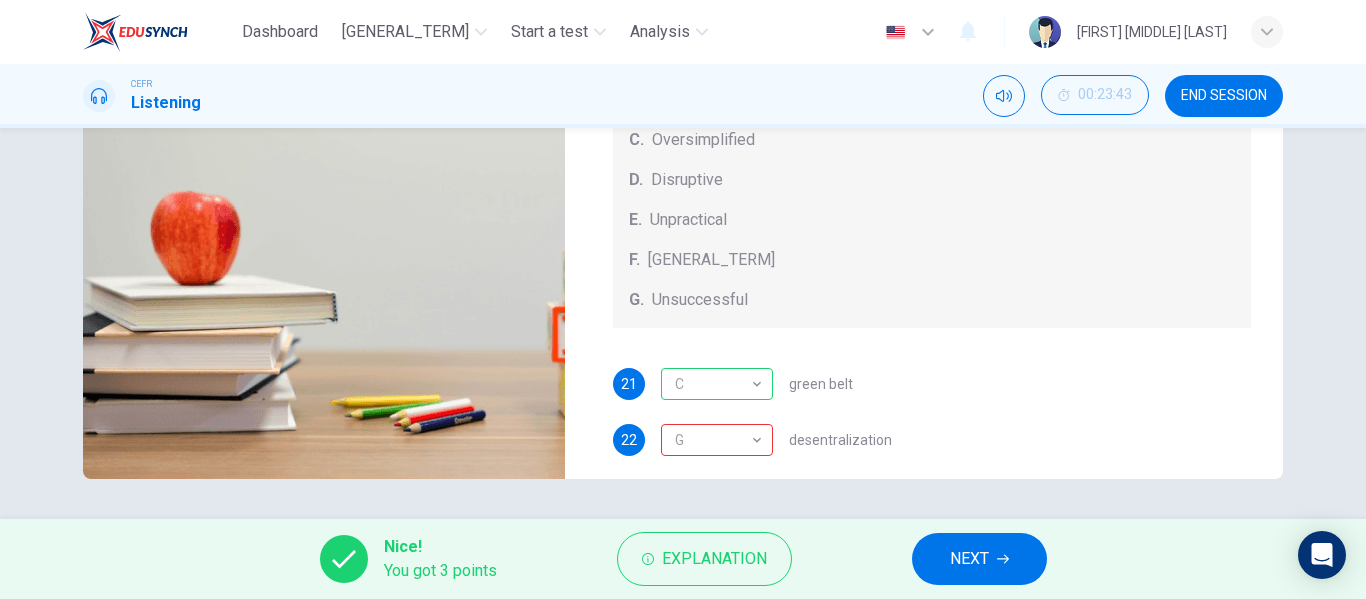 click on "NEXT" at bounding box center (979, 559) 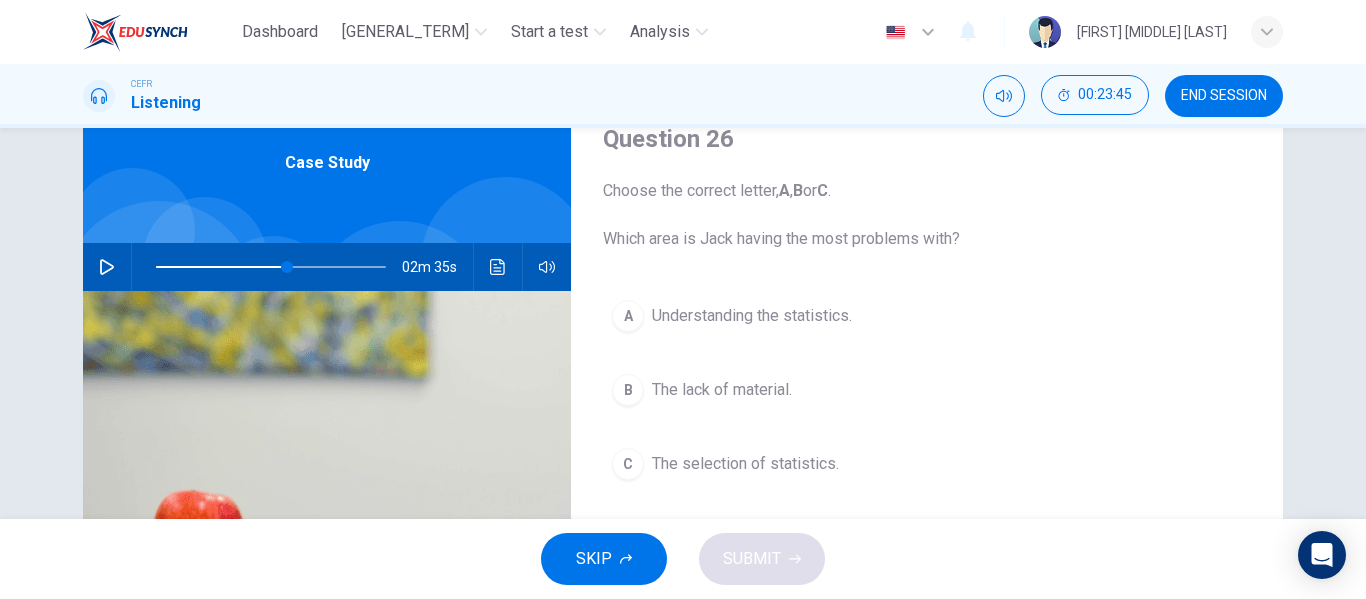 scroll, scrollTop: 83, scrollLeft: 0, axis: vertical 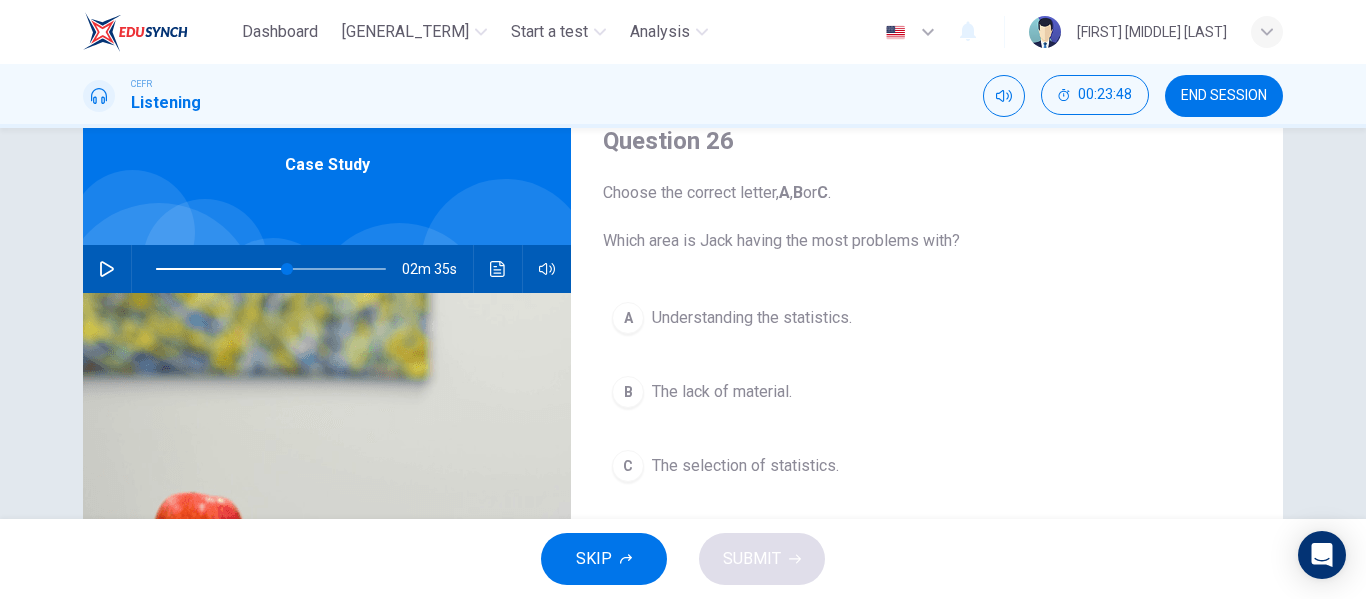 click at bounding box center (107, 269) 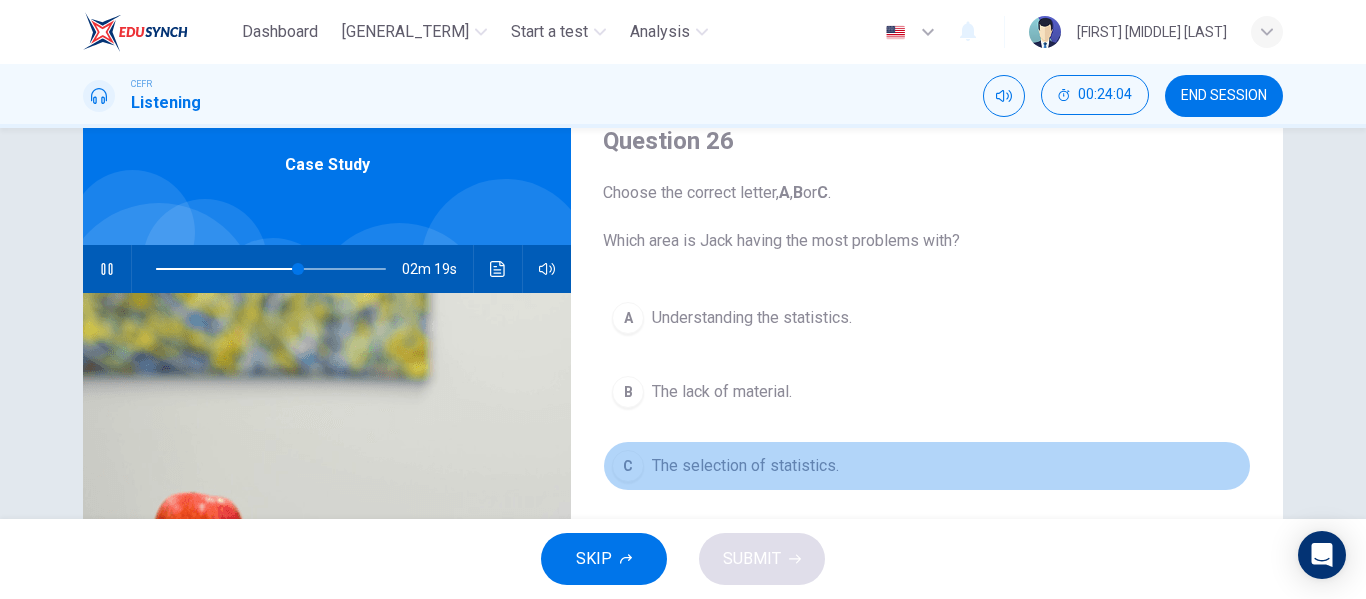 click on "C" at bounding box center (628, 318) 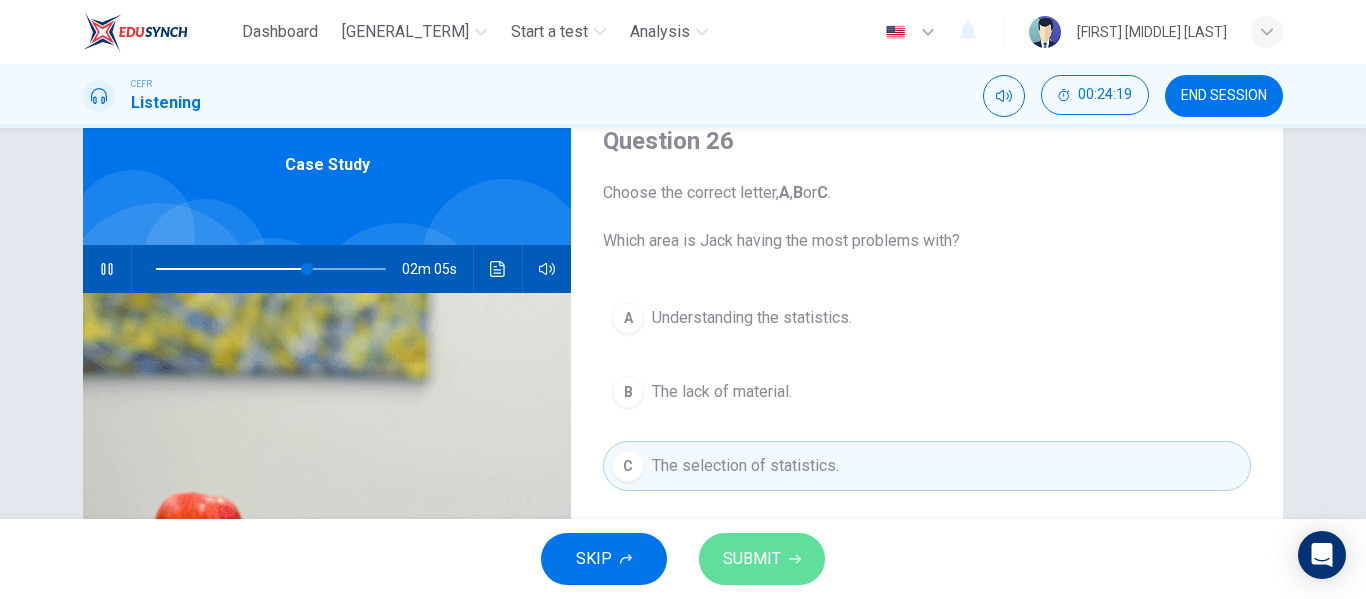 click on "SUBMIT" at bounding box center [752, 559] 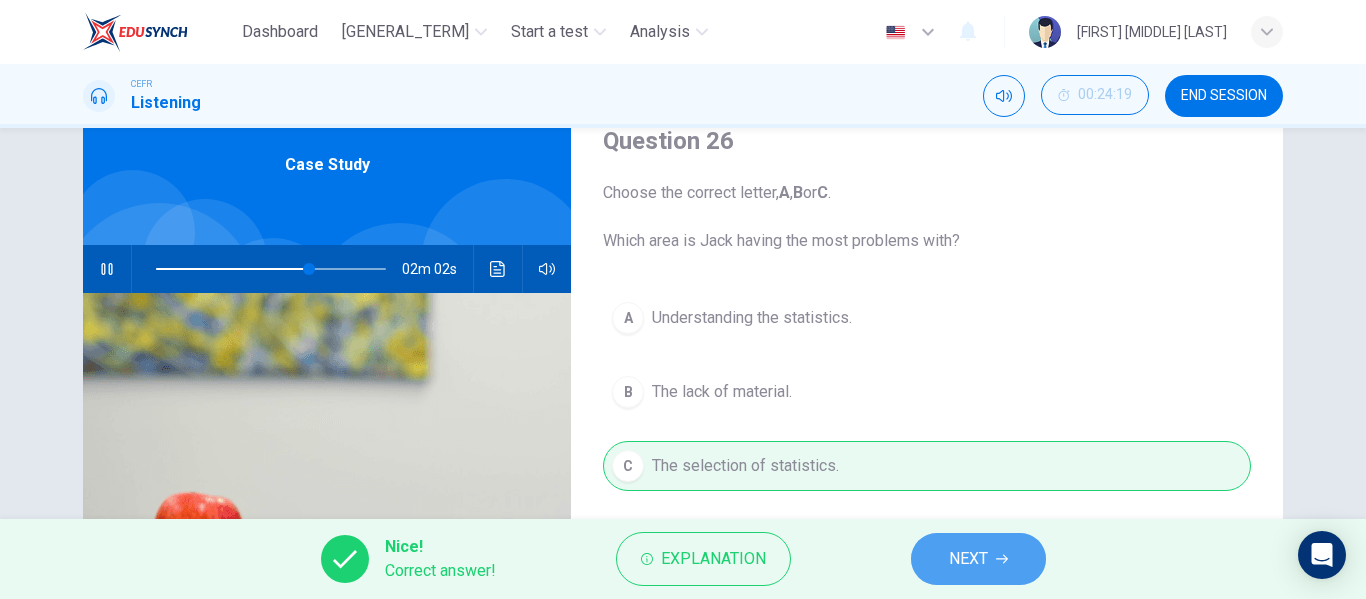 click on "NEXT" at bounding box center [968, 559] 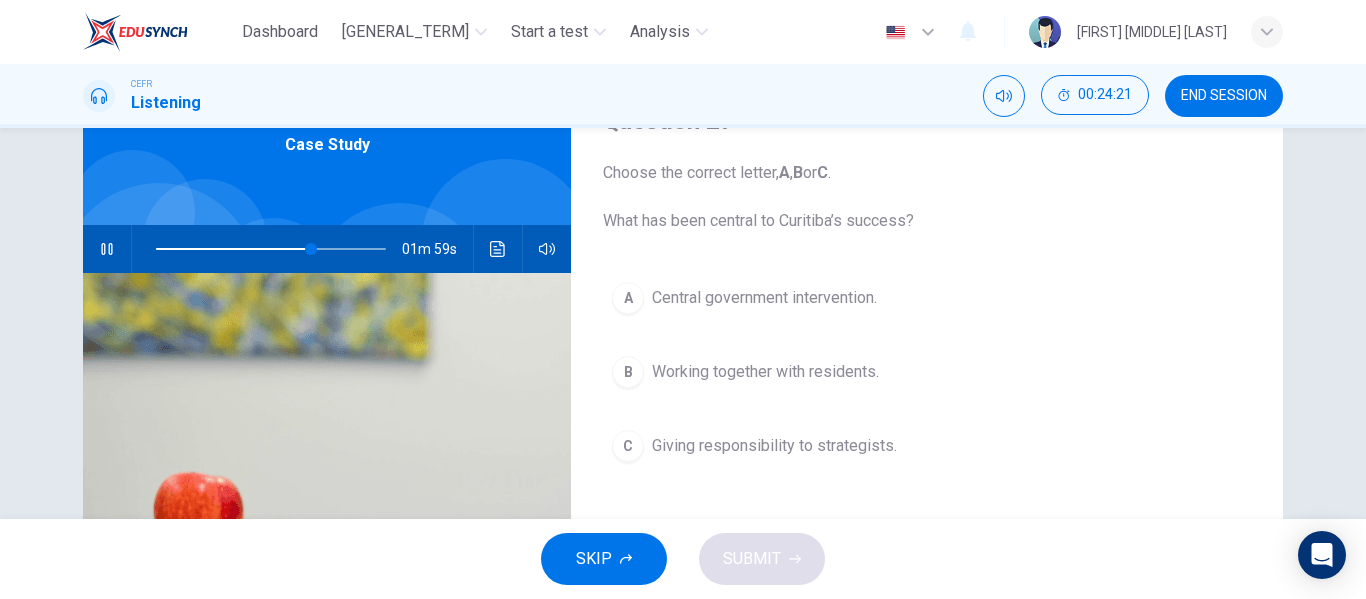 scroll, scrollTop: 104, scrollLeft: 0, axis: vertical 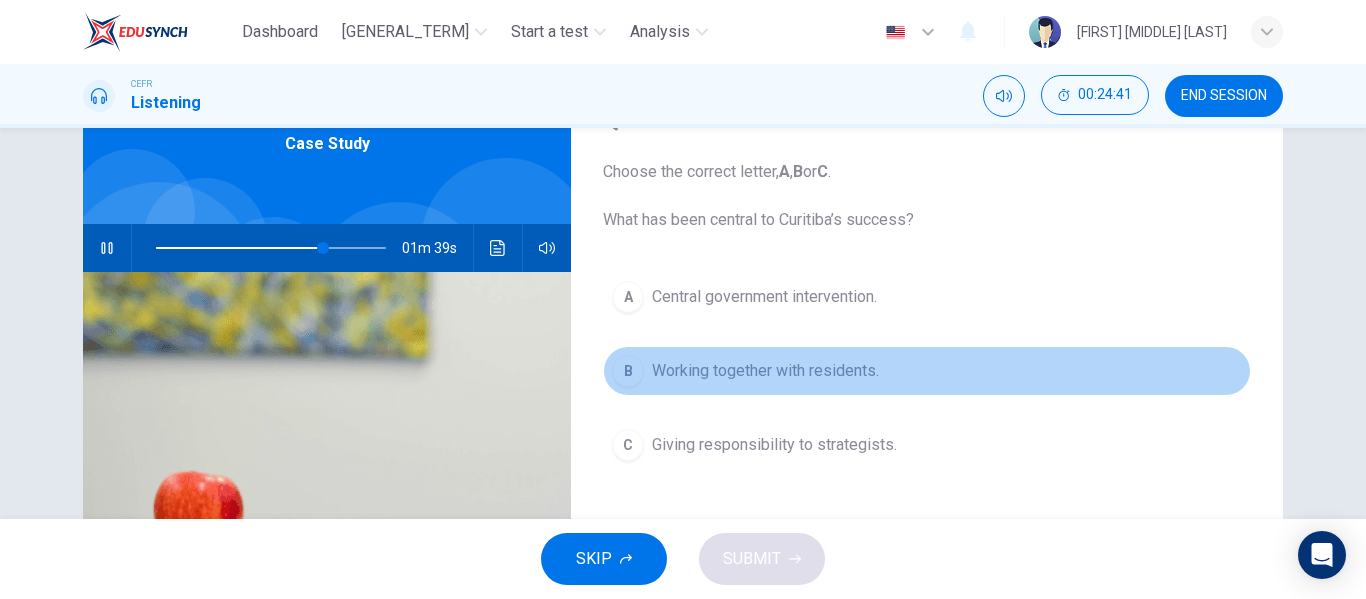 click on "Working together with residents." at bounding box center (764, 297) 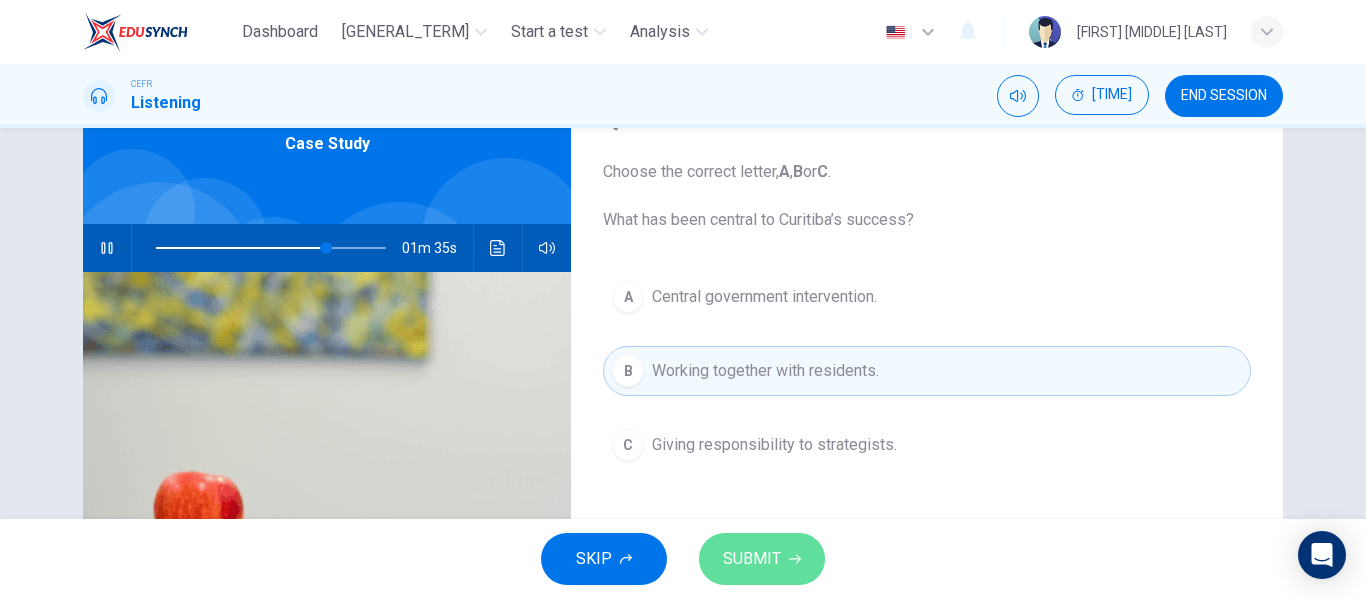 click on "SUBMIT" at bounding box center [762, 559] 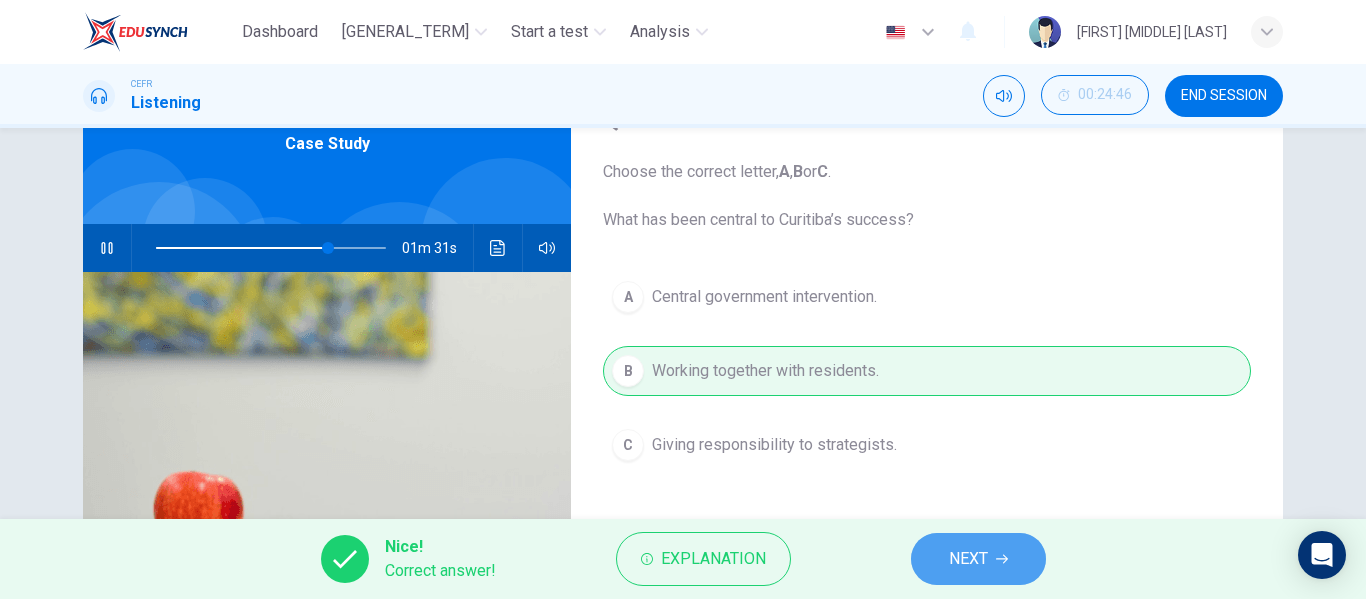click on "NEXT" at bounding box center [978, 559] 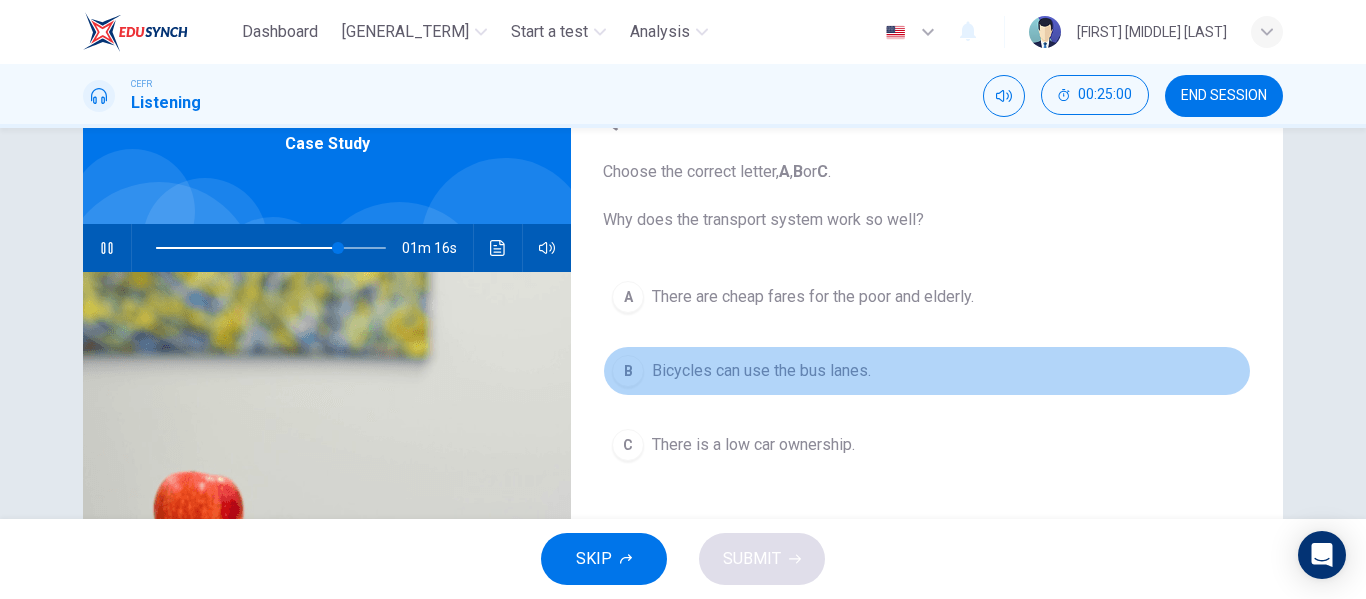 click on "Bicycles can use the bus lanes." at bounding box center (813, 297) 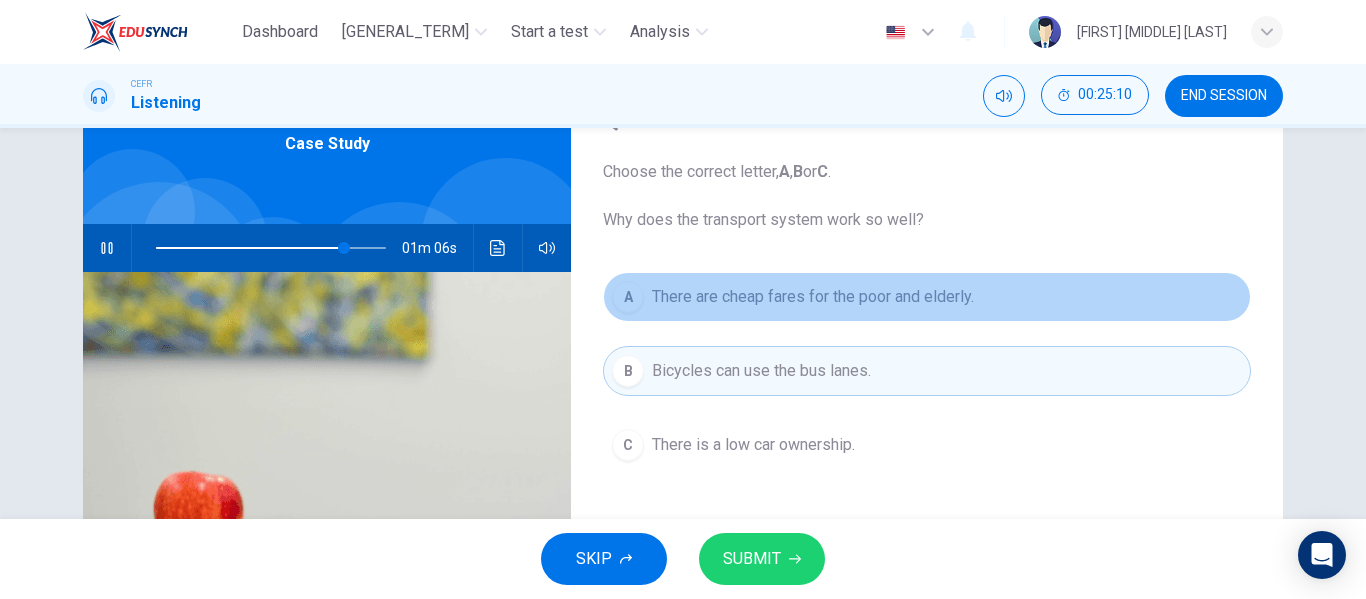 click on "There are cheap fares for the poor and elderly." at bounding box center [813, 297] 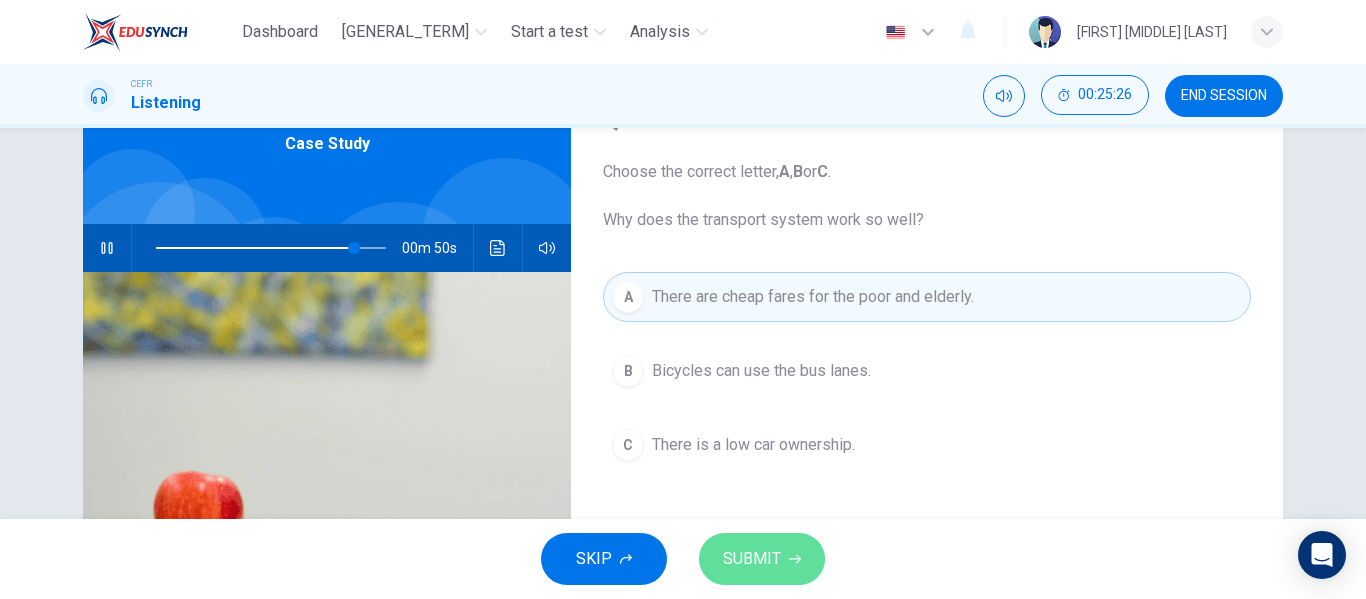 click on "SUBMIT" at bounding box center [762, 559] 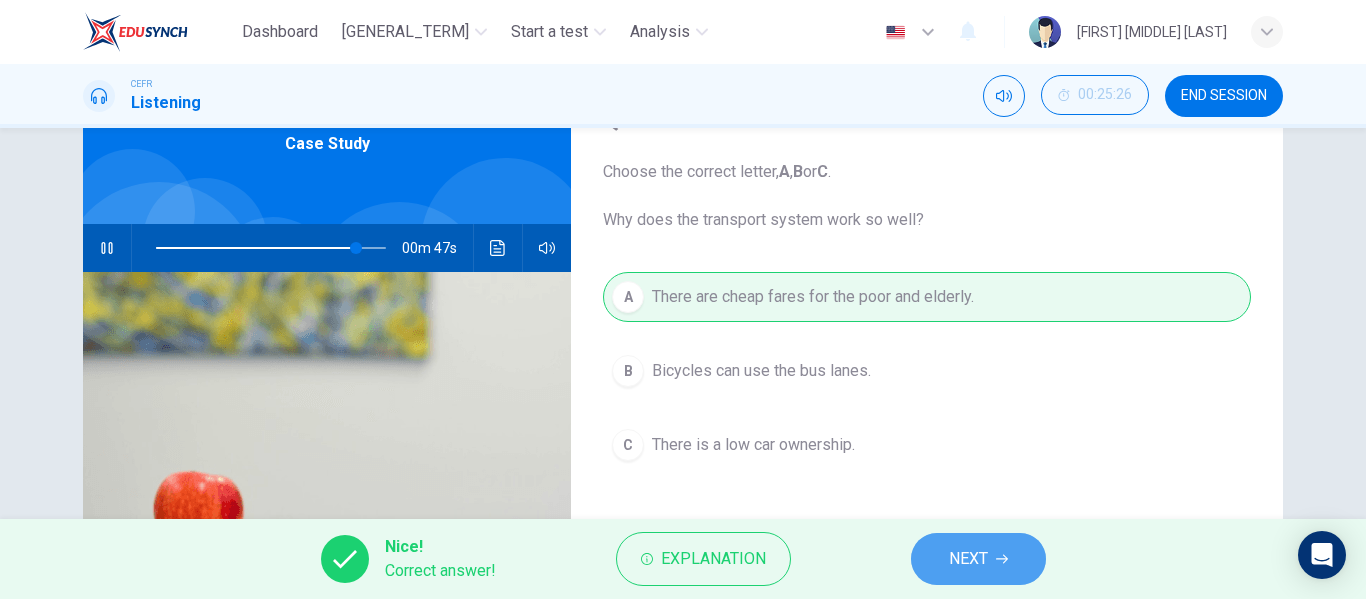 click on "NEXT" at bounding box center [968, 559] 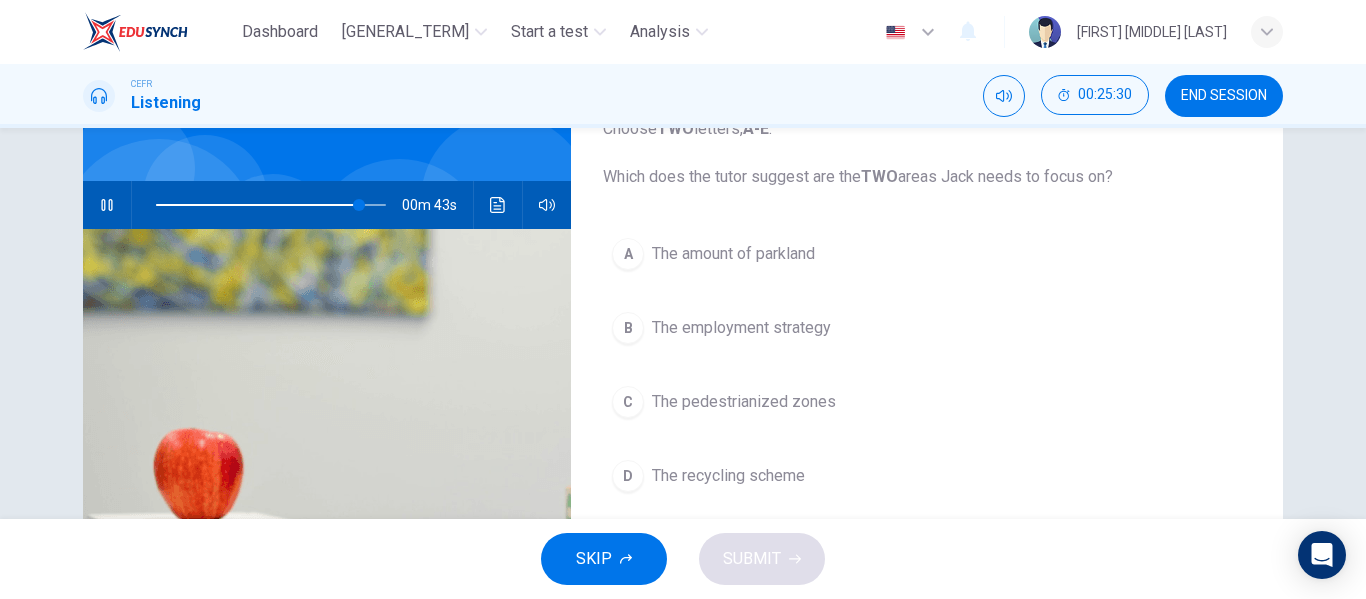 scroll, scrollTop: 148, scrollLeft: 0, axis: vertical 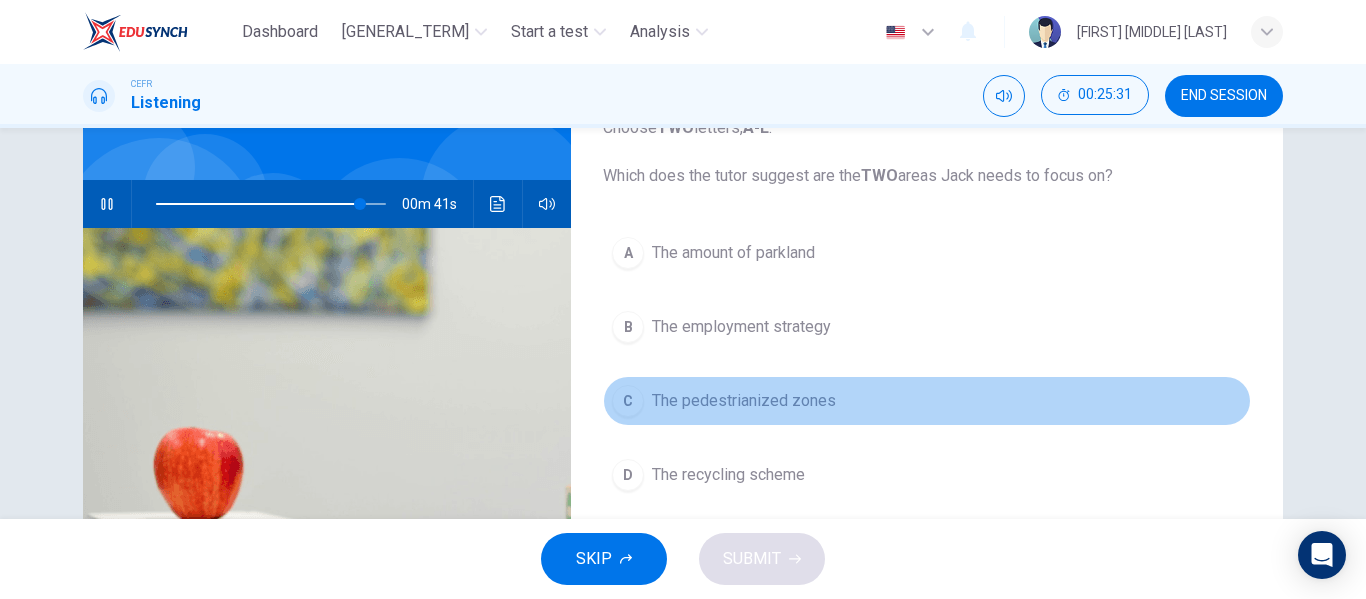 click on "The pedestrianized zones" at bounding box center (733, 253) 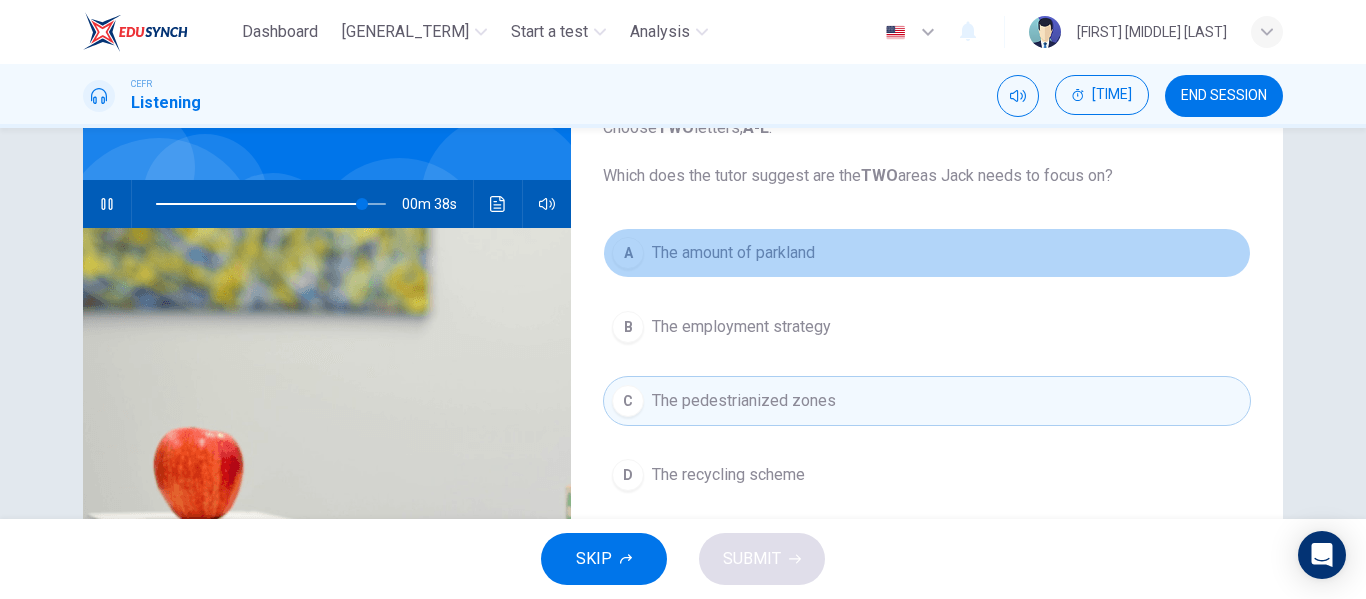 click on "The amount of parkland" at bounding box center (733, 253) 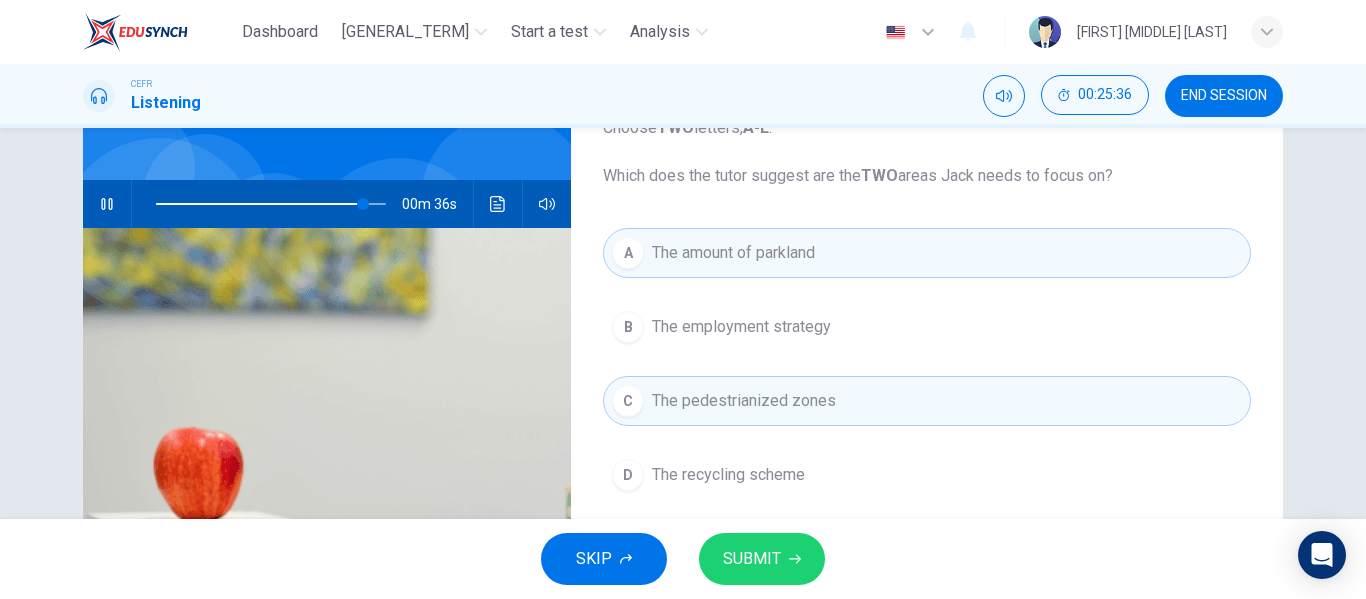 click on "SUBMIT" at bounding box center (752, 559) 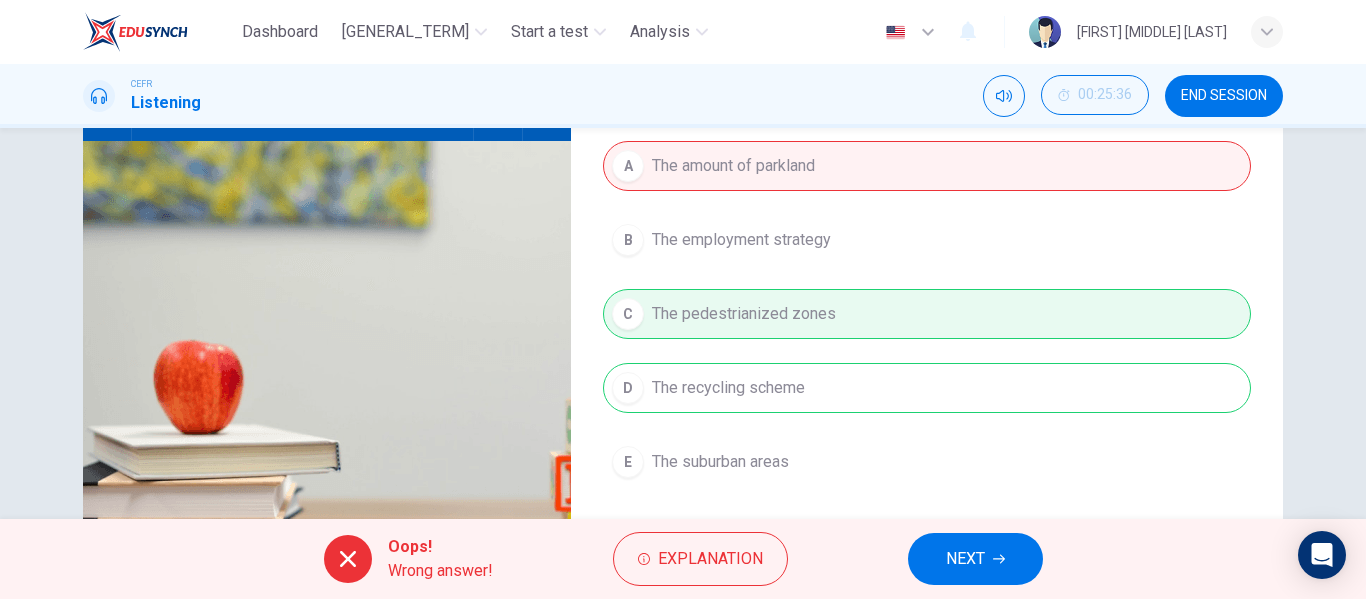 scroll, scrollTop: 236, scrollLeft: 0, axis: vertical 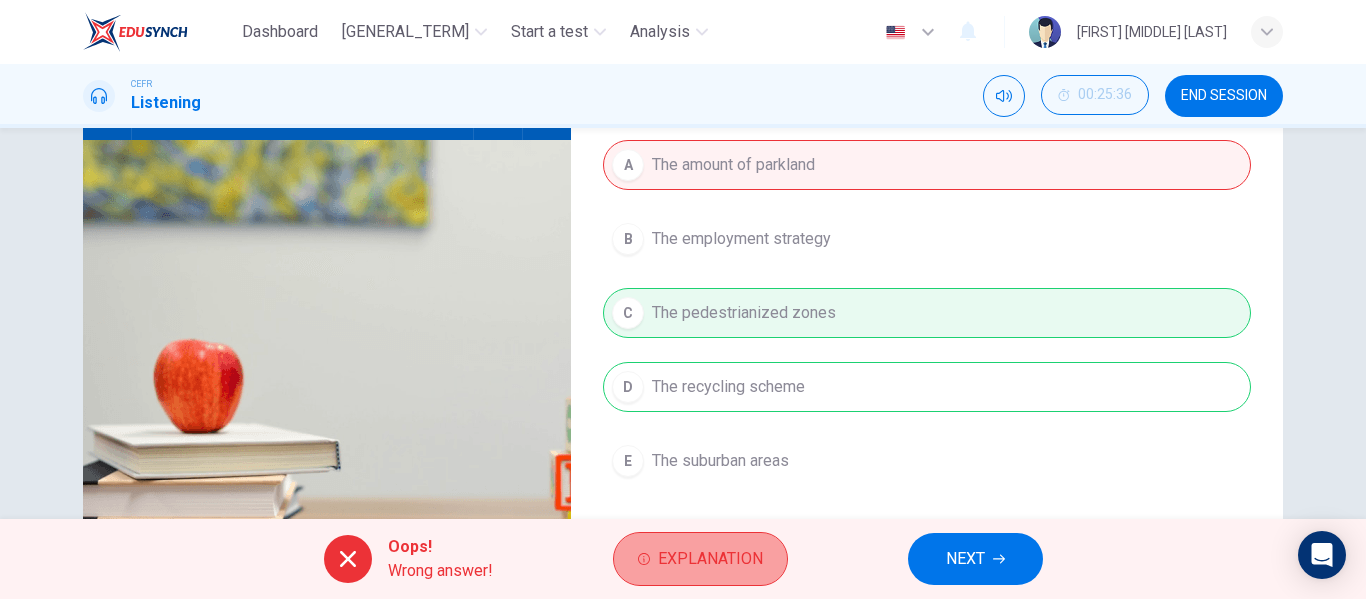 click on "Explanation" at bounding box center [710, 559] 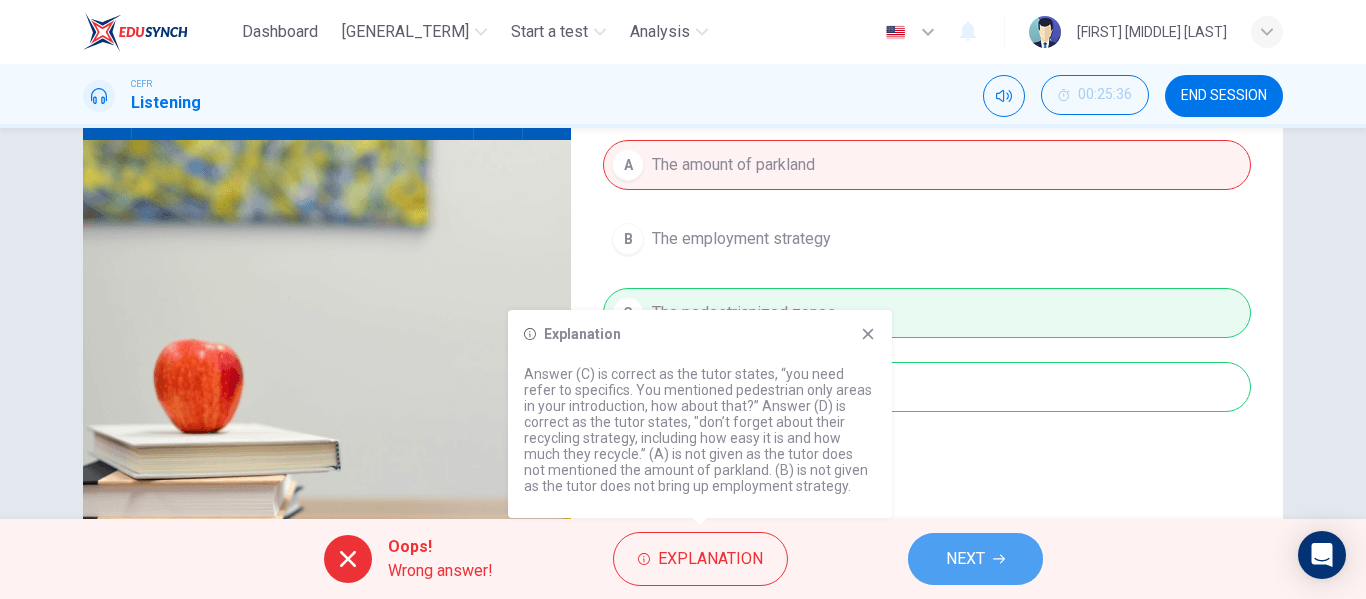 click on "NEXT" at bounding box center [965, 559] 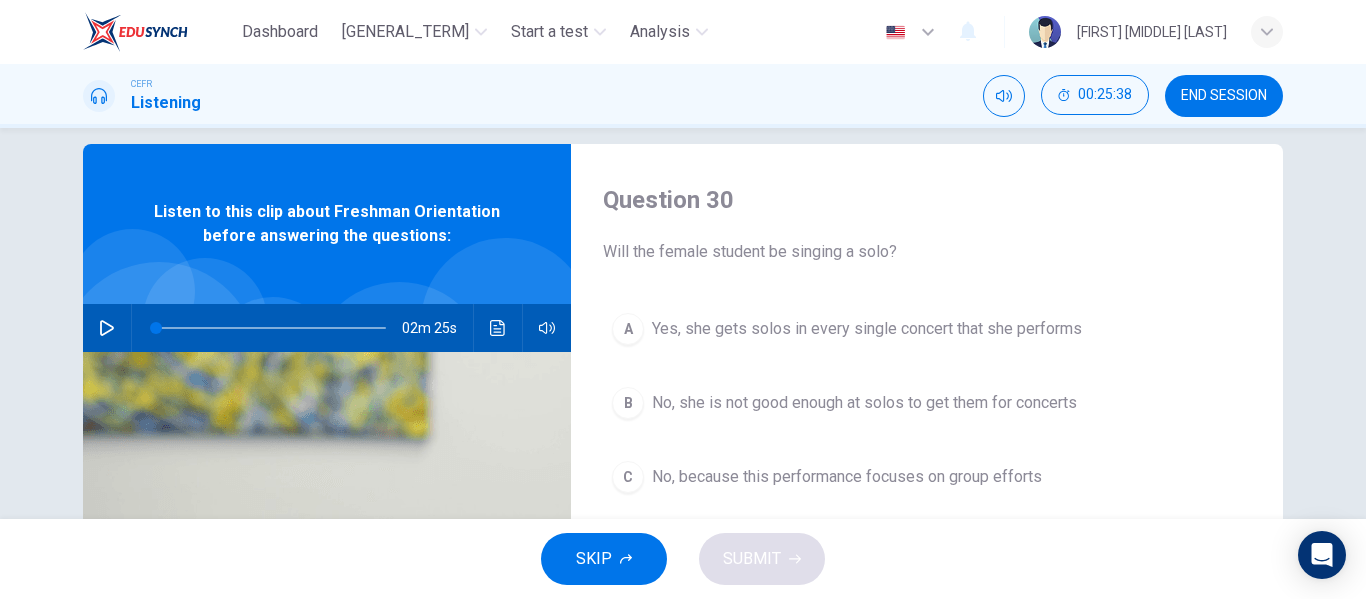 scroll, scrollTop: 25, scrollLeft: 0, axis: vertical 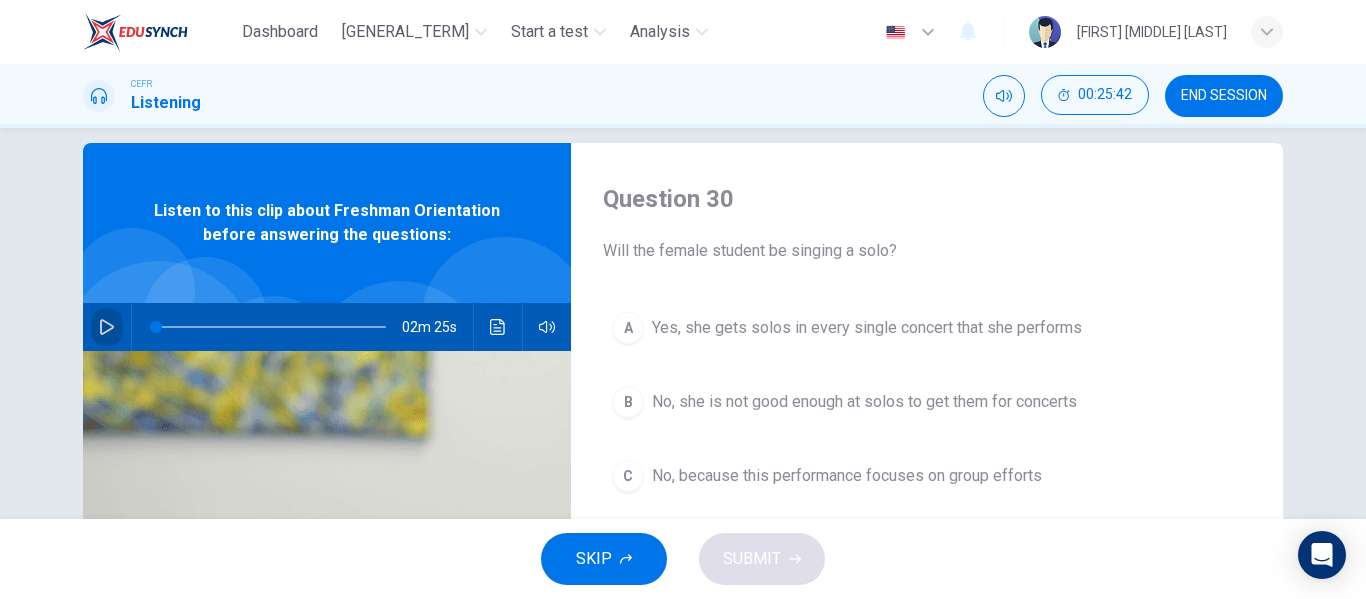 click at bounding box center (107, 327) 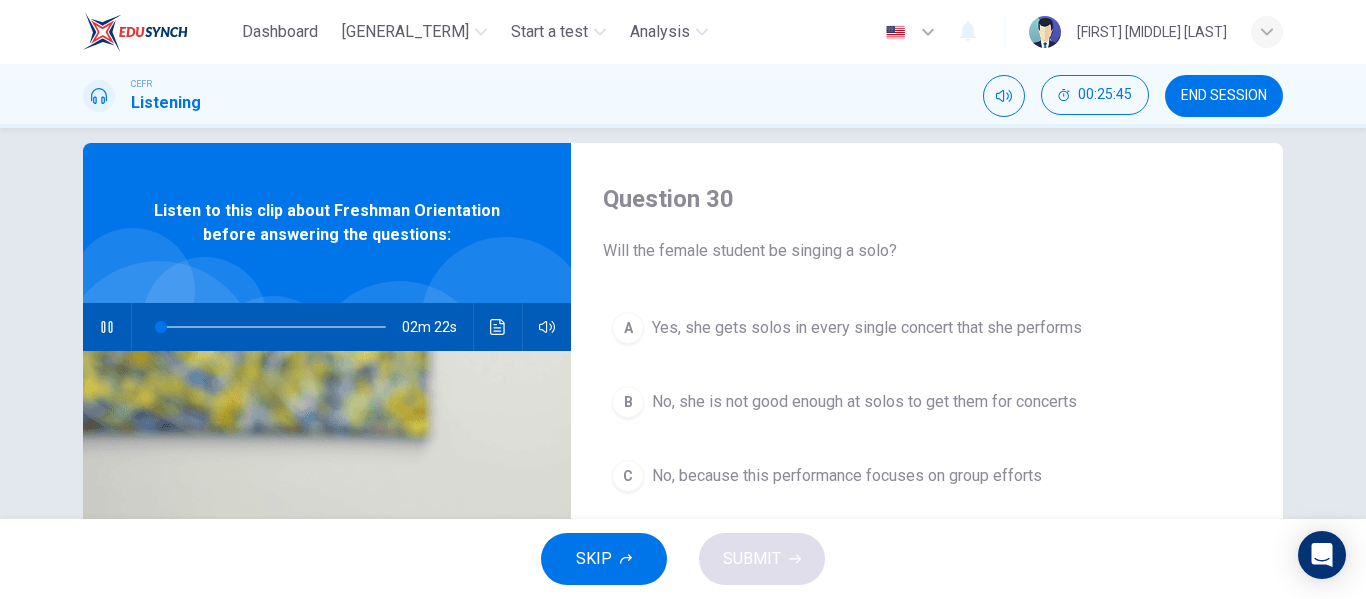 type 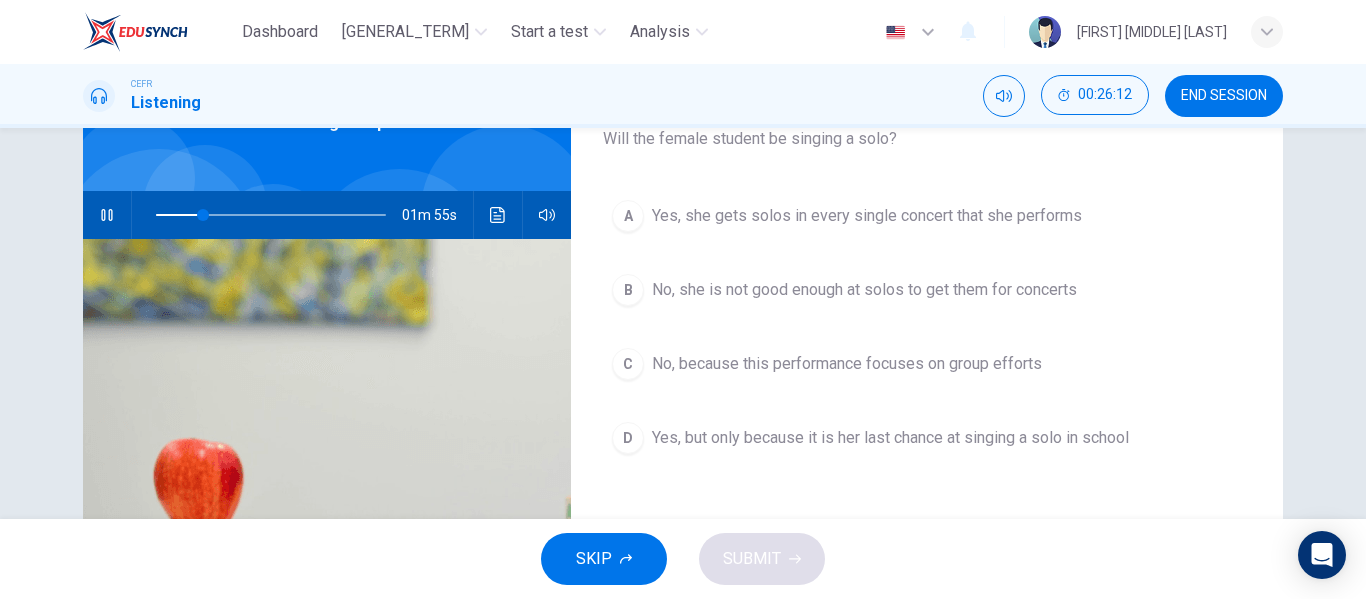 scroll, scrollTop: 136, scrollLeft: 0, axis: vertical 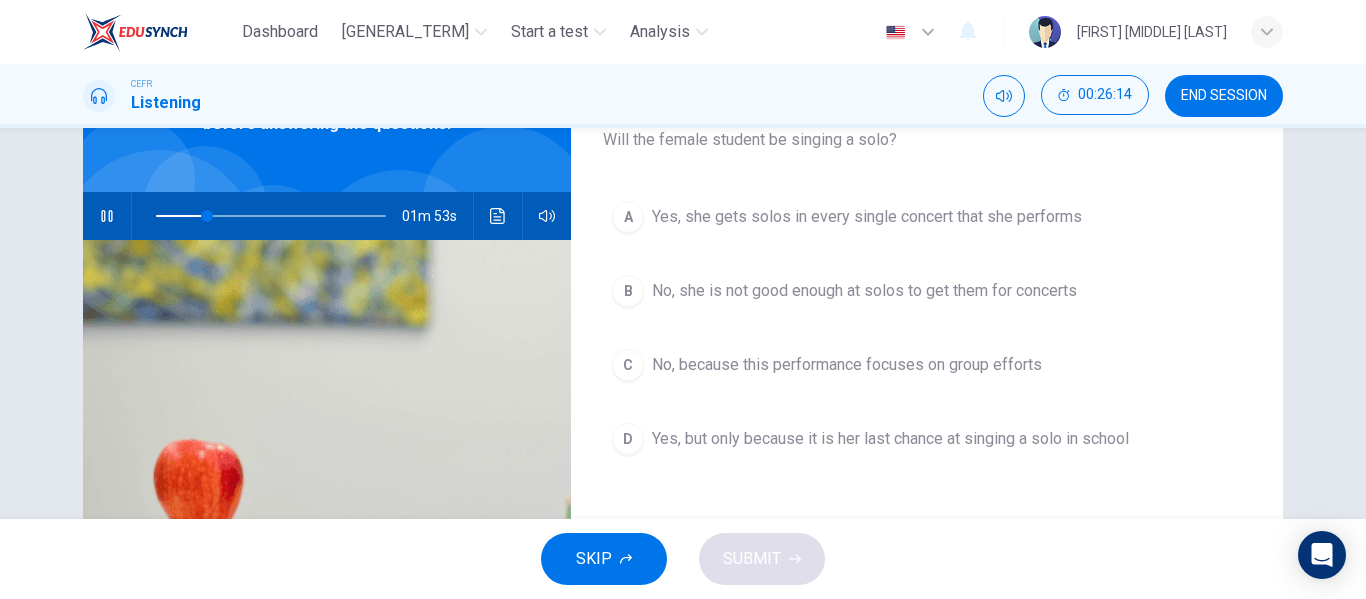 click on "C No, because this performance focuses on group efforts" at bounding box center [927, 365] 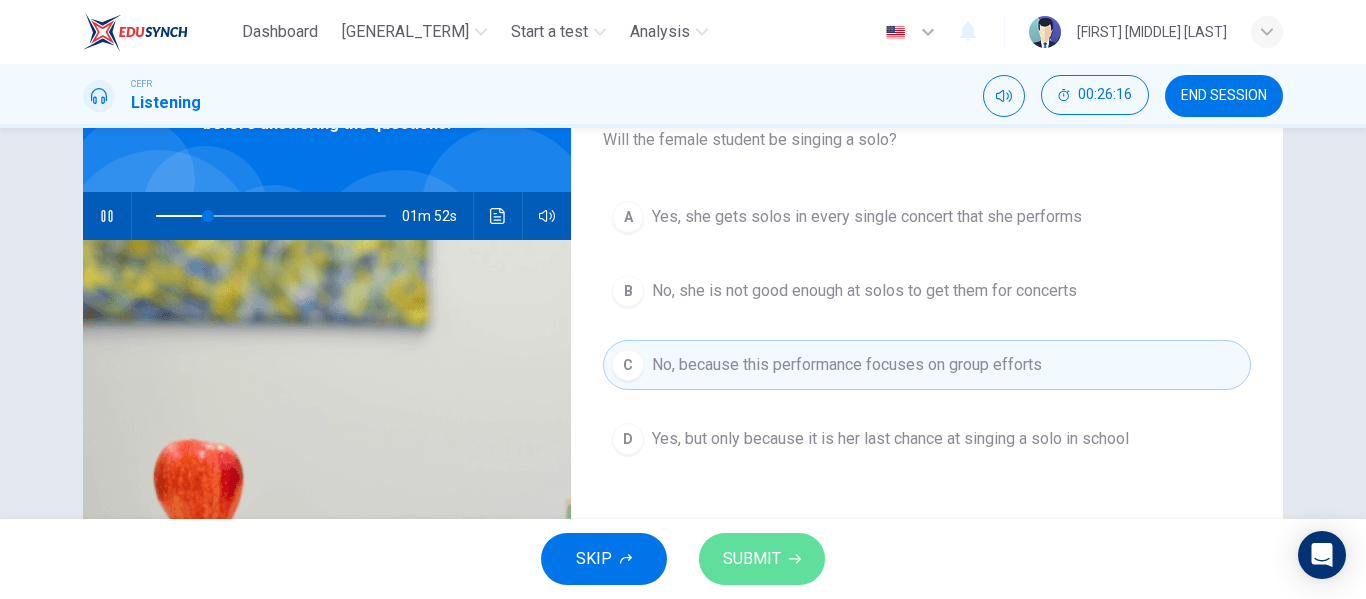 click on "SUBMIT" at bounding box center [752, 559] 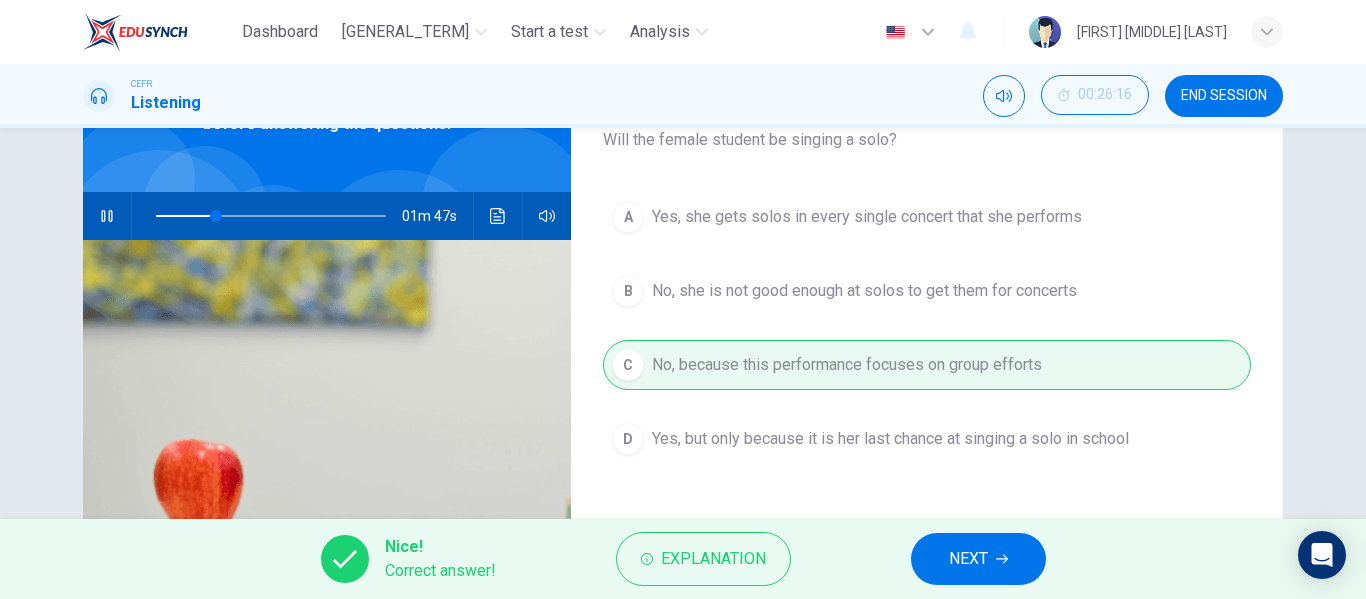 click on "NEXT" at bounding box center (968, 559) 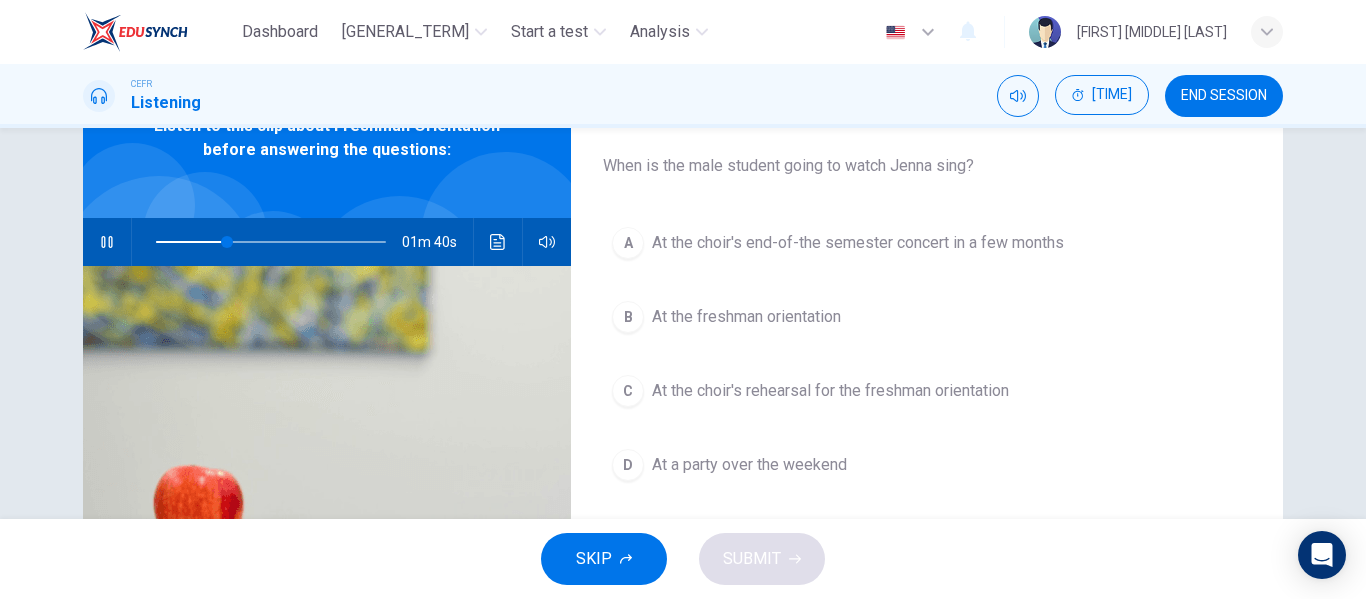 scroll, scrollTop: 110, scrollLeft: 0, axis: vertical 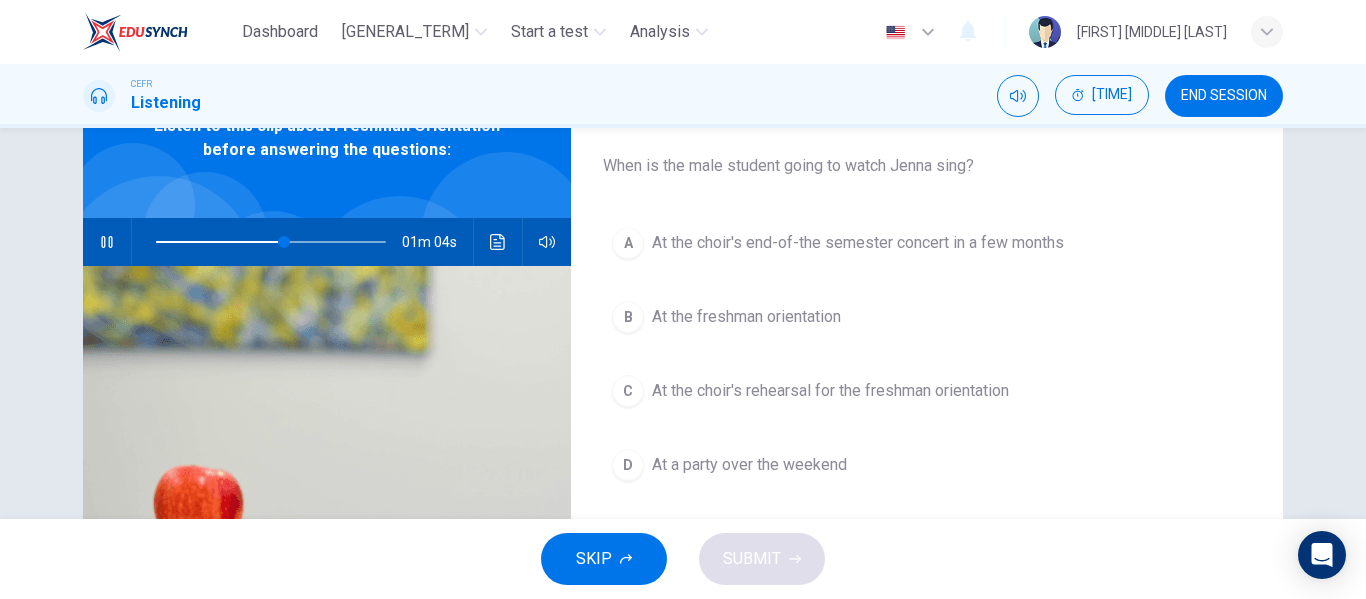 click on "At the choir's rehearsal for the freshman orientation" at bounding box center [858, 243] 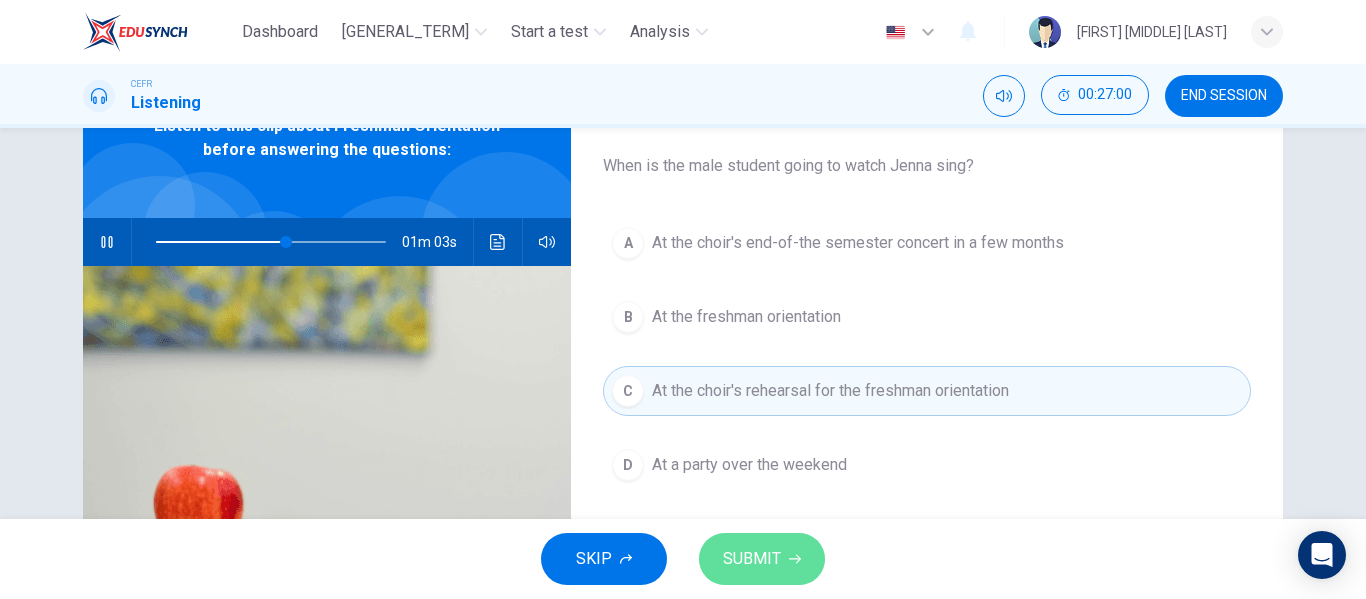click on "SUBMIT" at bounding box center (752, 559) 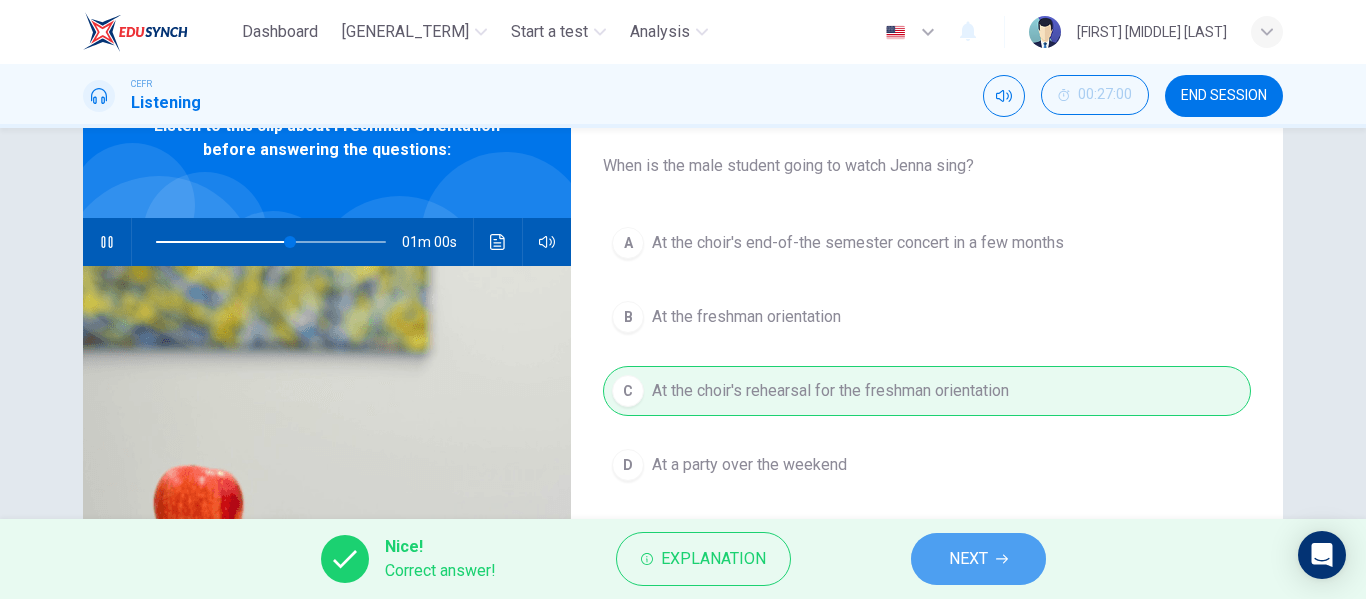 click on "NEXT" at bounding box center [978, 559] 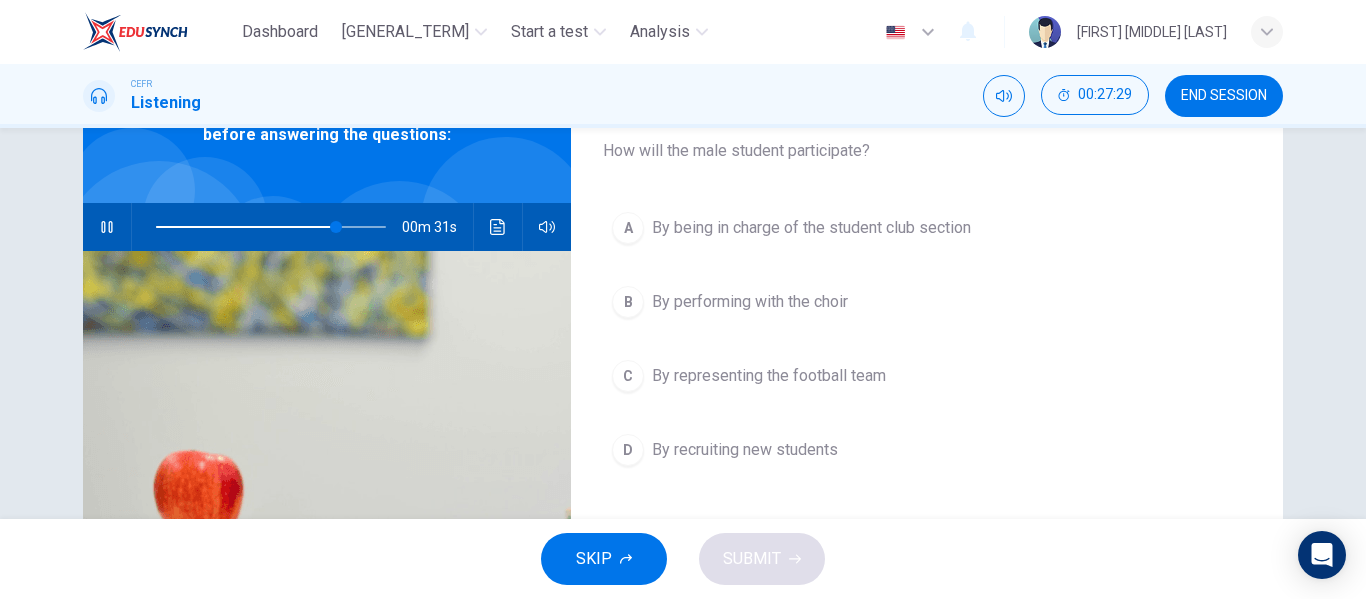 scroll, scrollTop: 131, scrollLeft: 0, axis: vertical 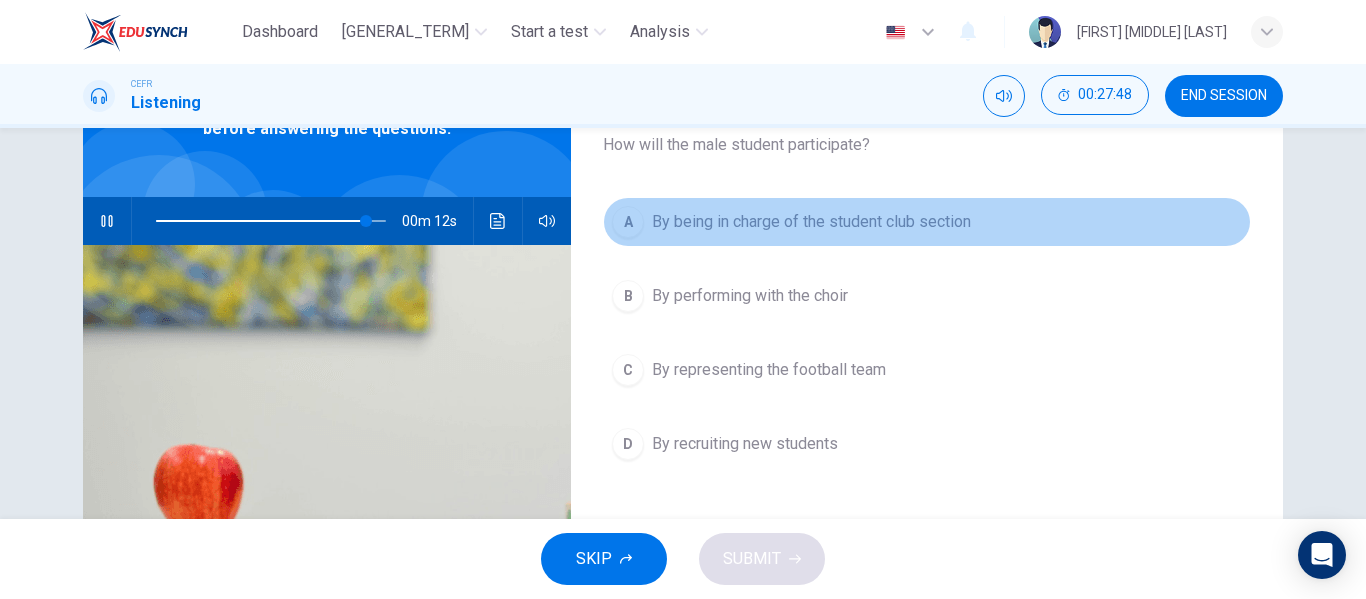 click on "A By being in charge of the student club section" at bounding box center (927, 222) 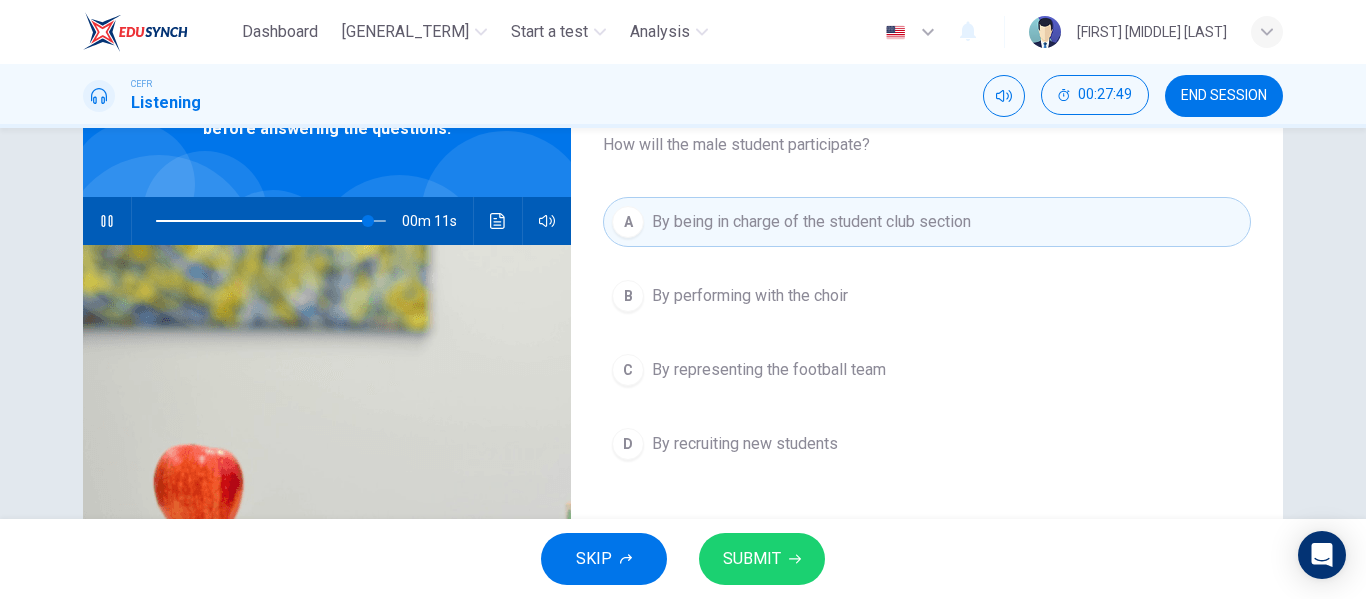 click on "SUBMIT" at bounding box center [752, 559] 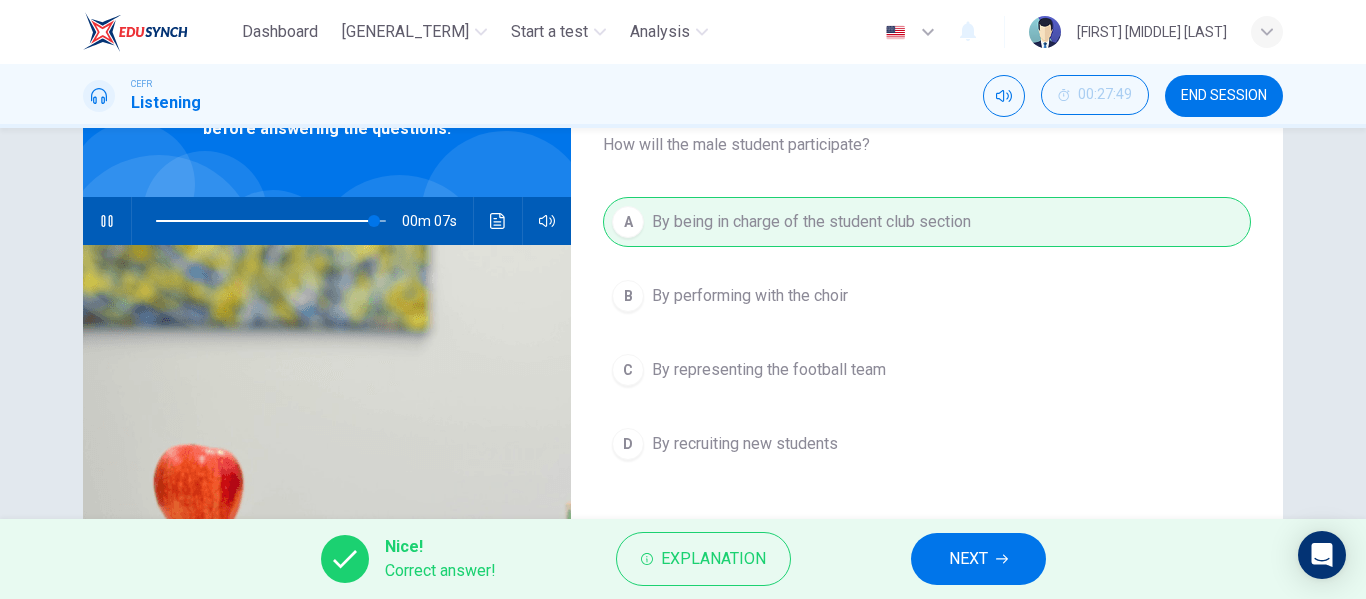 click on "NEXT" at bounding box center [968, 559] 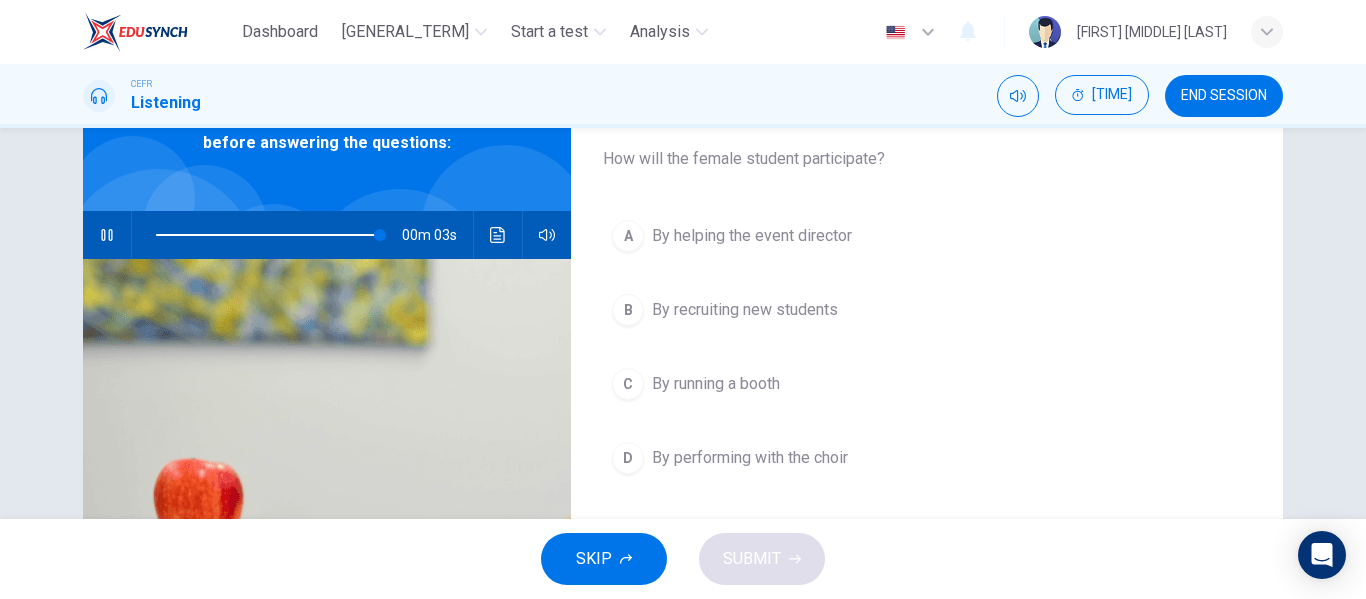 scroll, scrollTop: 116, scrollLeft: 0, axis: vertical 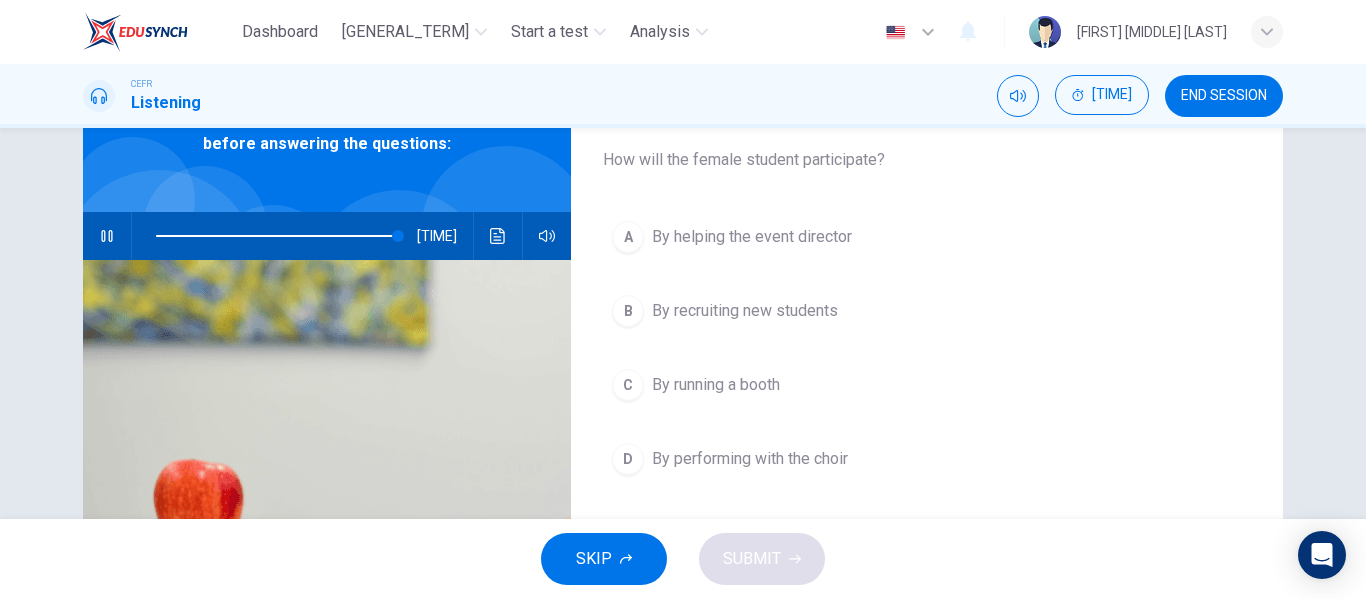 click on "D By performing with the choir" at bounding box center (927, 459) 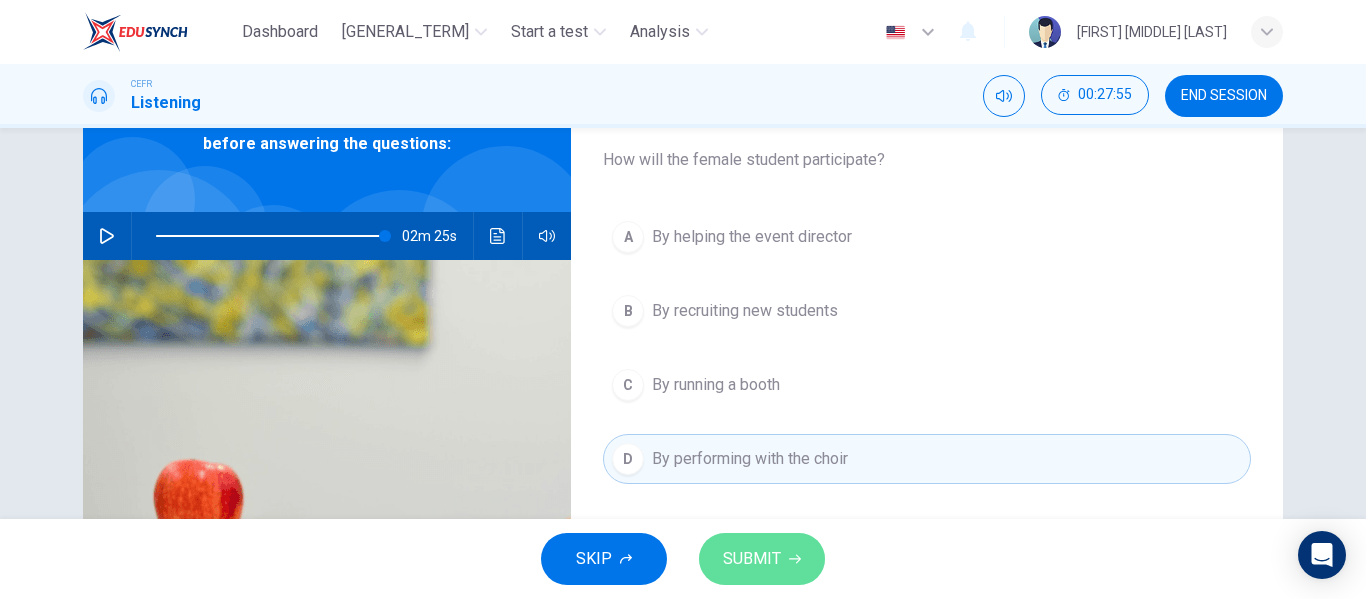 click on "SUBMIT" at bounding box center [752, 559] 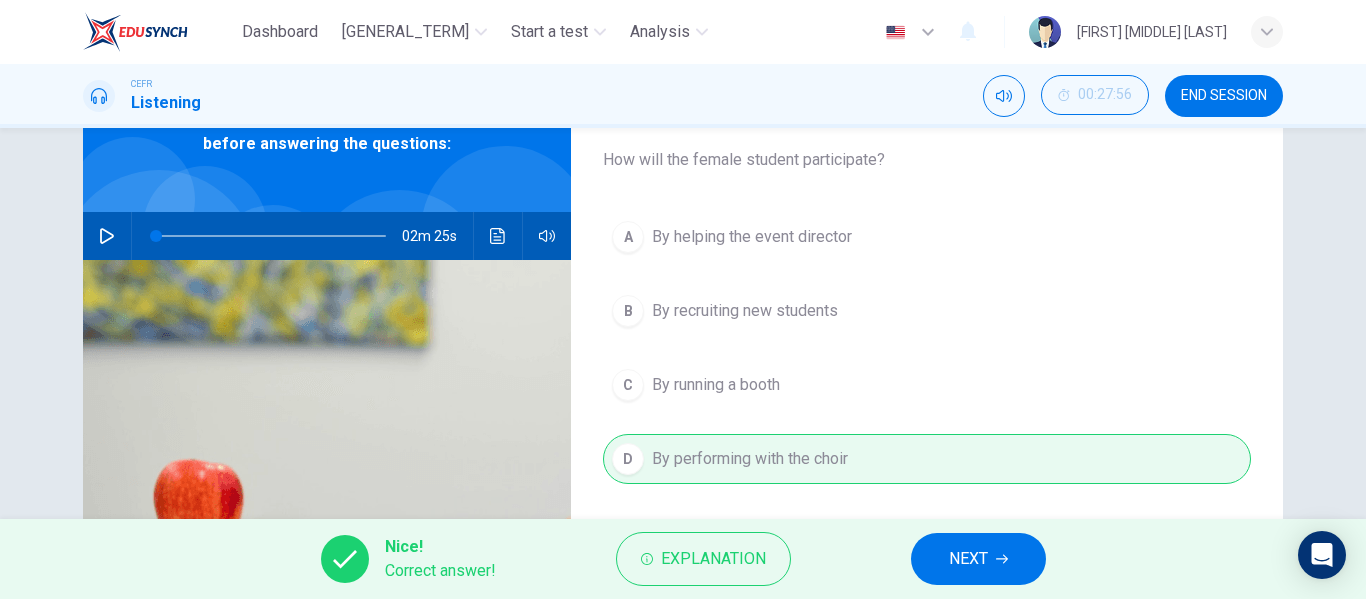 click on "NEXT" at bounding box center [978, 559] 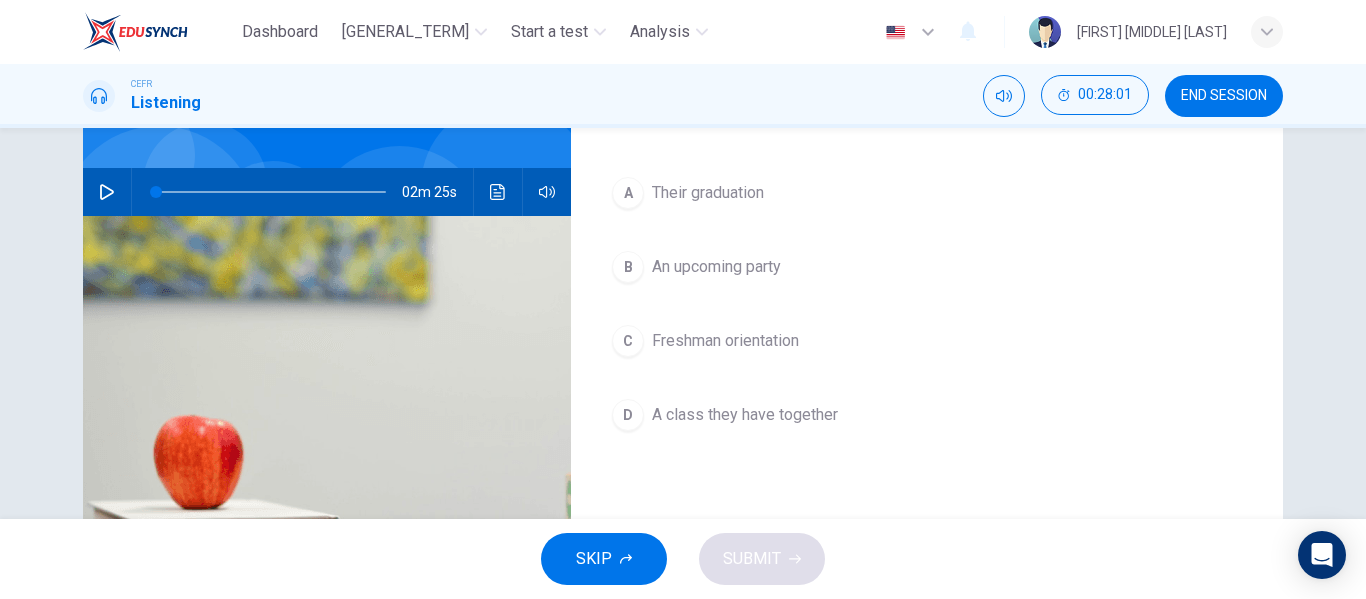 scroll, scrollTop: 161, scrollLeft: 0, axis: vertical 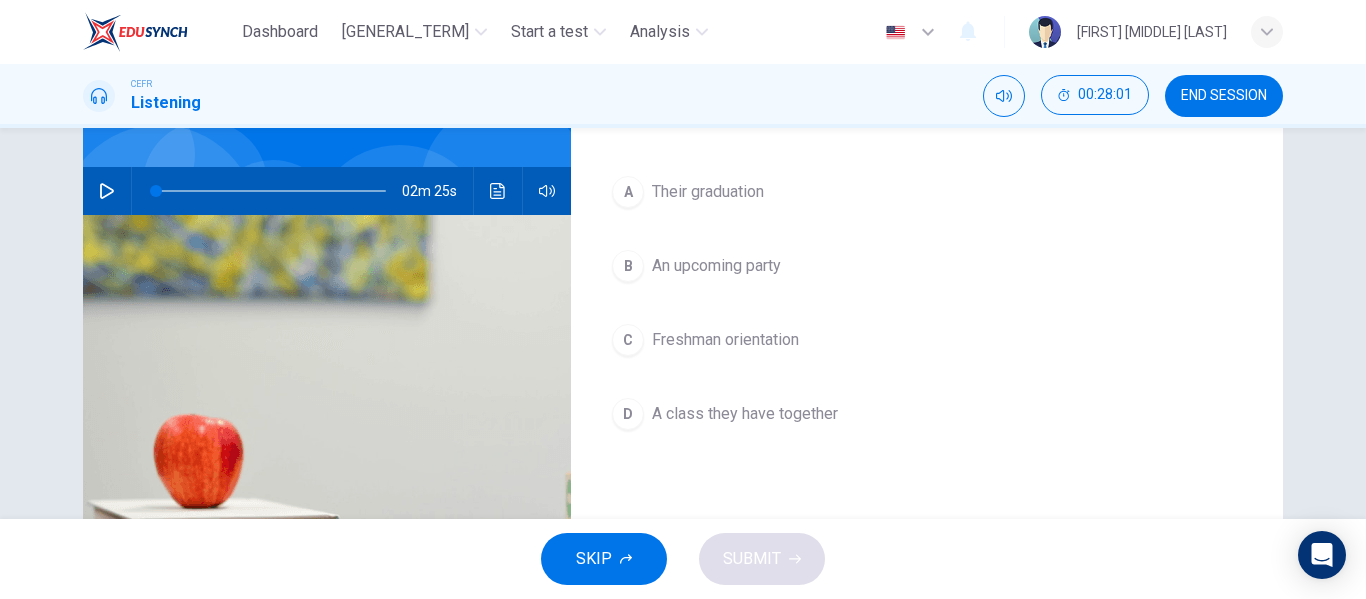 click on "Freshman orientation" at bounding box center (708, 192) 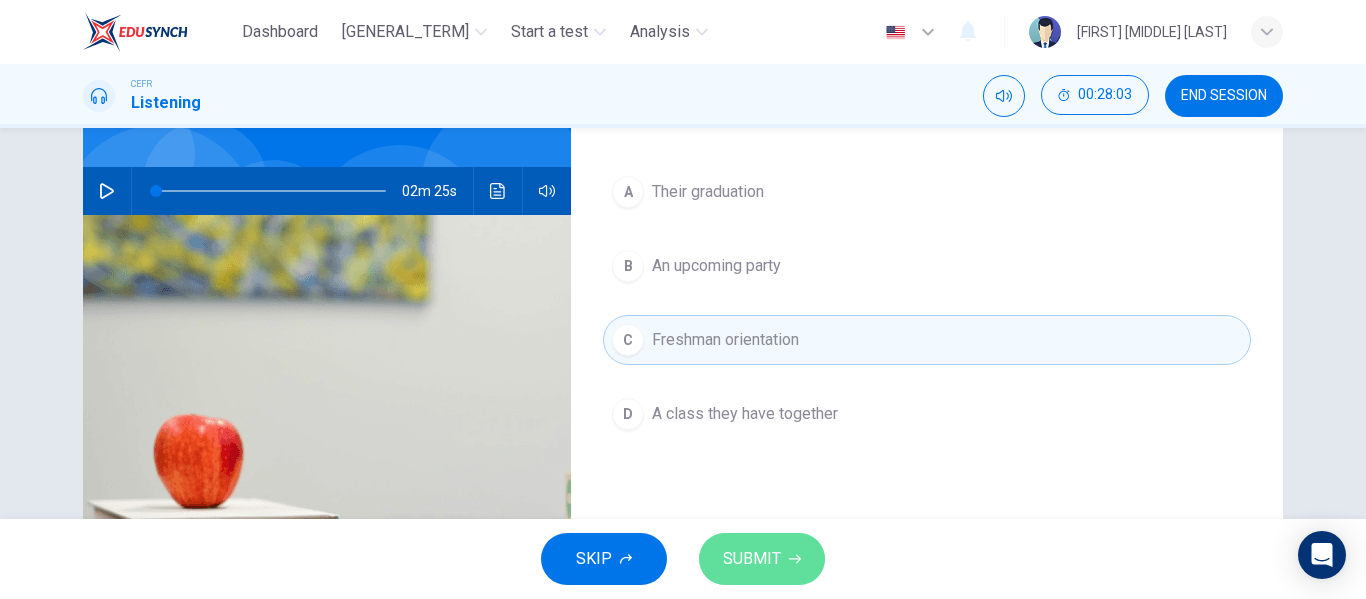 click on "SUBMIT" at bounding box center [752, 559] 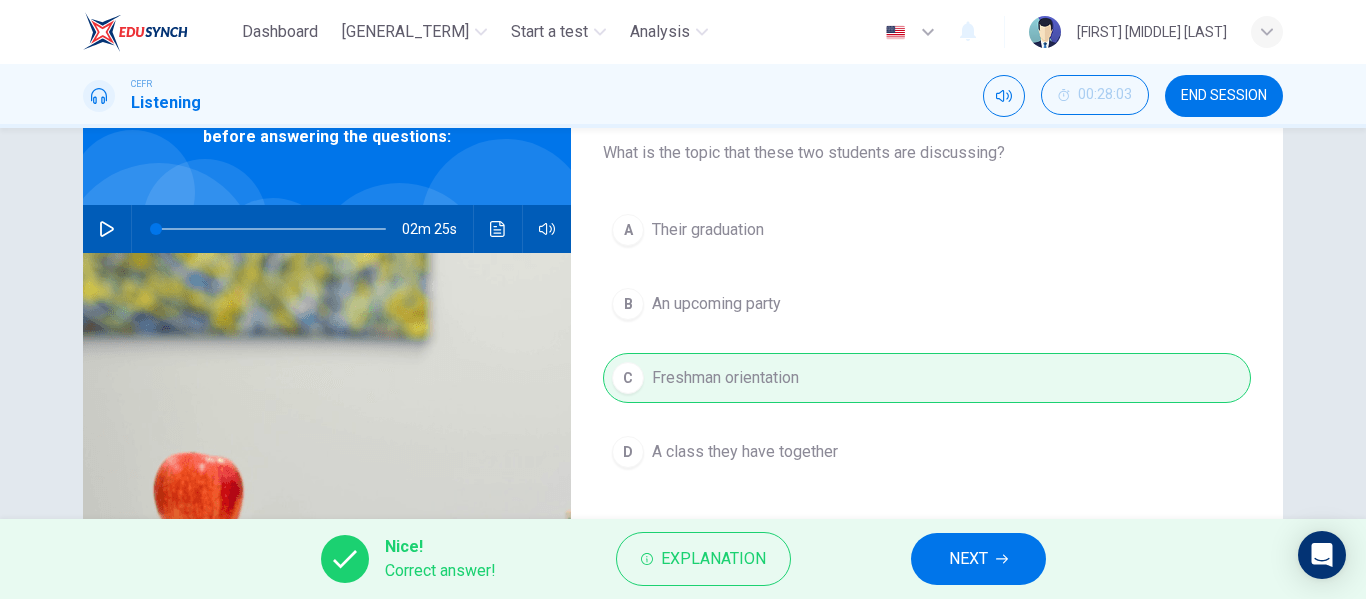 scroll, scrollTop: 122, scrollLeft: 0, axis: vertical 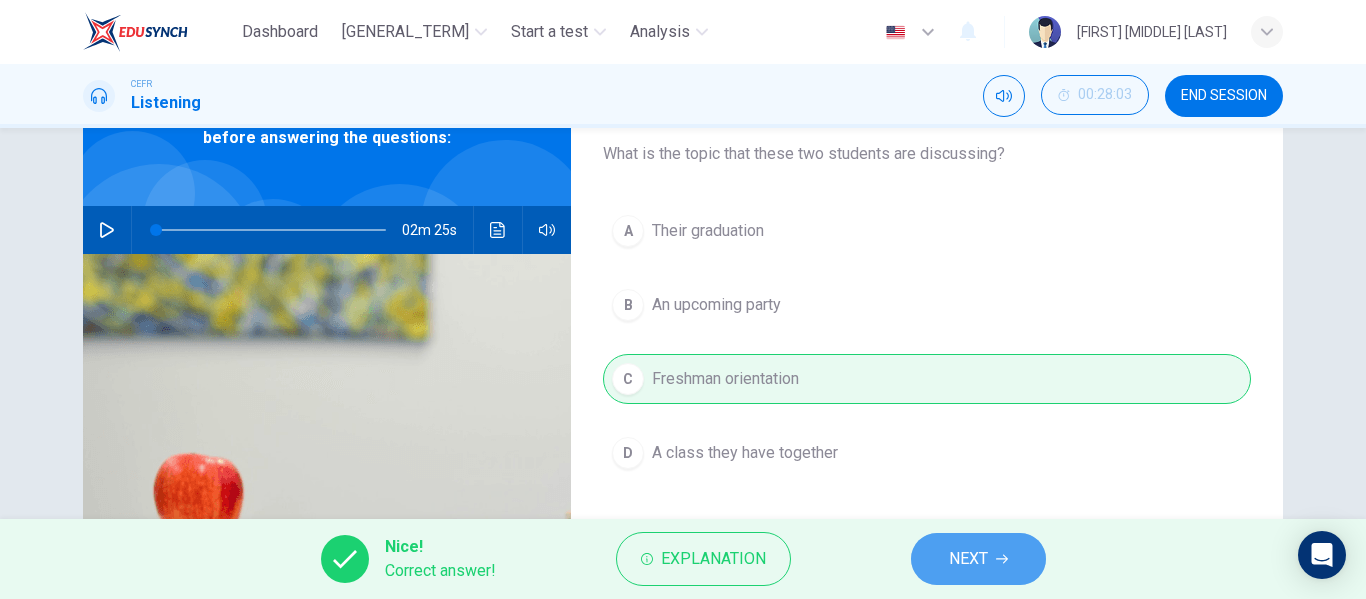 click on "NEXT" at bounding box center (968, 559) 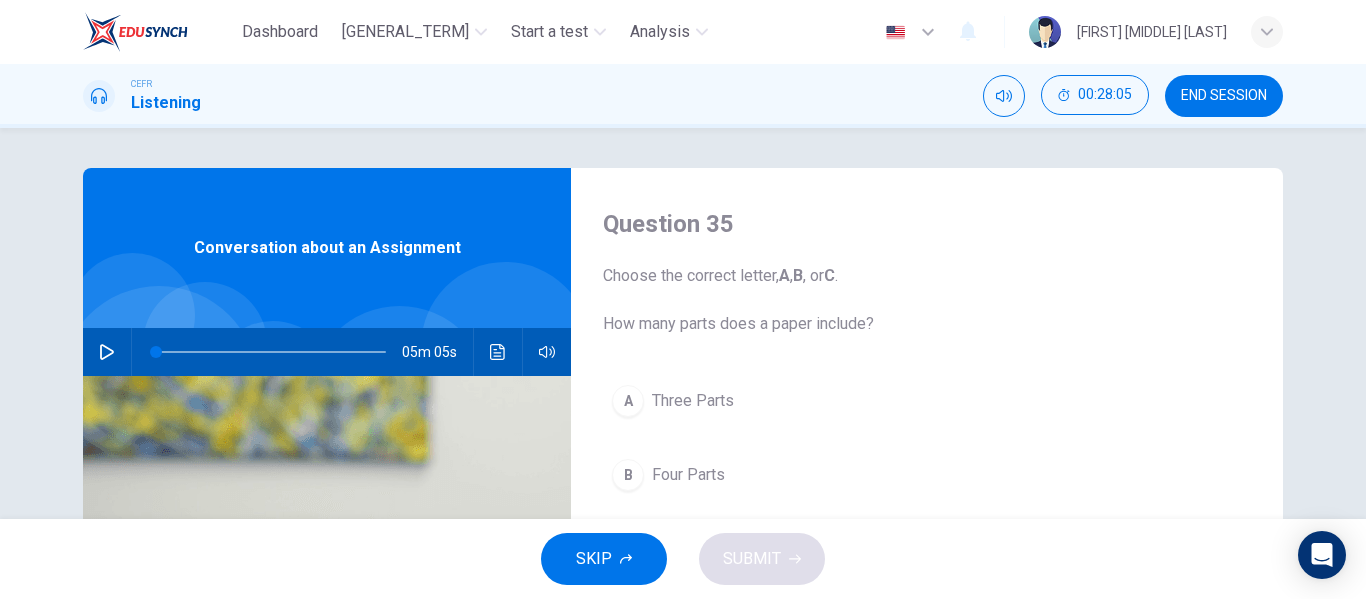 click at bounding box center [107, 352] 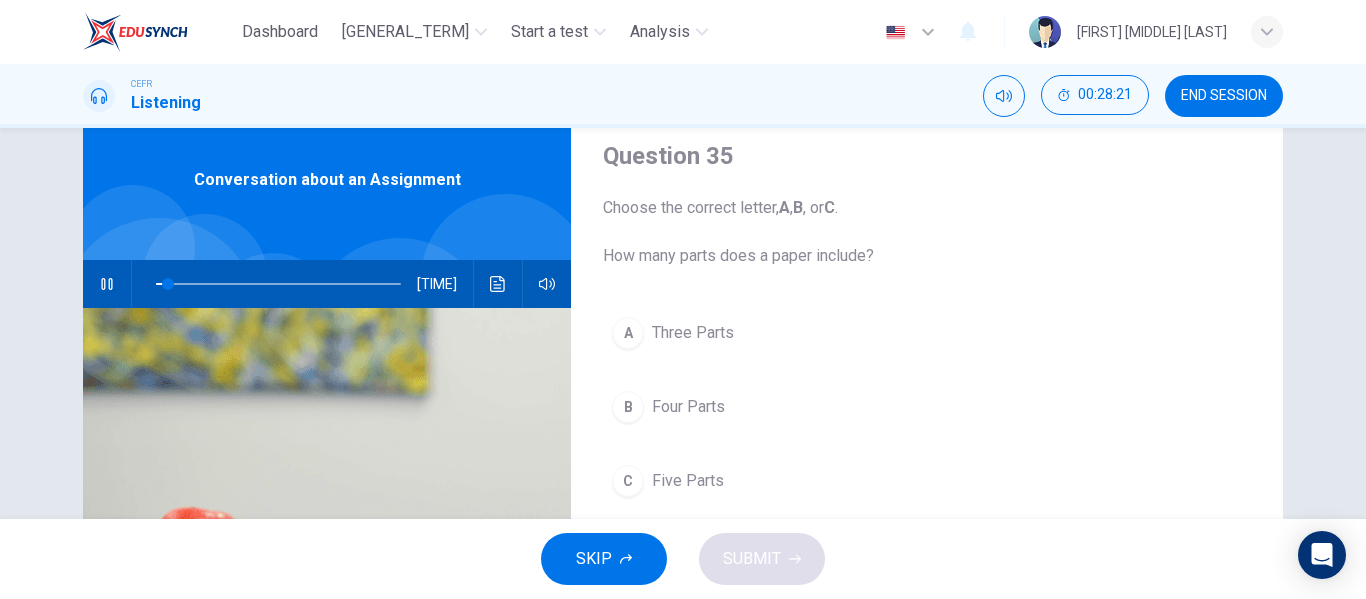 scroll, scrollTop: 70, scrollLeft: 0, axis: vertical 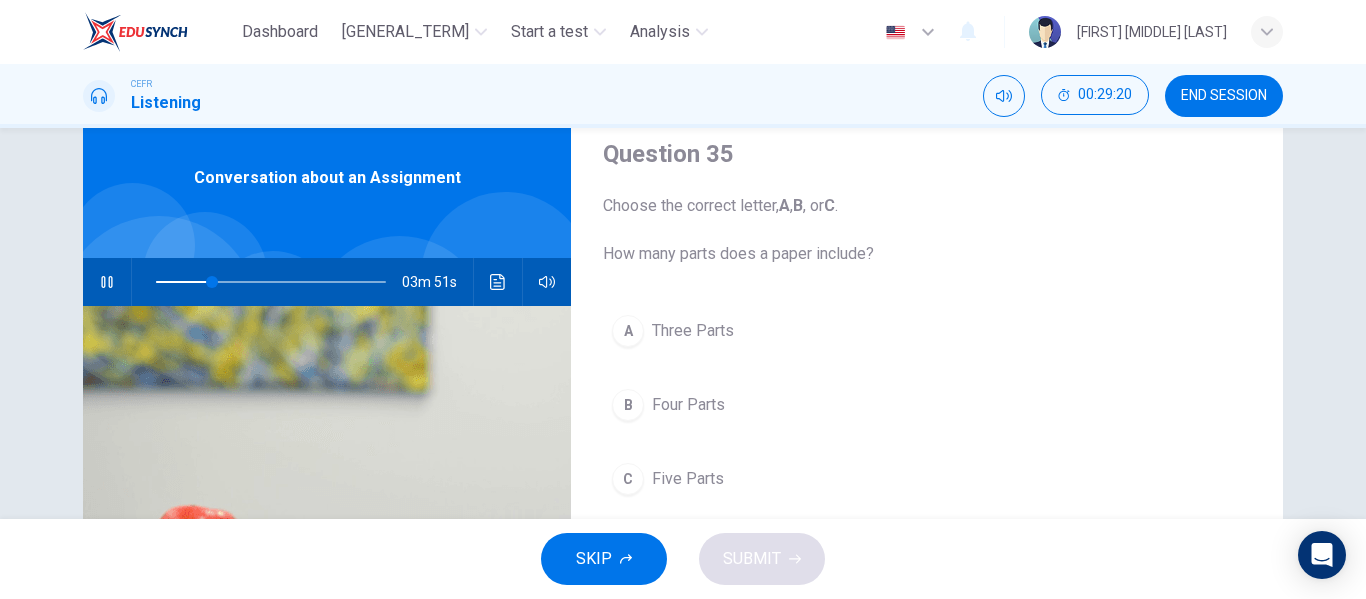 click on "Four Parts" at bounding box center (693, 331) 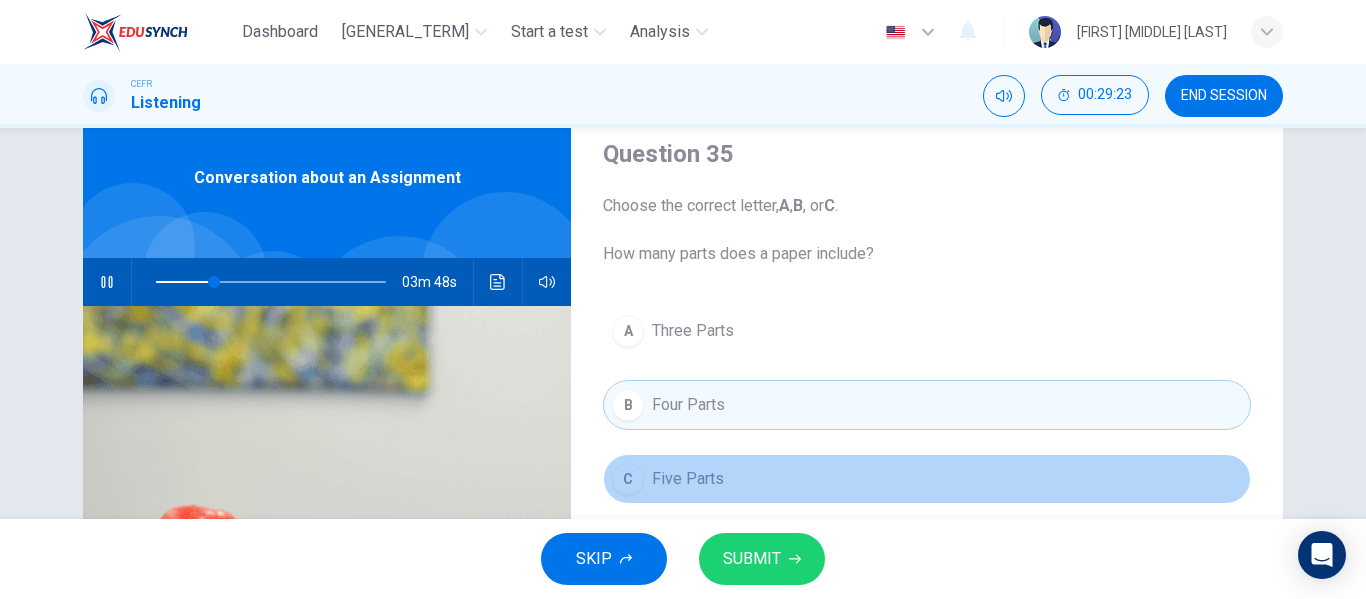 click on "C Five Parts" at bounding box center [927, 479] 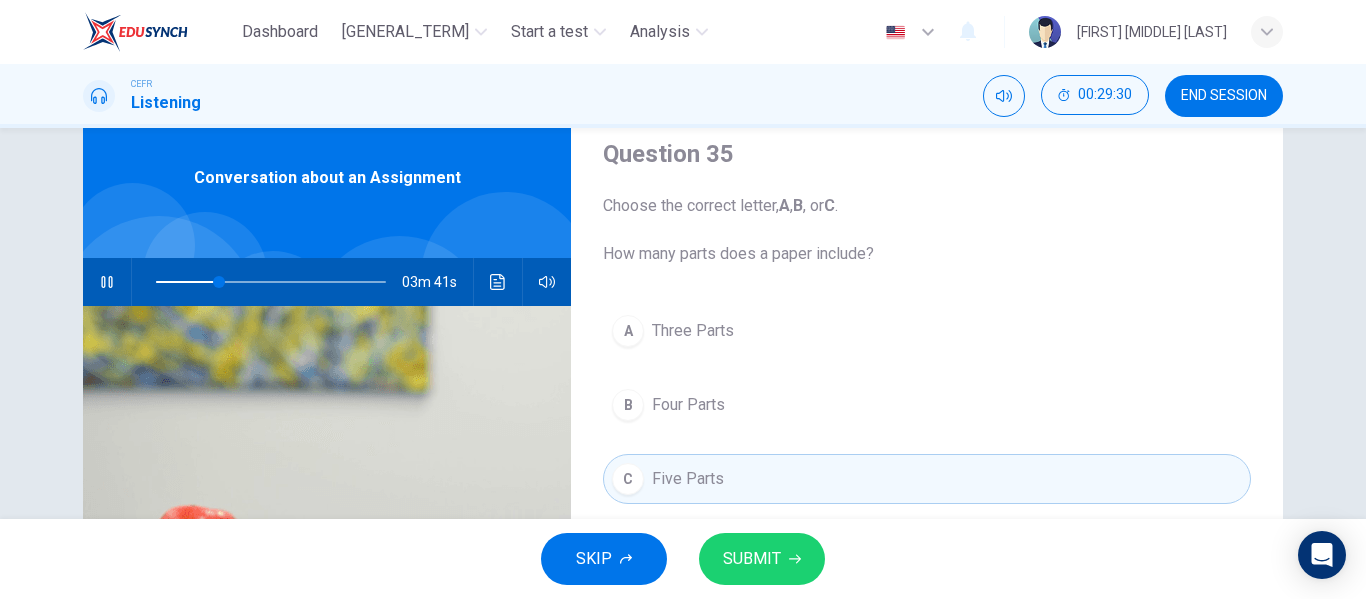 click on "SUBMIT" at bounding box center [752, 559] 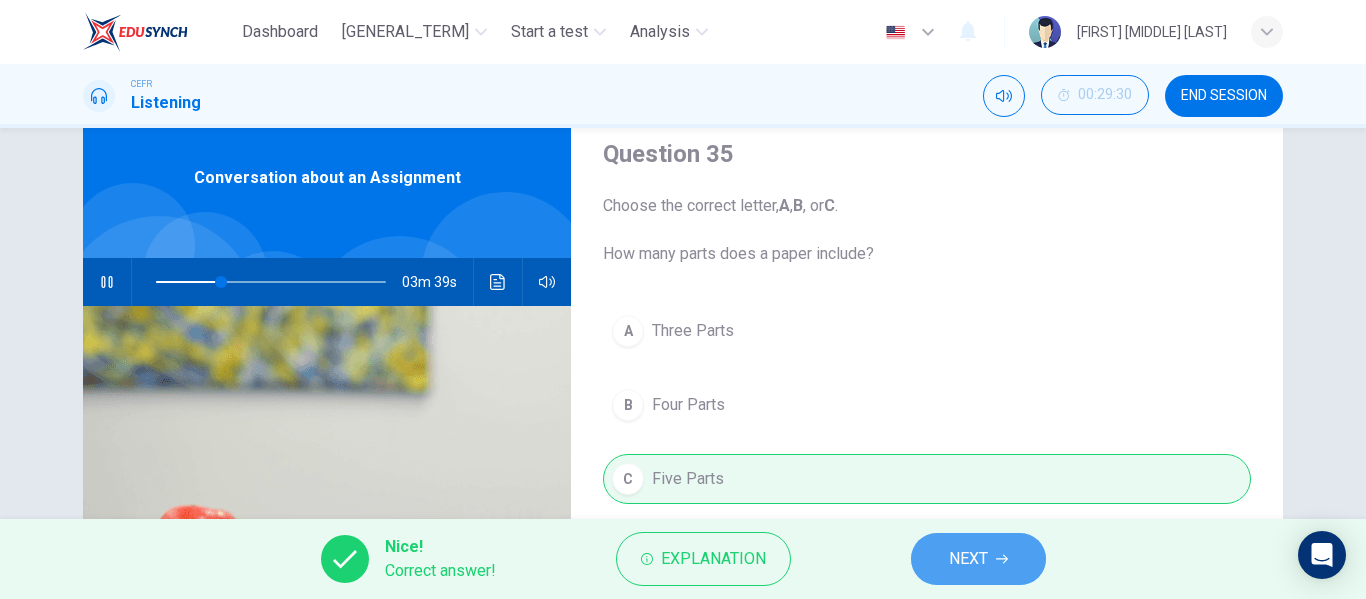 click on "NEXT" at bounding box center (978, 559) 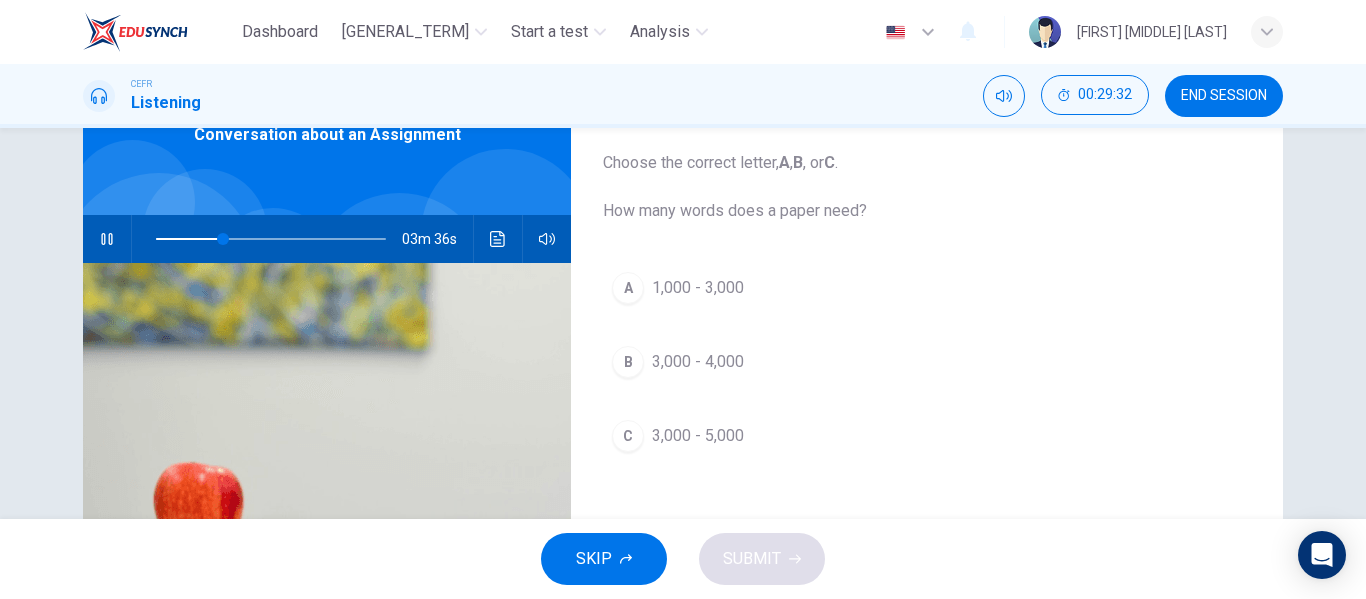 scroll, scrollTop: 113, scrollLeft: 0, axis: vertical 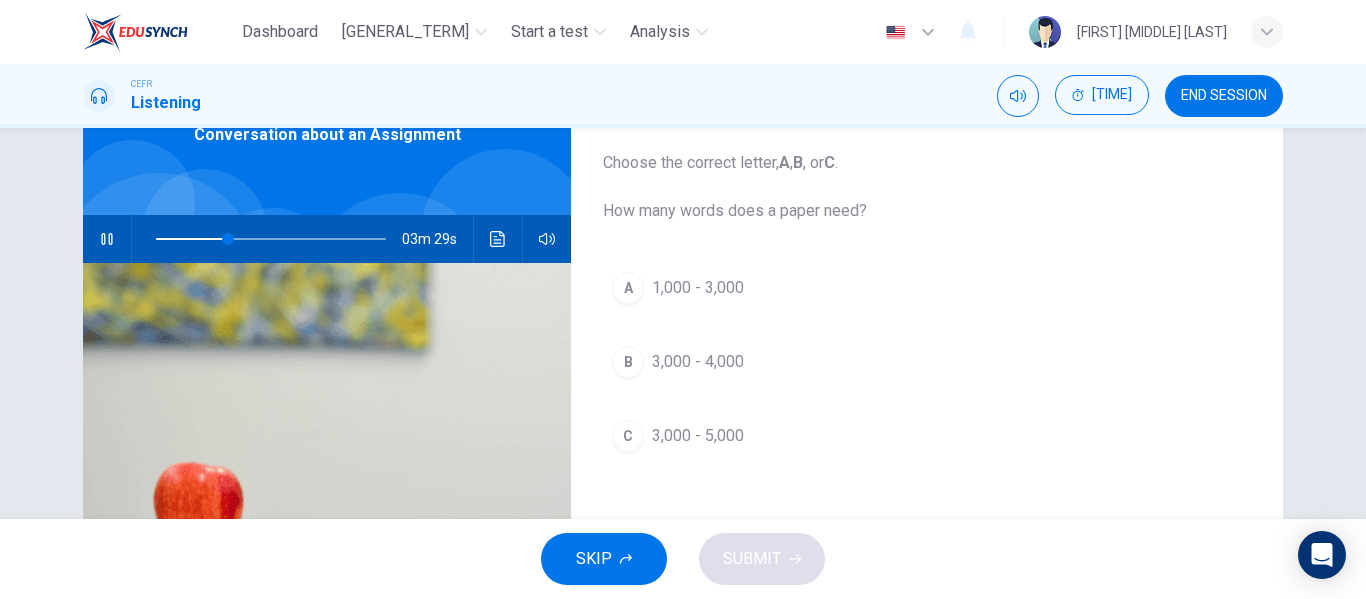 click on "3,000 - 5,000" at bounding box center [698, 288] 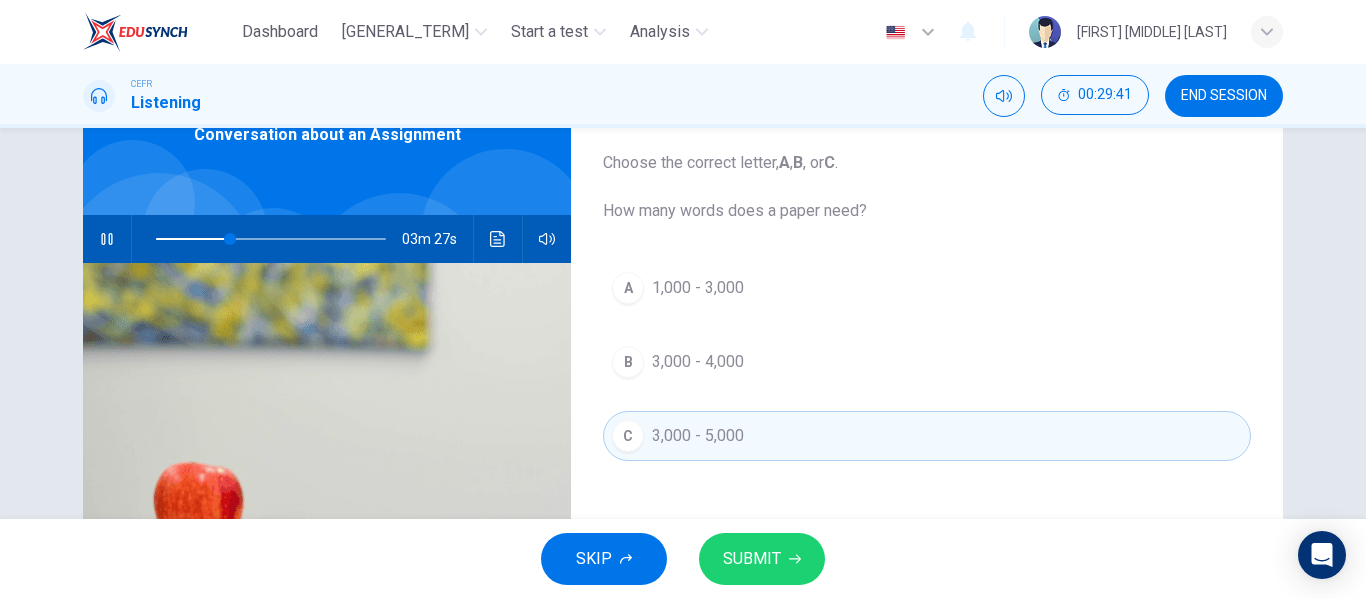 click on "SUBMIT" at bounding box center [762, 559] 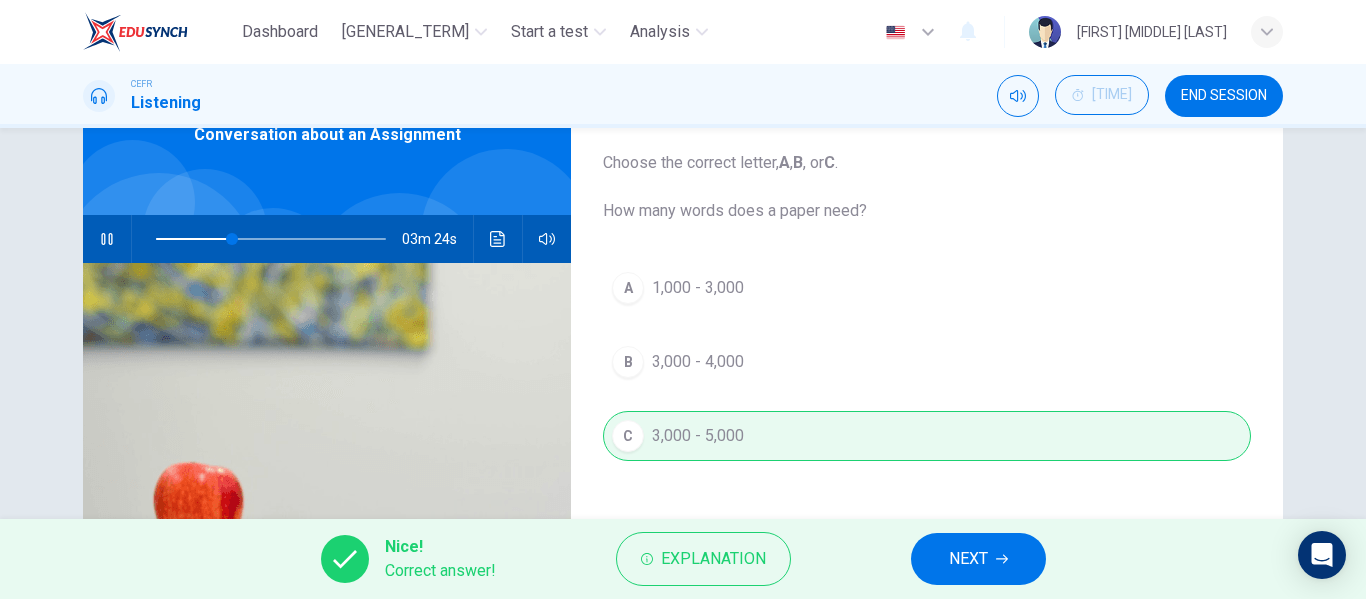 click on "NEXT" at bounding box center [978, 559] 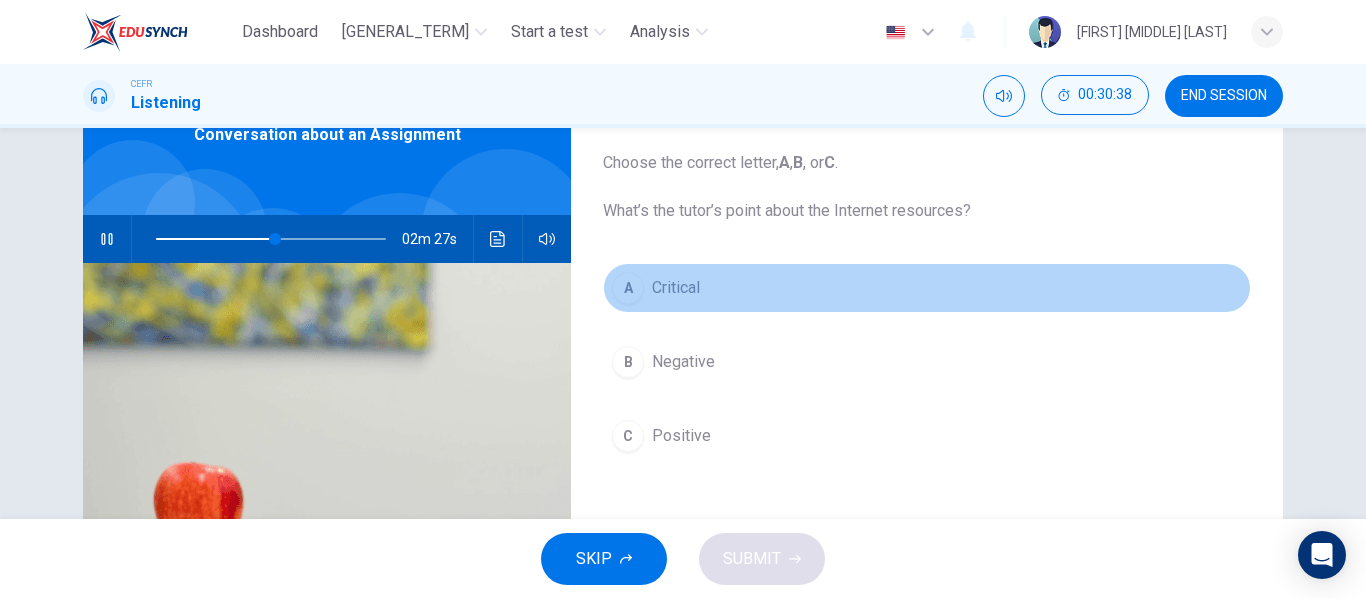 click on "A Critical" at bounding box center (927, 288) 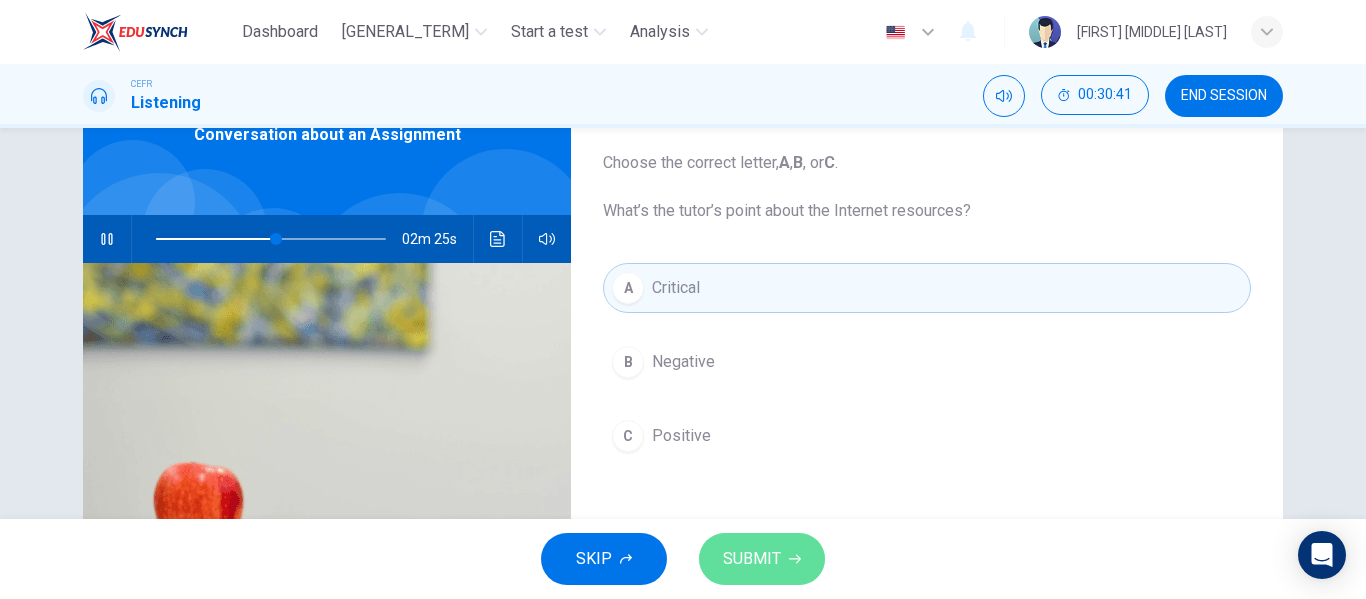 click on "SUBMIT" at bounding box center (752, 559) 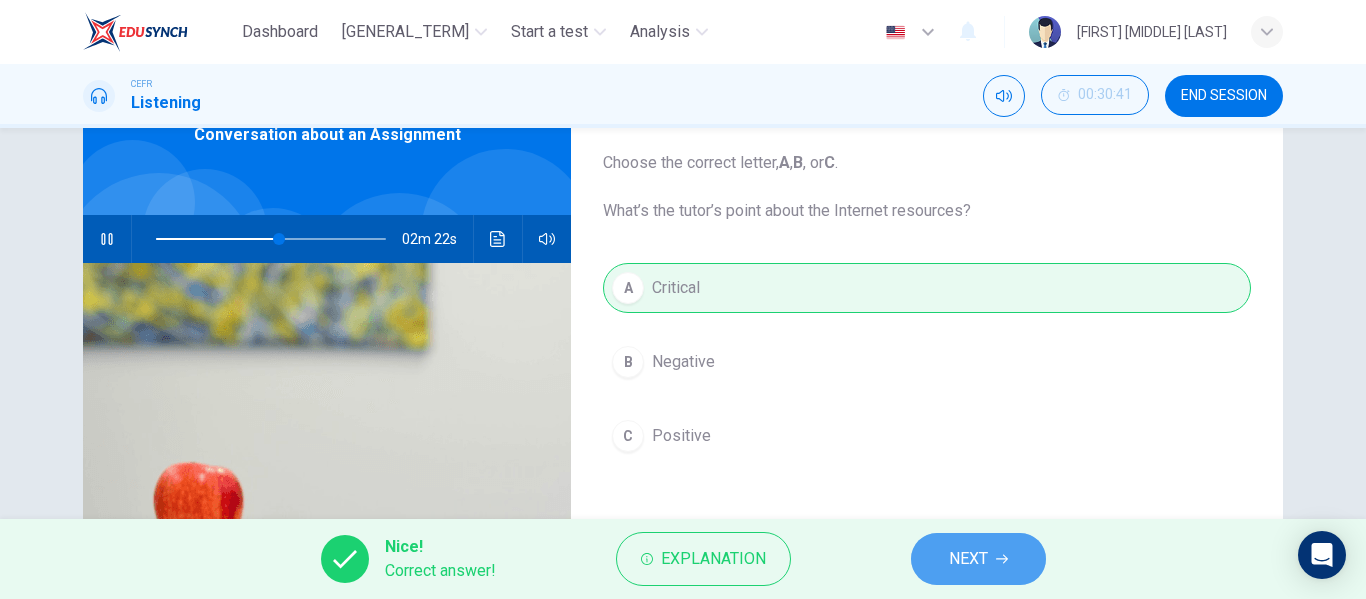 click on "NEXT" at bounding box center [978, 559] 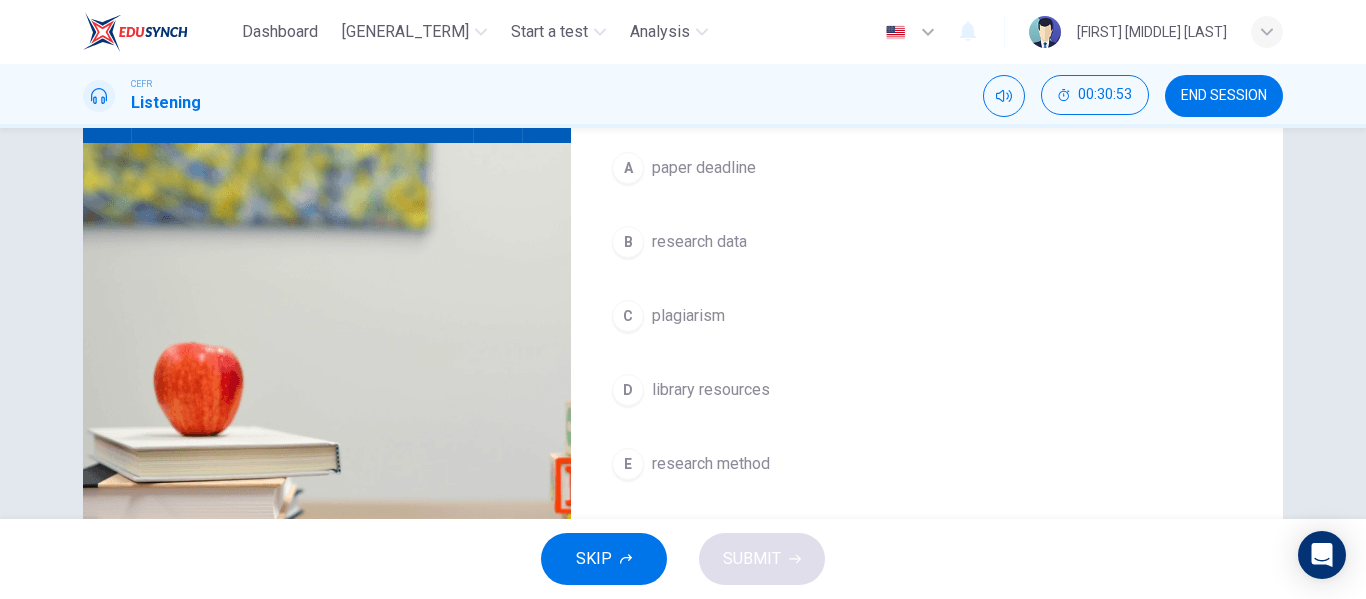 scroll, scrollTop: 235, scrollLeft: 0, axis: vertical 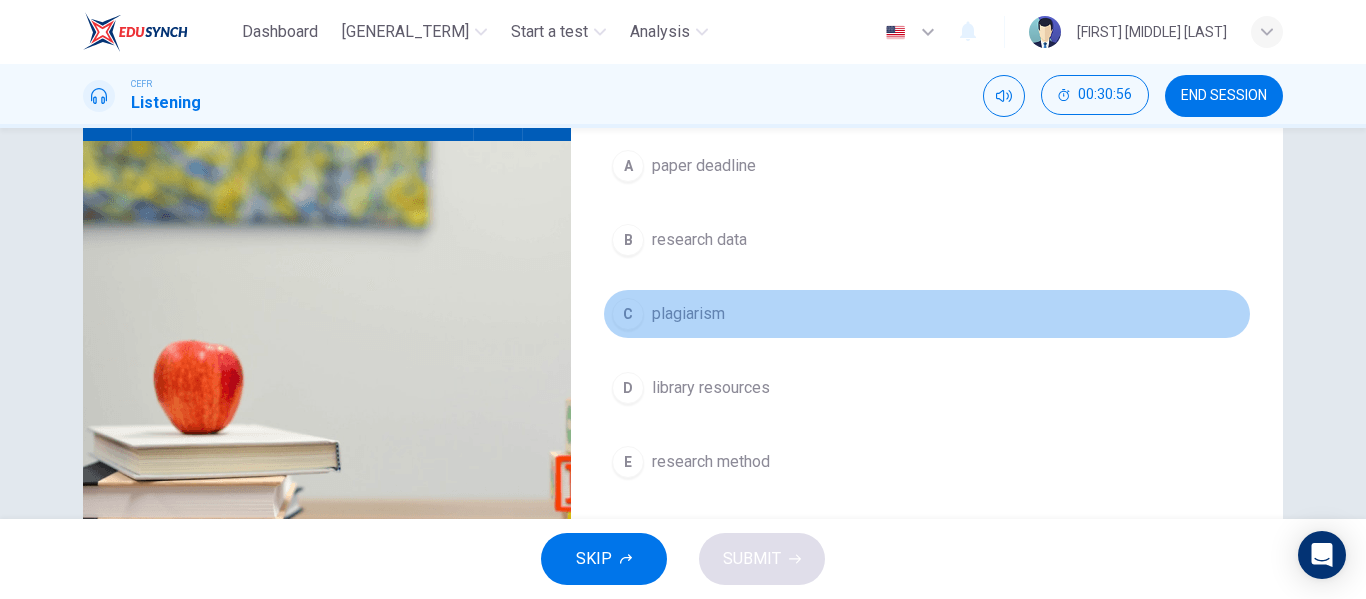click on "plagiarism" at bounding box center [704, 166] 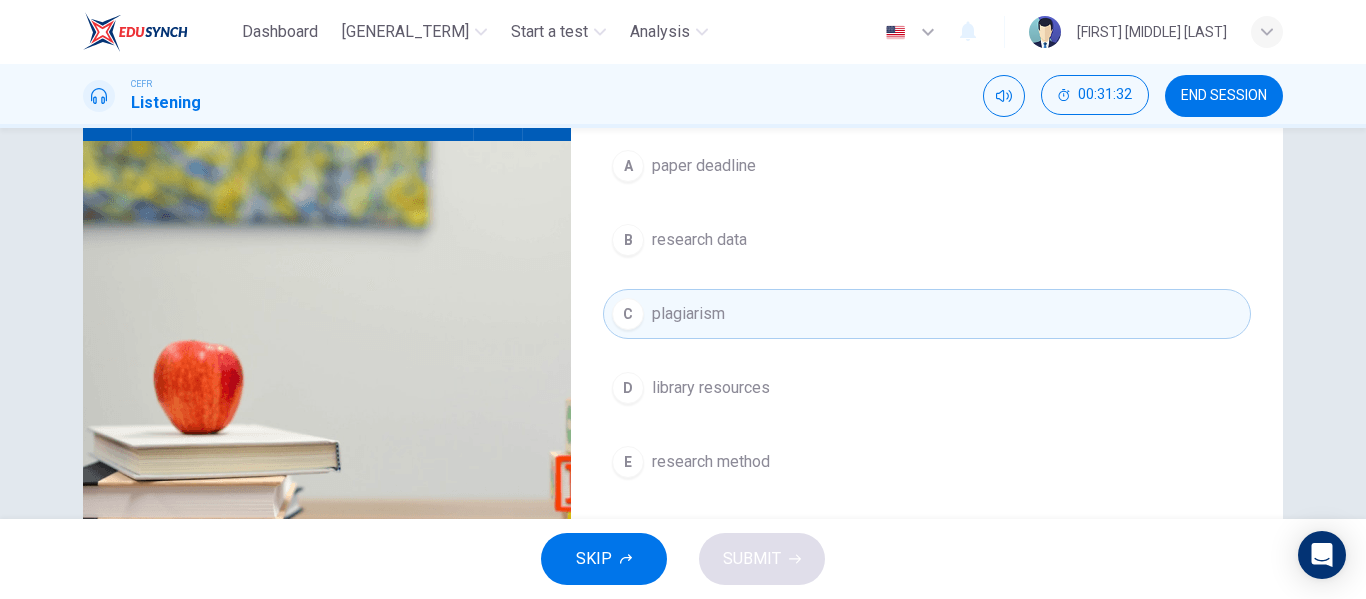 click on "B research data" at bounding box center [927, 240] 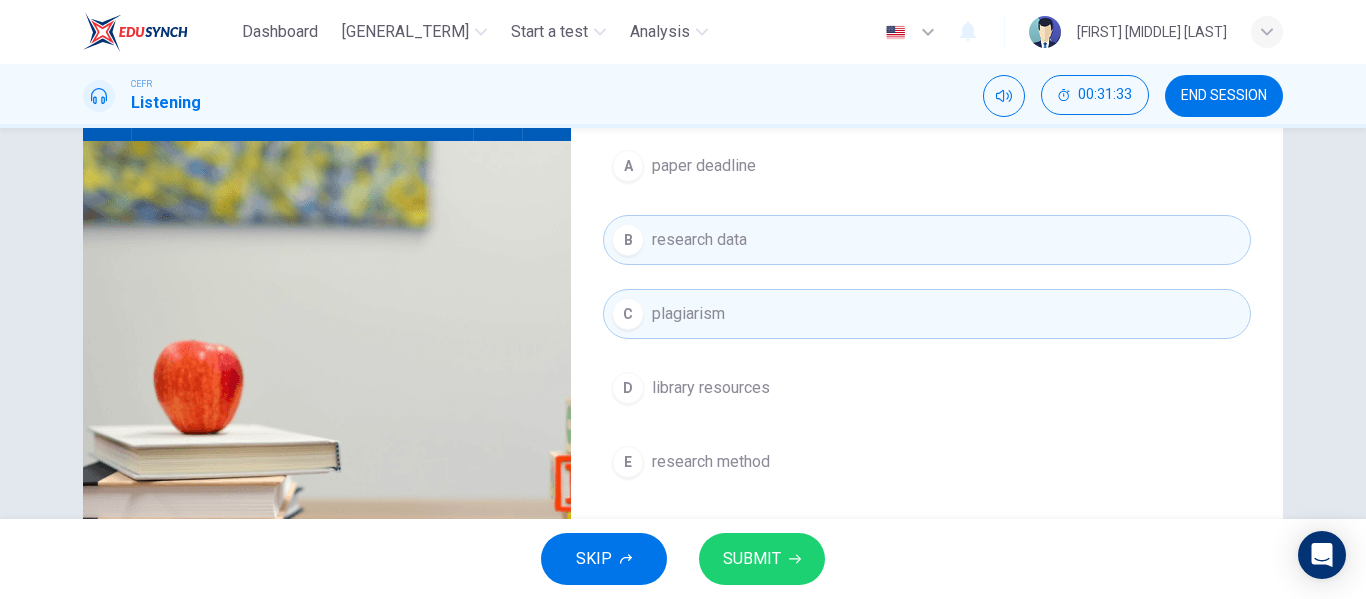 click on "SUBMIT" at bounding box center (752, 559) 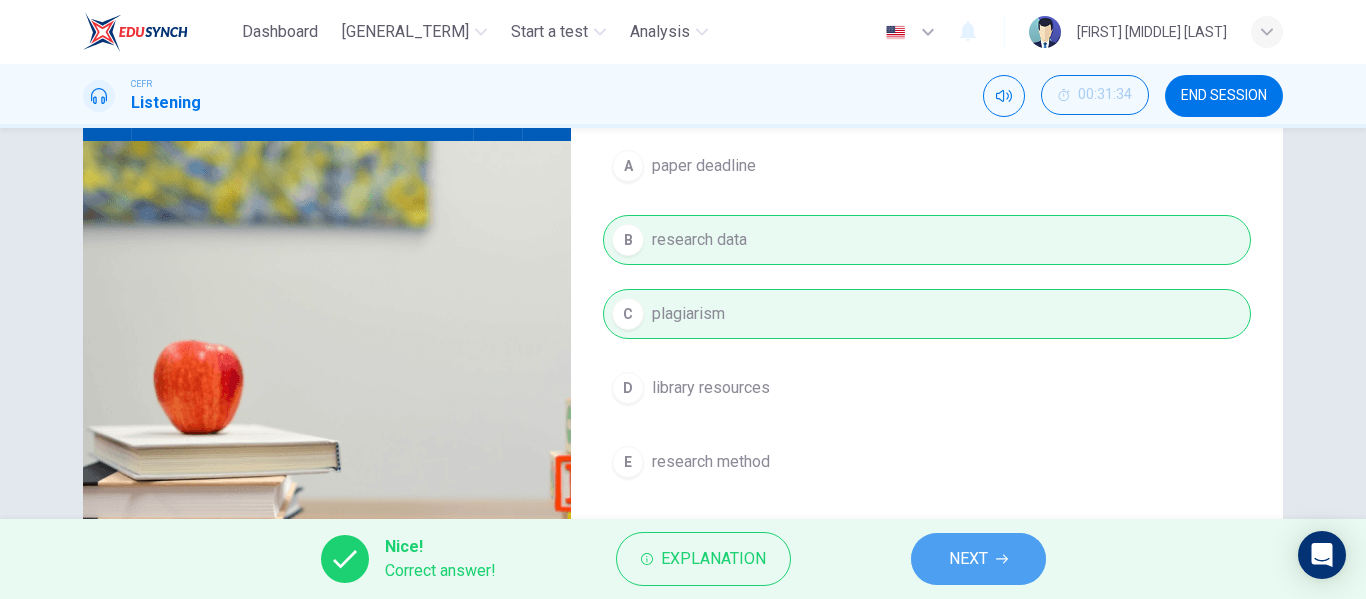 click on "NEXT" at bounding box center [978, 559] 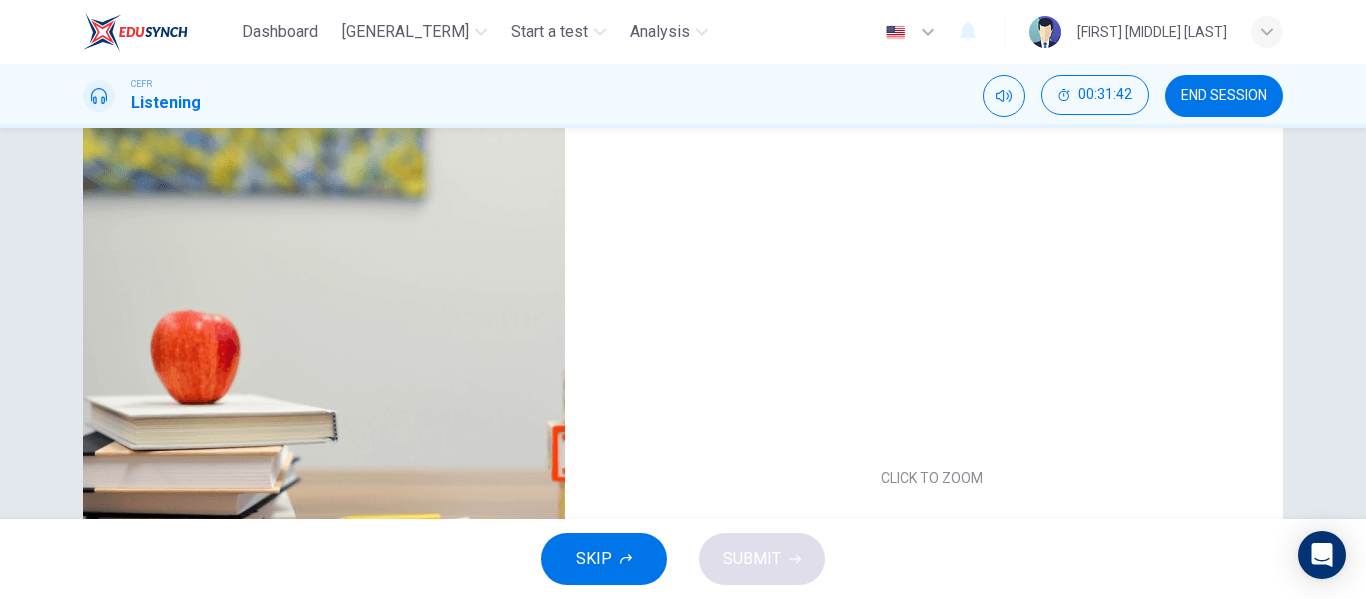 scroll, scrollTop: 384, scrollLeft: 0, axis: vertical 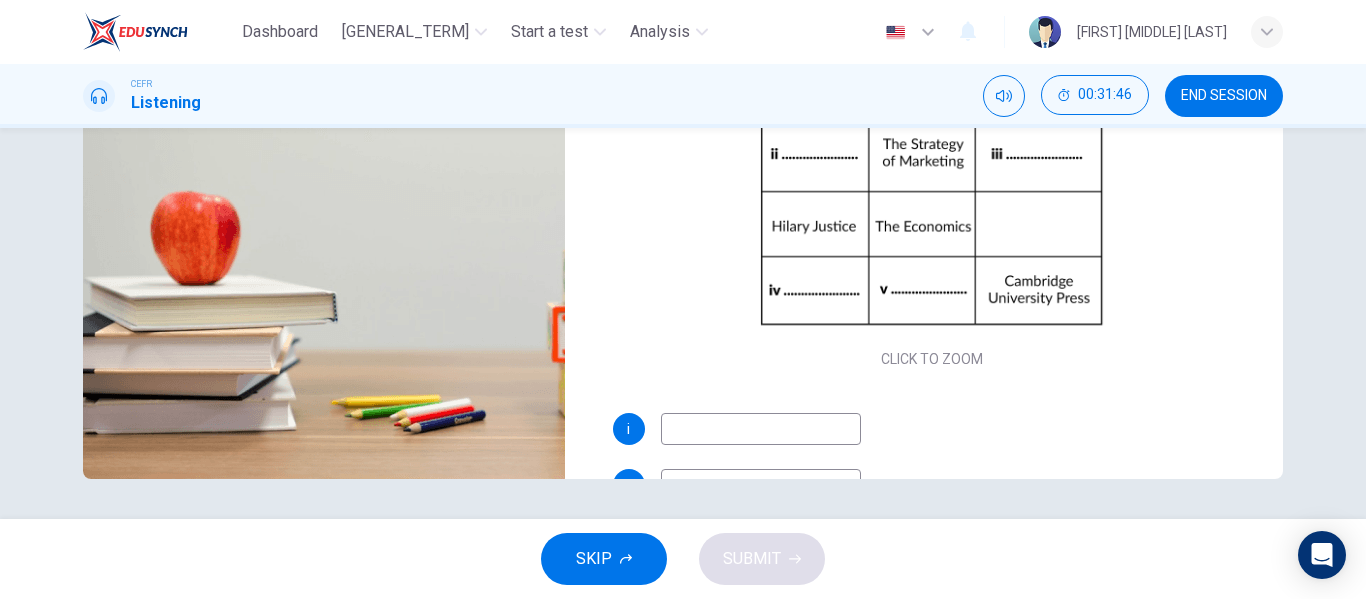 click on "i ii iii iv v" at bounding box center [932, 561] 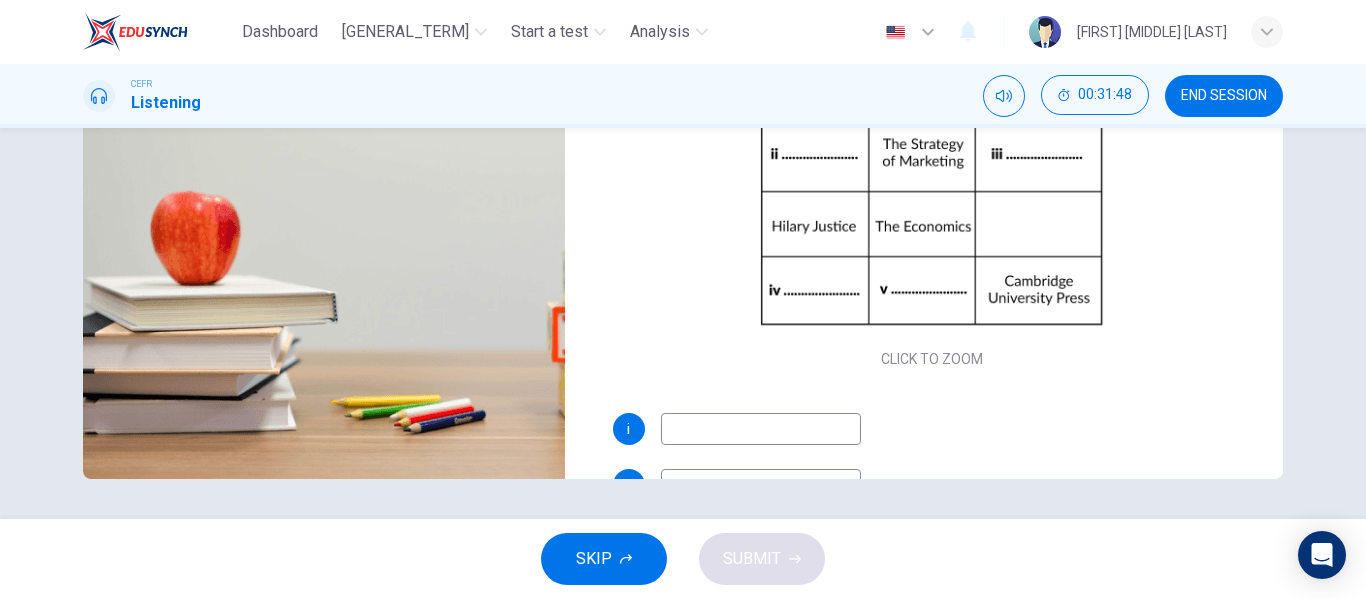 click at bounding box center [761, 429] 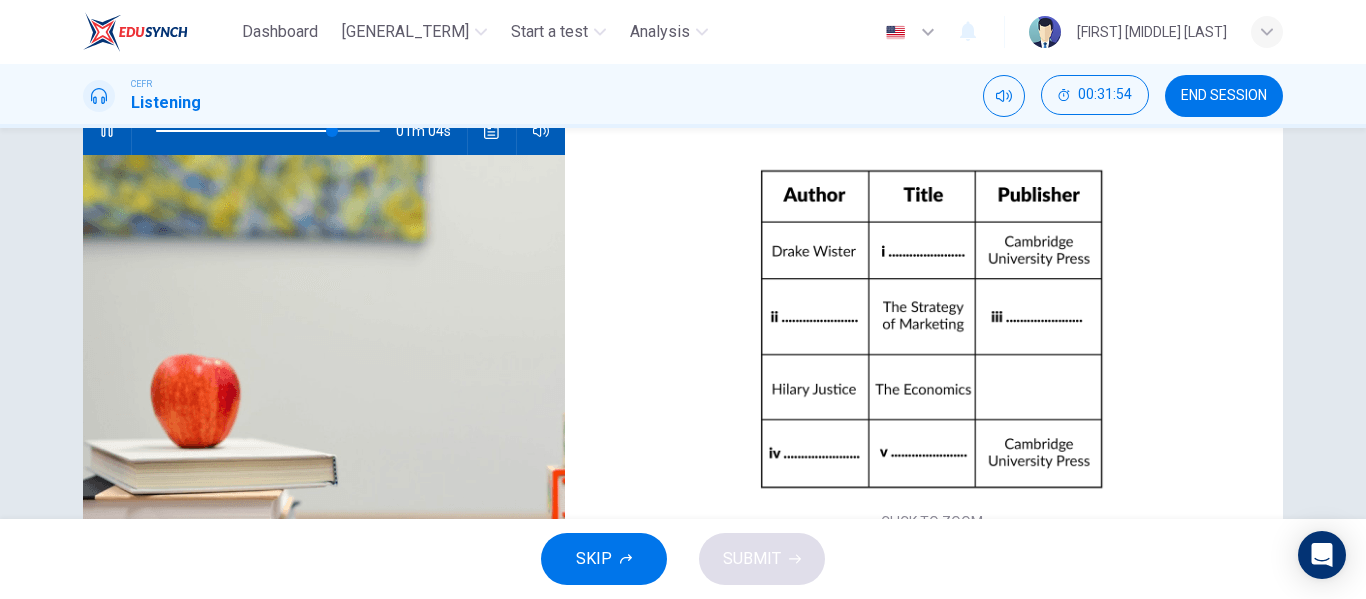 scroll, scrollTop: 261, scrollLeft: 0, axis: vertical 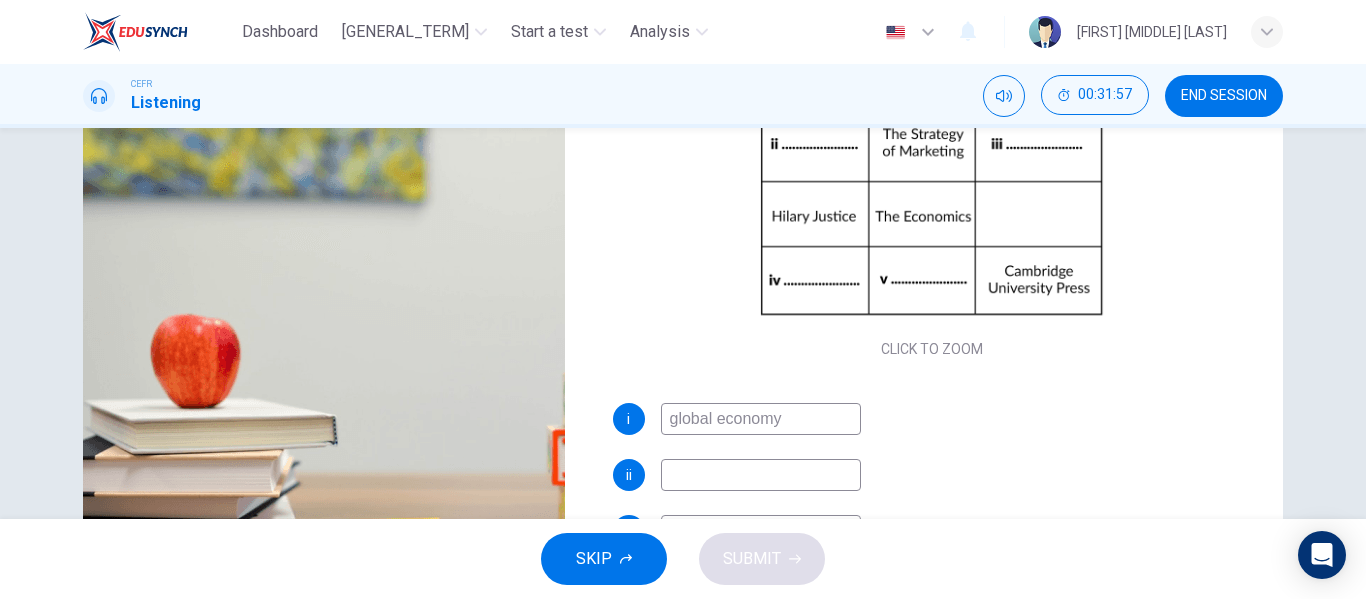 type on "global economy" 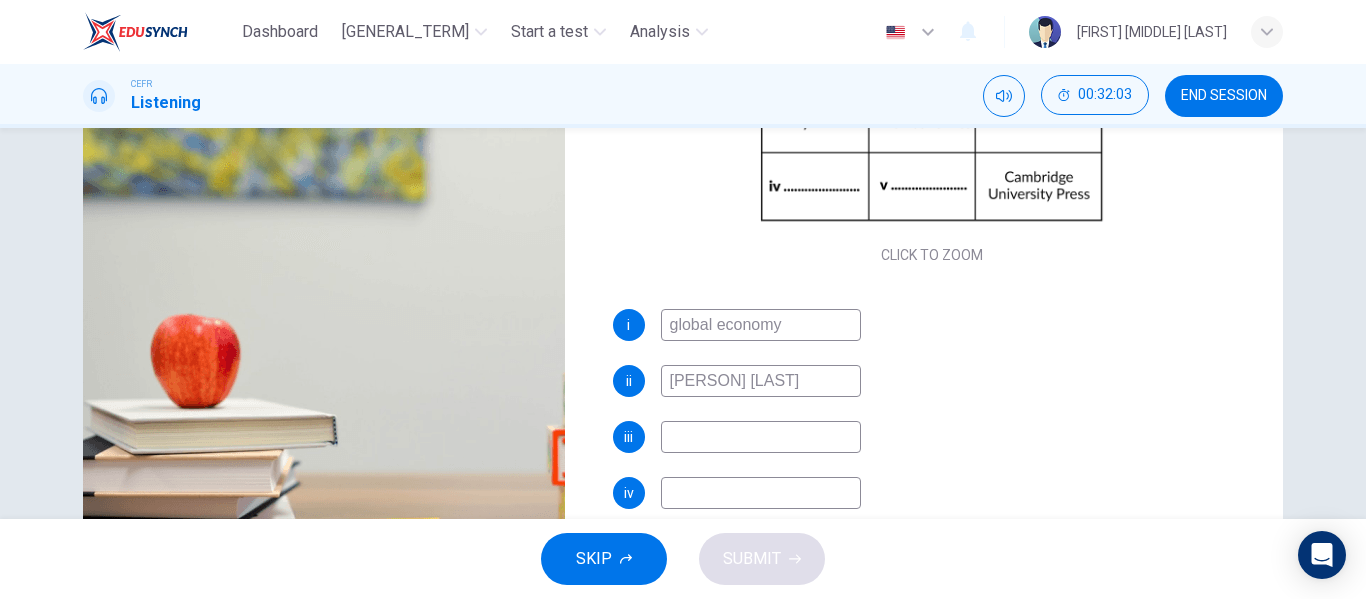 scroll, scrollTop: 230, scrollLeft: 0, axis: vertical 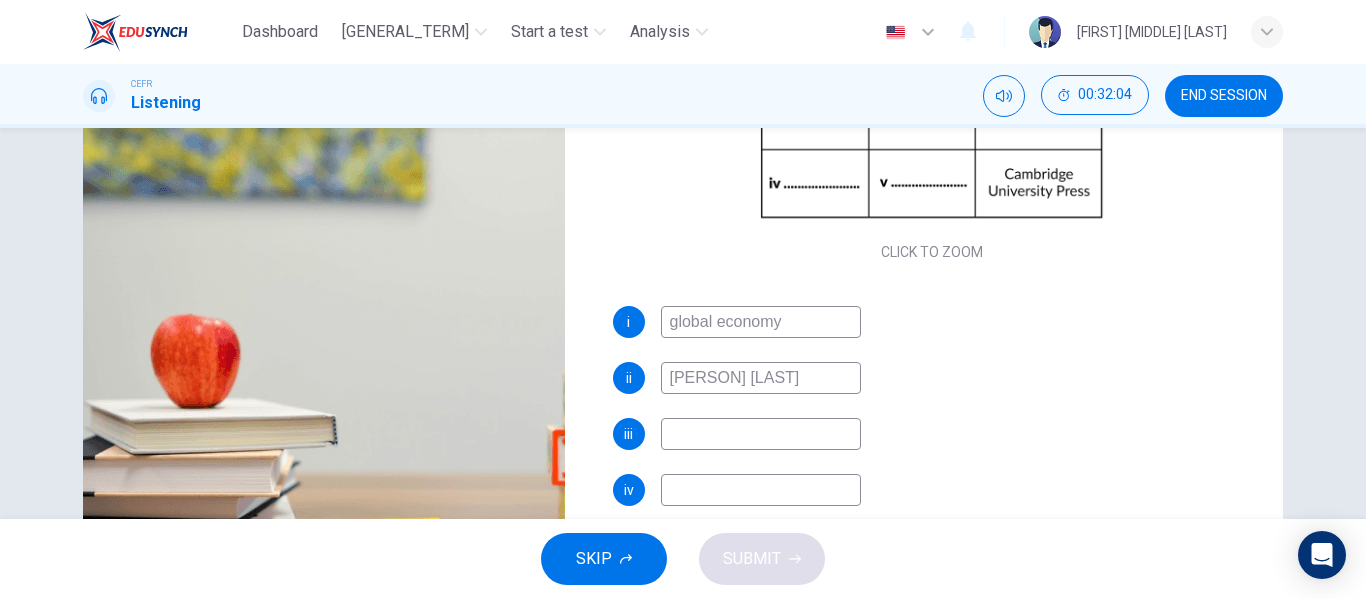 type on "[PERSON] [LAST]" 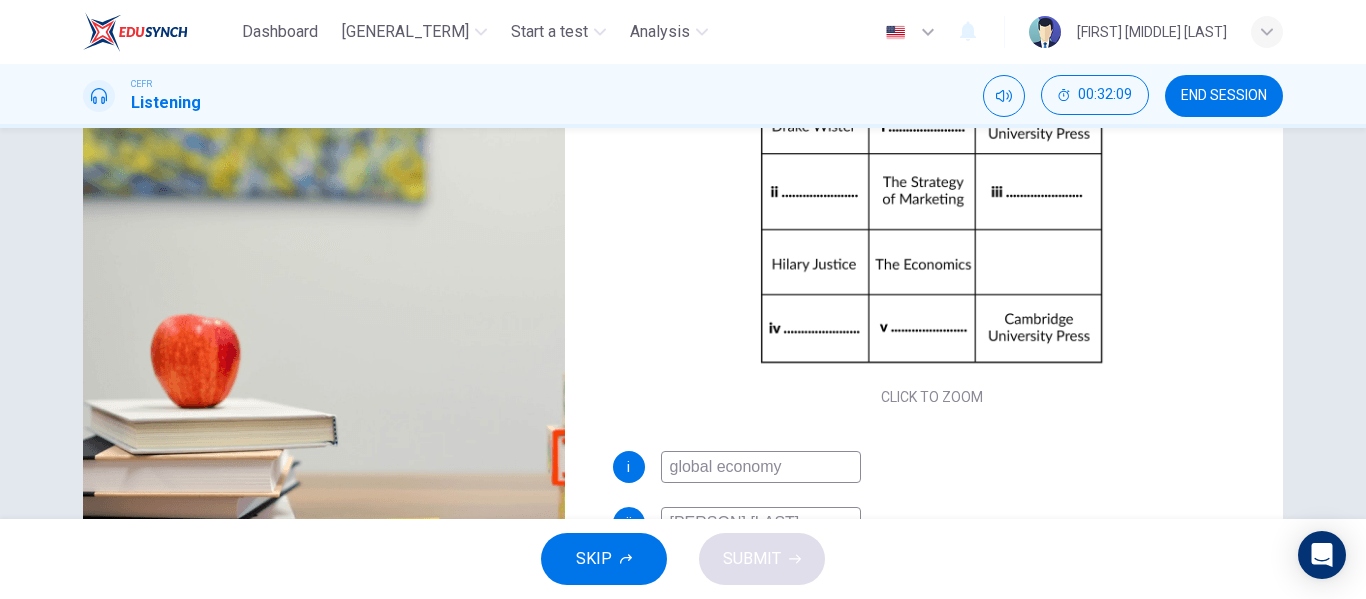 scroll, scrollTop: 89, scrollLeft: 0, axis: vertical 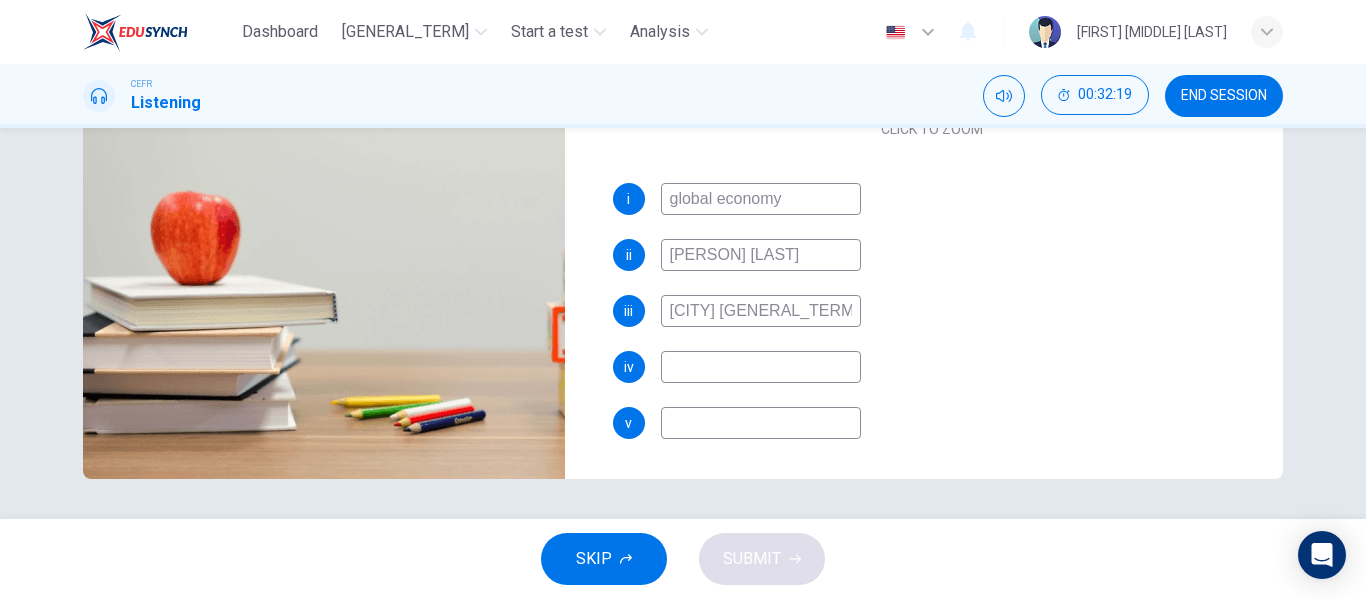 type on "[CITY] [GENERAL_TERM]" 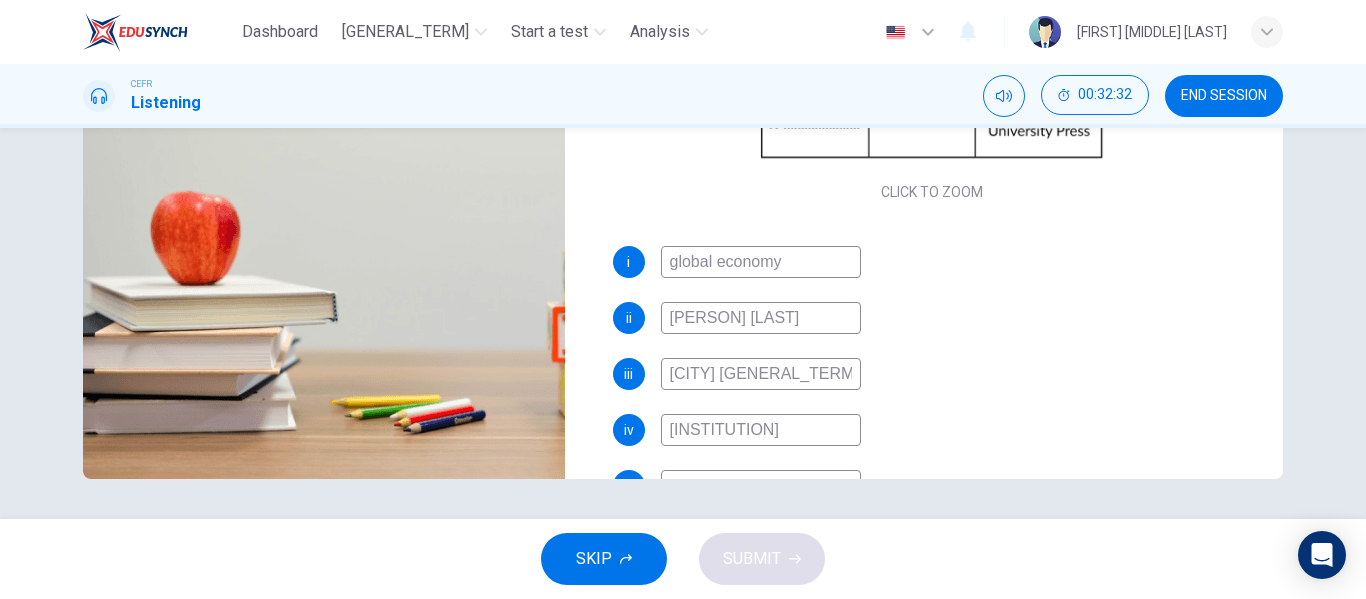 scroll, scrollTop: 230, scrollLeft: 0, axis: vertical 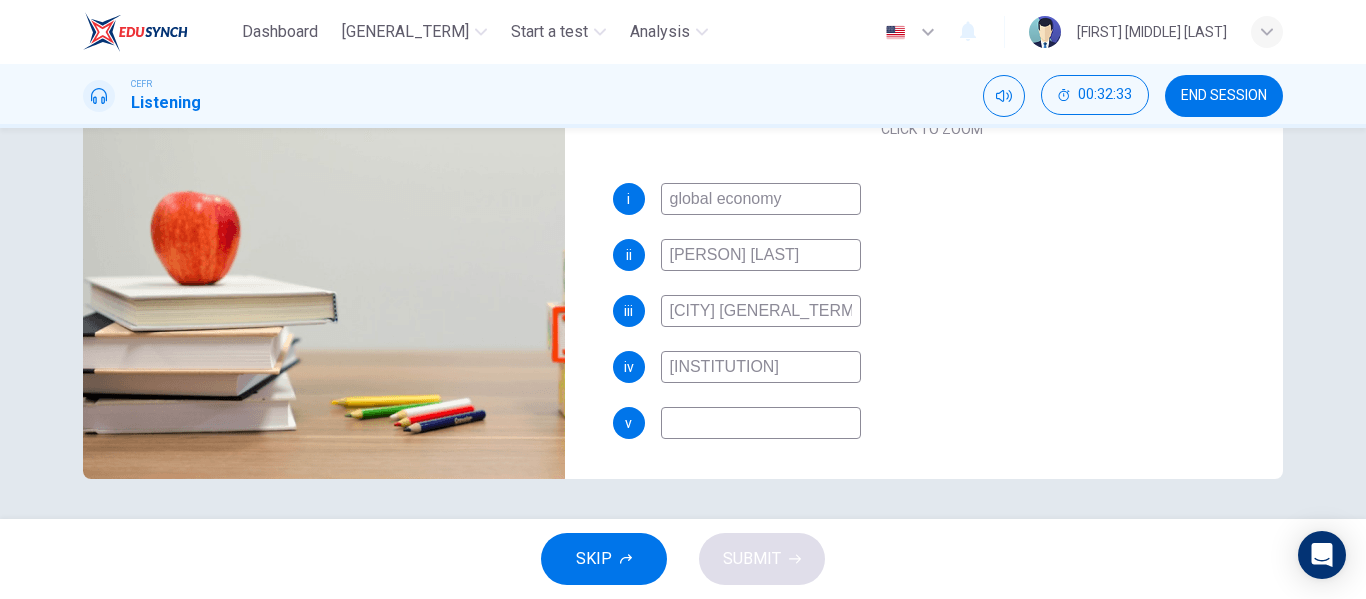 type on "[INSTITUTION]" 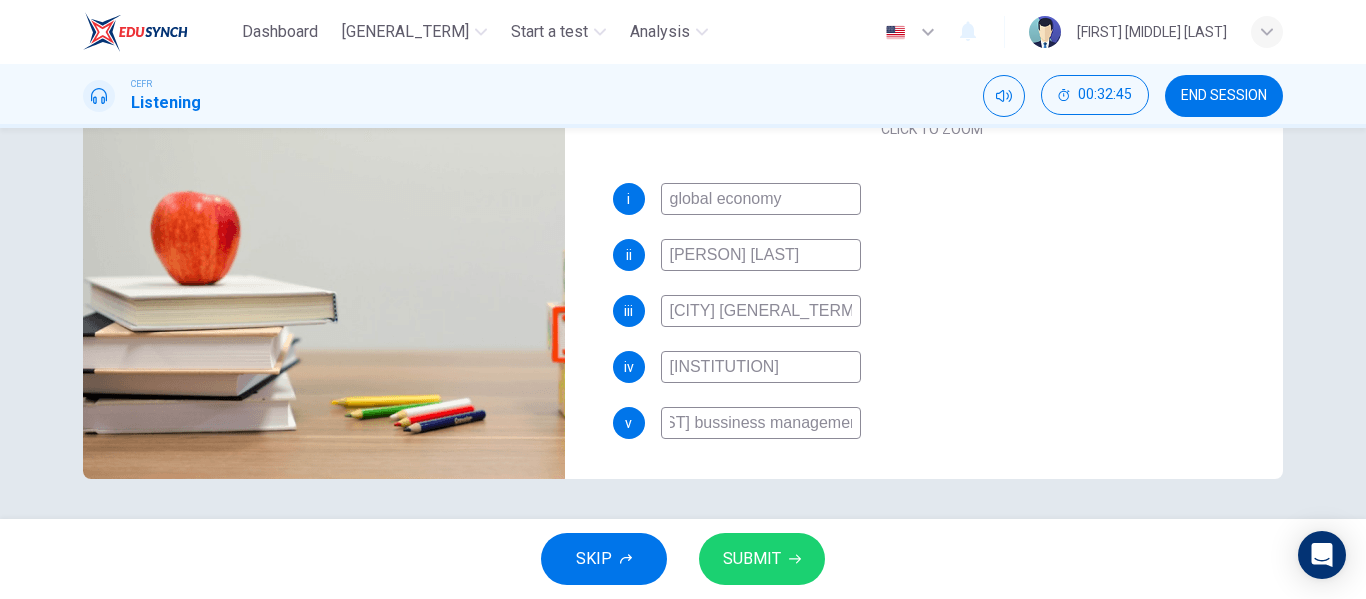 scroll, scrollTop: 0, scrollLeft: 93, axis: horizontal 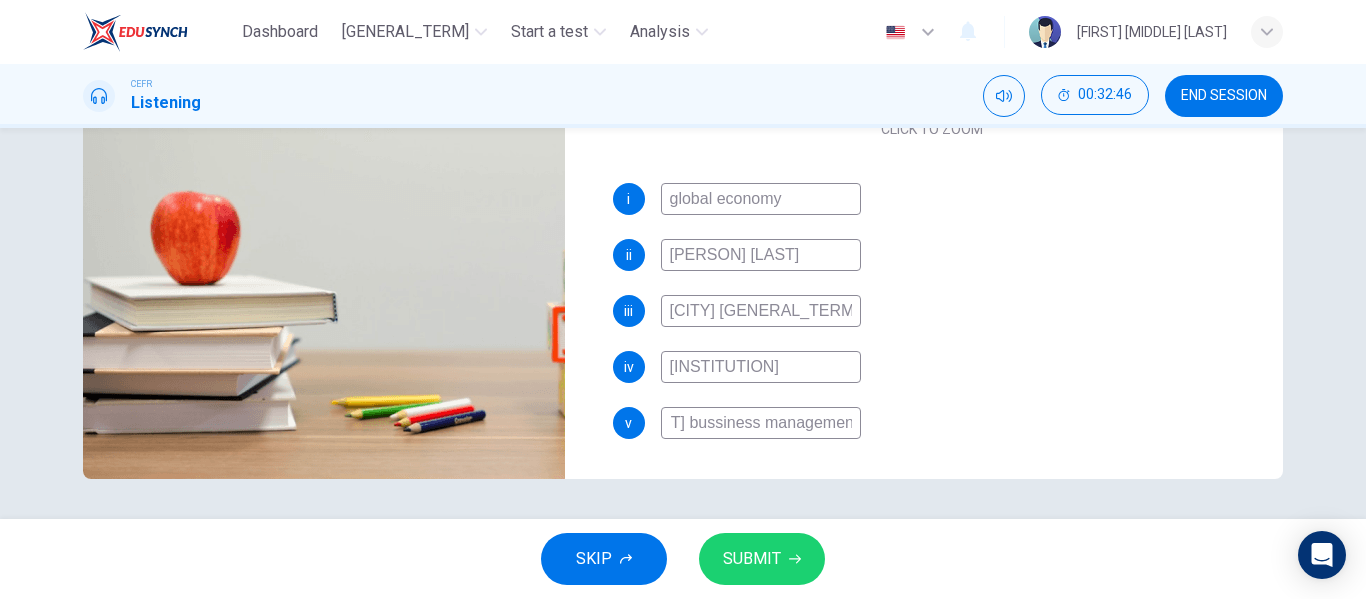 type on "[FIRST] [LAST] bussiness management" 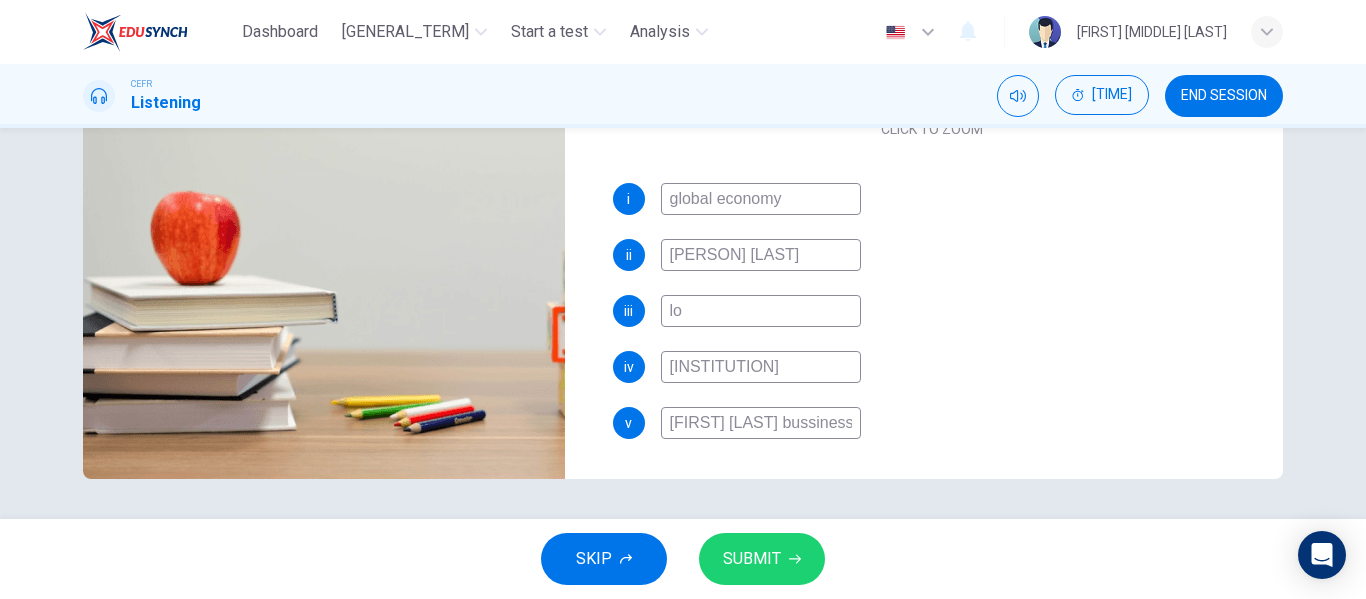 type on "[LETTER]" 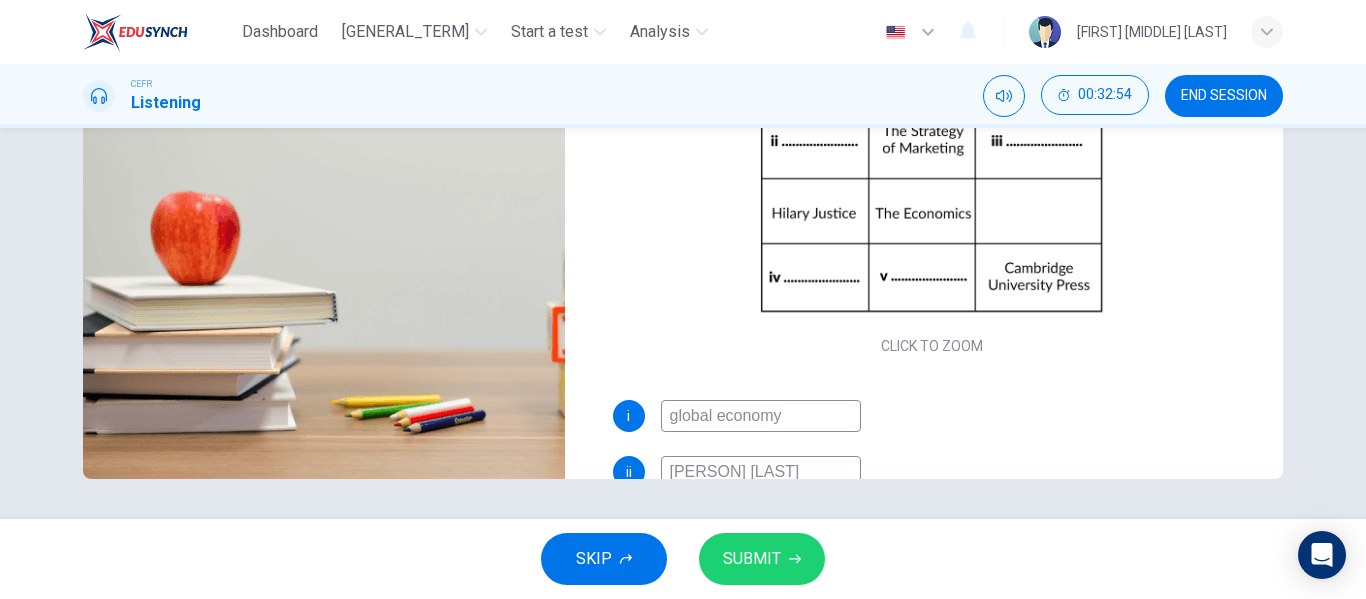 scroll, scrollTop: 0, scrollLeft: 0, axis: both 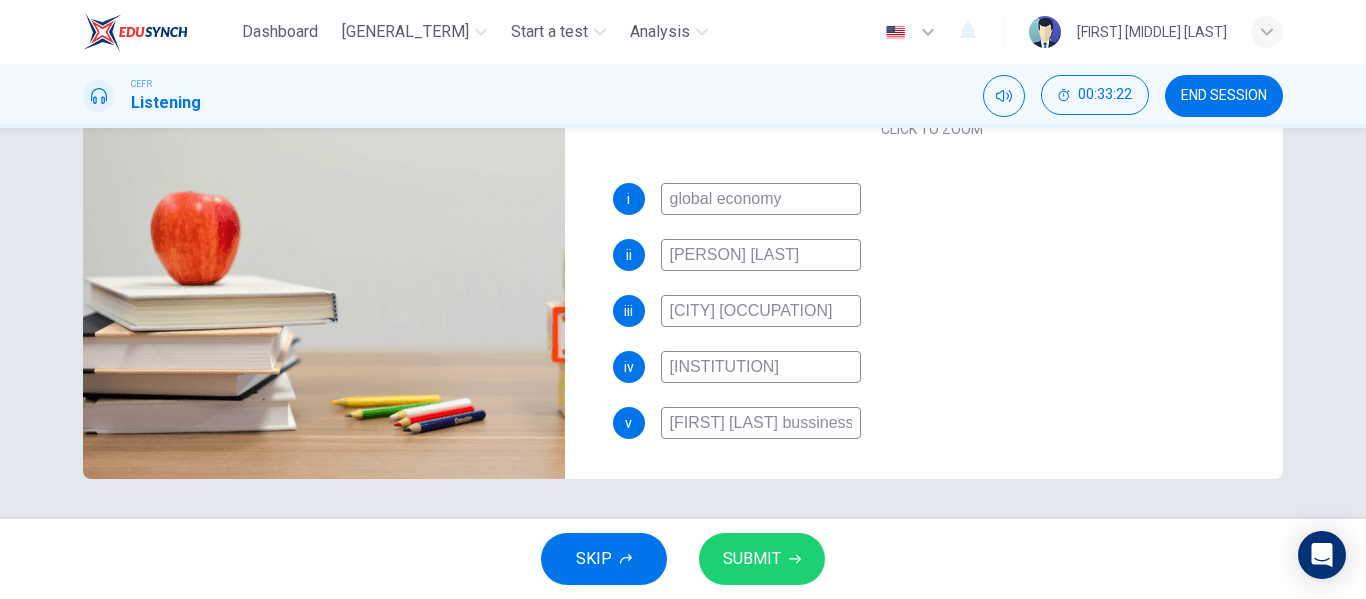 type on "[CITY] [OCCUPATION]" 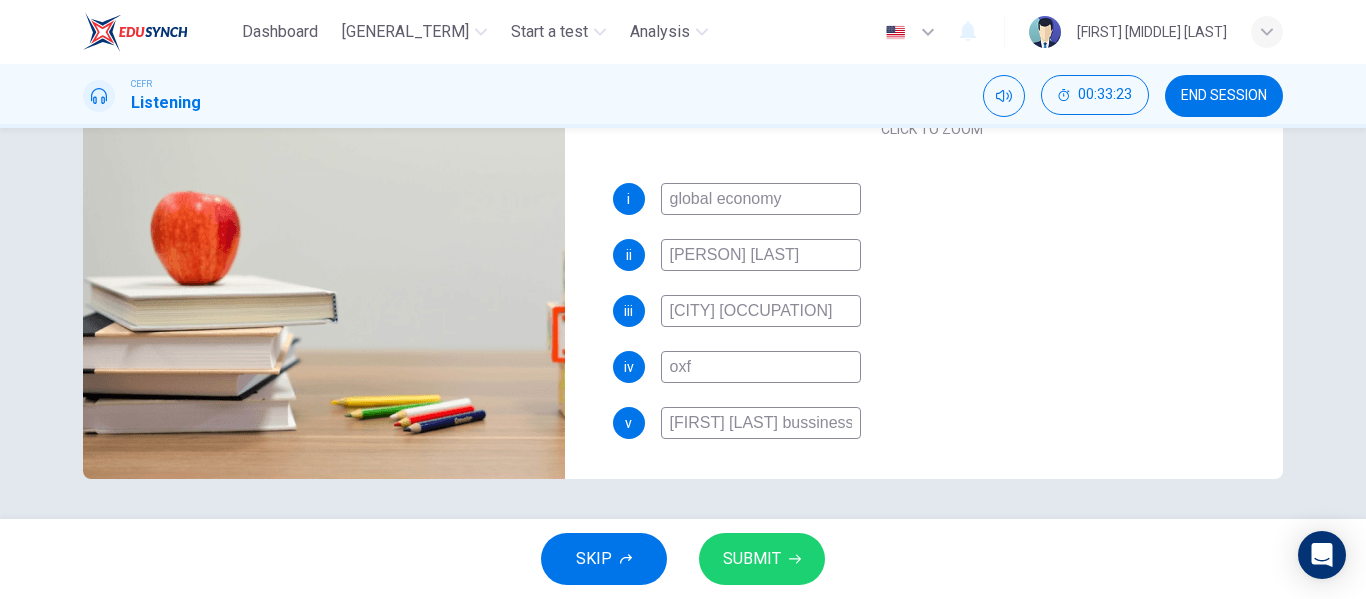 type on "ox" 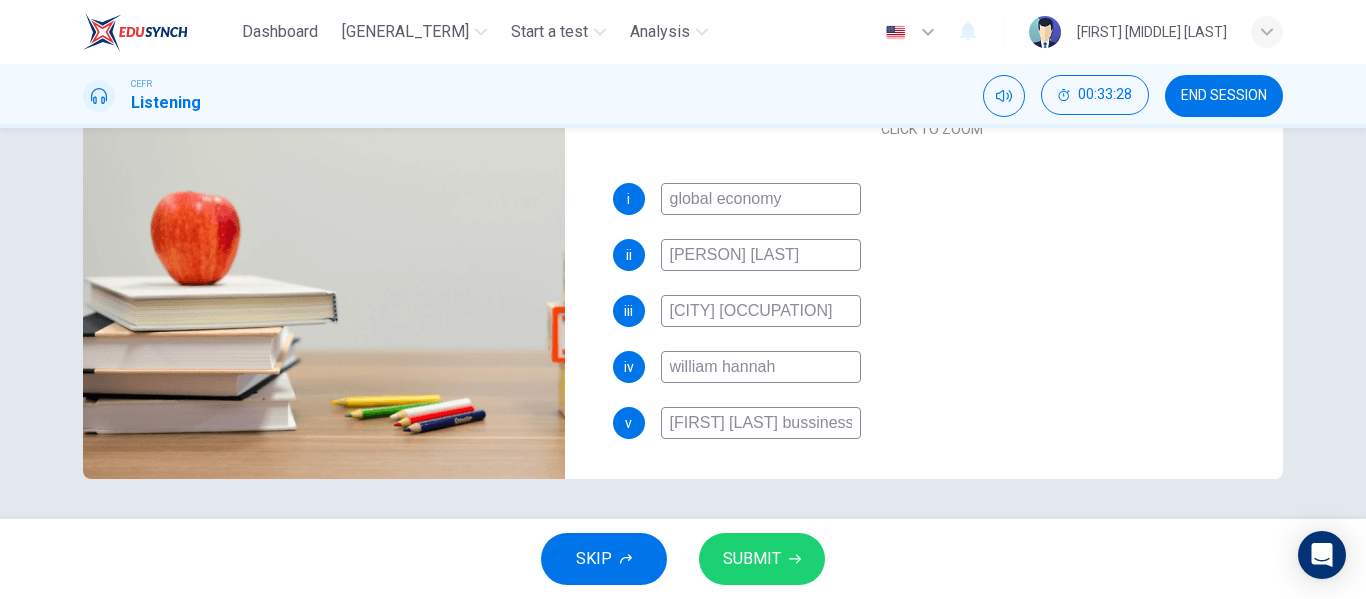 type on "william hannah" 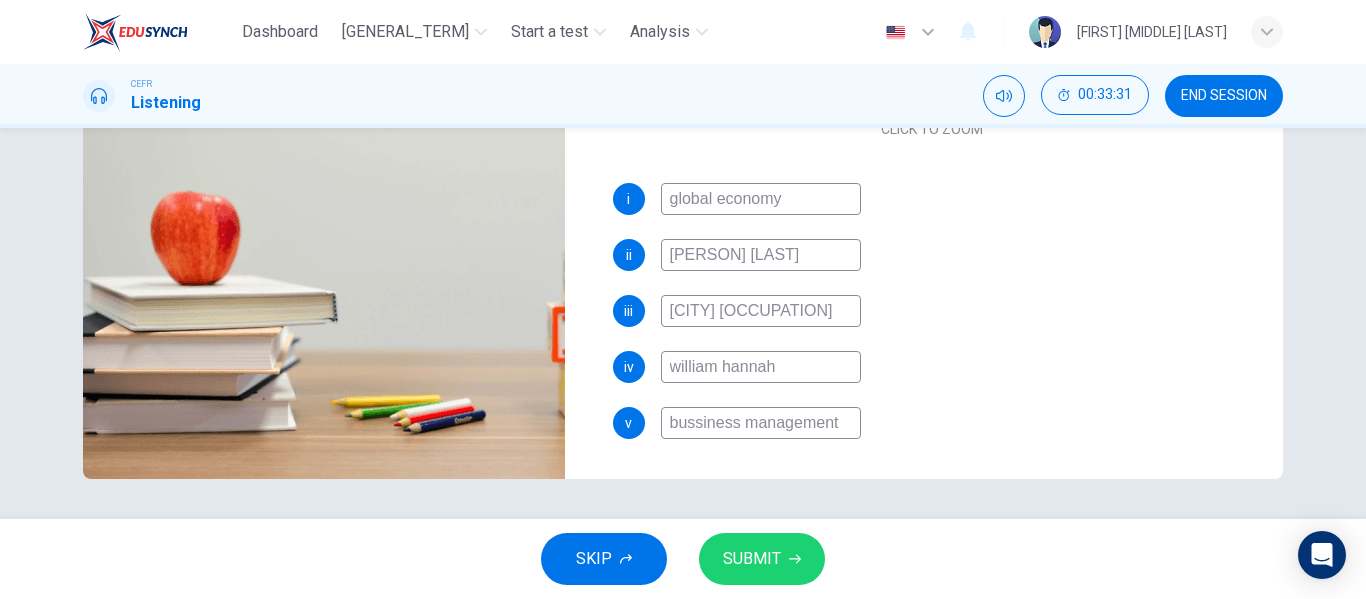 click on "bussiness management" at bounding box center [761, 199] 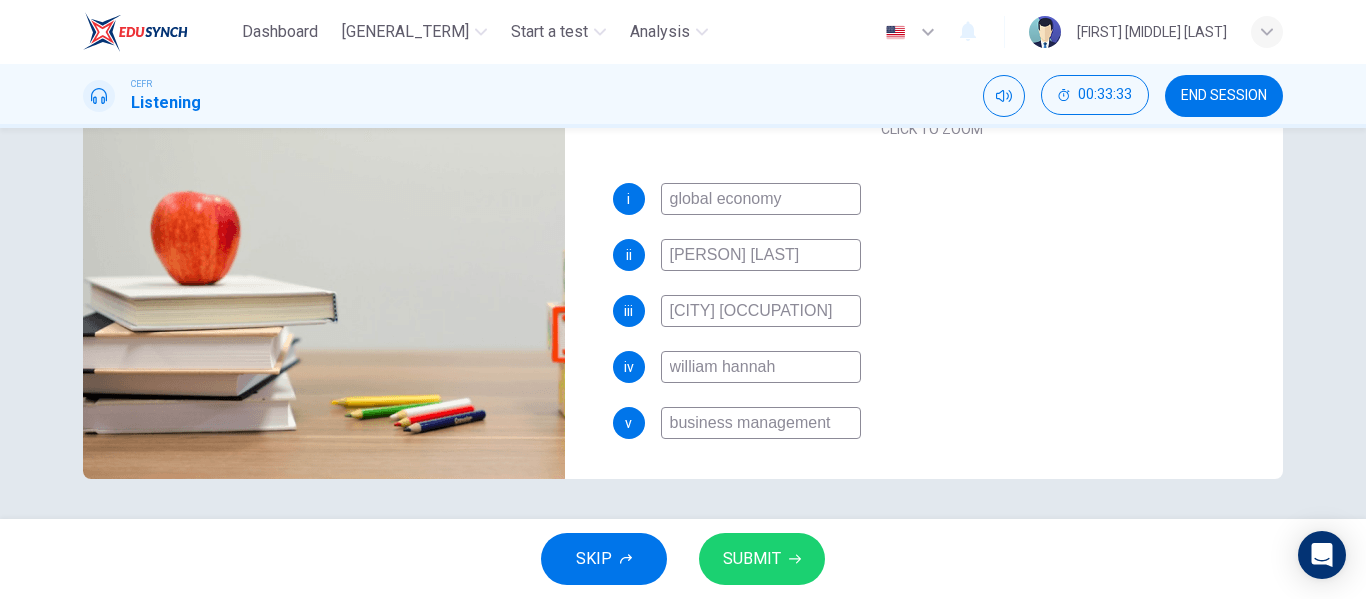 type on "business management" 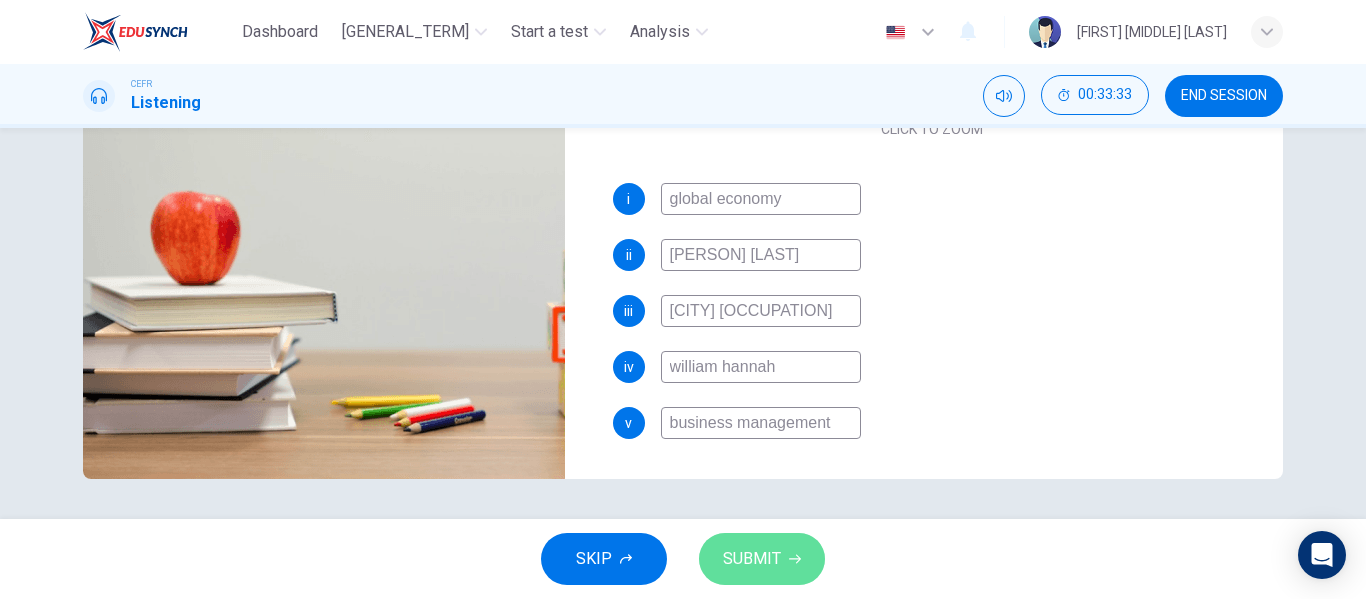 click on "SUBMIT" at bounding box center (762, 559) 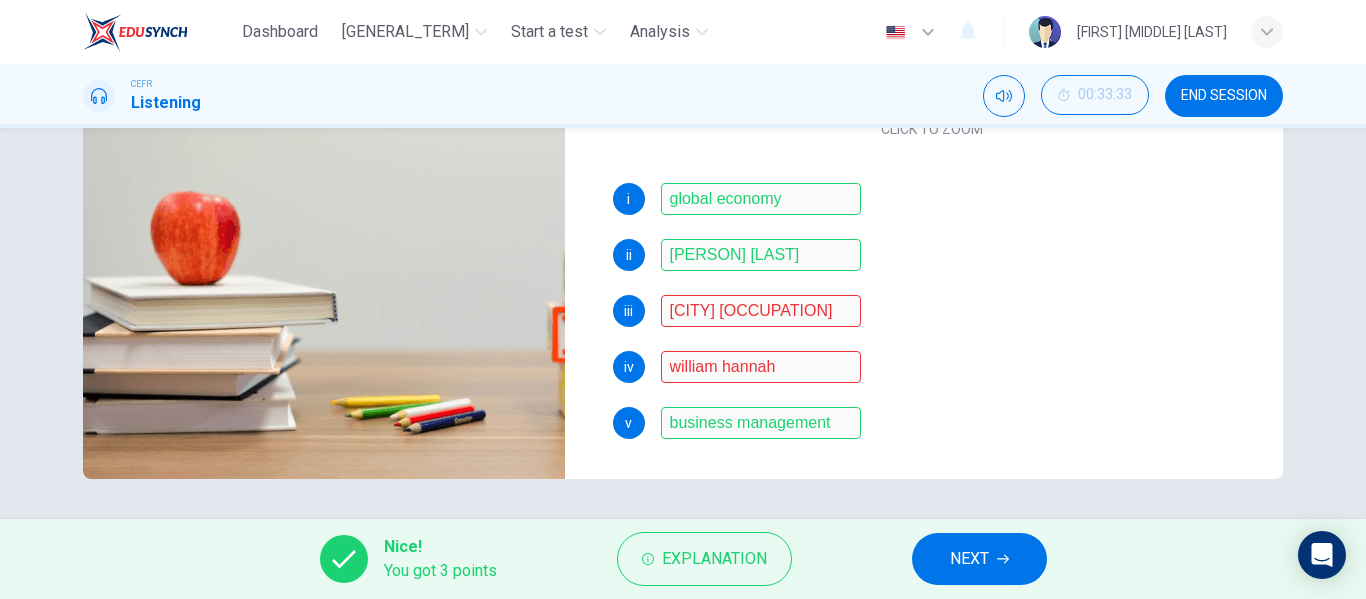 click on "NEXT" at bounding box center (979, 559) 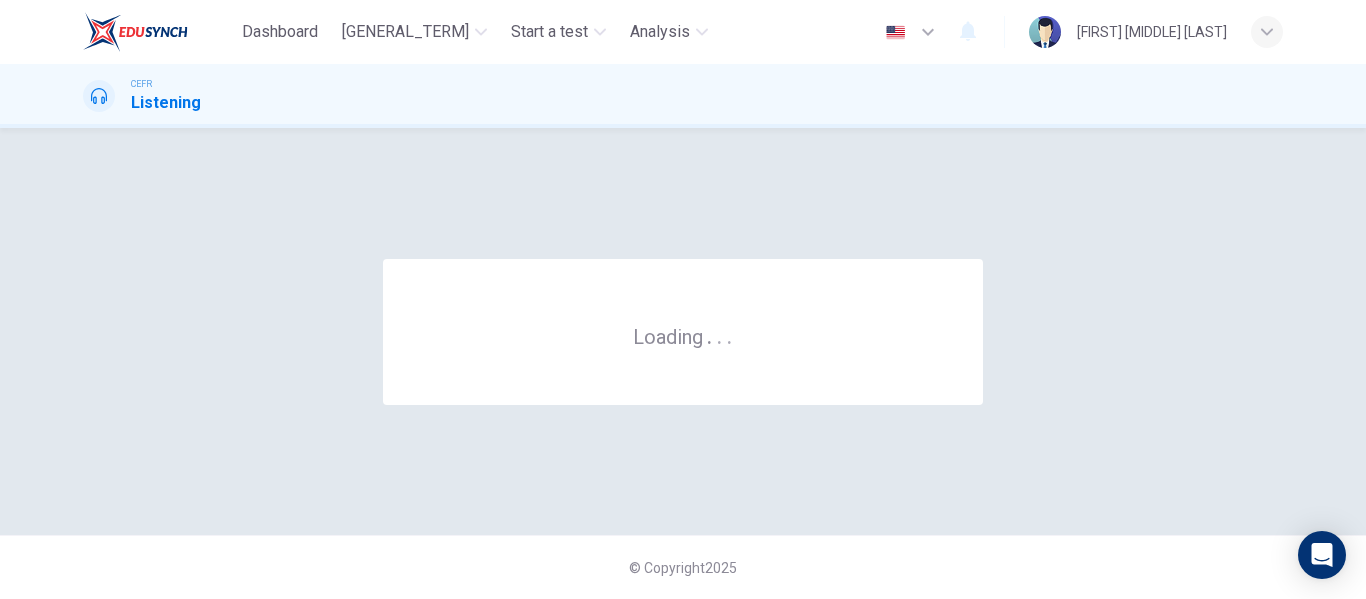 scroll, scrollTop: 0, scrollLeft: 0, axis: both 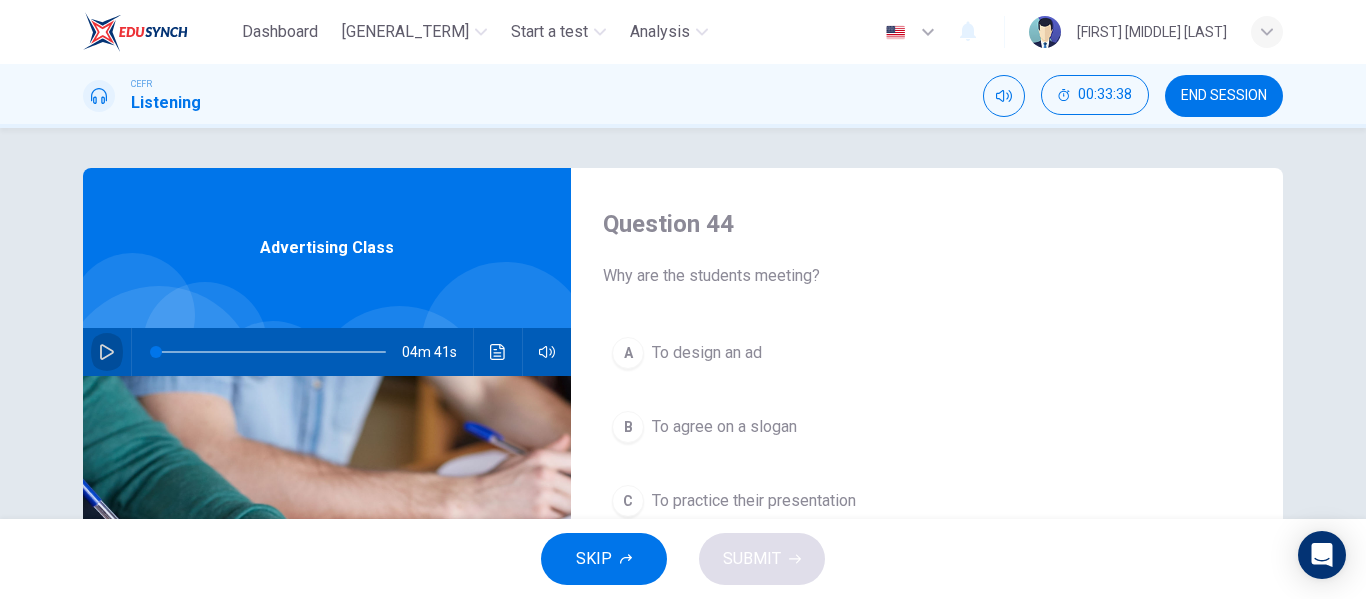 click at bounding box center [107, 352] 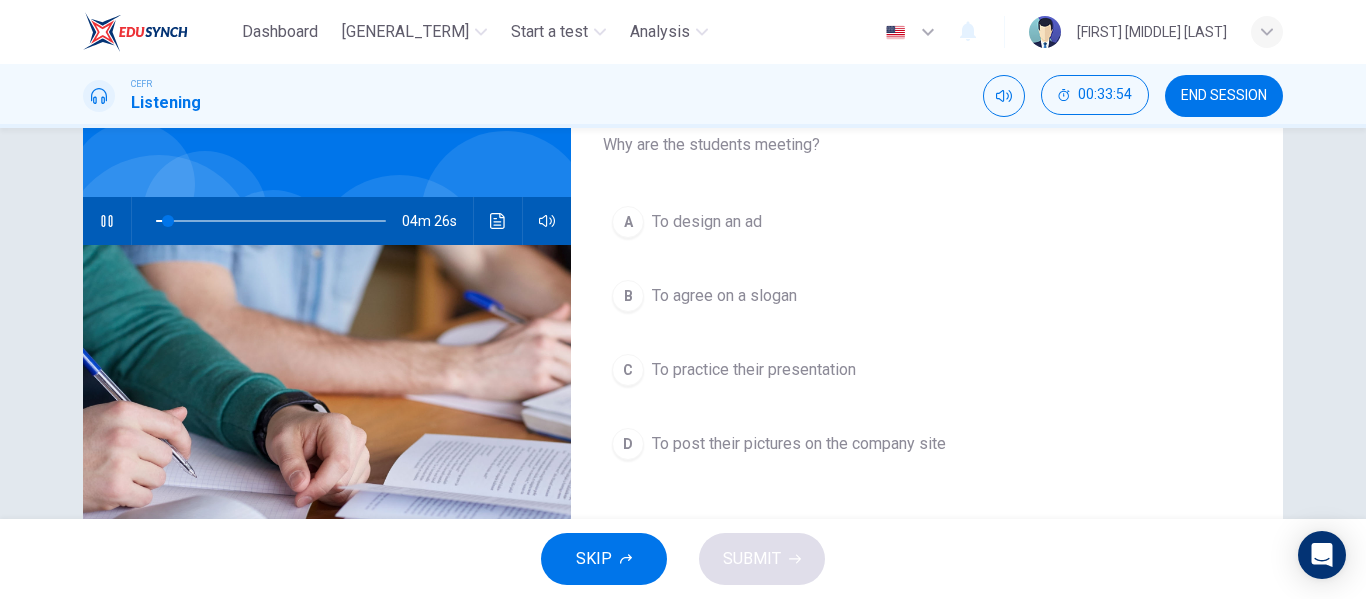 scroll, scrollTop: 132, scrollLeft: 0, axis: vertical 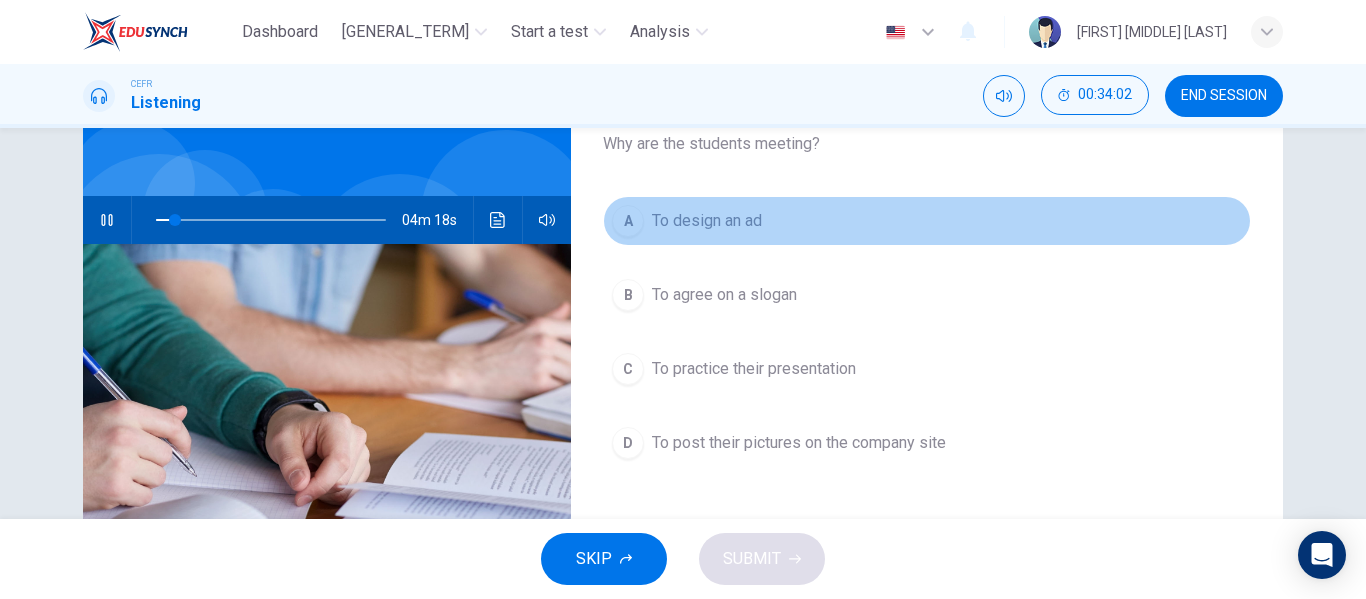 click on "A To design an ad" at bounding box center (927, 221) 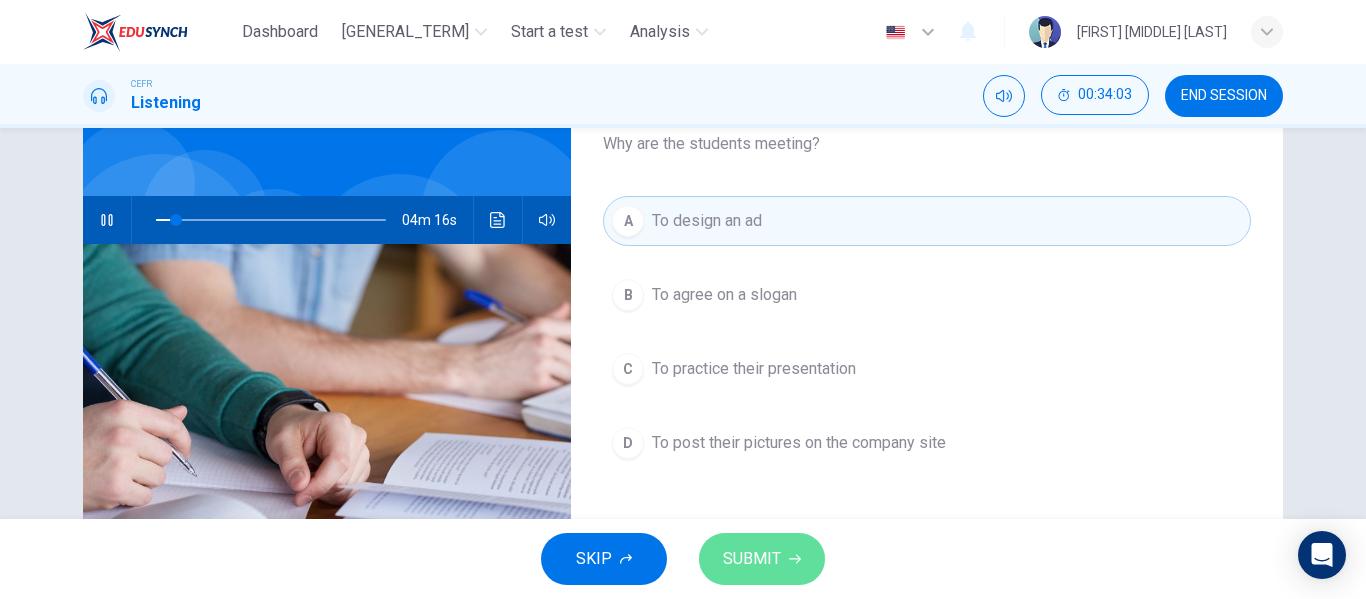 click on "SUBMIT" at bounding box center [762, 559] 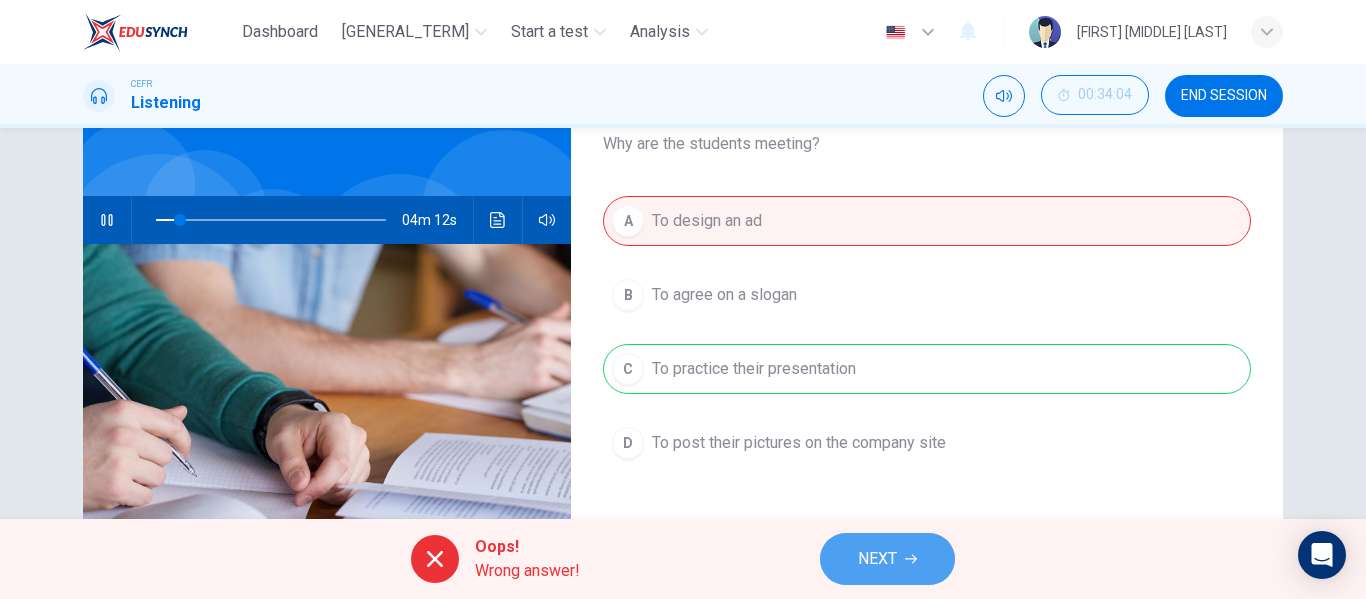 click on "NEXT" at bounding box center (887, 559) 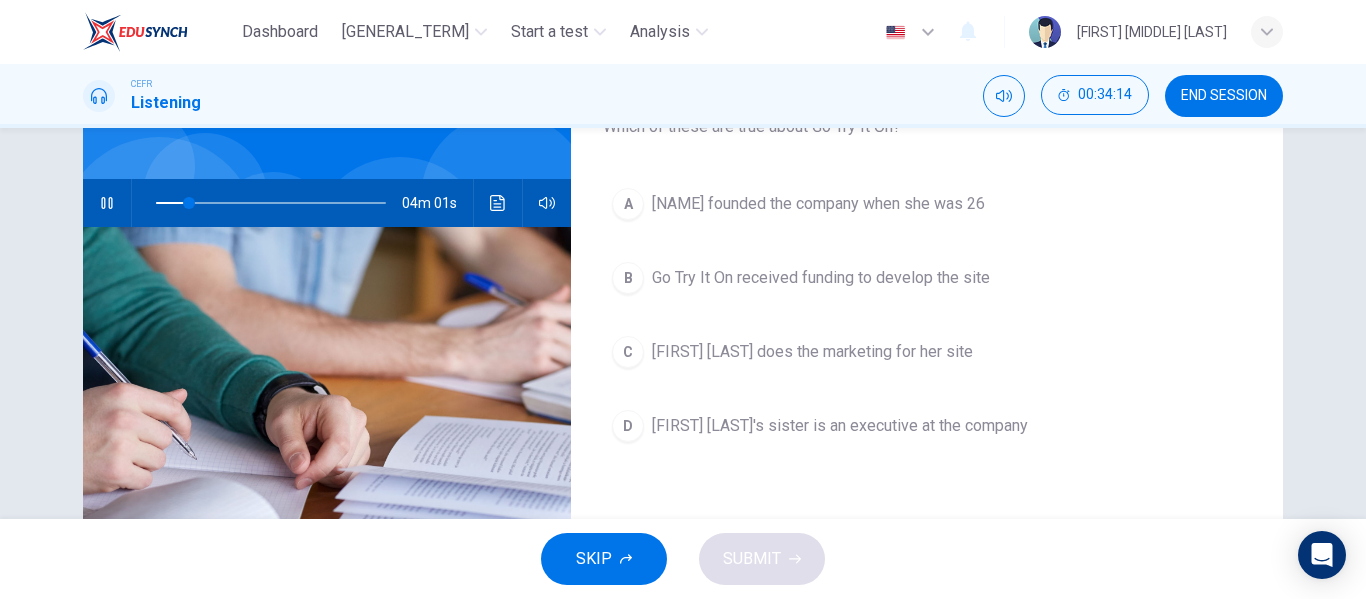 scroll, scrollTop: 150, scrollLeft: 0, axis: vertical 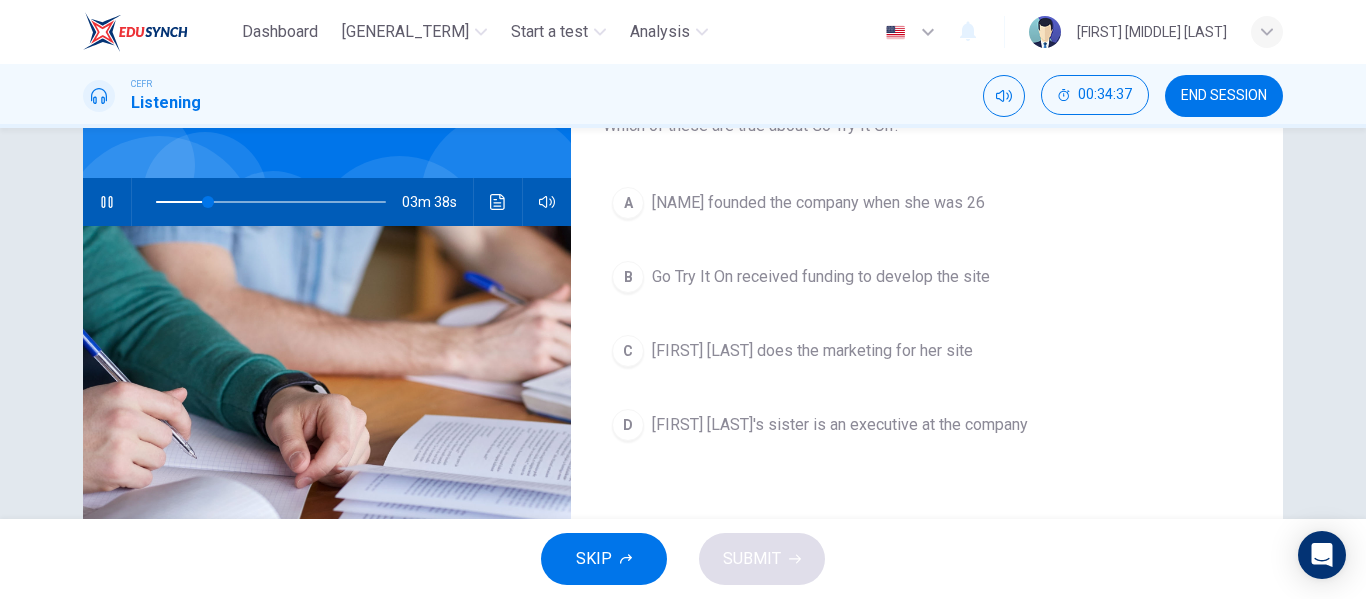 click on "C [PERSON] does the marketing for her site" at bounding box center (927, 351) 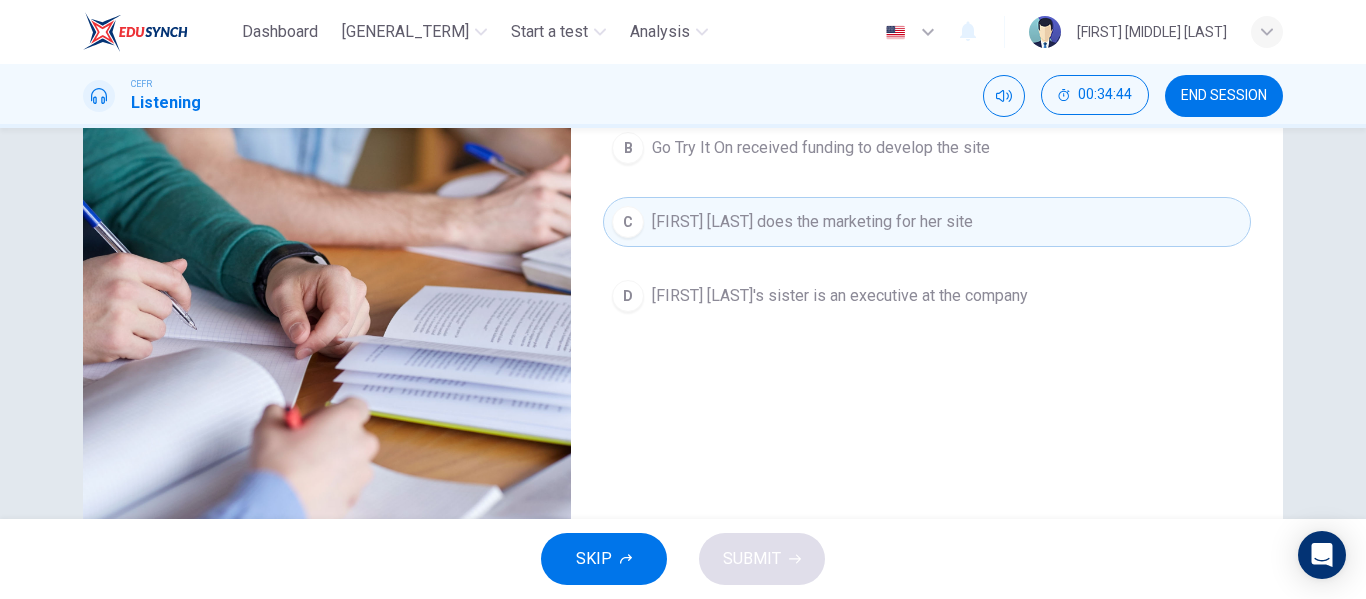 scroll, scrollTop: 120, scrollLeft: 0, axis: vertical 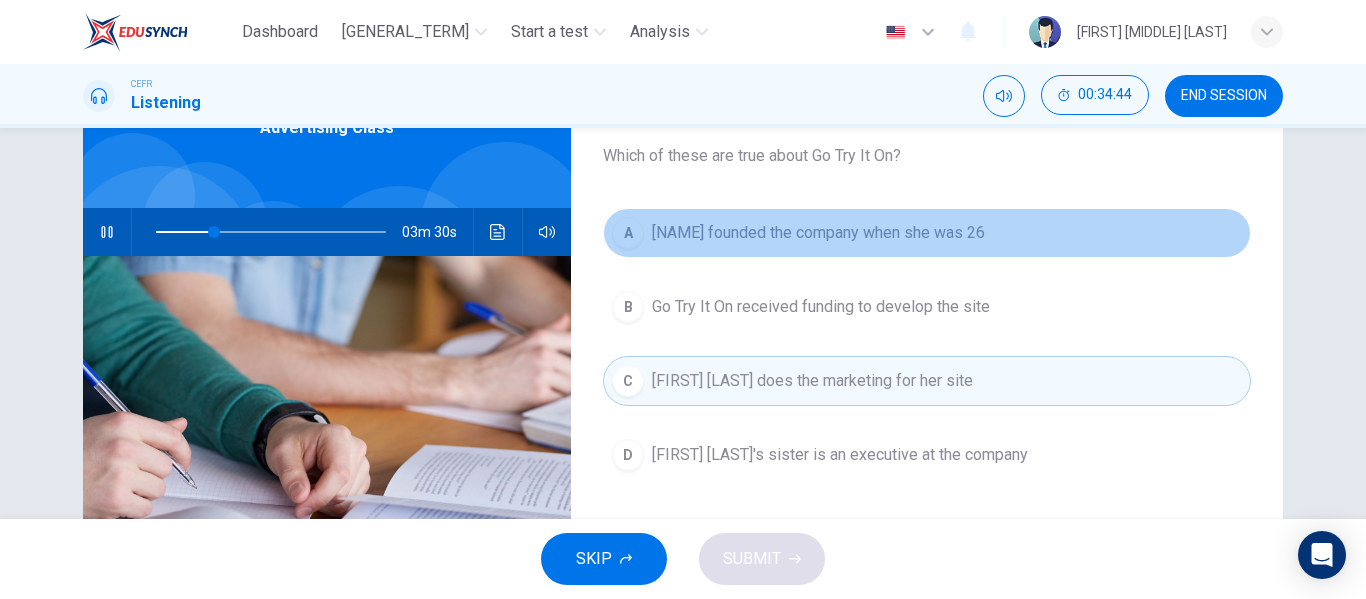 click on "[NAME] founded the company when she was 26" at bounding box center [818, 233] 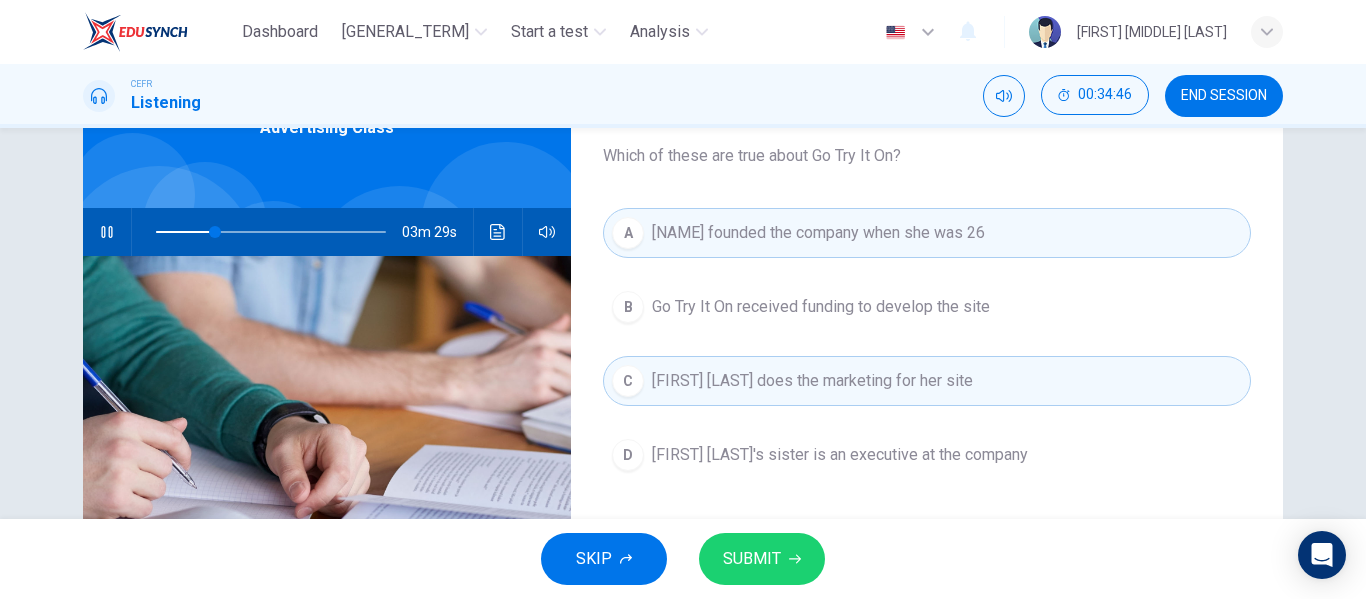 click on "[FIRST] [LAST] does the marketing for her site" at bounding box center [818, 233] 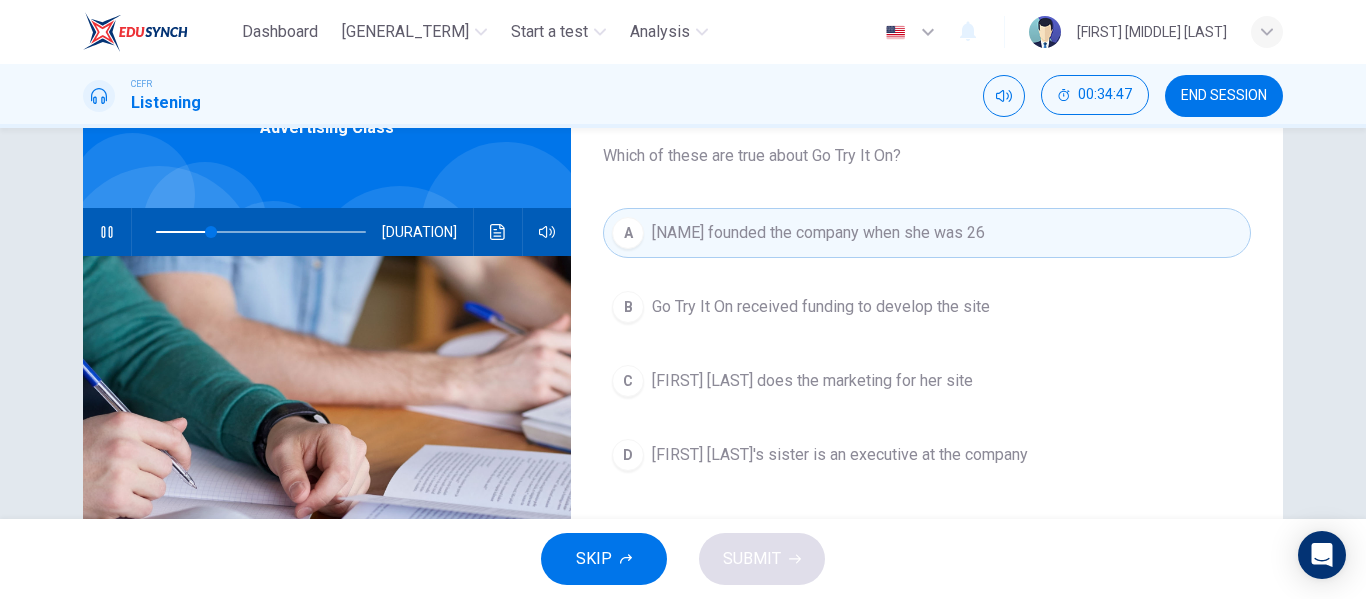 click on "[NAME] founded the company when she was 26" at bounding box center [818, 233] 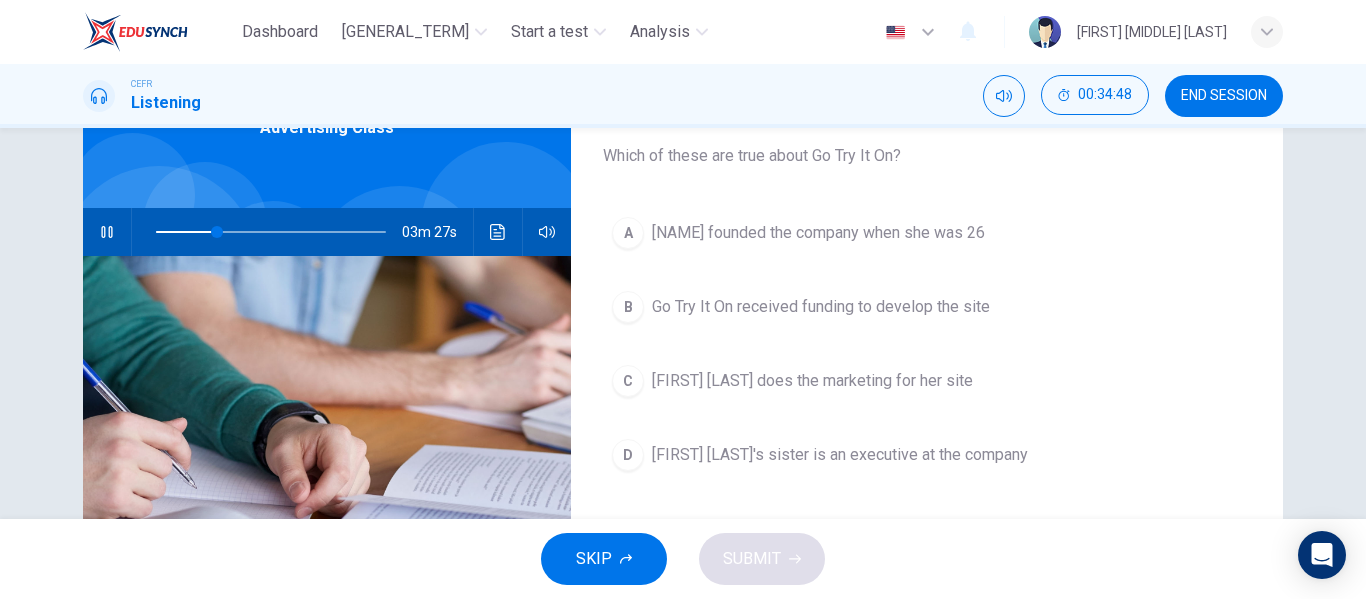 click on "[FIRST] [LAST] does the marketing for her site" at bounding box center [818, 233] 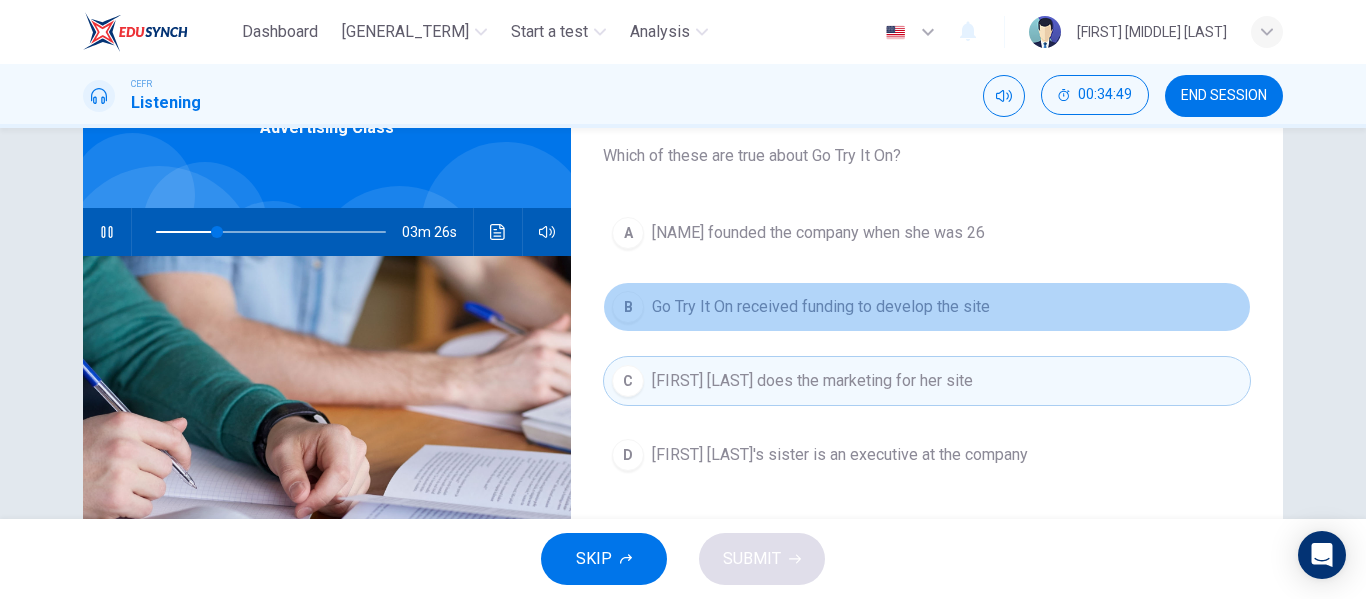 click on "Go Try It On received funding to develop the site" at bounding box center [818, 233] 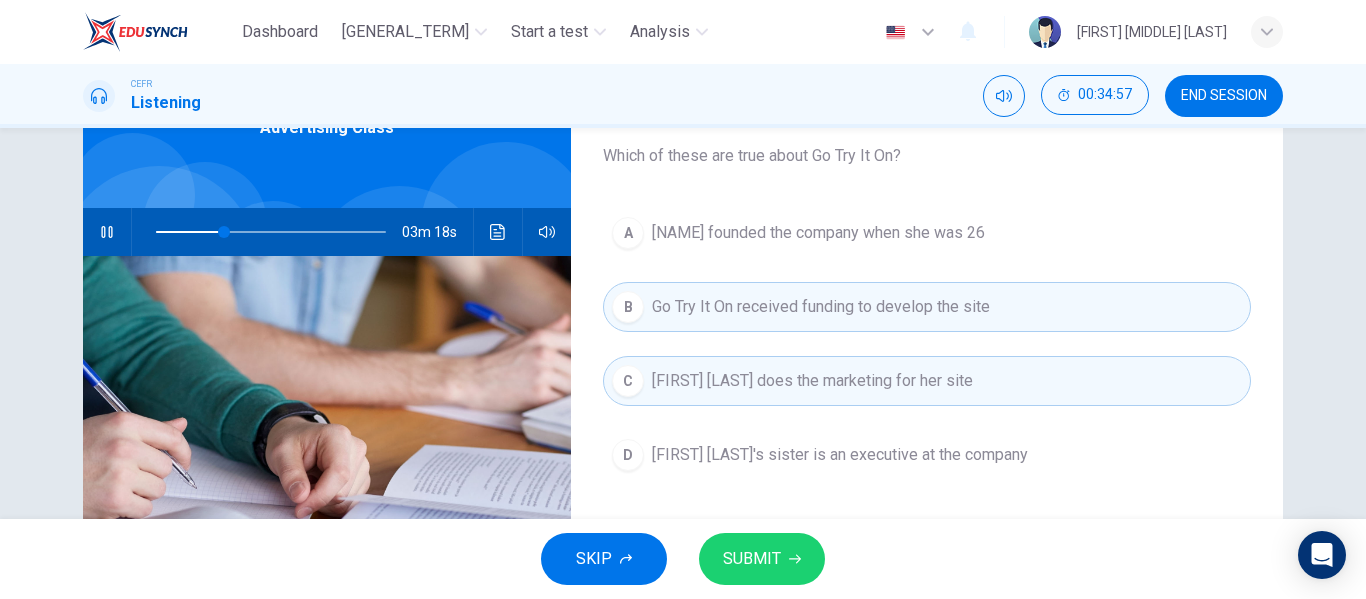 drag, startPoint x: 785, startPoint y: 553, endPoint x: 649, endPoint y: 337, distance: 255.2489 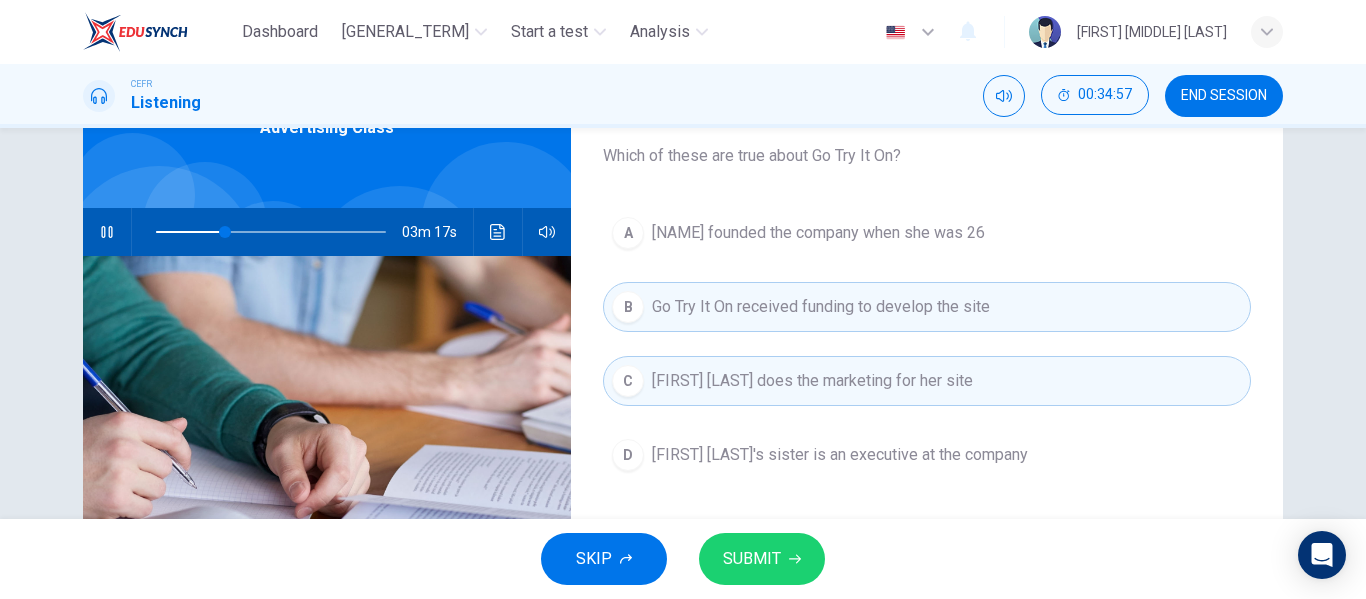 click on "A [FIRST] [LAST] founded the company when she was 26 B Go Try It On received funding to develop the site C [FIRST] [LAST] does the marketing for her site D [FIRST] [LAST]'s sister is an executive at the company" at bounding box center [927, 364] 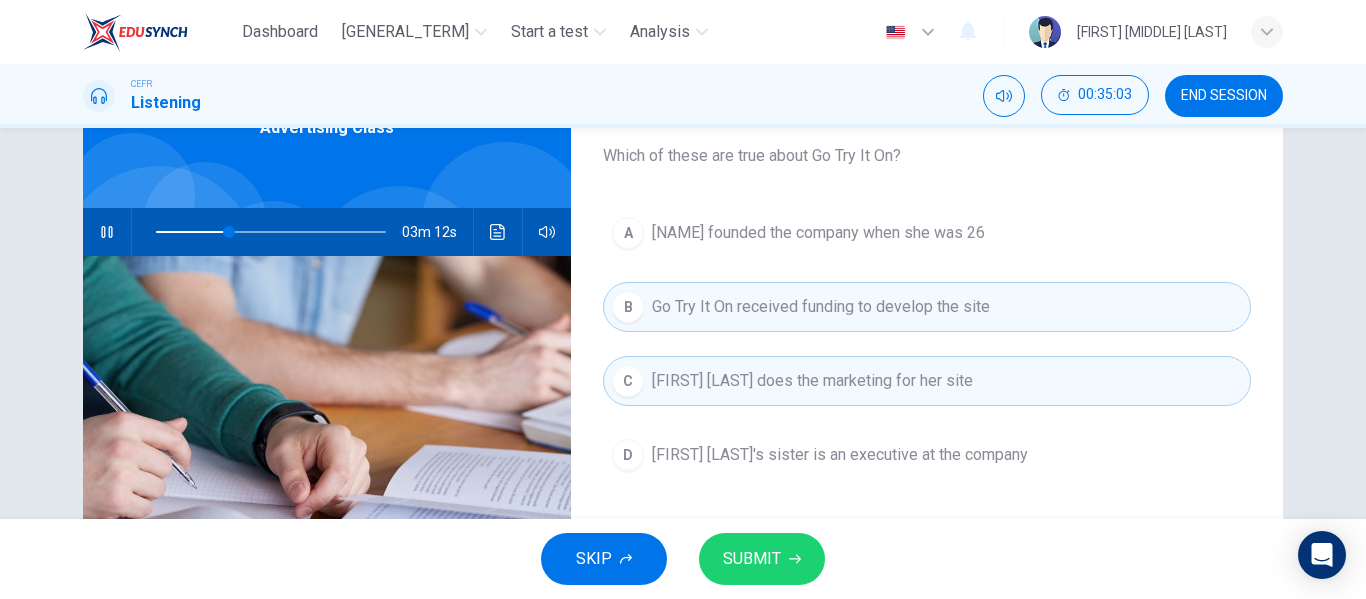click on "SUBMIT" at bounding box center (752, 559) 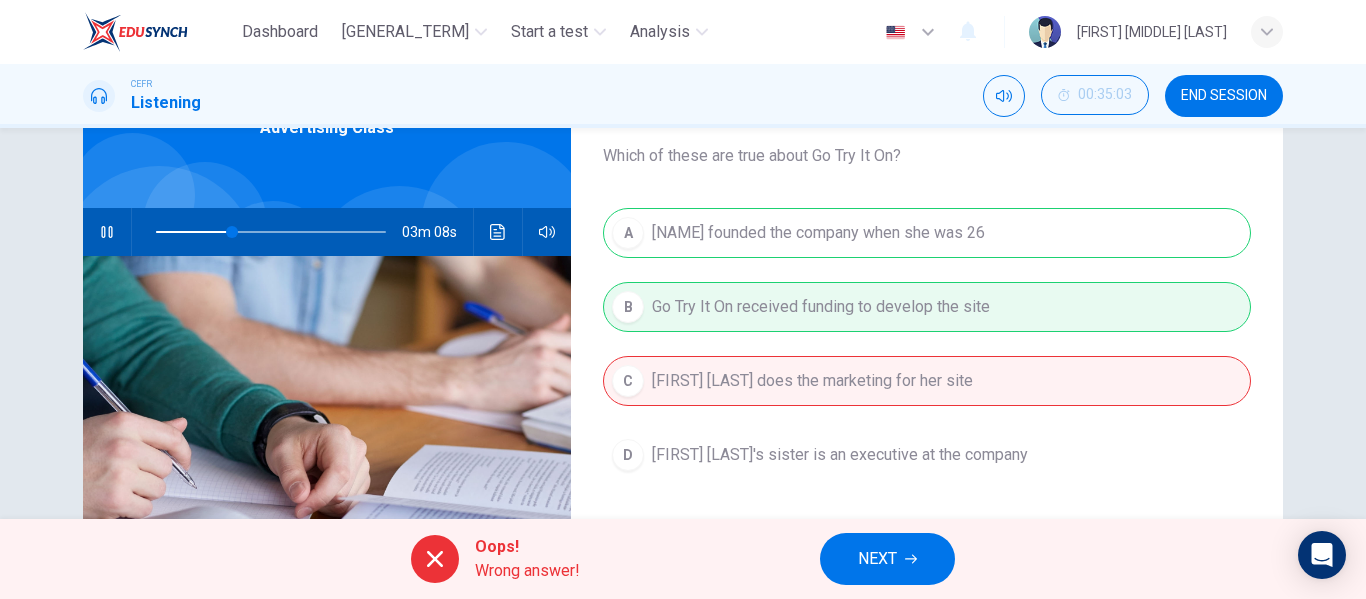 click at bounding box center [911, 559] 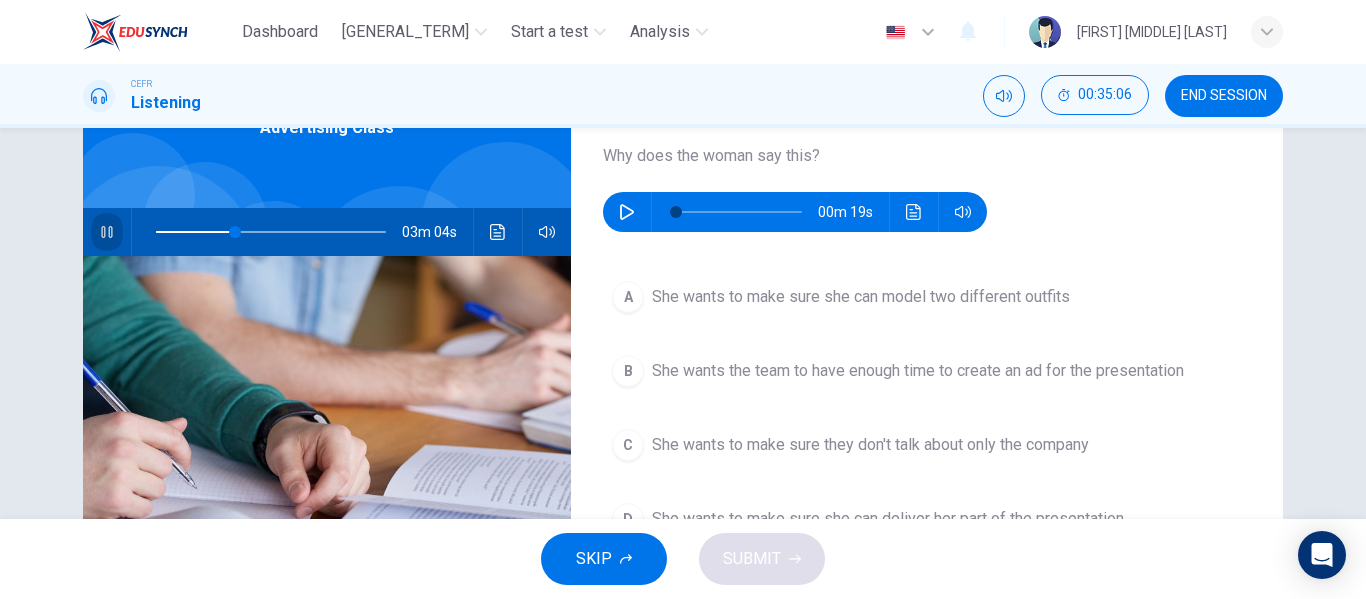 click at bounding box center (107, 232) 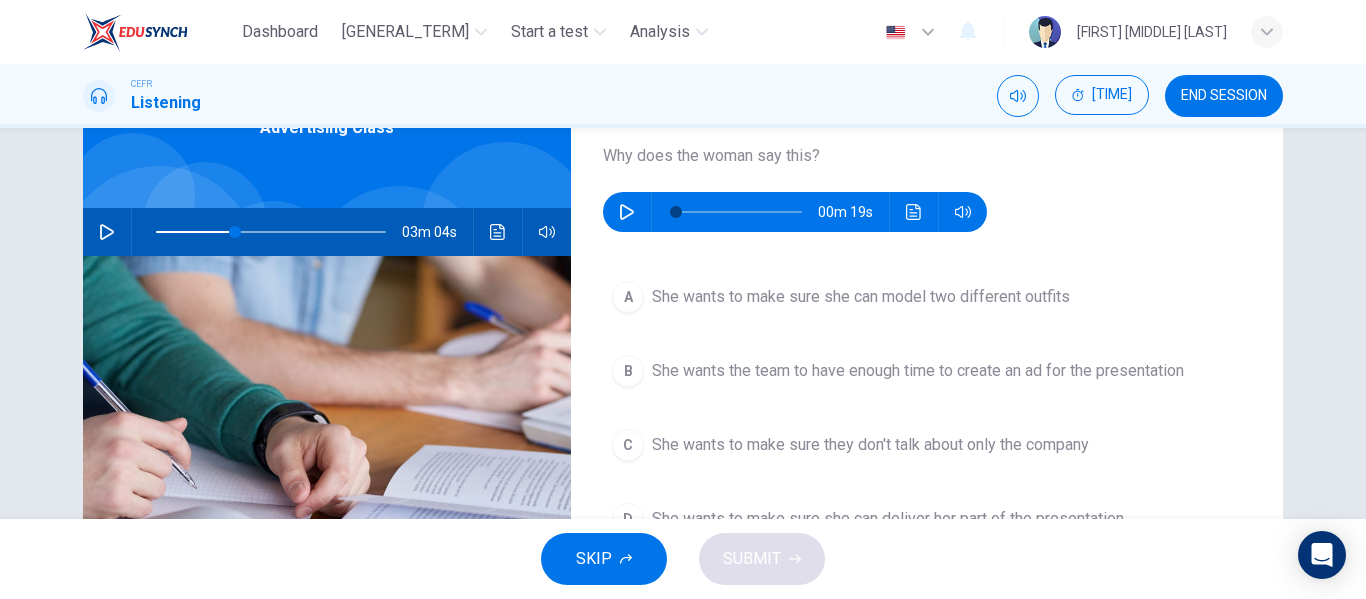 click at bounding box center (627, 212) 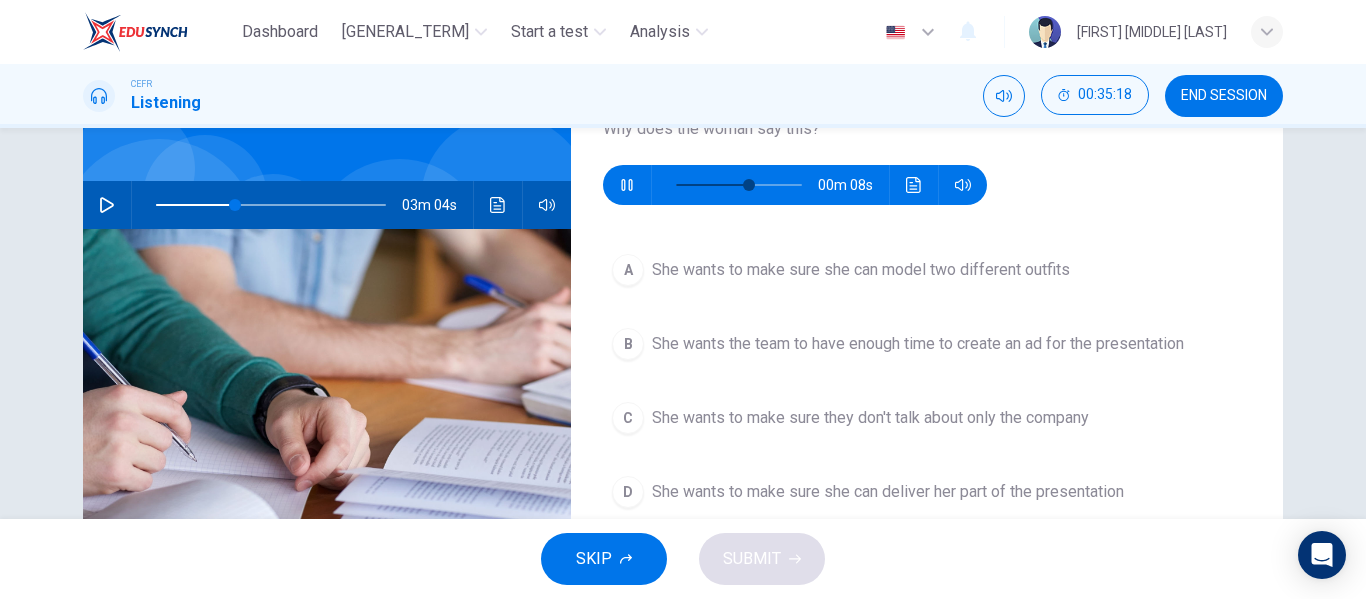 scroll, scrollTop: 146, scrollLeft: 0, axis: vertical 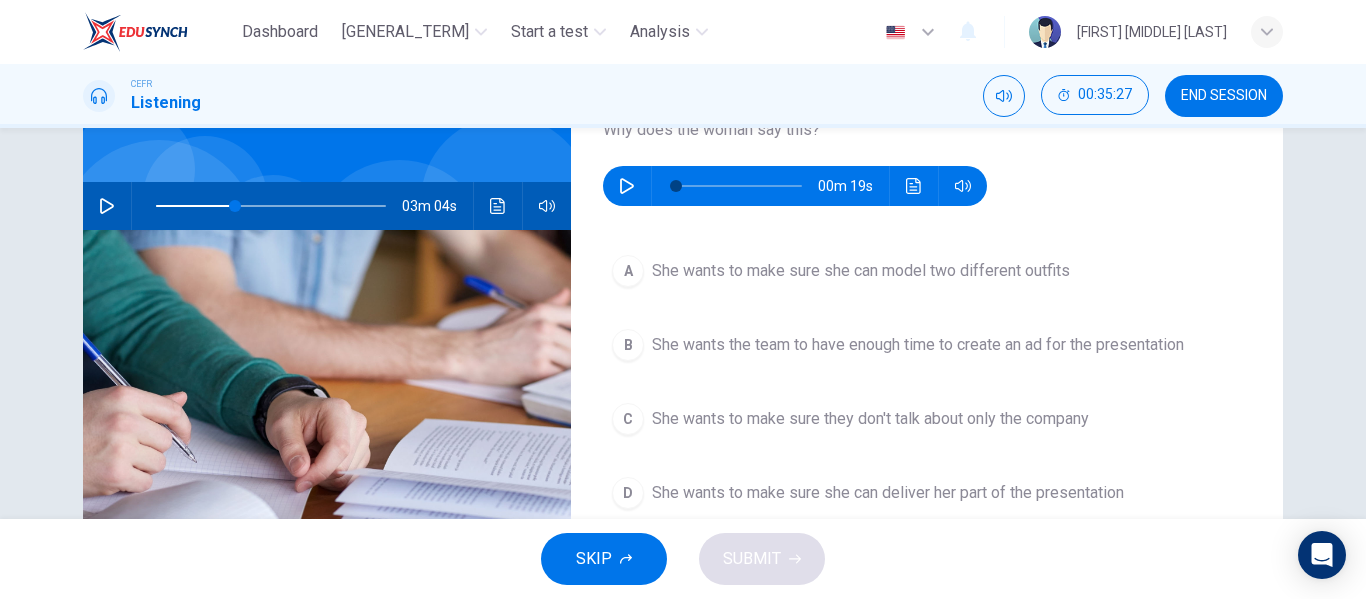 click at bounding box center [627, 186] 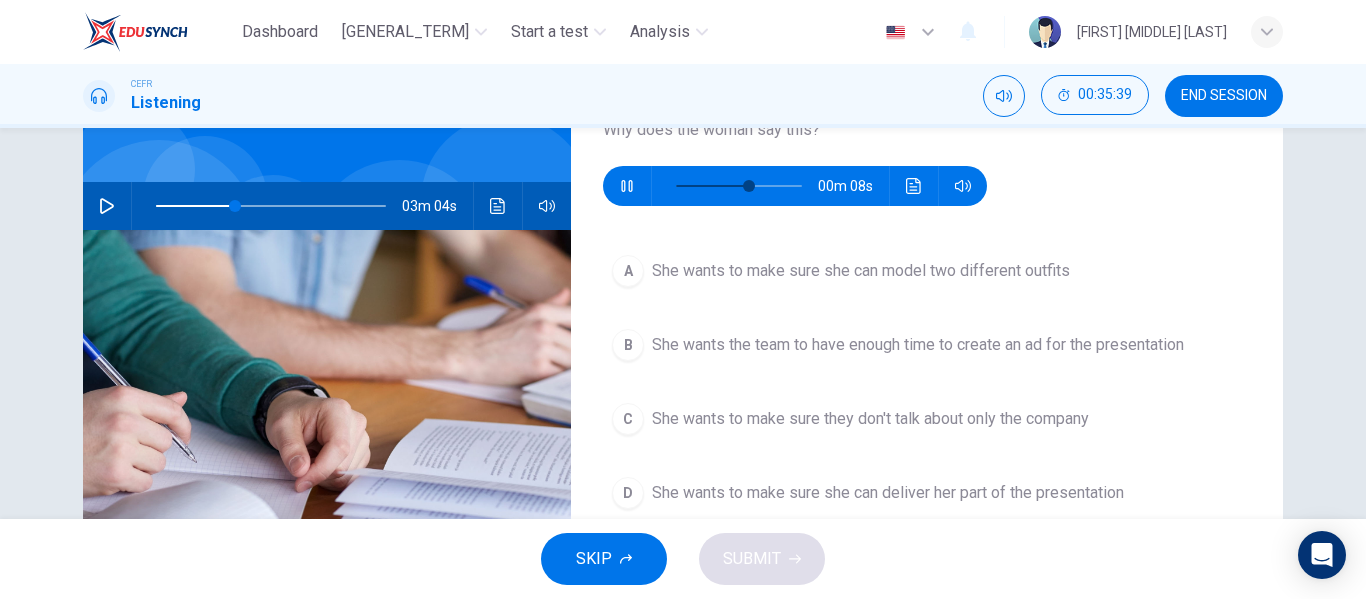 click on "She wants to make sure she can deliver her part of the presentation" at bounding box center [861, 271] 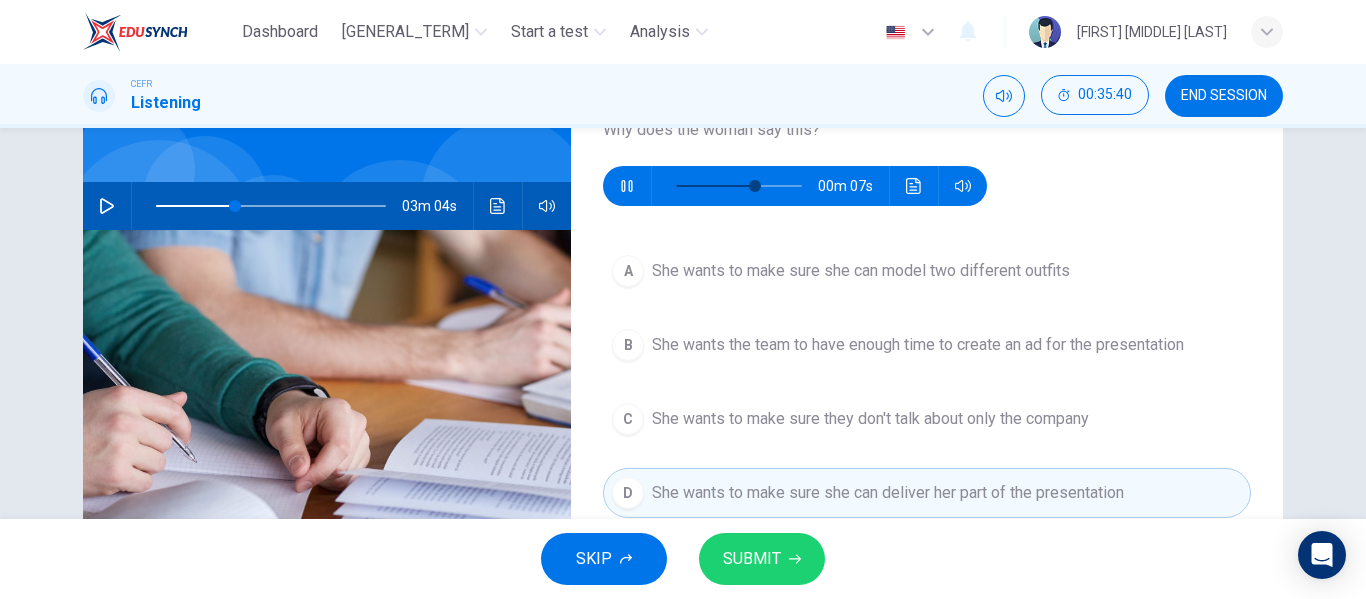 click on "SUBMIT" at bounding box center (752, 559) 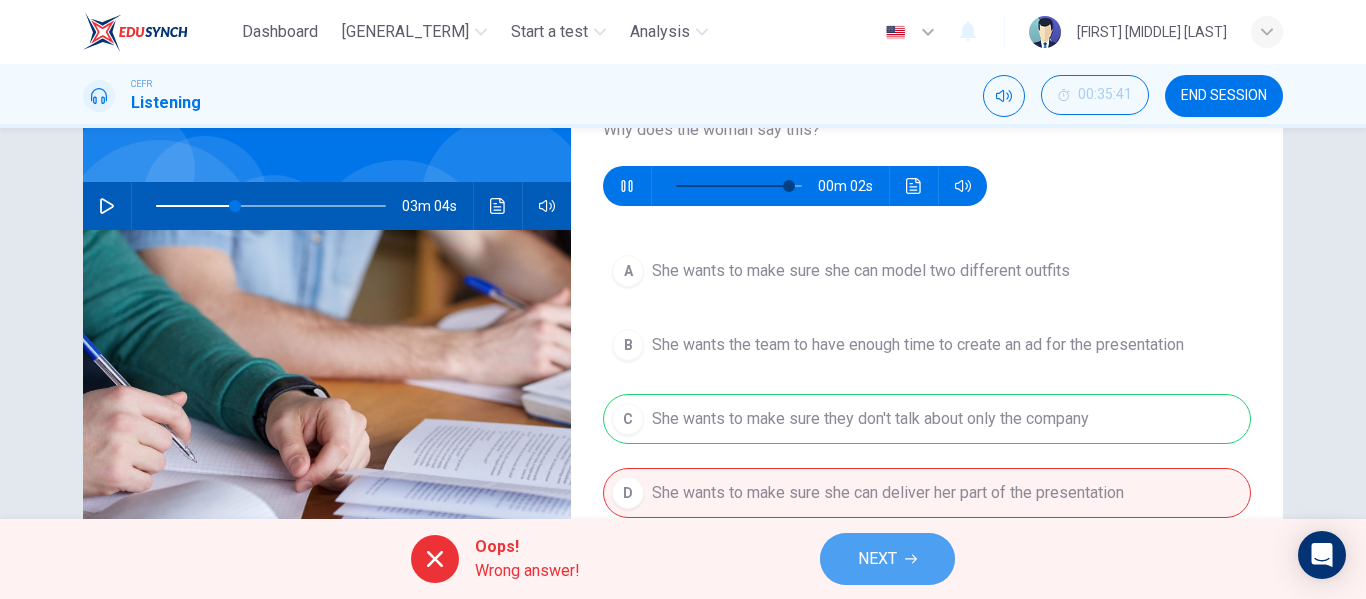 click on "NEXT" at bounding box center [877, 559] 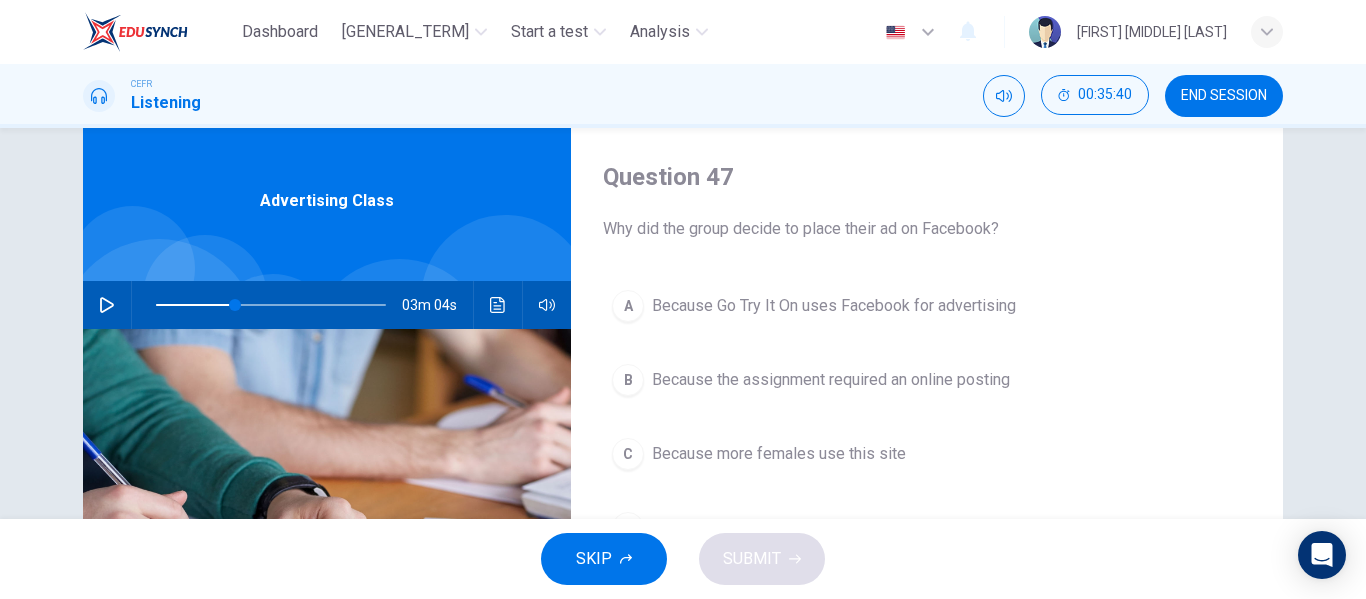 scroll, scrollTop: 46, scrollLeft: 0, axis: vertical 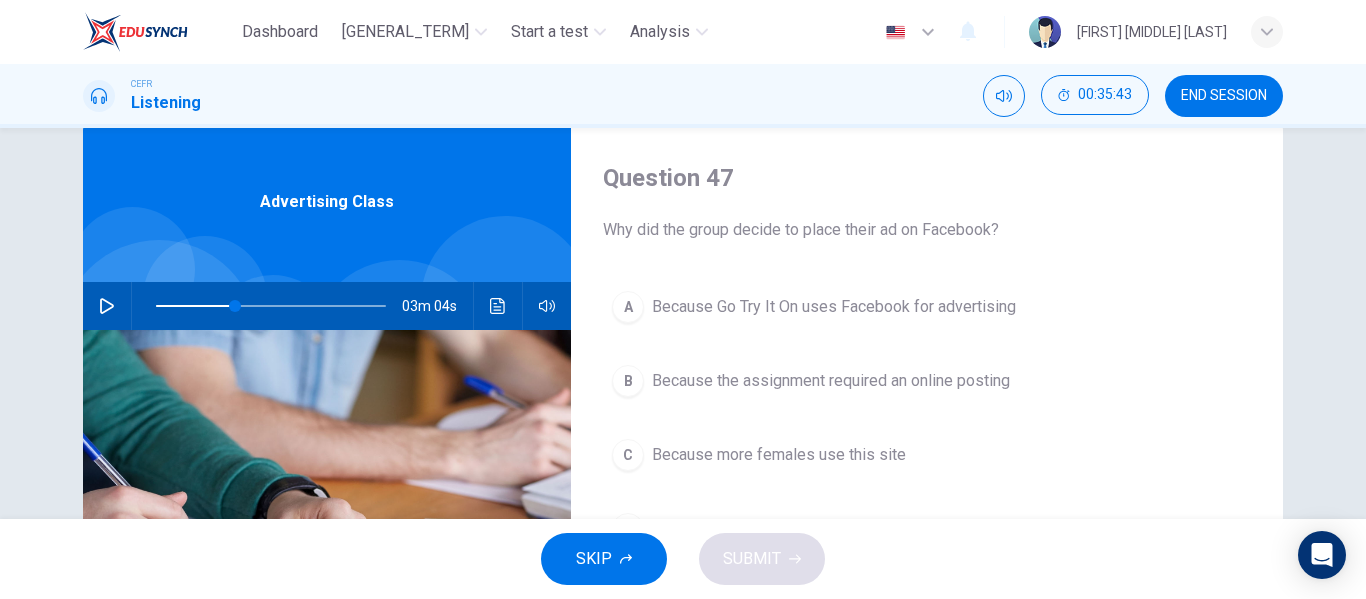 click at bounding box center [107, 306] 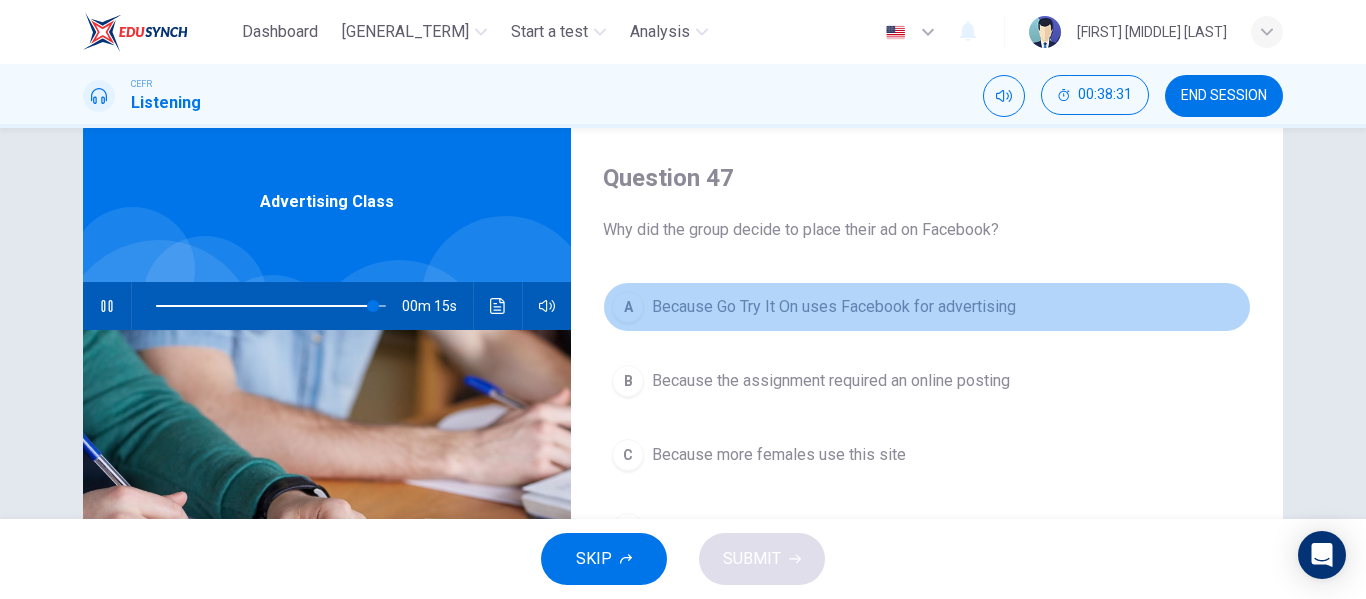 click on "A Because Go Try It On uses Facebook for advertising" at bounding box center (927, 307) 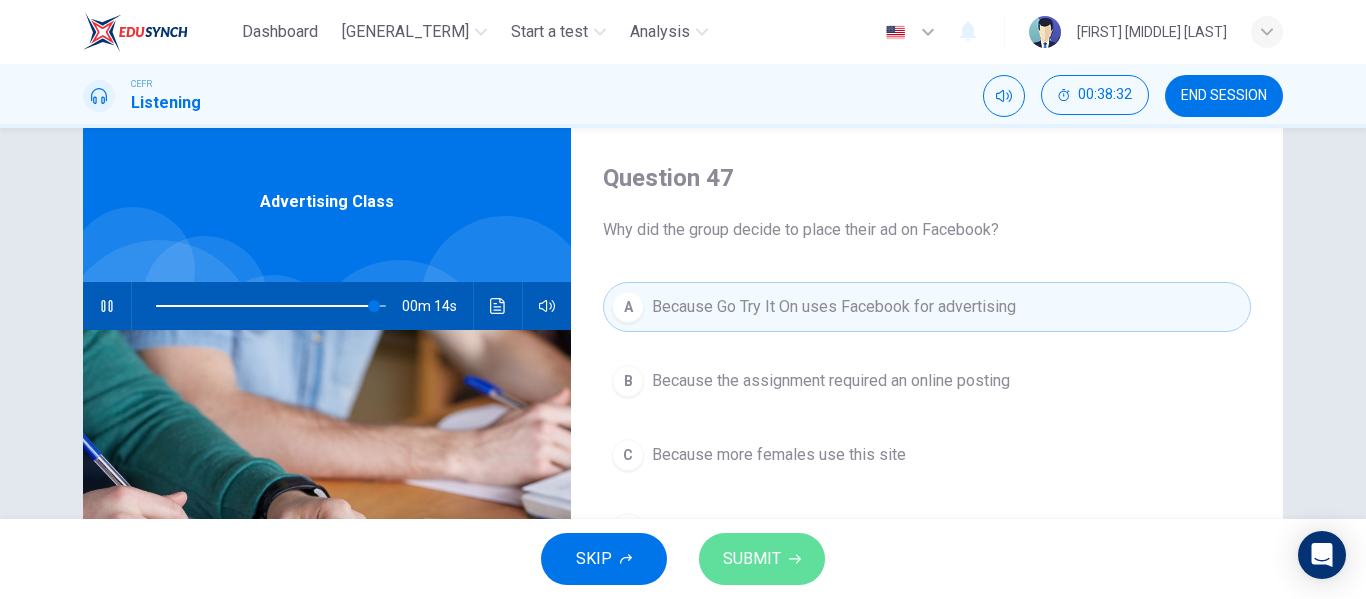 click on "SUBMIT" at bounding box center [752, 559] 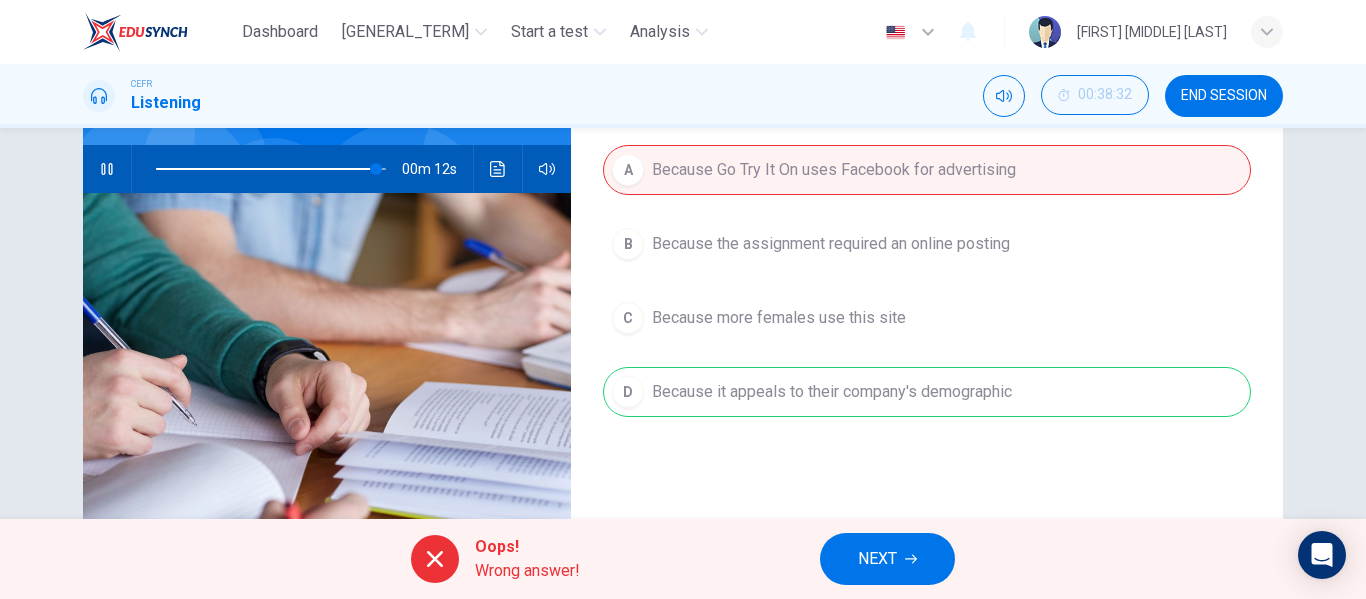 scroll, scrollTop: 188, scrollLeft: 0, axis: vertical 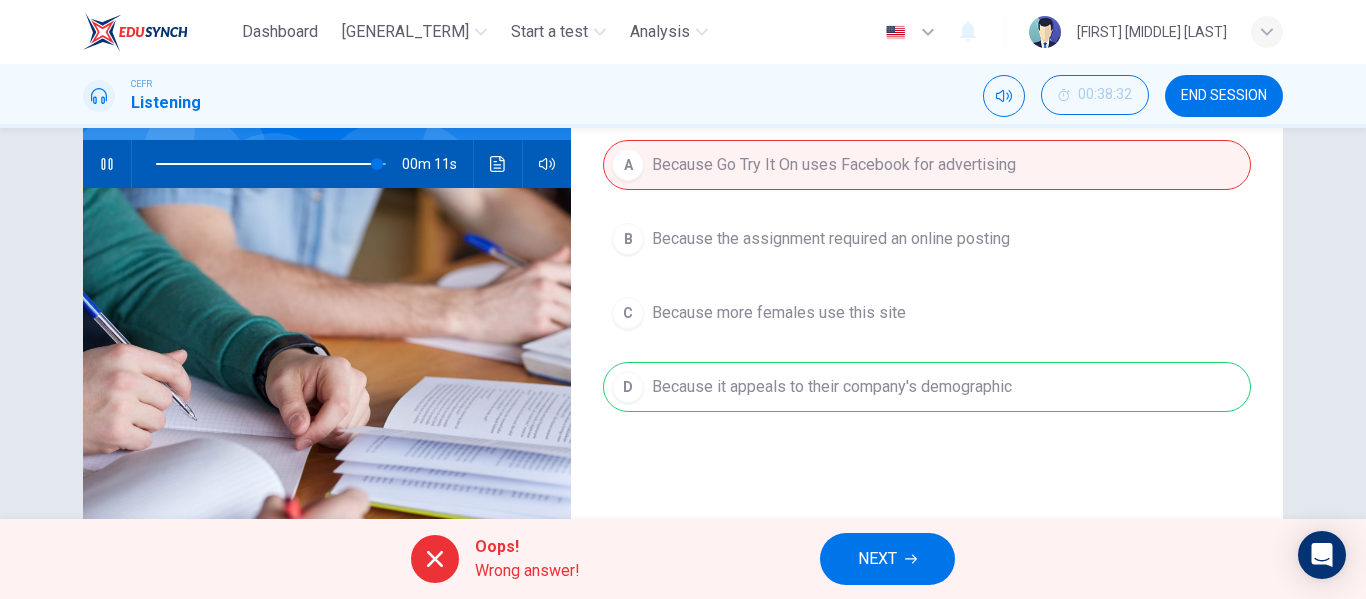 click on "NEXT" at bounding box center [877, 559] 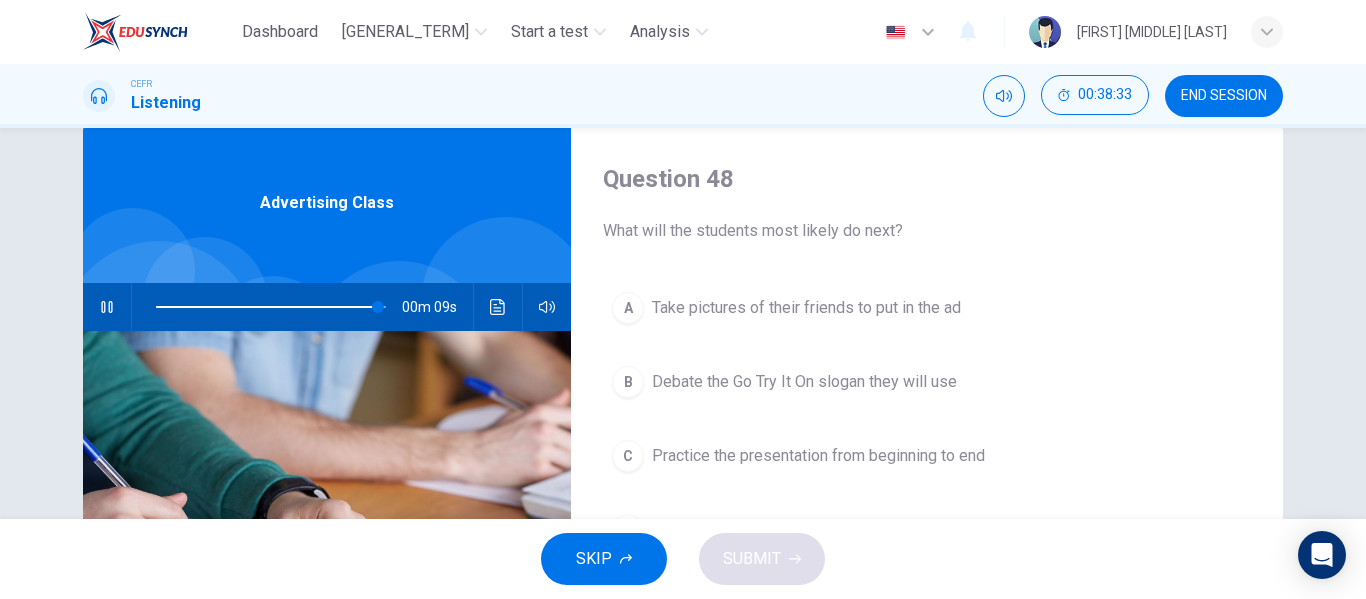 scroll, scrollTop: 48, scrollLeft: 0, axis: vertical 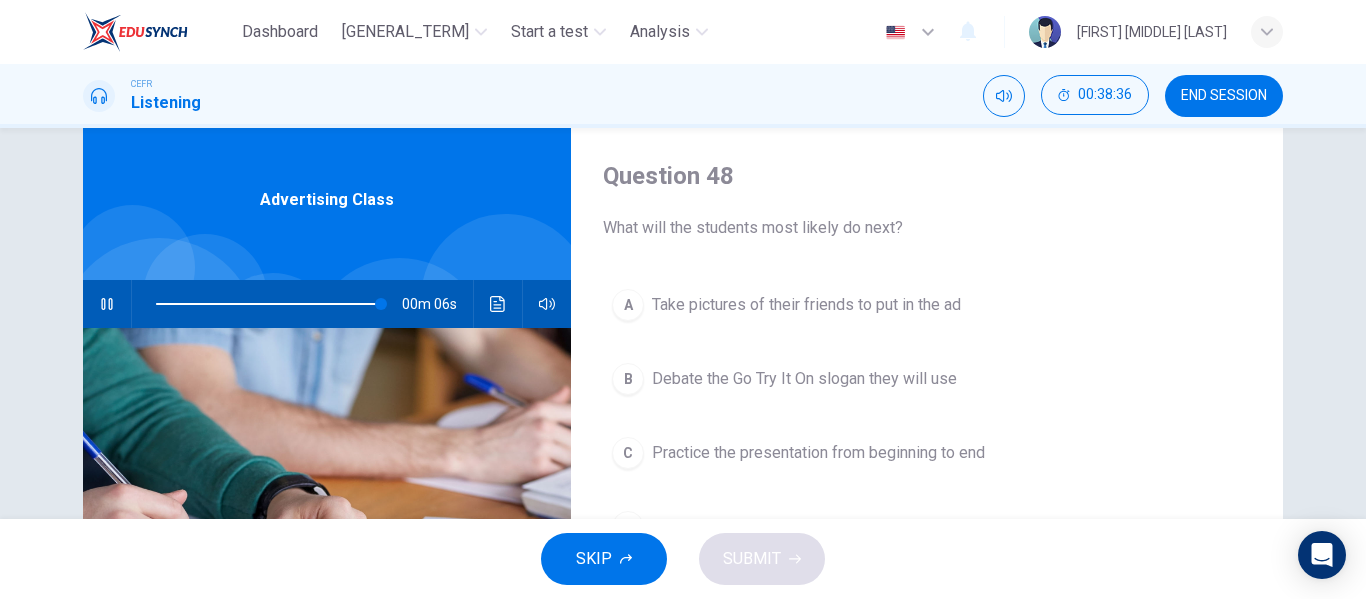 click on "Take pictures of their friends to put in the ad" at bounding box center [806, 305] 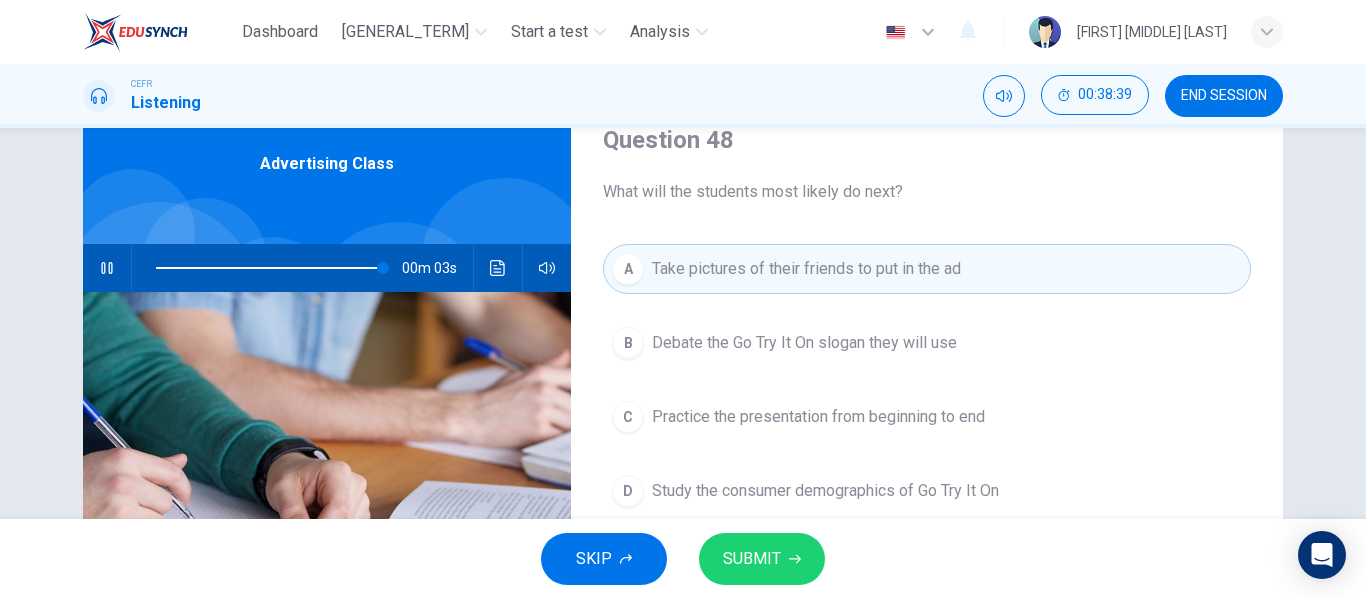 scroll, scrollTop: 86, scrollLeft: 0, axis: vertical 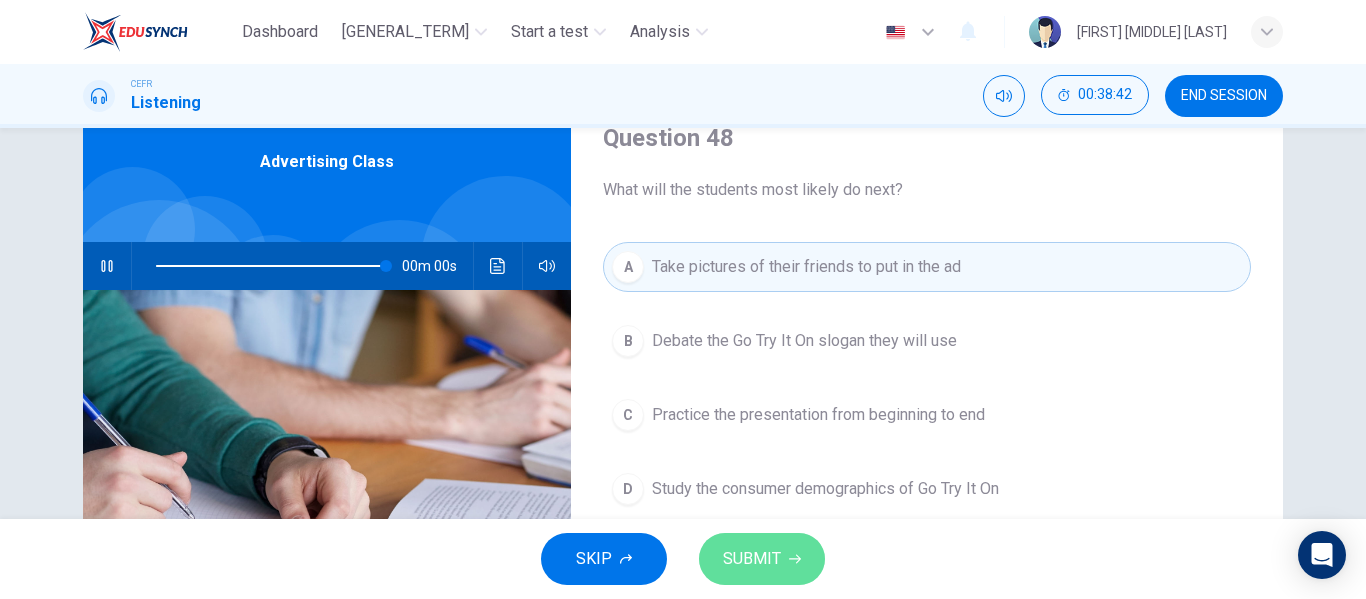 click on "SUBMIT" at bounding box center (752, 559) 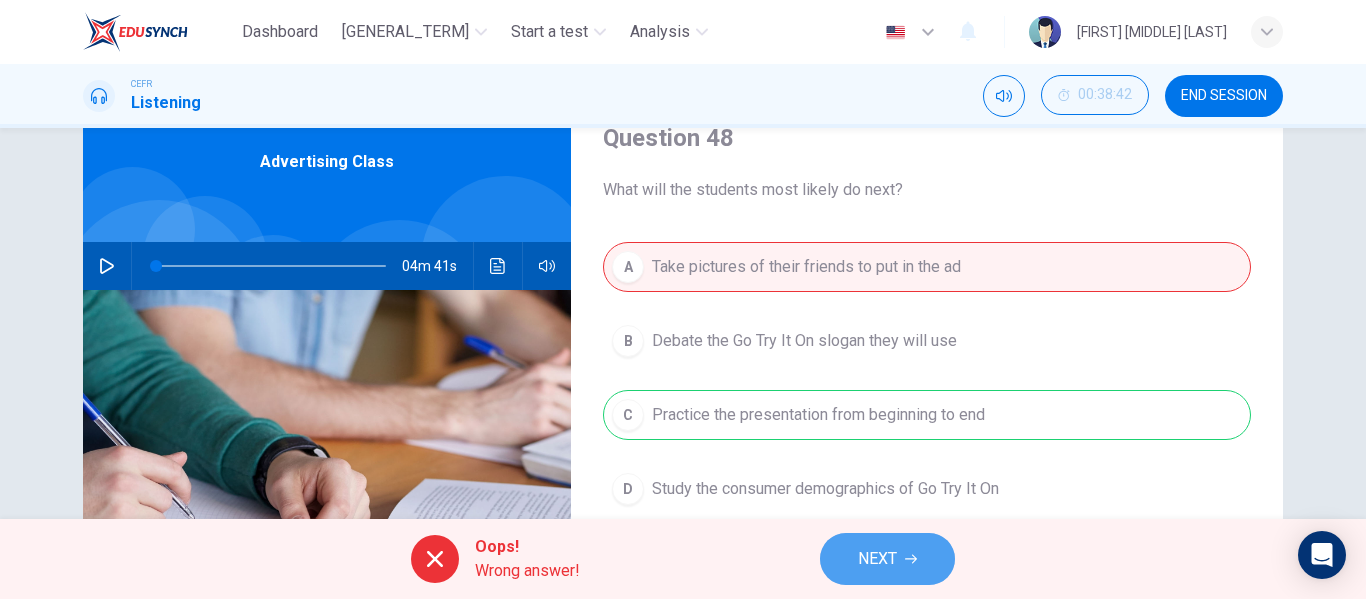 click on "NEXT" at bounding box center (887, 559) 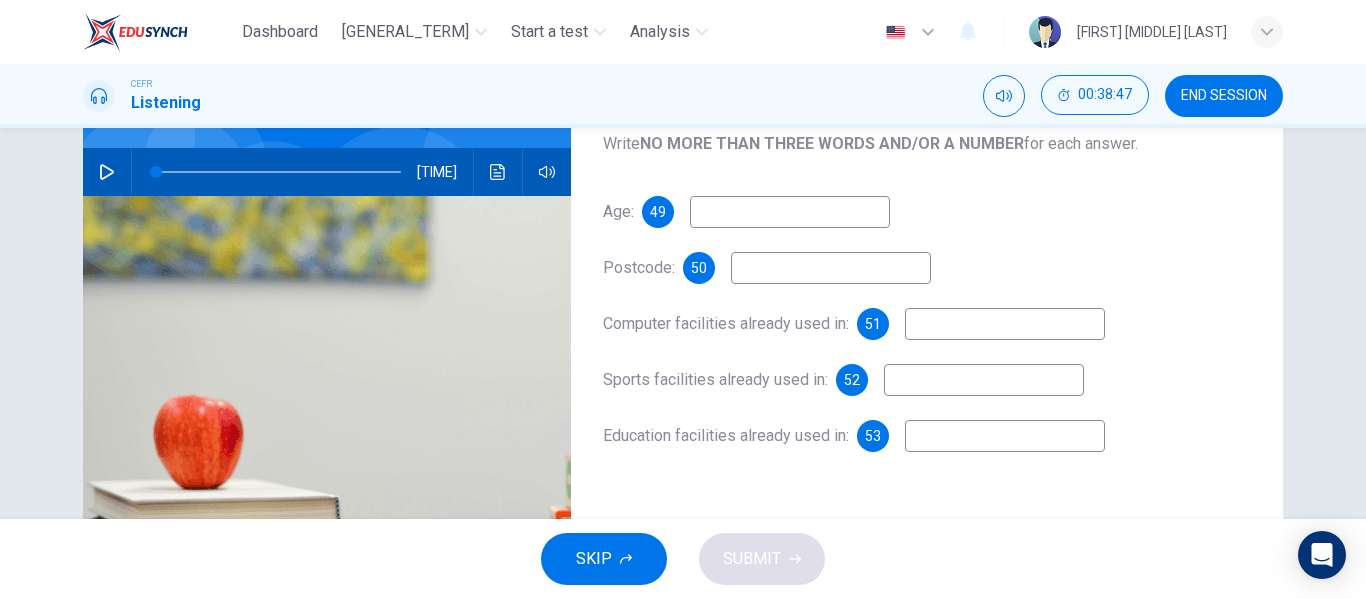 scroll, scrollTop: 188, scrollLeft: 0, axis: vertical 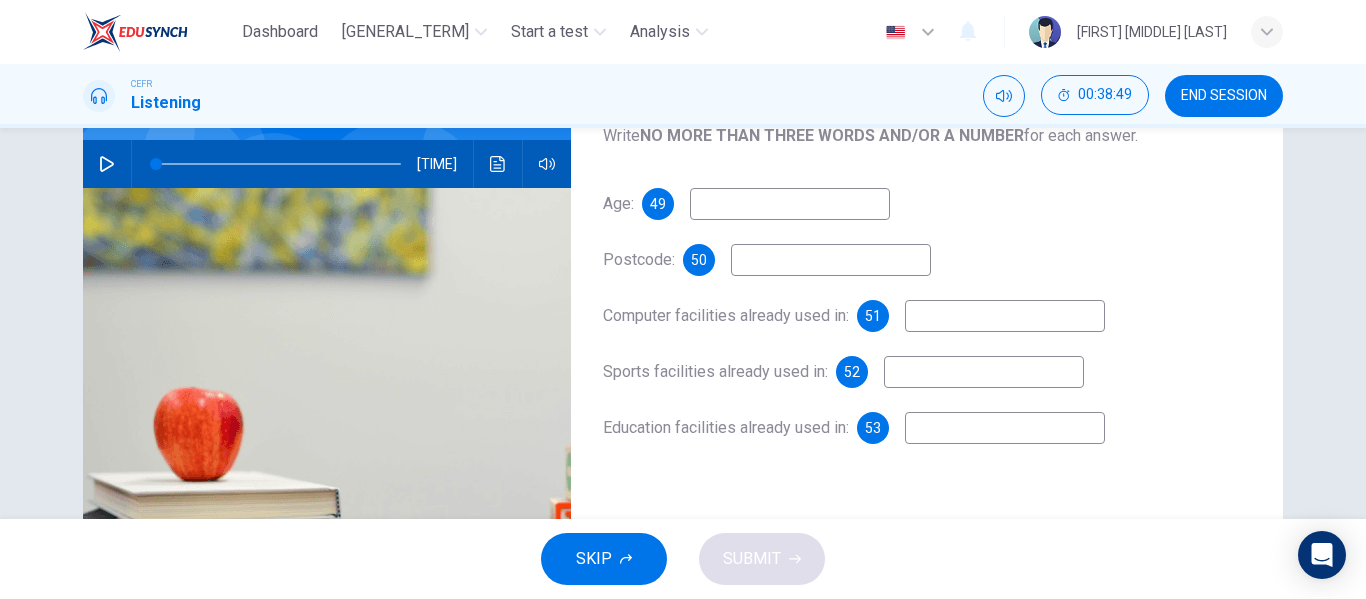 click on "49" at bounding box center (658, 204) 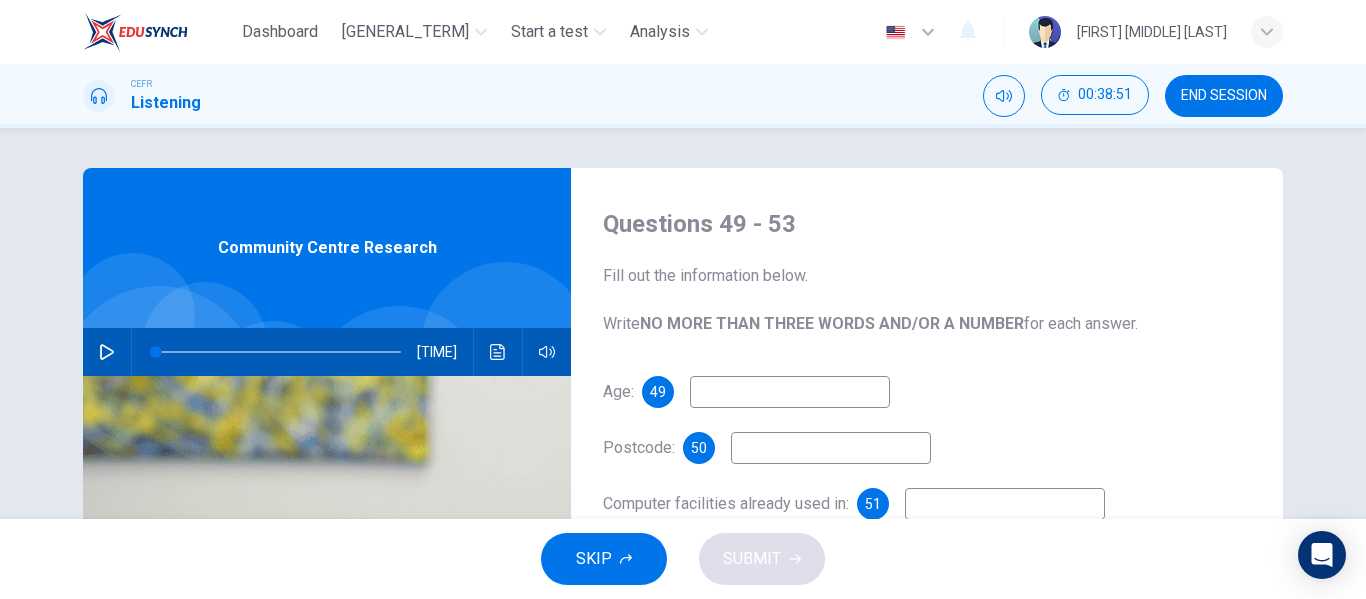 scroll, scrollTop: 1, scrollLeft: 0, axis: vertical 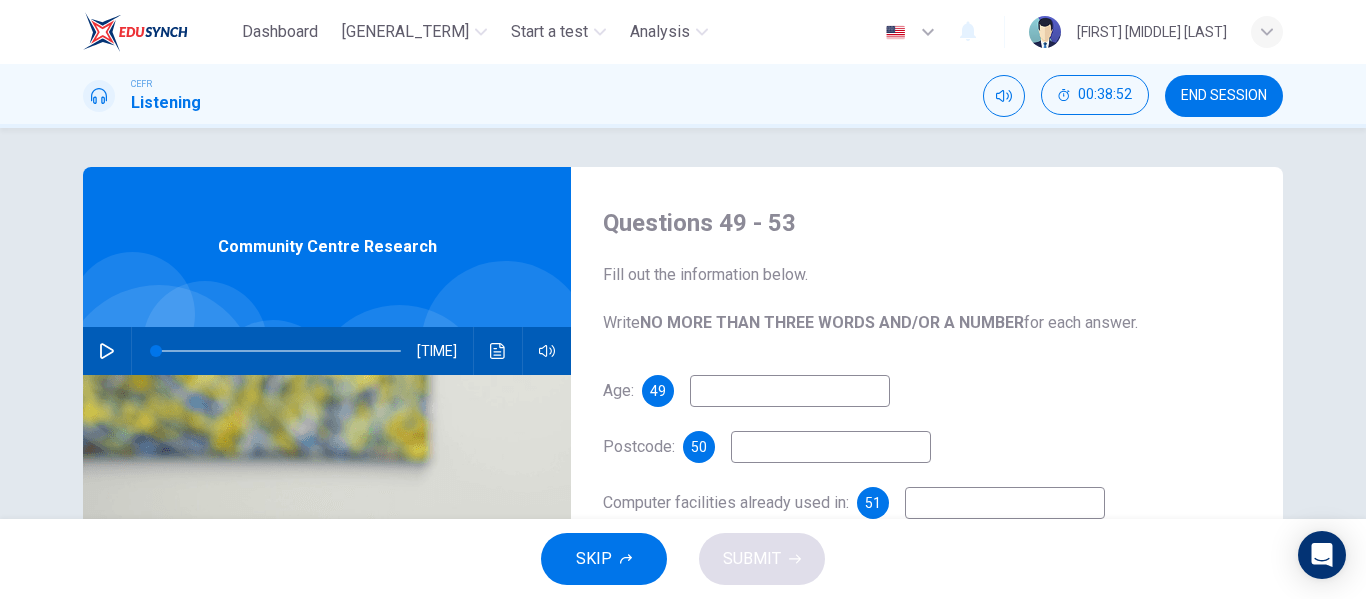 click at bounding box center (107, 351) 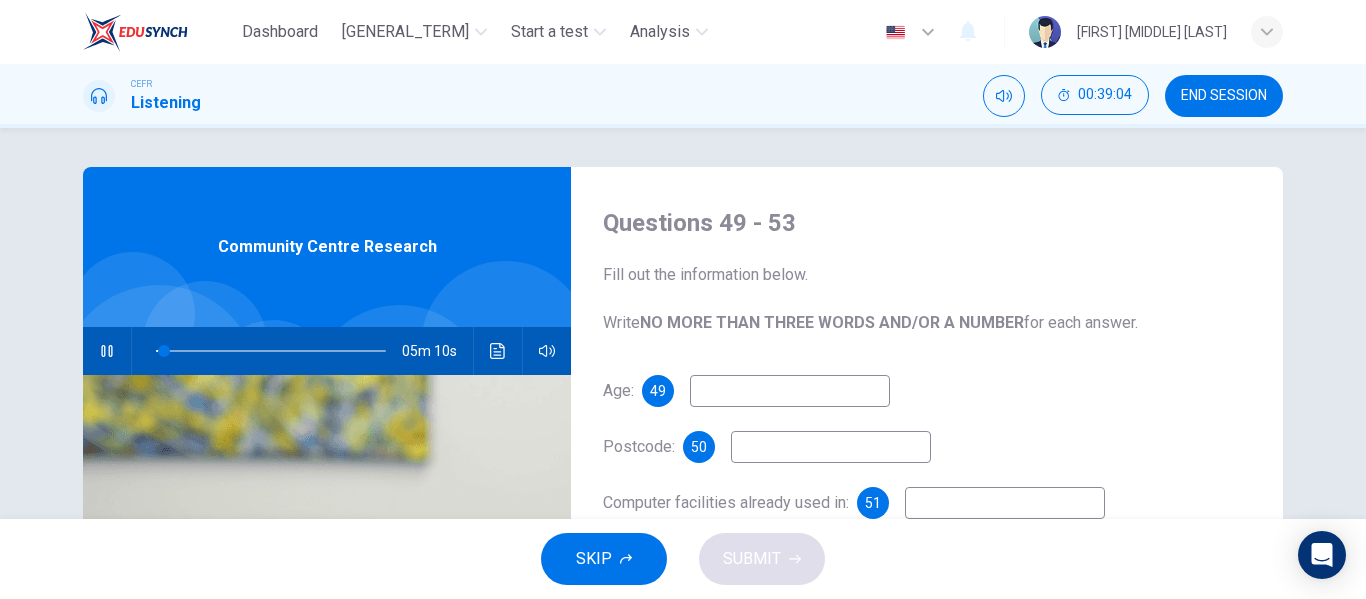 click at bounding box center (790, 391) 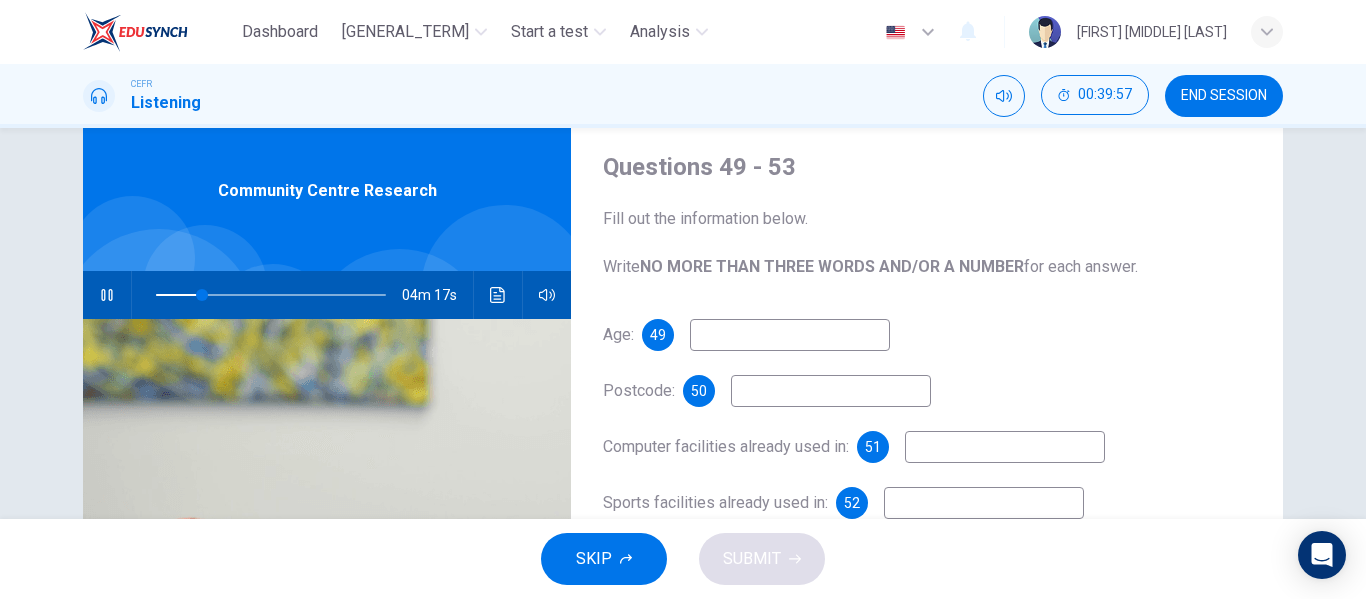 scroll, scrollTop: 58, scrollLeft: 0, axis: vertical 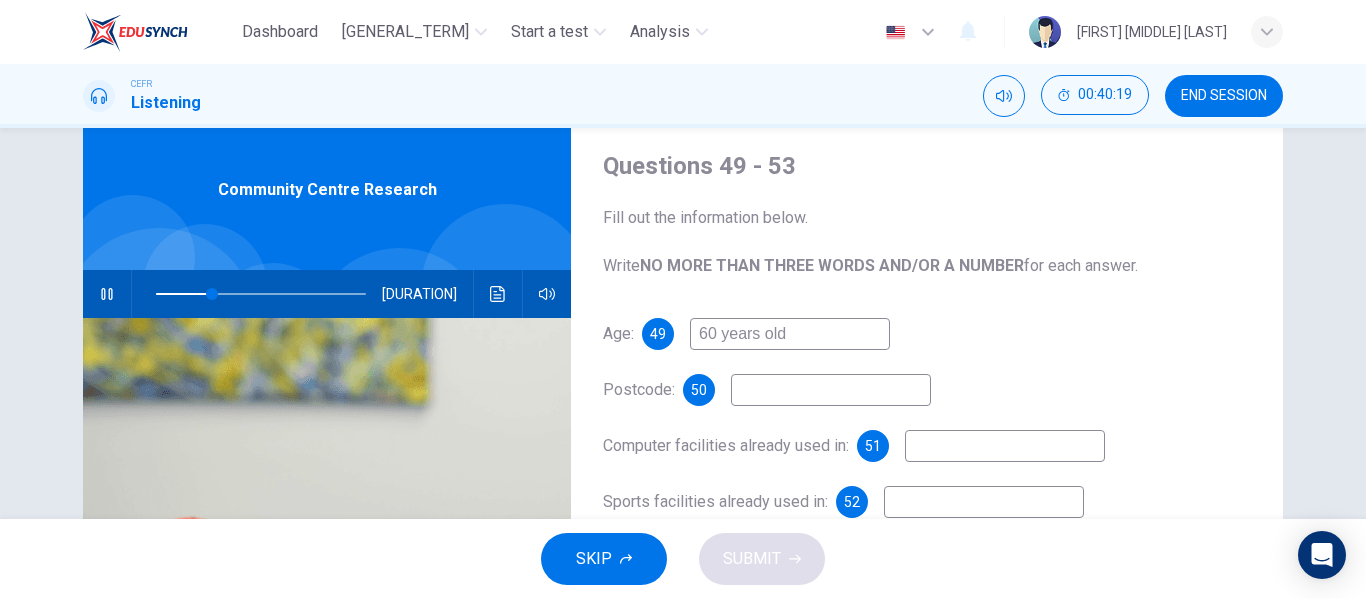 type on "60 years old" 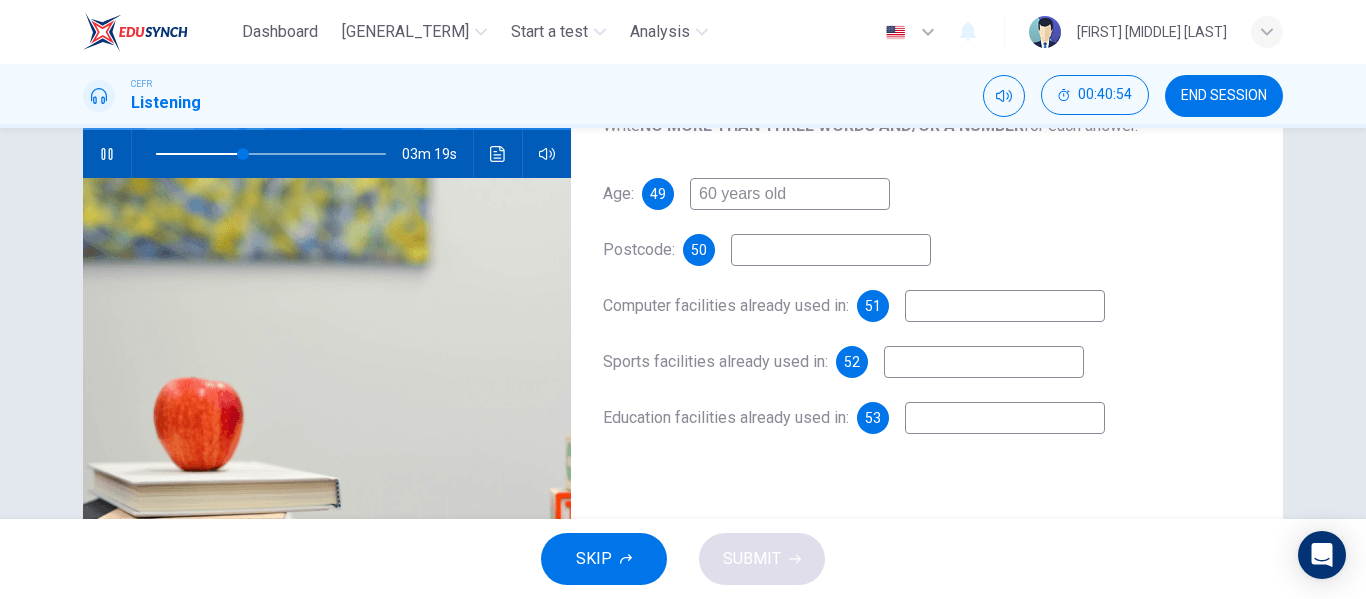 scroll, scrollTop: 199, scrollLeft: 0, axis: vertical 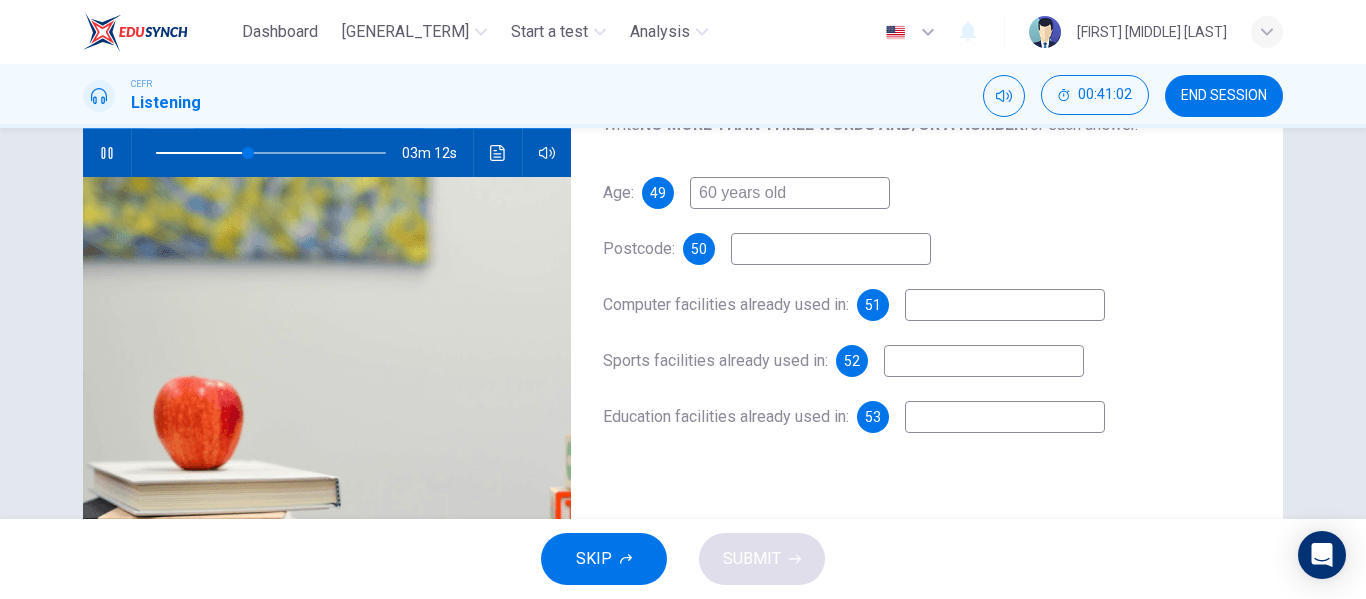 click at bounding box center (790, 193) 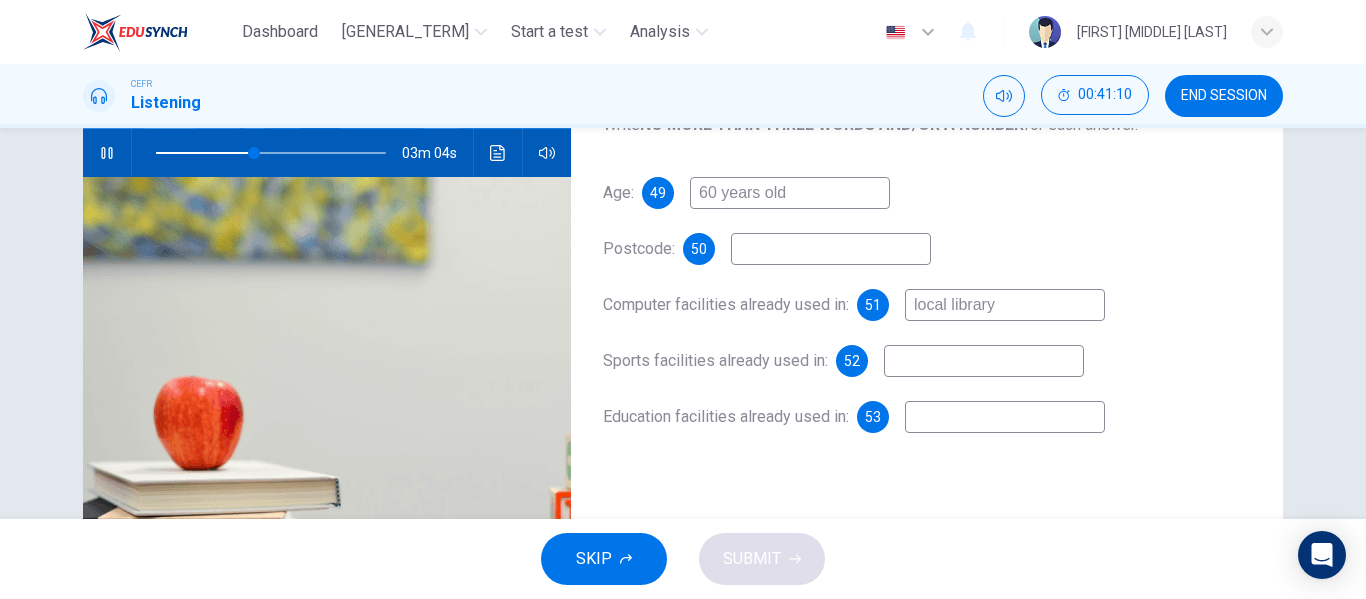 type on "local library" 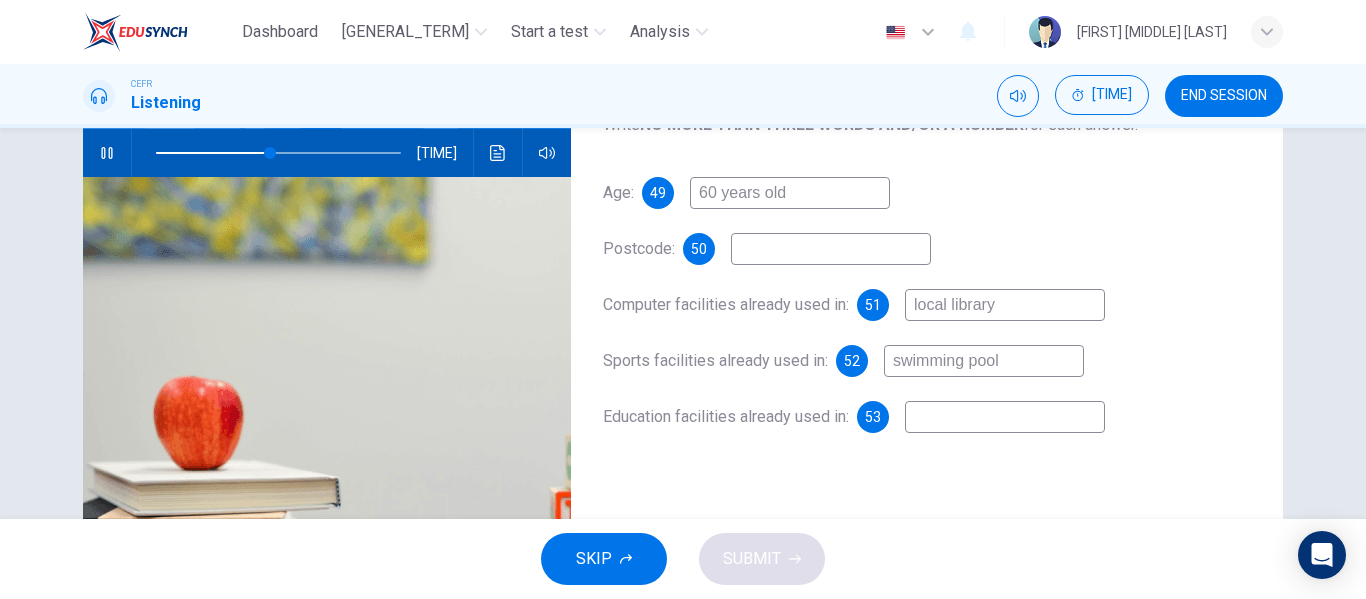 type on "swimming pool" 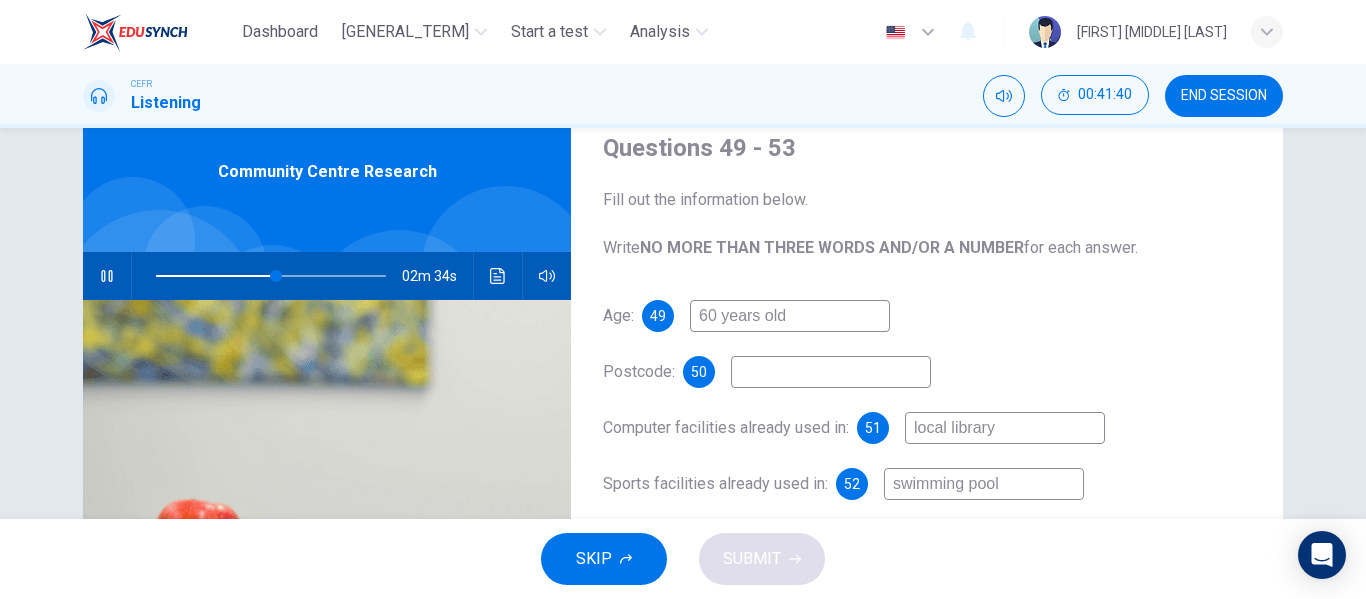 scroll, scrollTop: 0, scrollLeft: 0, axis: both 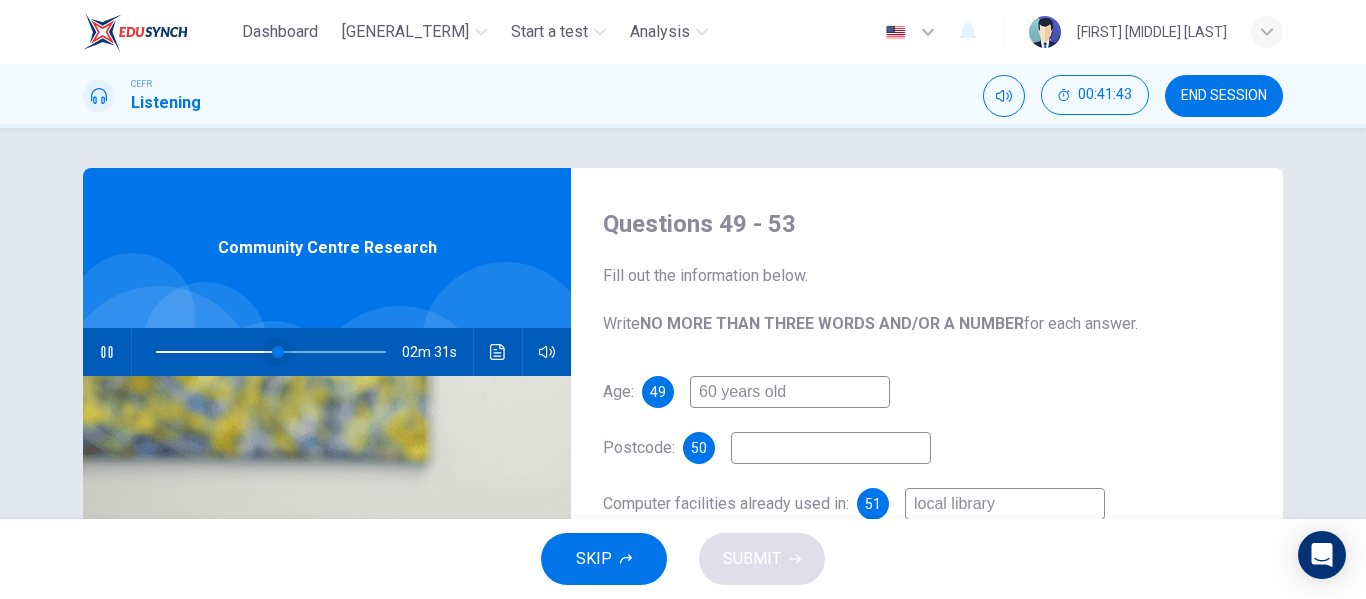type on "further education college" 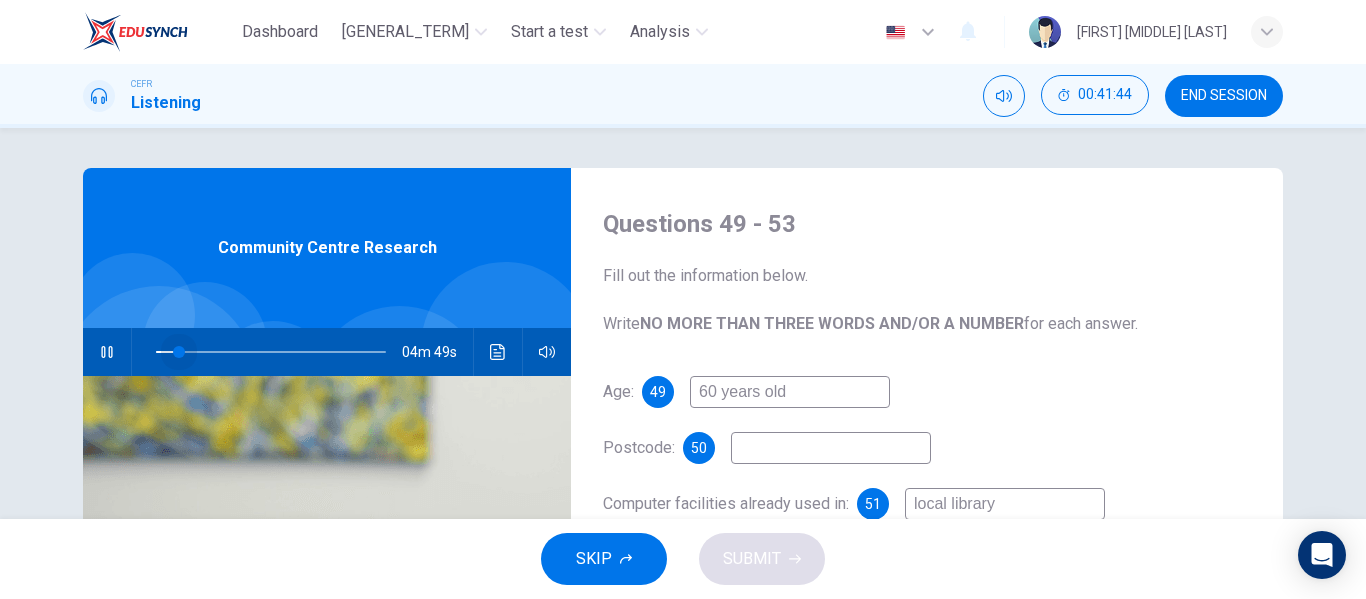 drag, startPoint x: 268, startPoint y: 346, endPoint x: 176, endPoint y: 356, distance: 92.541885 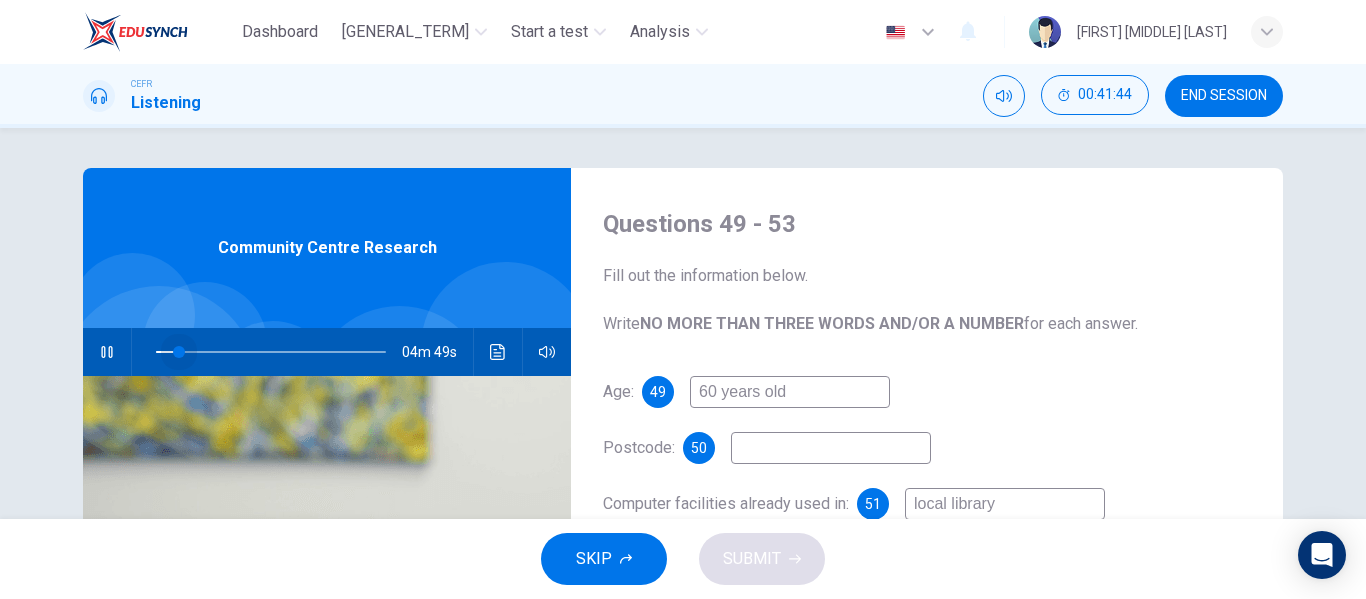 click at bounding box center [179, 352] 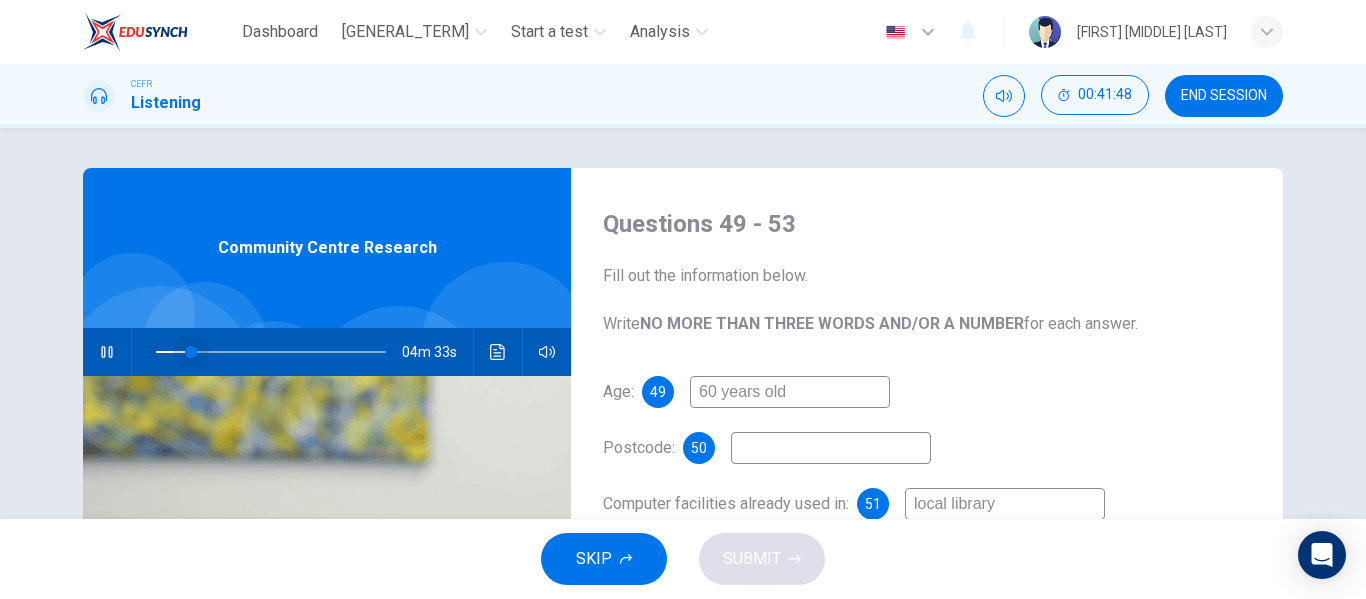 click at bounding box center (191, 352) 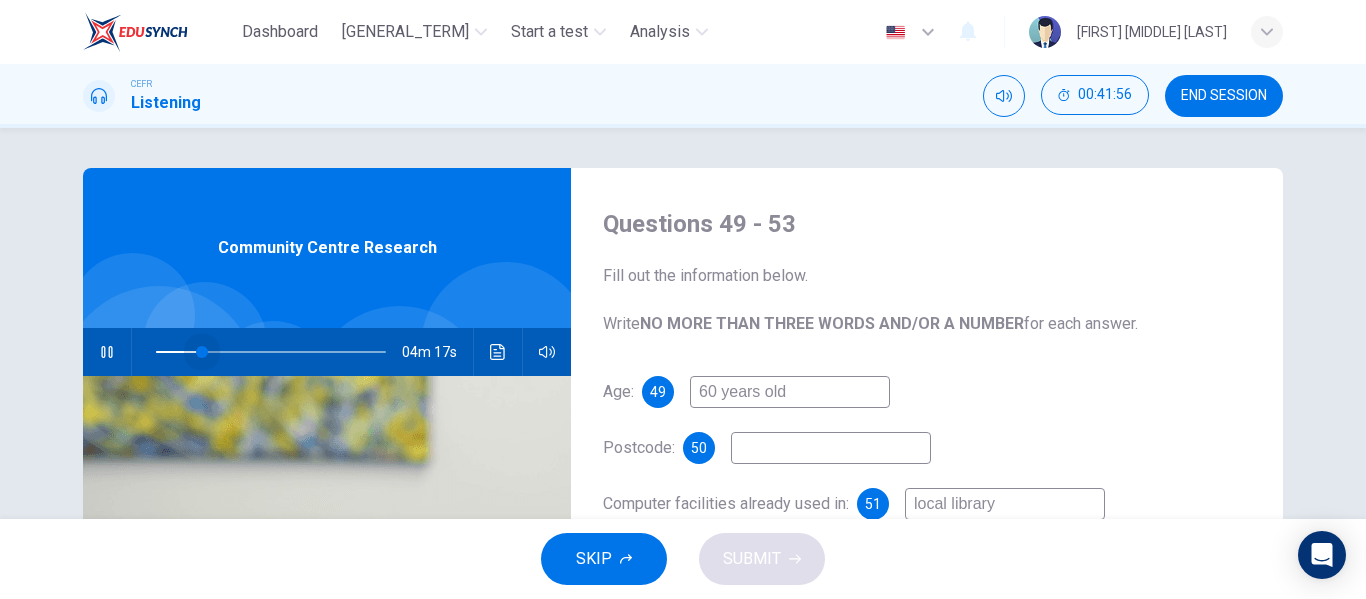 click at bounding box center [202, 352] 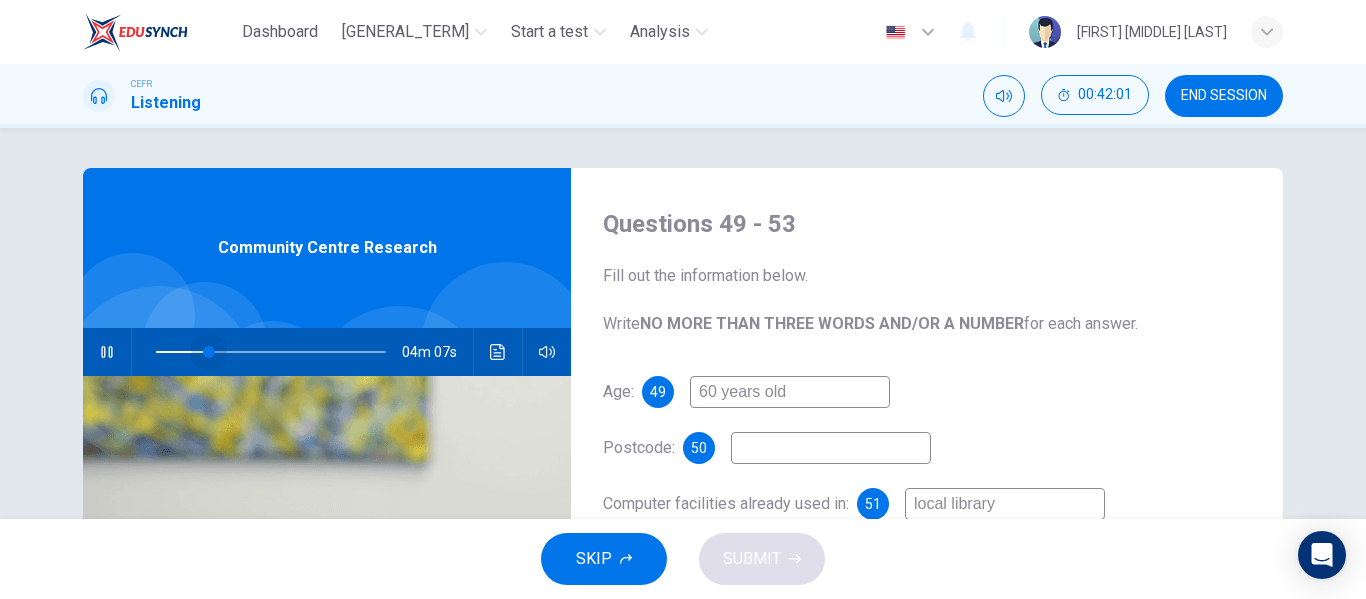 click at bounding box center [209, 352] 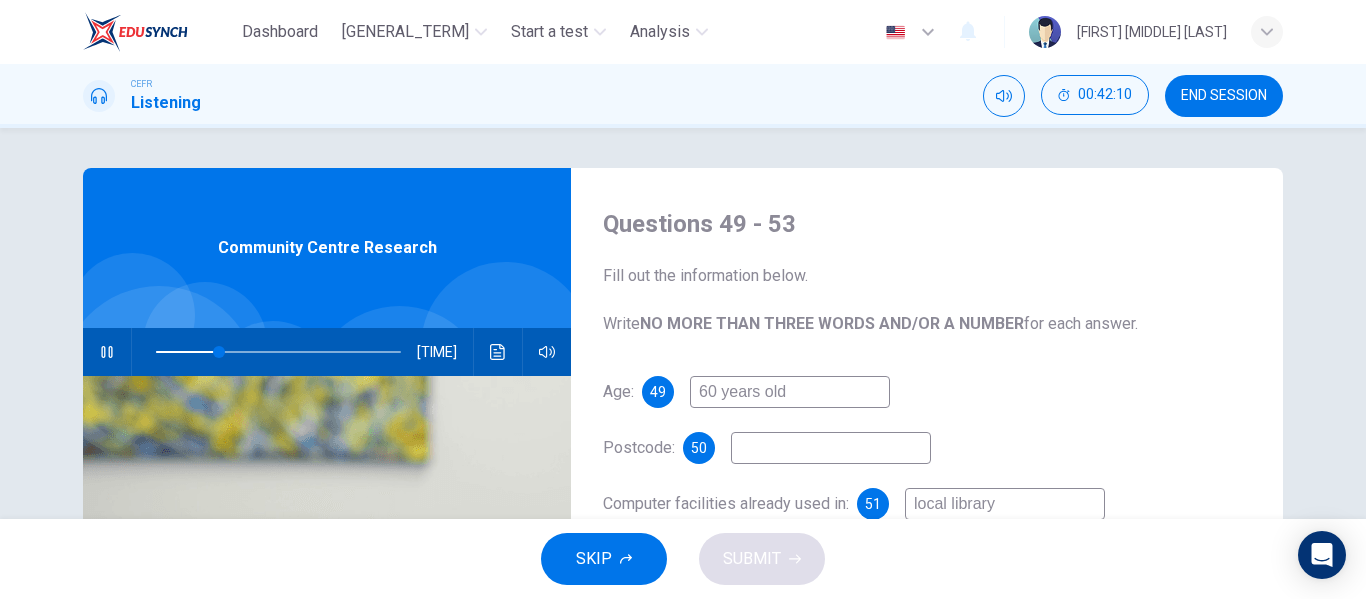 click at bounding box center (790, 392) 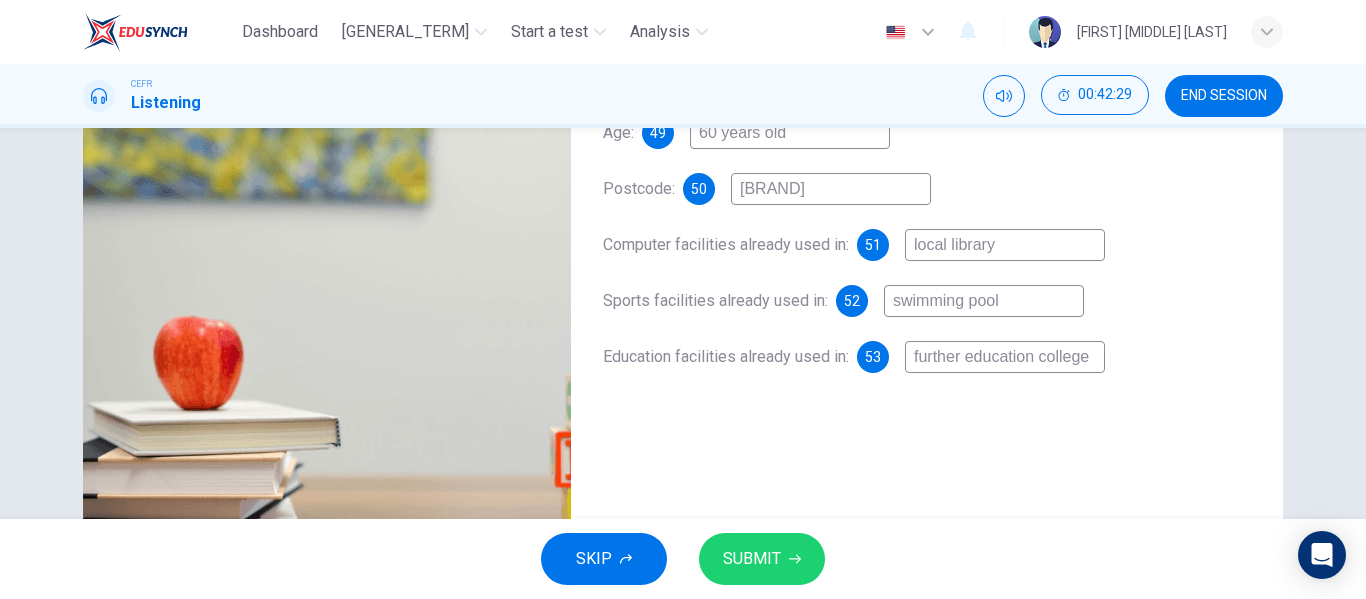 scroll, scrollTop: 292, scrollLeft: 0, axis: vertical 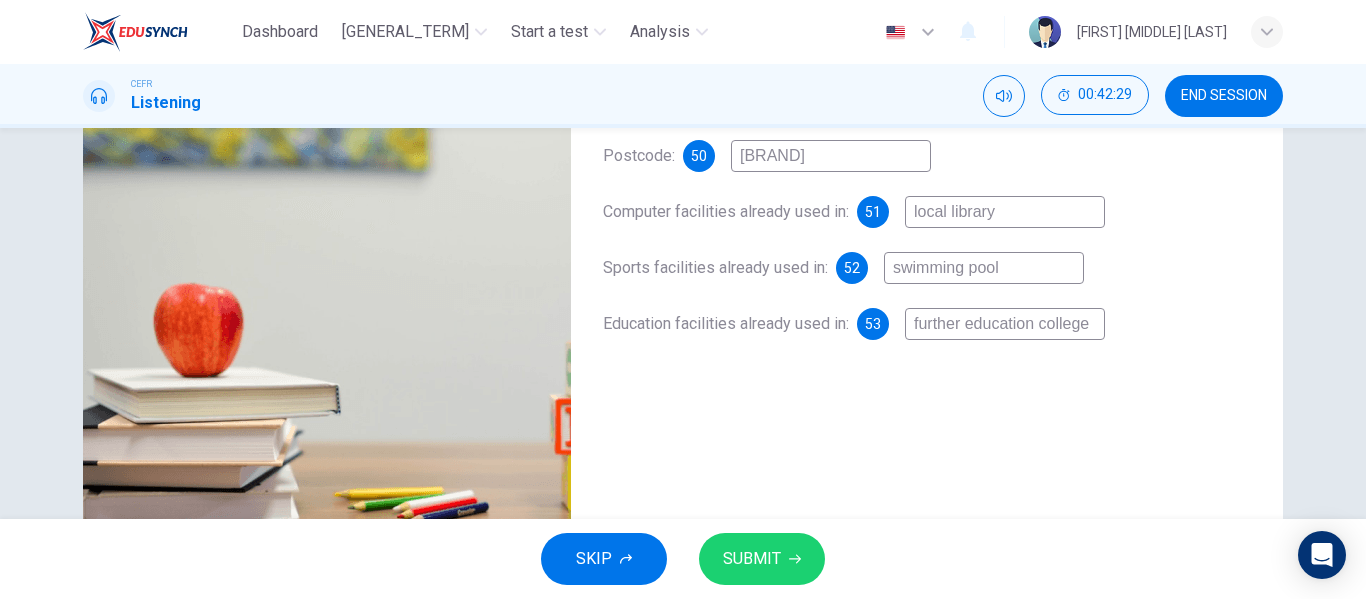 type on "[BRAND]" 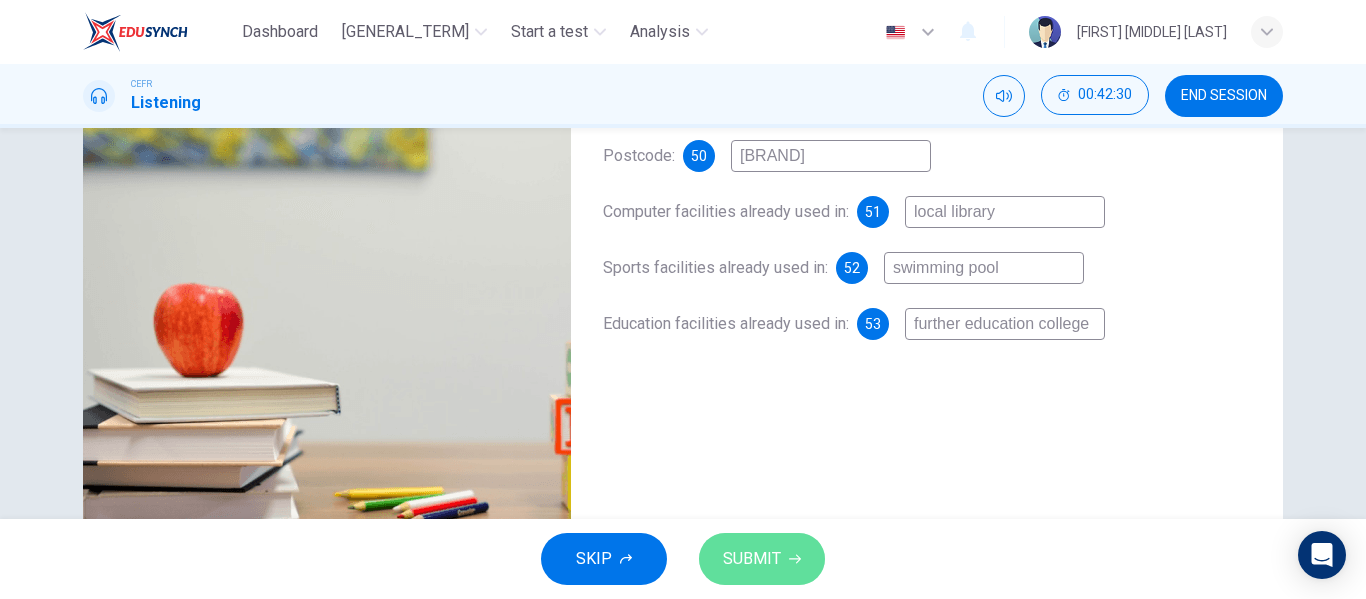 click on "SUBMIT" at bounding box center (762, 559) 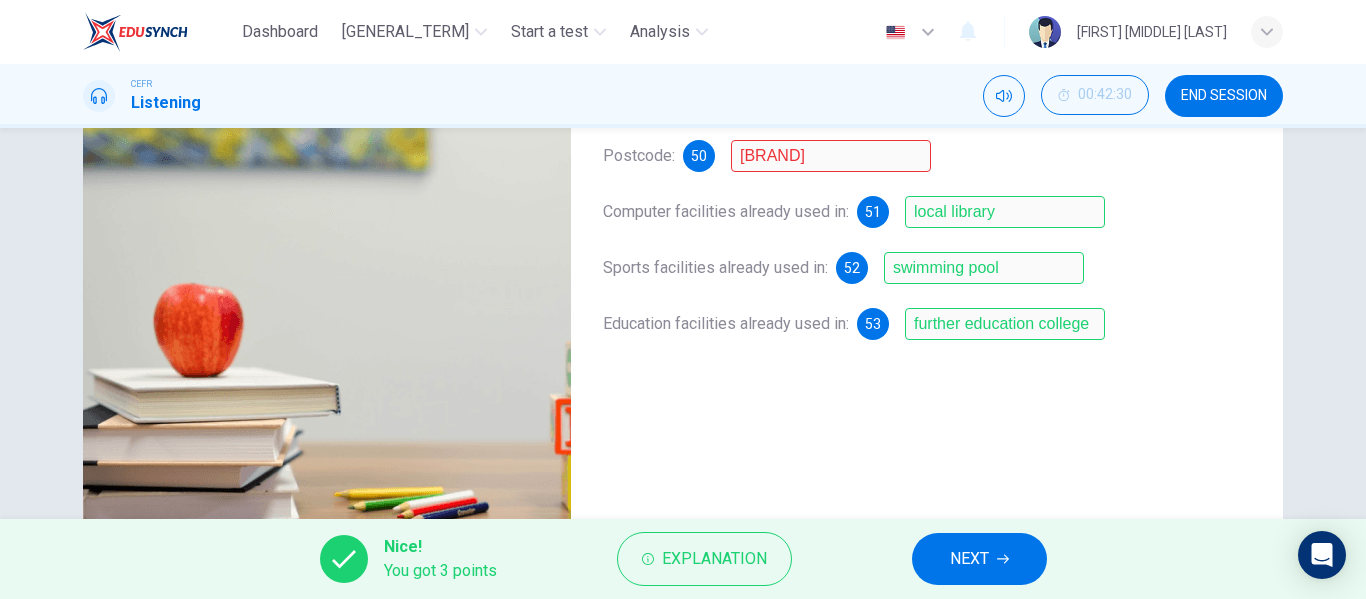 scroll, scrollTop: 155, scrollLeft: 0, axis: vertical 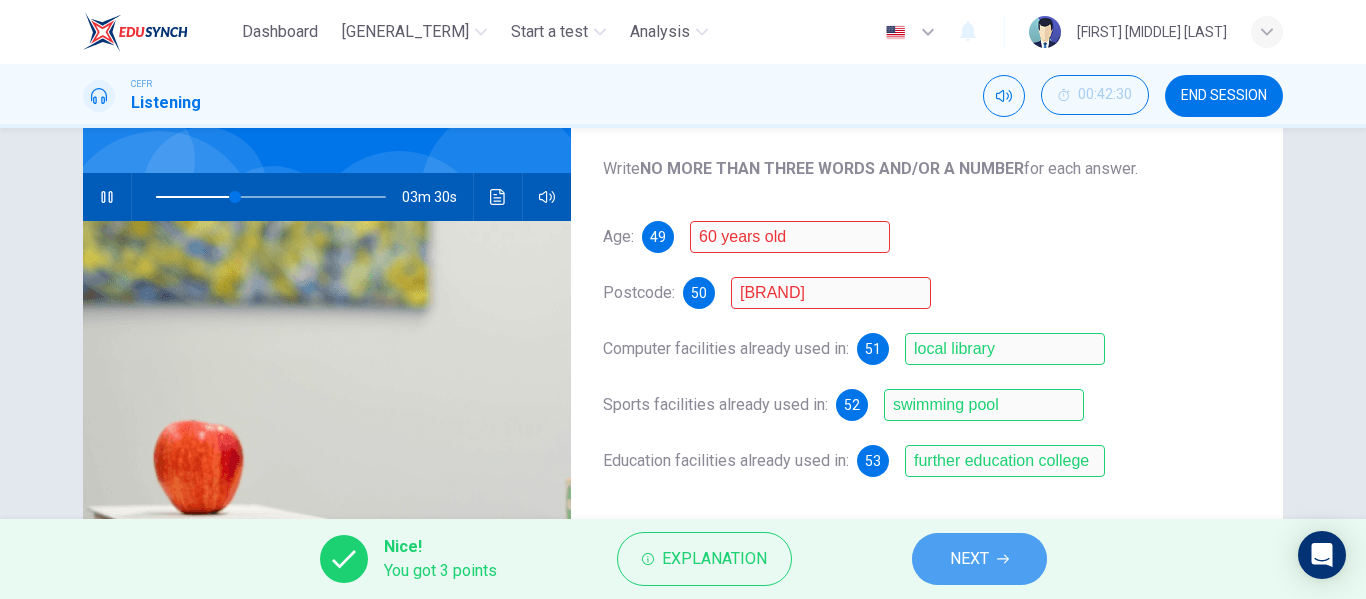 click on "NEXT" at bounding box center [979, 559] 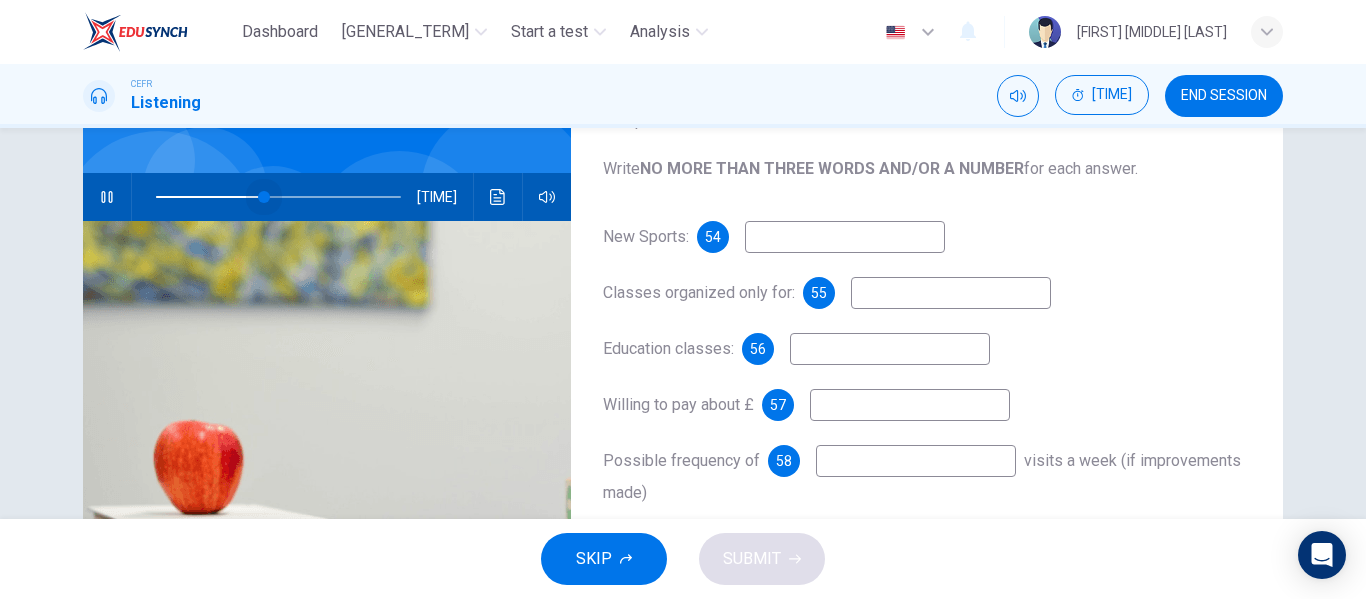 click at bounding box center (264, 197) 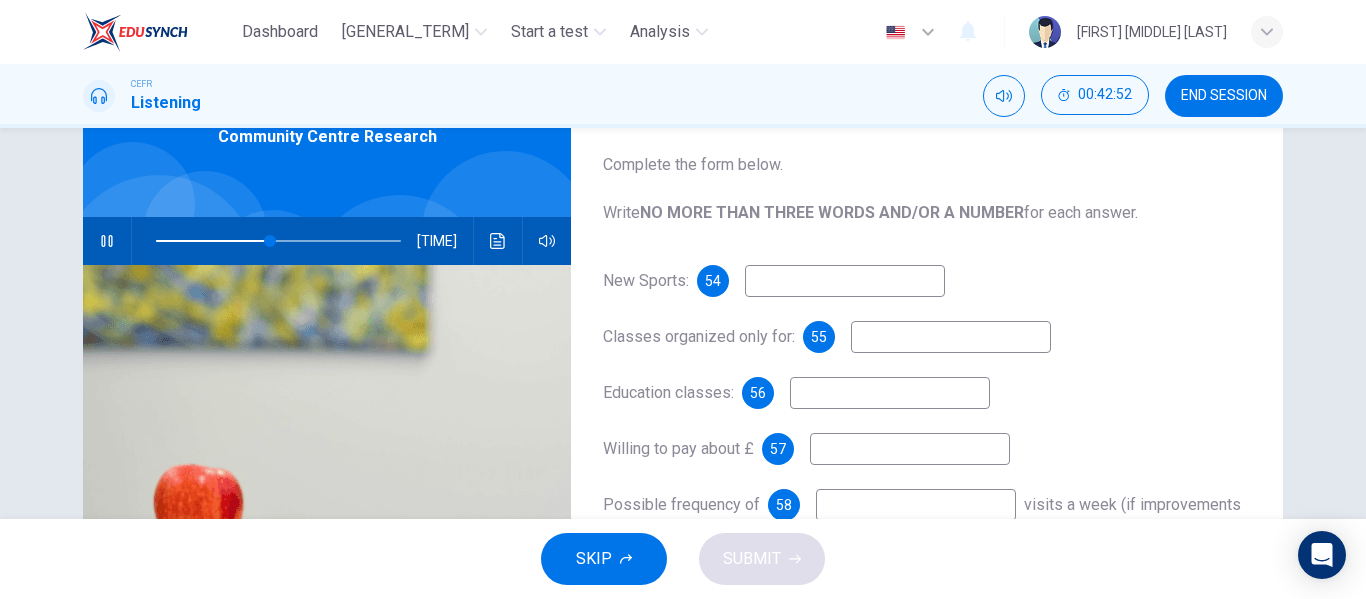 scroll, scrollTop: 110, scrollLeft: 0, axis: vertical 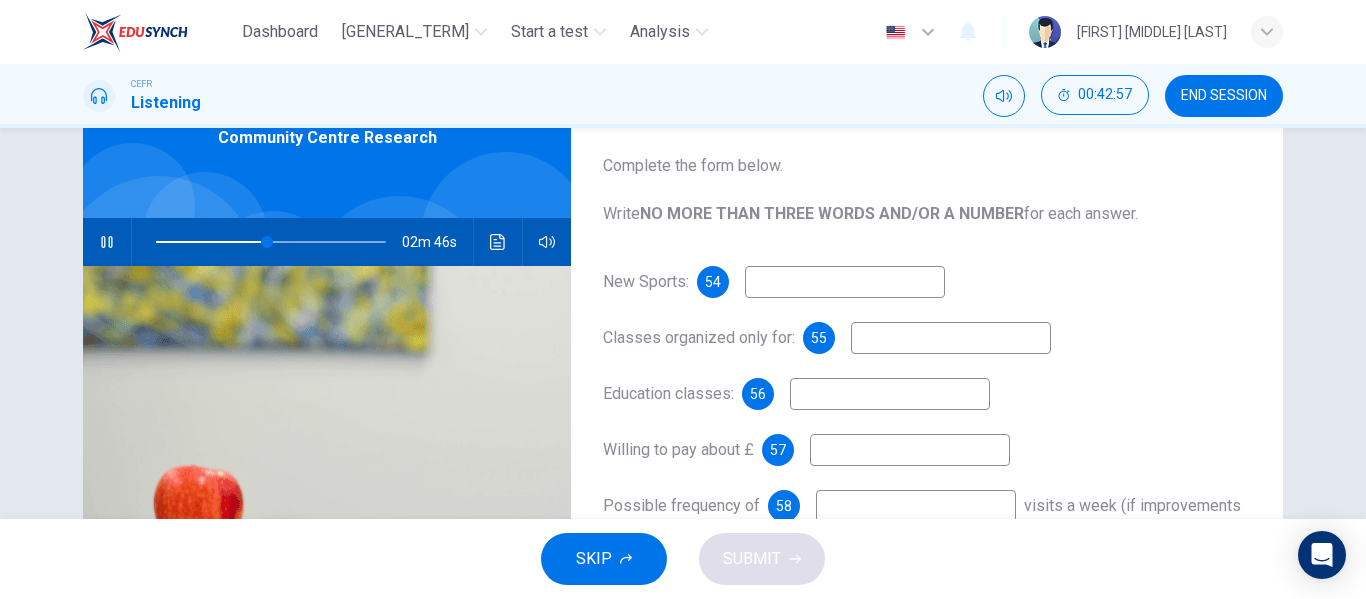click at bounding box center (845, 282) 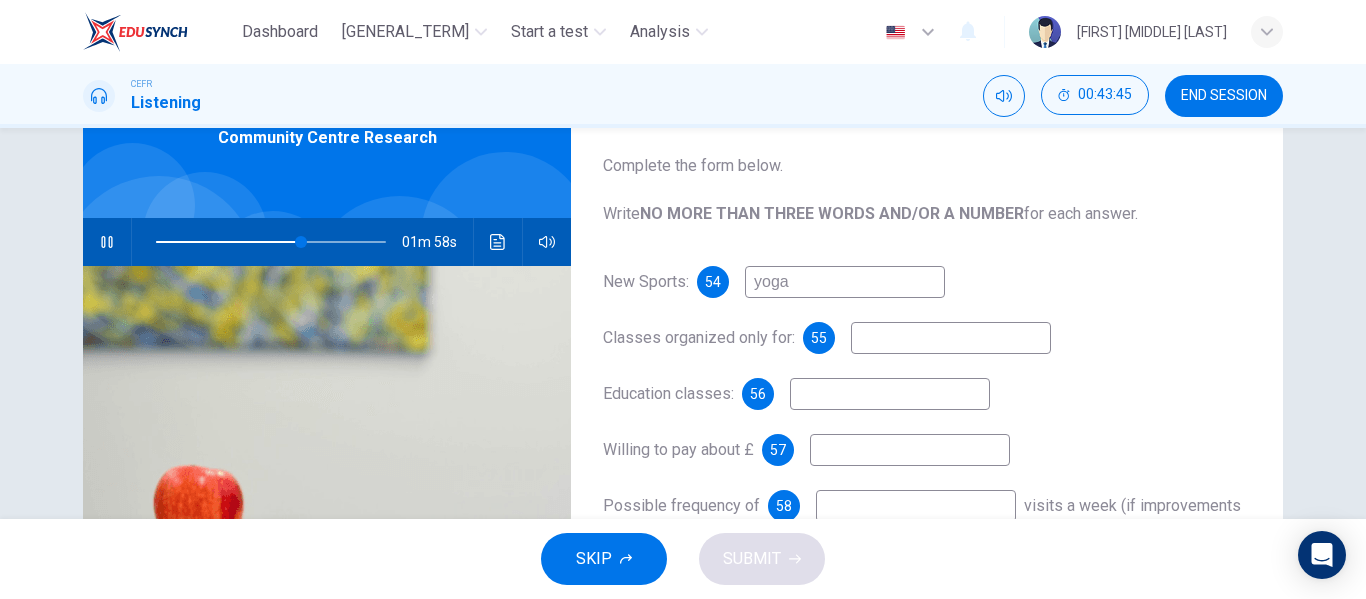 click at bounding box center (845, 282) 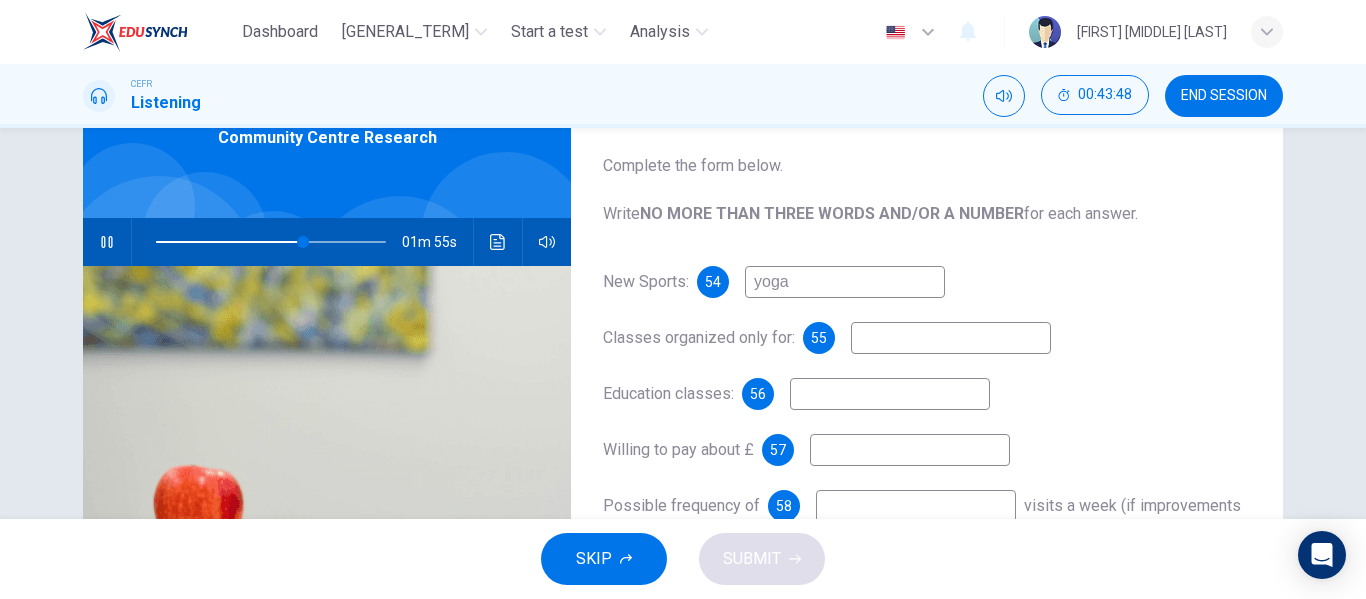click on "yoga" at bounding box center (845, 282) 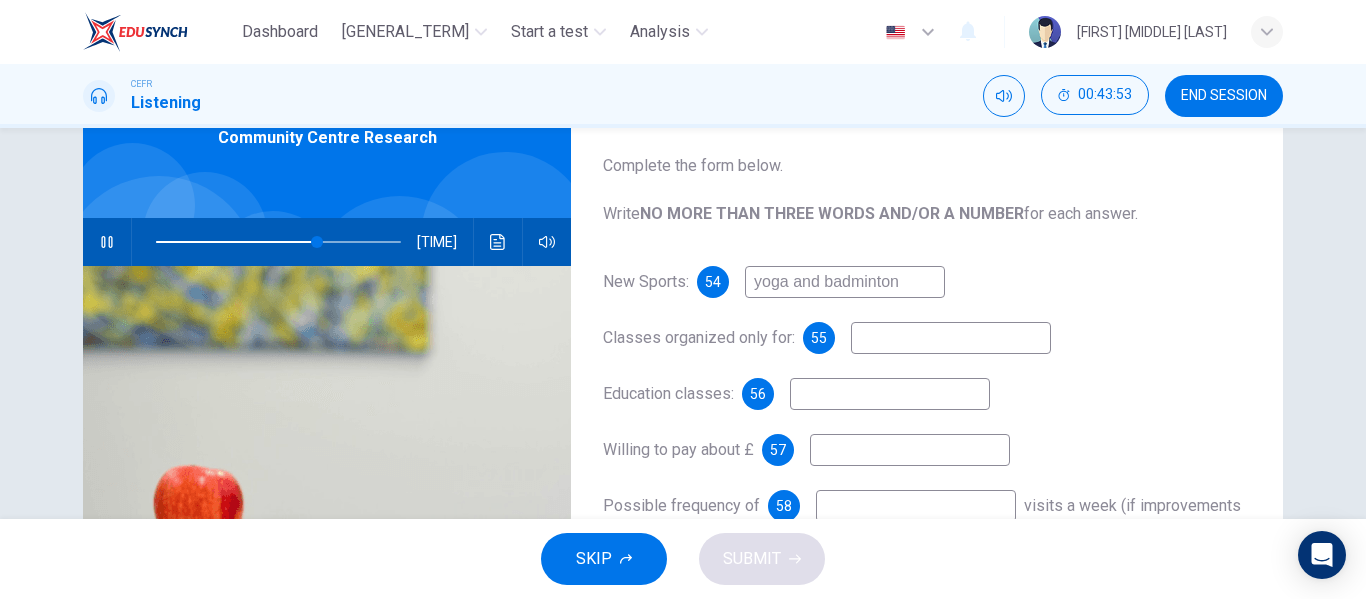 type on "yoga and badminton" 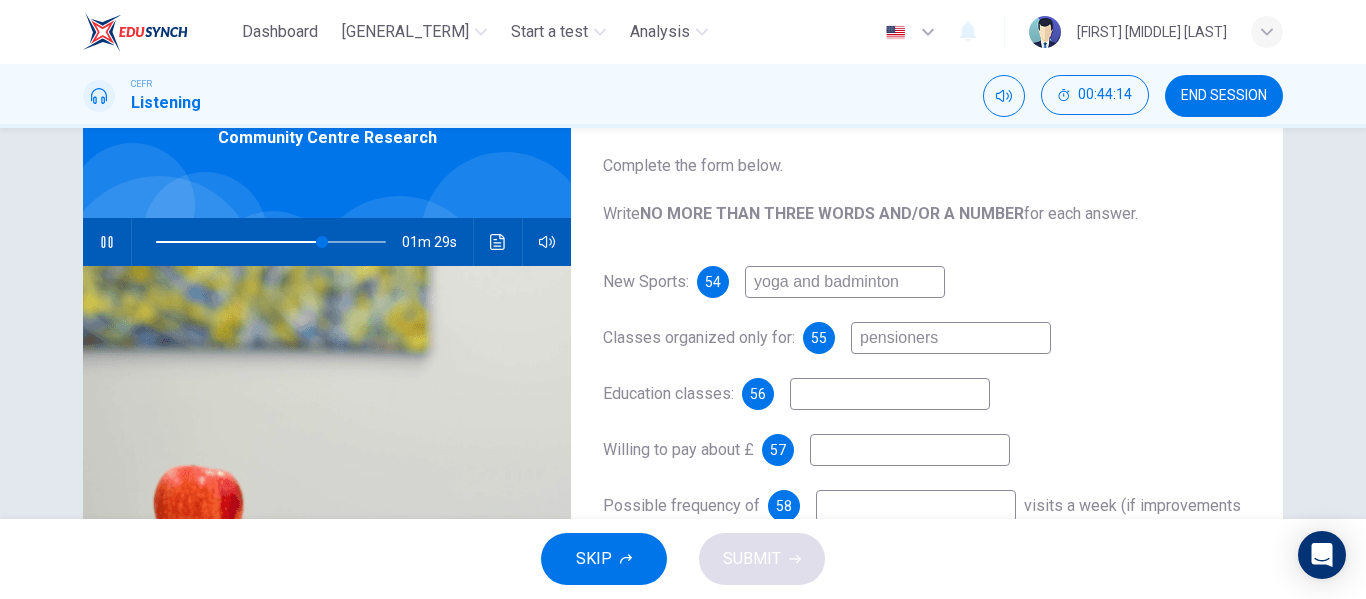 type on "pensioners" 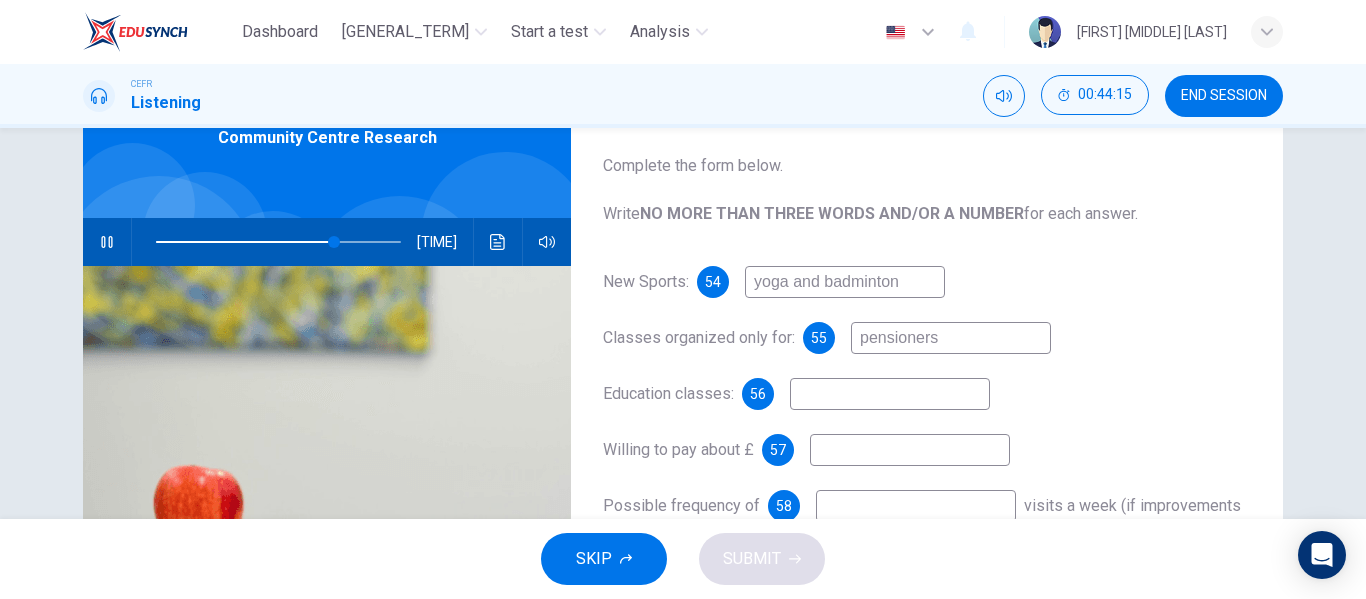 click at bounding box center (845, 282) 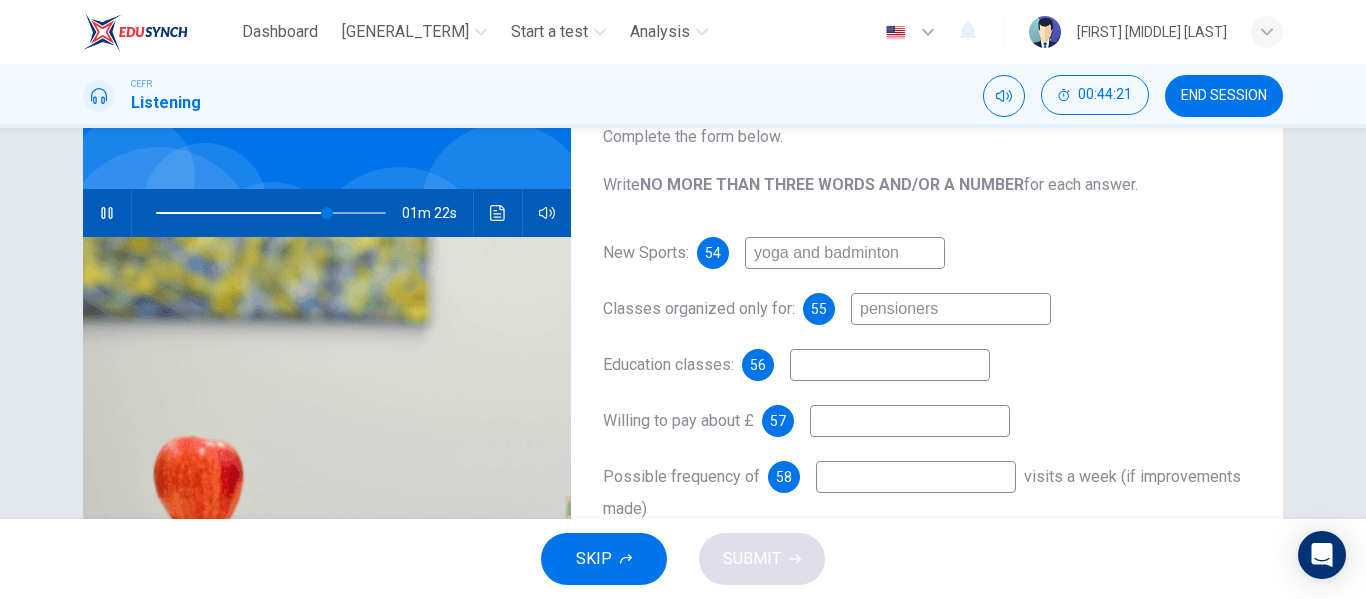 scroll, scrollTop: 140, scrollLeft: 0, axis: vertical 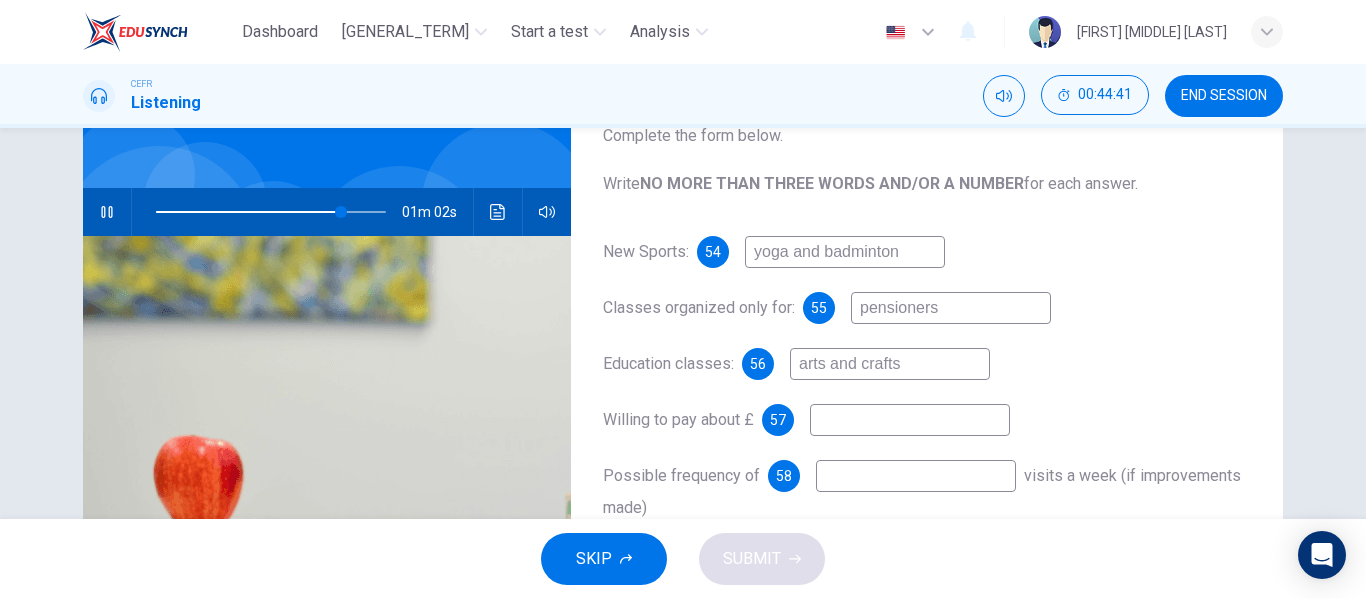 type on "arts and crafts" 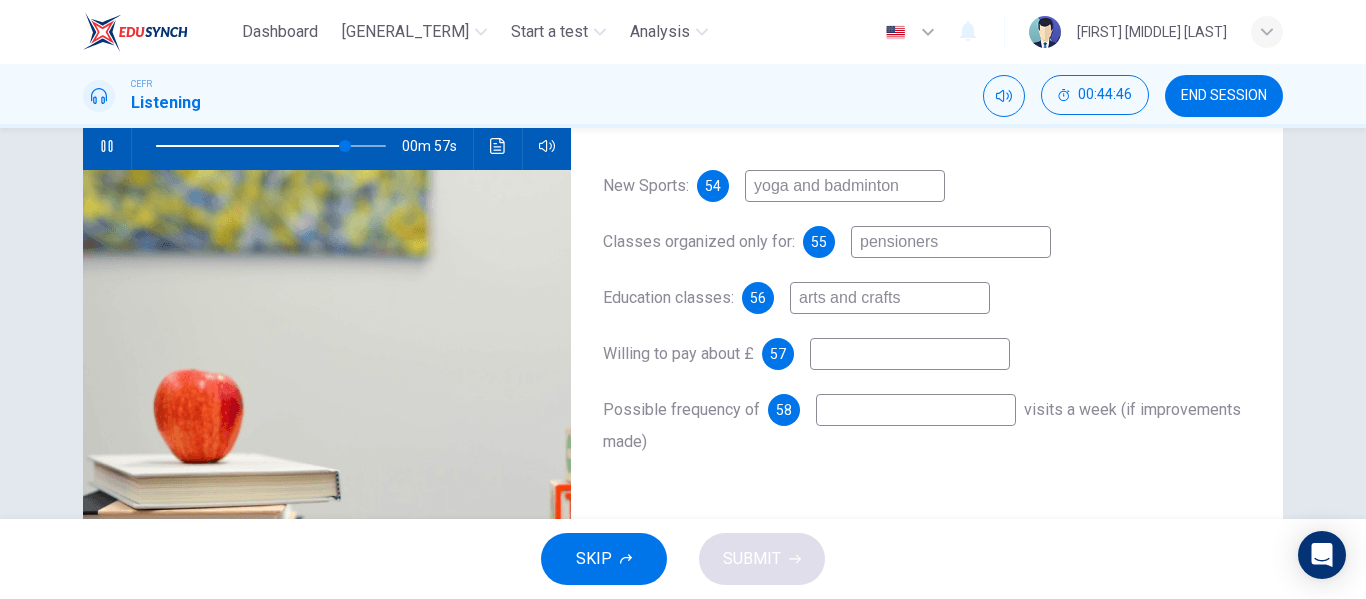 scroll, scrollTop: 206, scrollLeft: 0, axis: vertical 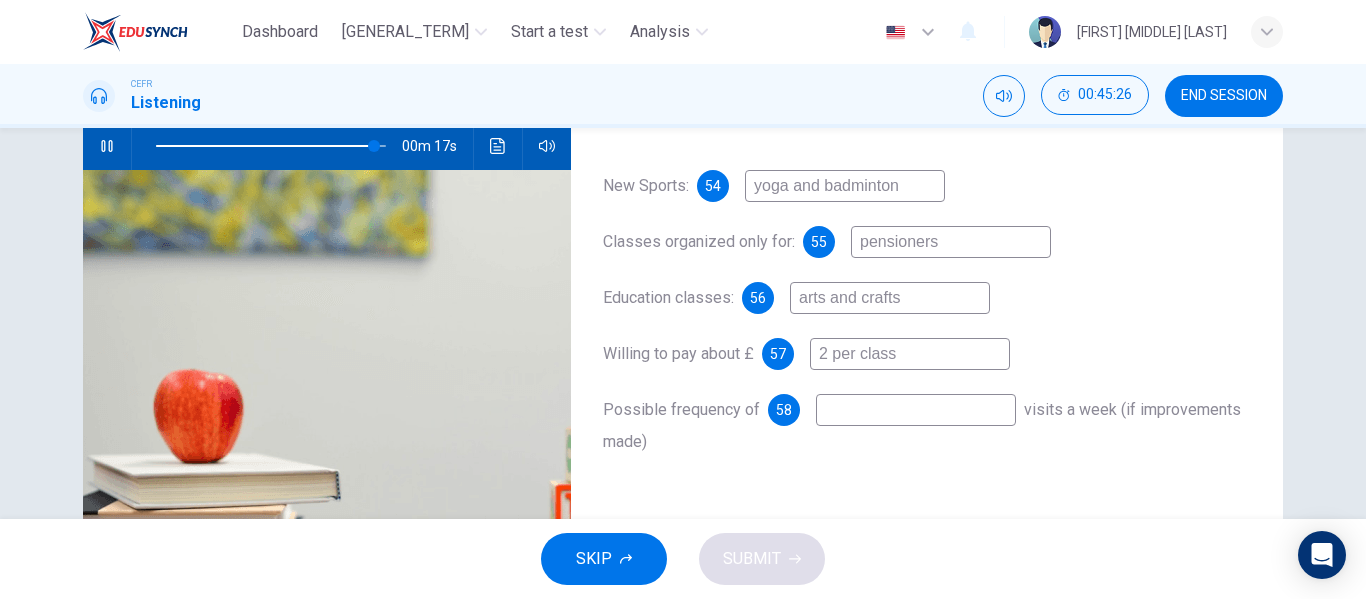 type on "2 per class" 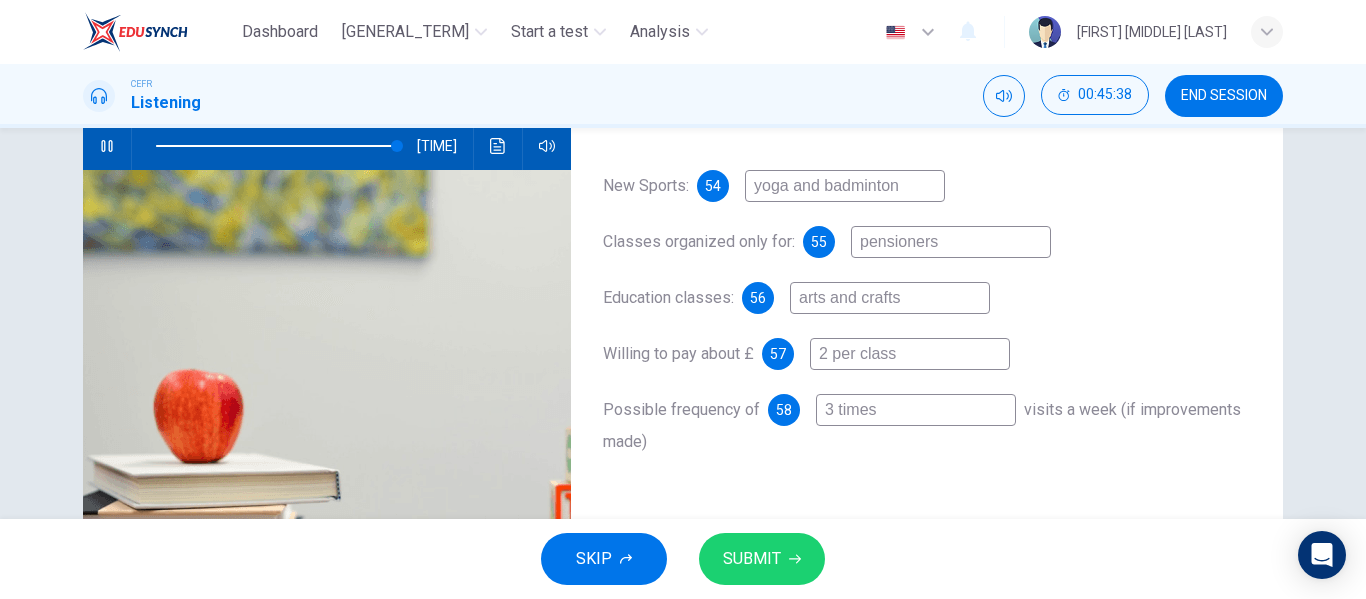 type on "3 times" 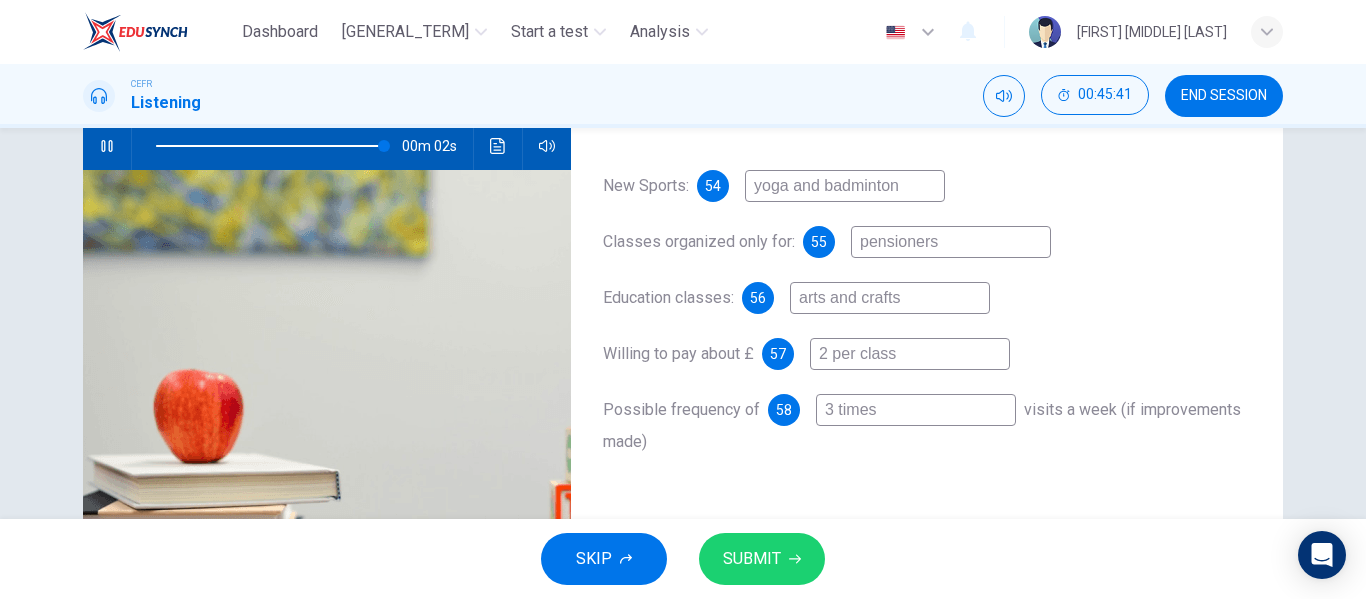 drag, startPoint x: 759, startPoint y: 561, endPoint x: 693, endPoint y: 417, distance: 158.40454 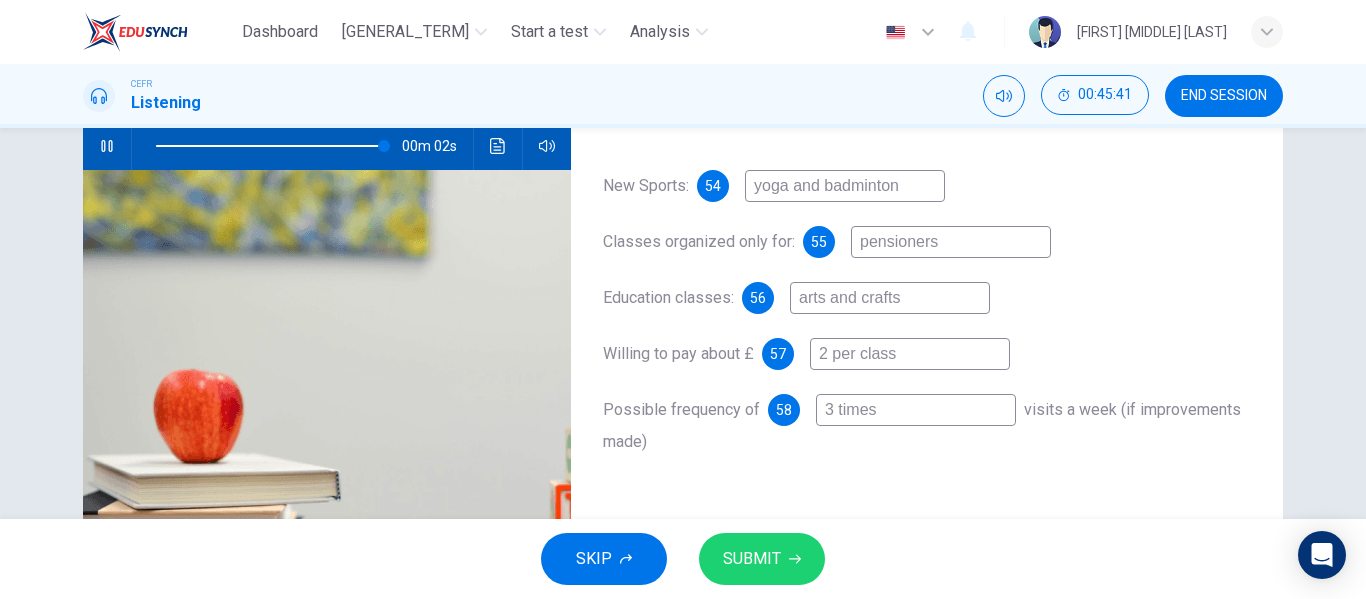 click on "Dashboard Practice Start a test Analysis English en ​ [FIRST] [MIDDLE] [LAST] CEFR Listening 00:45:41 END SESSION Questions 54 - 58 Complete the form below. Write  NO MORE THAN THREE WORDS AND/OR A NUMBER  for each answer. New Sports:  54 yoga and badminton Classes organized only for:  55 pensioners Education classes:  56 arts and crafts Willing to pay about £ 57 2 per class Possible frequency of  58 3 times  visits a week (if improvements made) Community Centre Research 00m 02s SKIP SUBMIT" at bounding box center (683, 299) 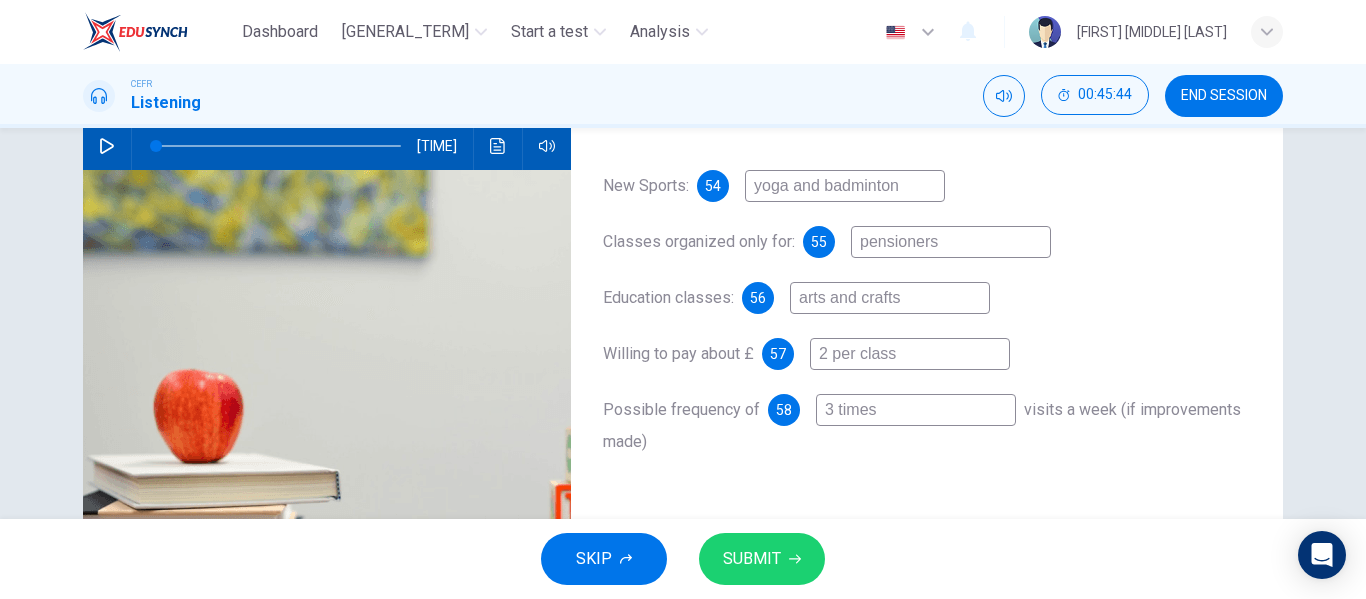 click on "SUBMIT" at bounding box center (752, 559) 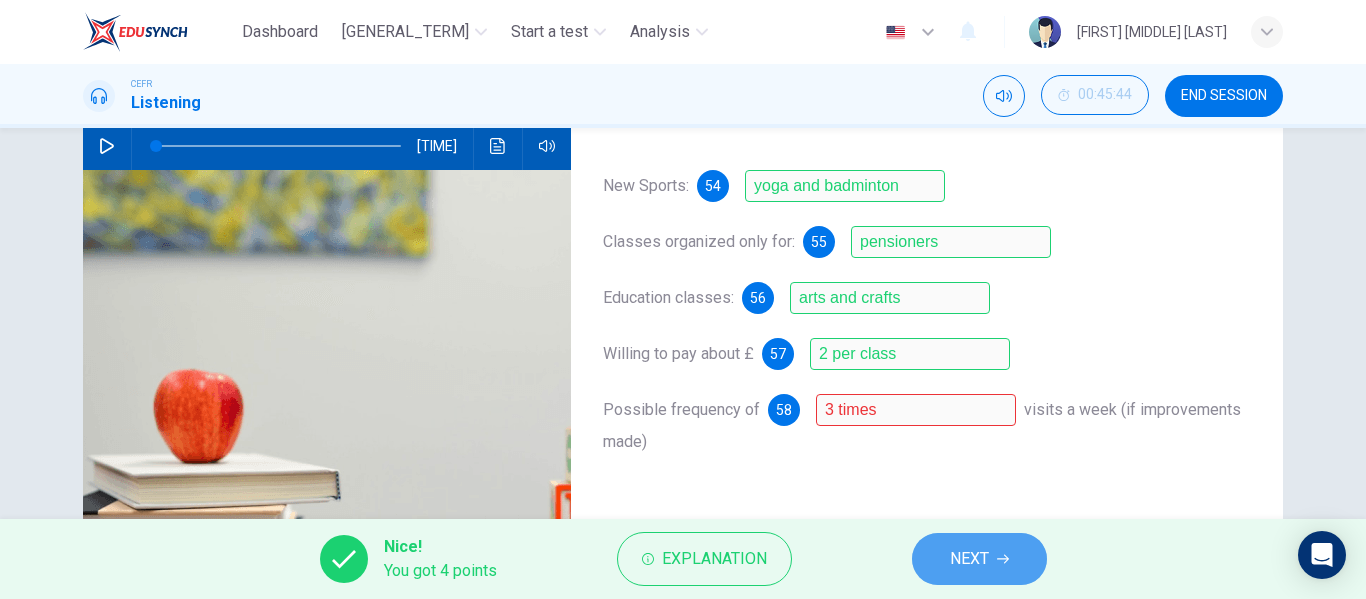 click on "NEXT" at bounding box center [979, 559] 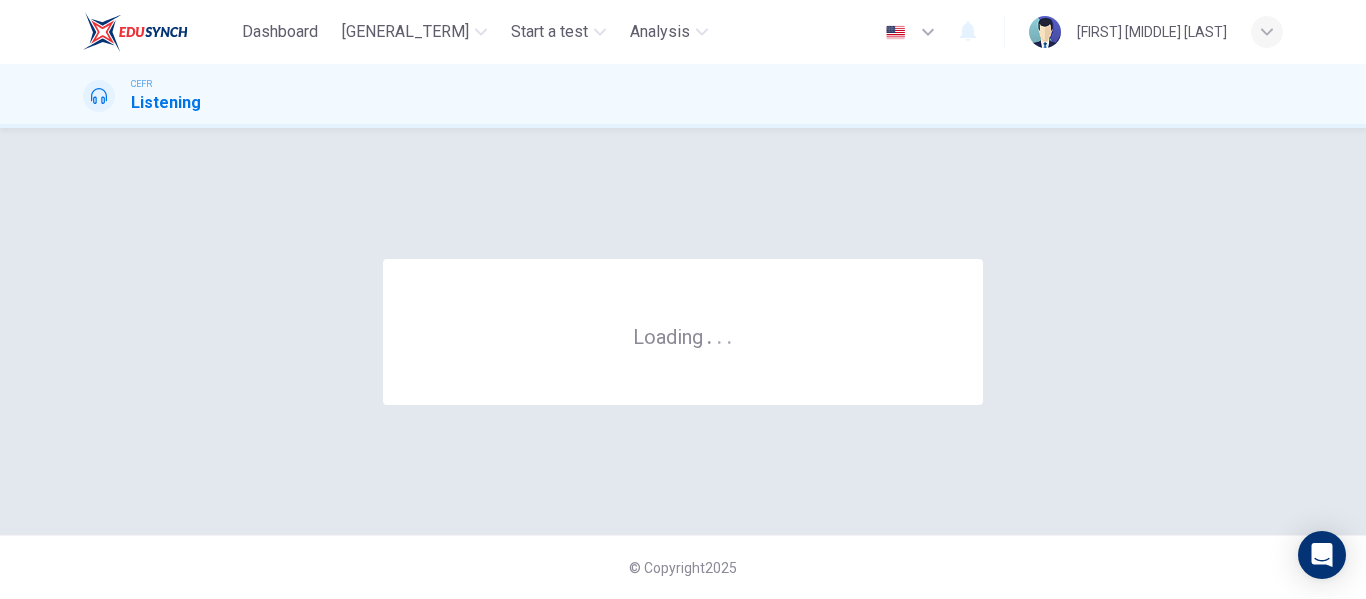 scroll, scrollTop: 0, scrollLeft: 0, axis: both 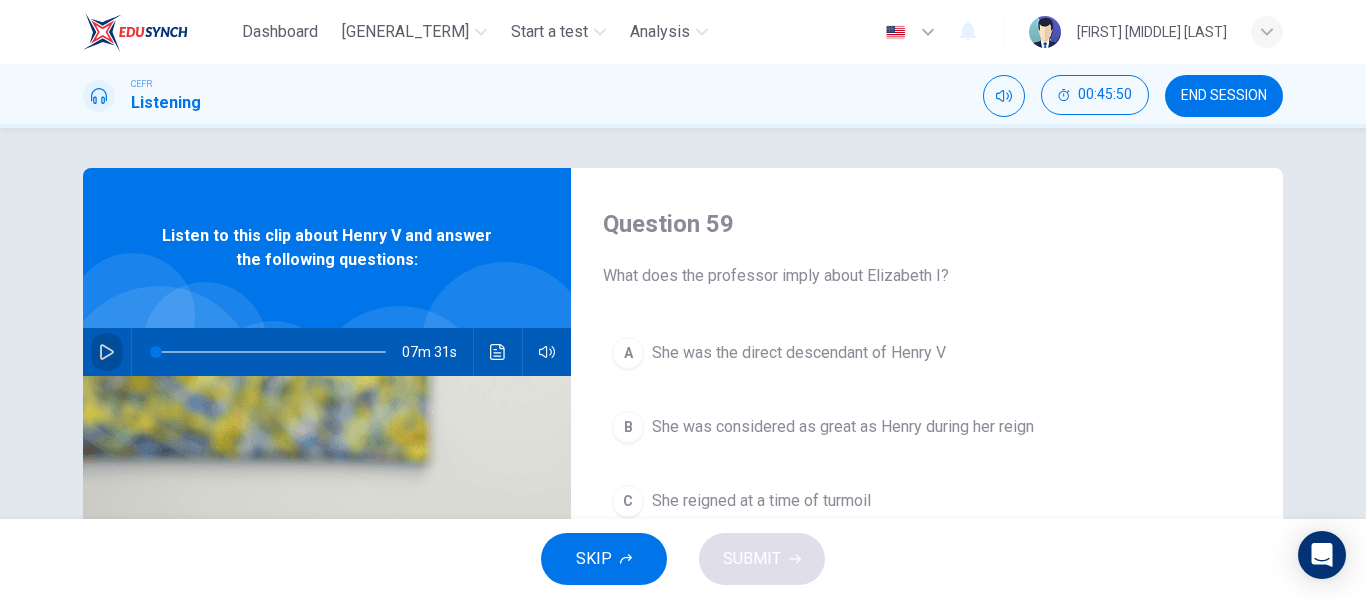 click at bounding box center (107, 352) 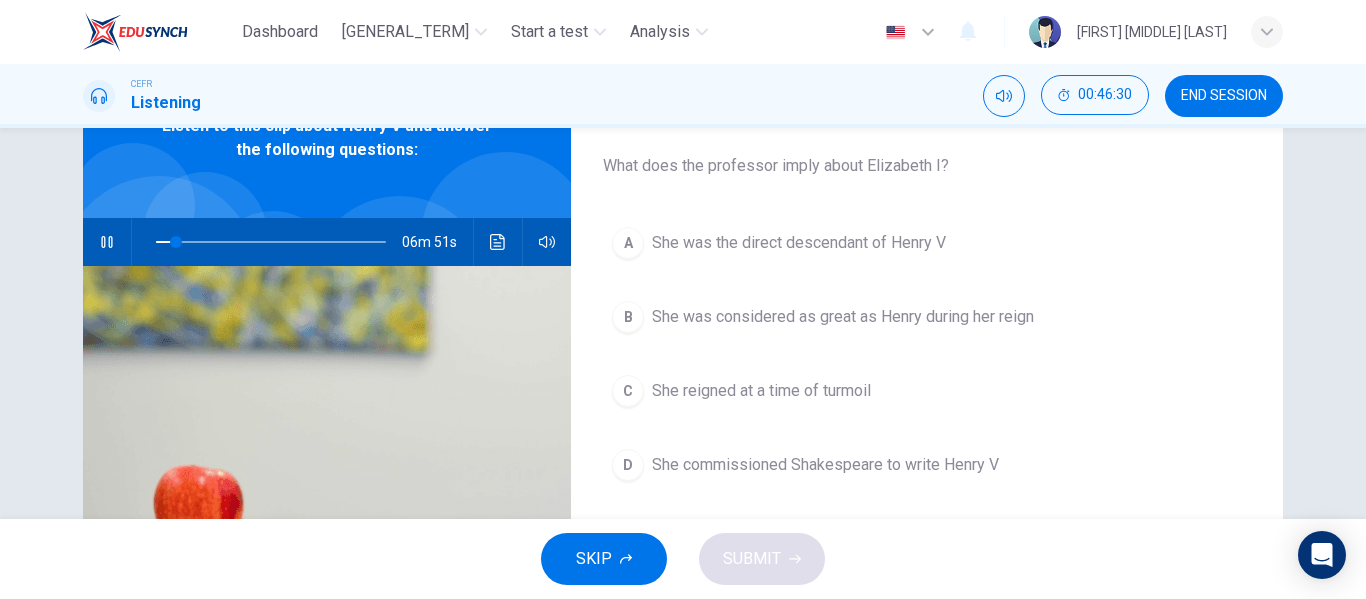 scroll, scrollTop: 109, scrollLeft: 0, axis: vertical 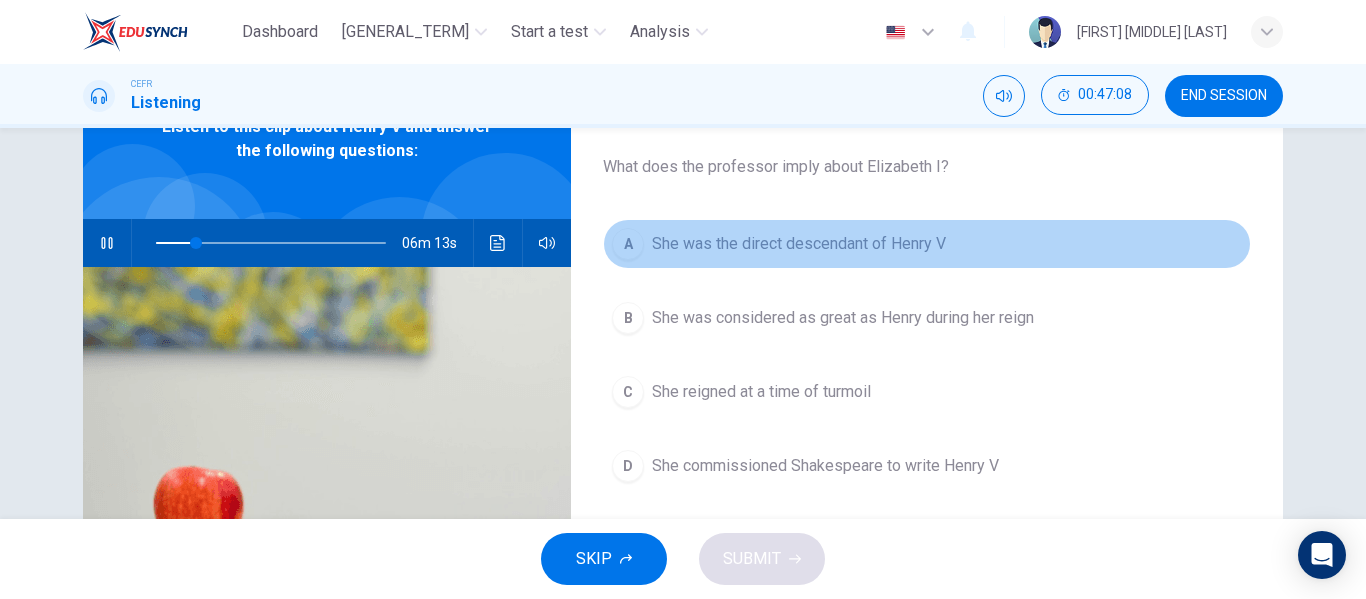 click on "She was the direct descendant of Henry V" at bounding box center [799, 244] 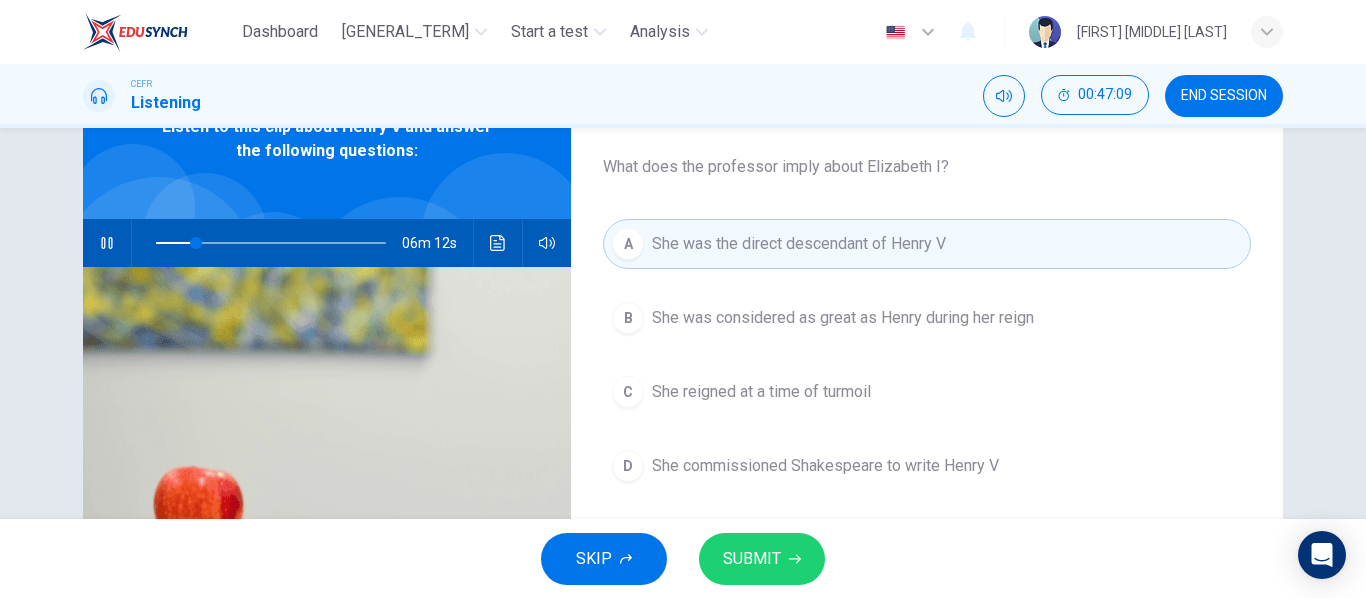 click on "SUBMIT" at bounding box center (752, 559) 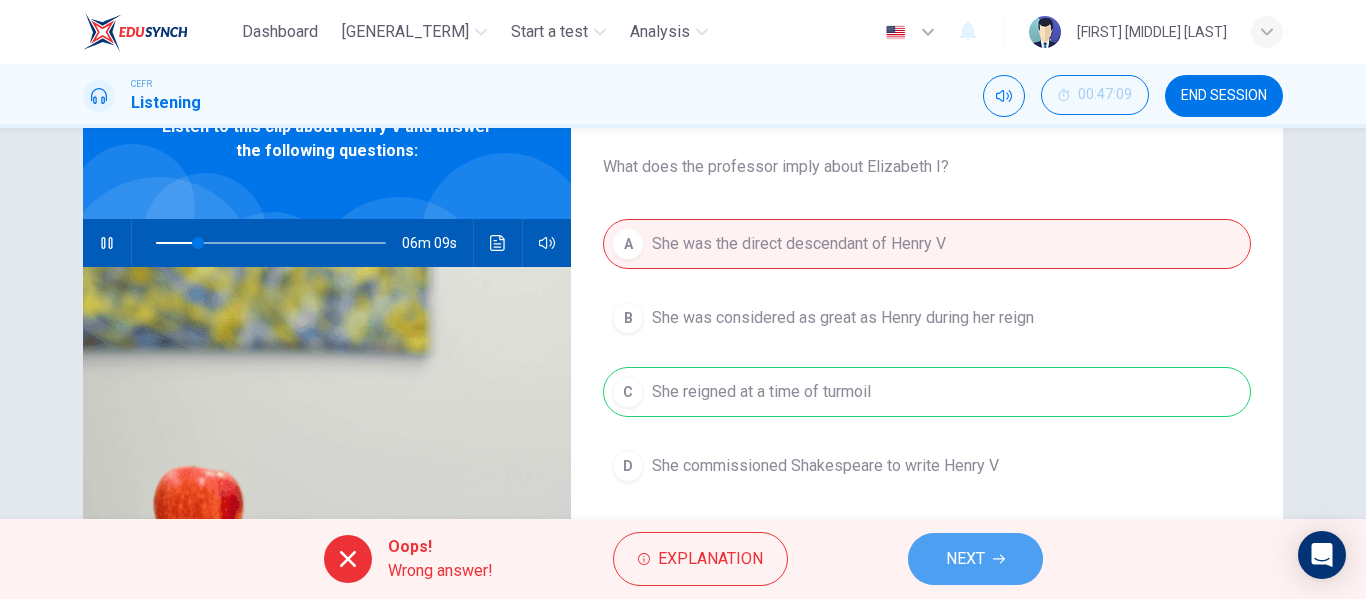 click on "NEXT" at bounding box center [965, 559] 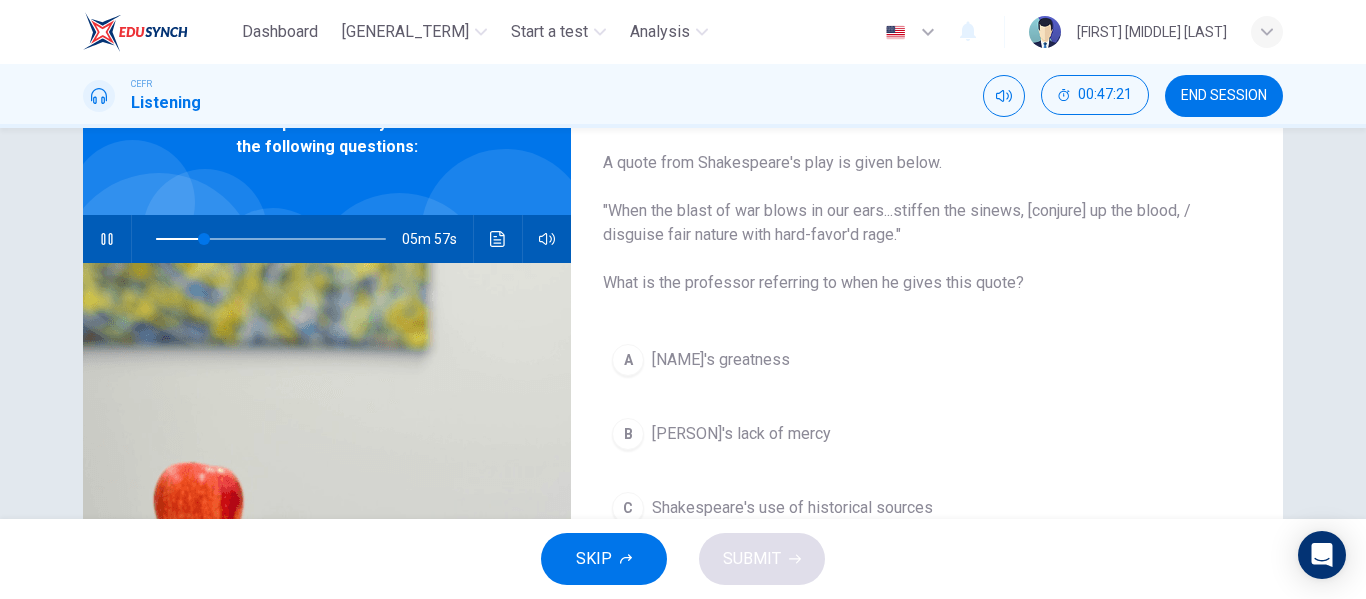 scroll, scrollTop: 109, scrollLeft: 0, axis: vertical 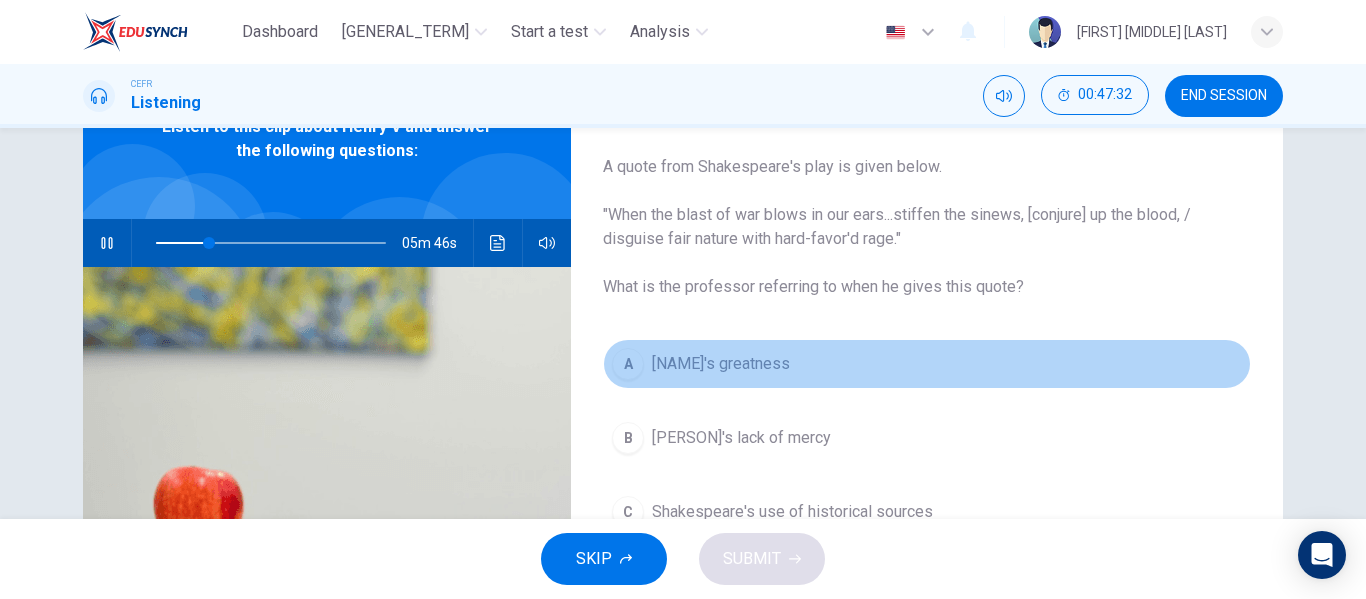 click on "[NAME]'s greatness" at bounding box center [721, 364] 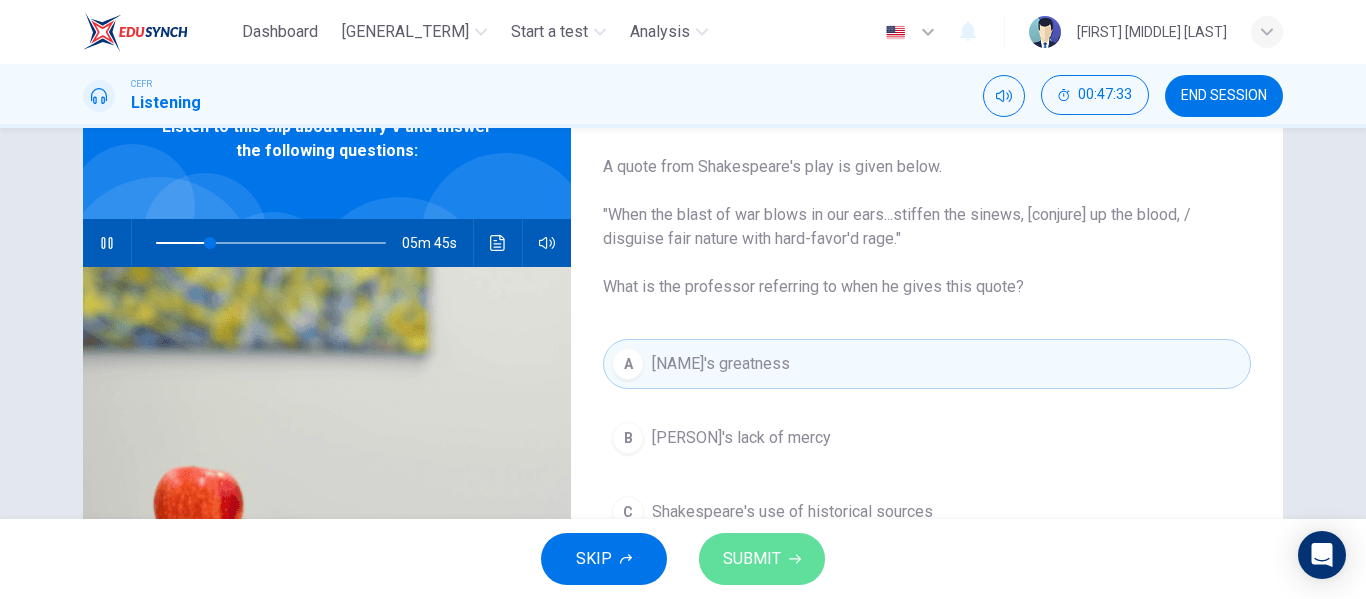 click on "SUBMIT" at bounding box center (752, 559) 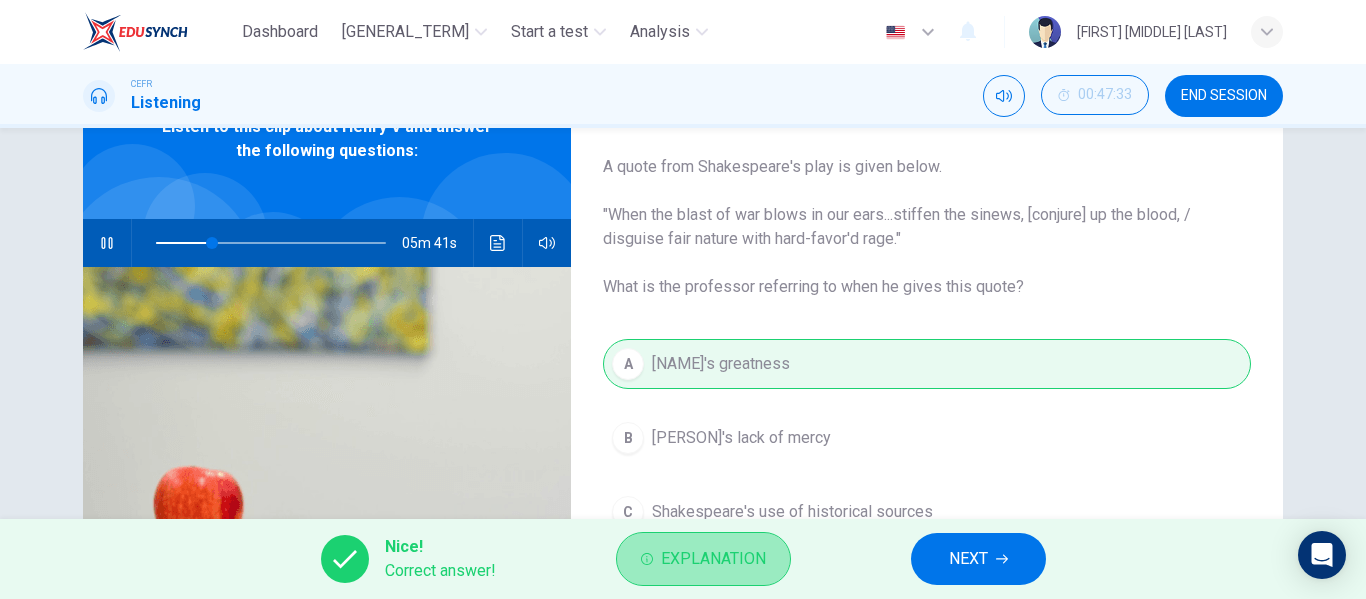 click on "Explanation" at bounding box center [713, 559] 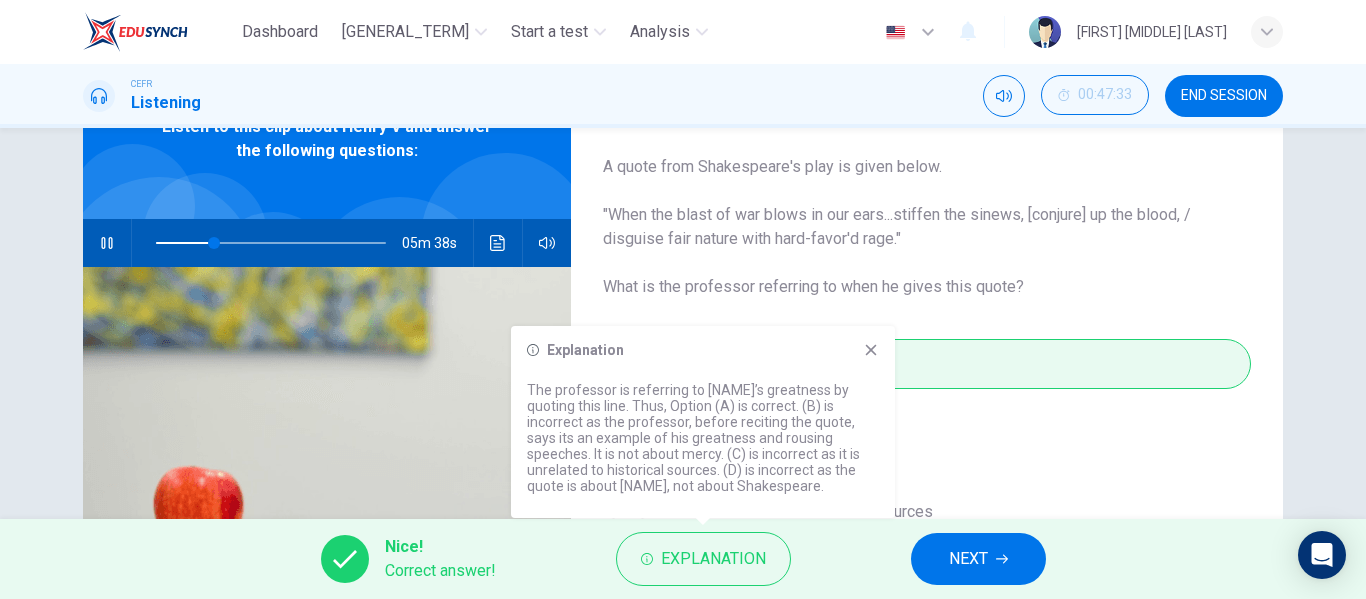 click at bounding box center (871, 350) 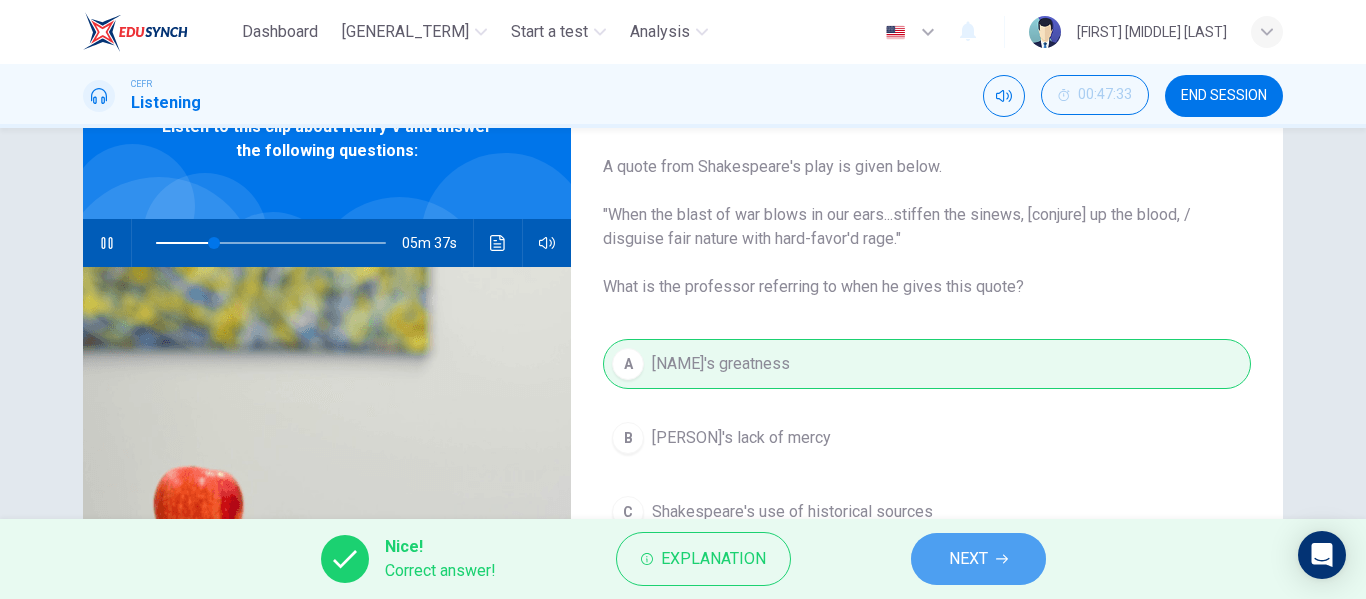 click on "NEXT" at bounding box center [968, 559] 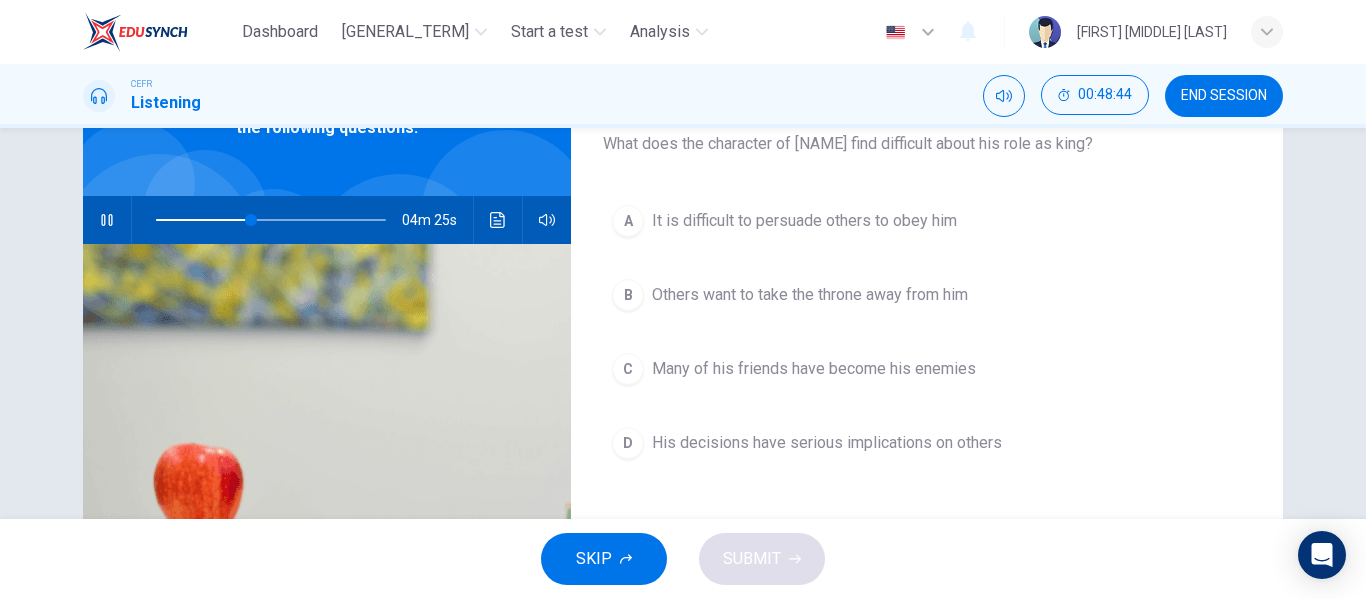 scroll, scrollTop: 131, scrollLeft: 0, axis: vertical 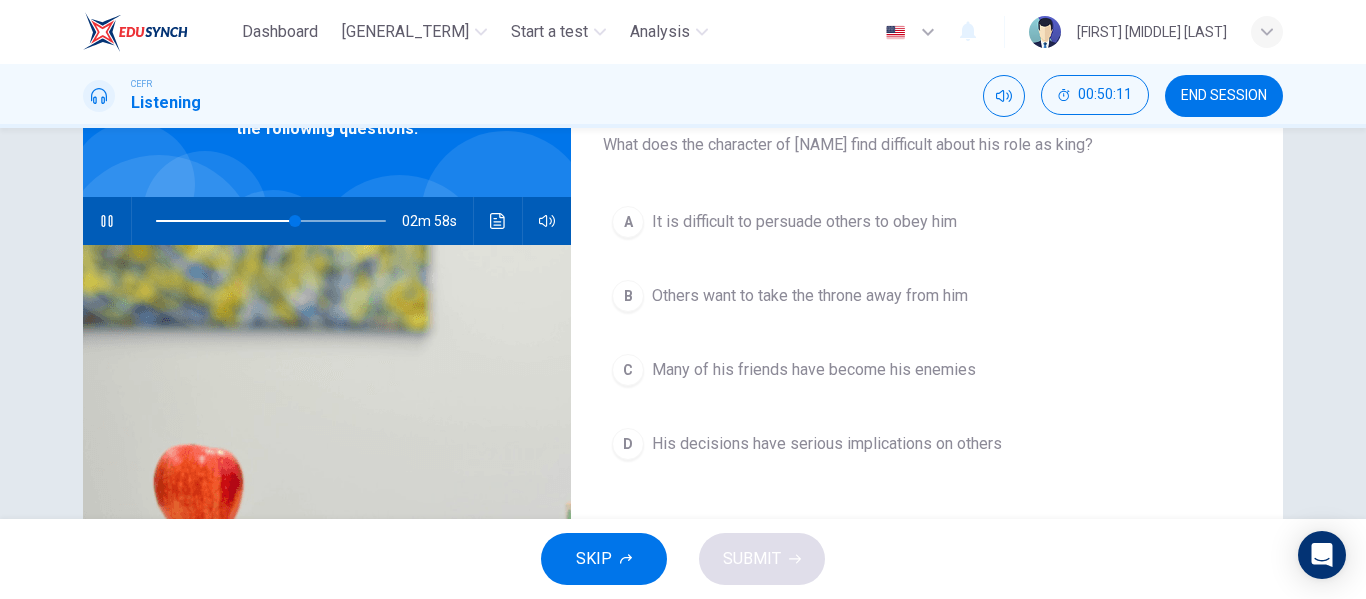 click on "His decisions have serious implications on others" at bounding box center [804, 222] 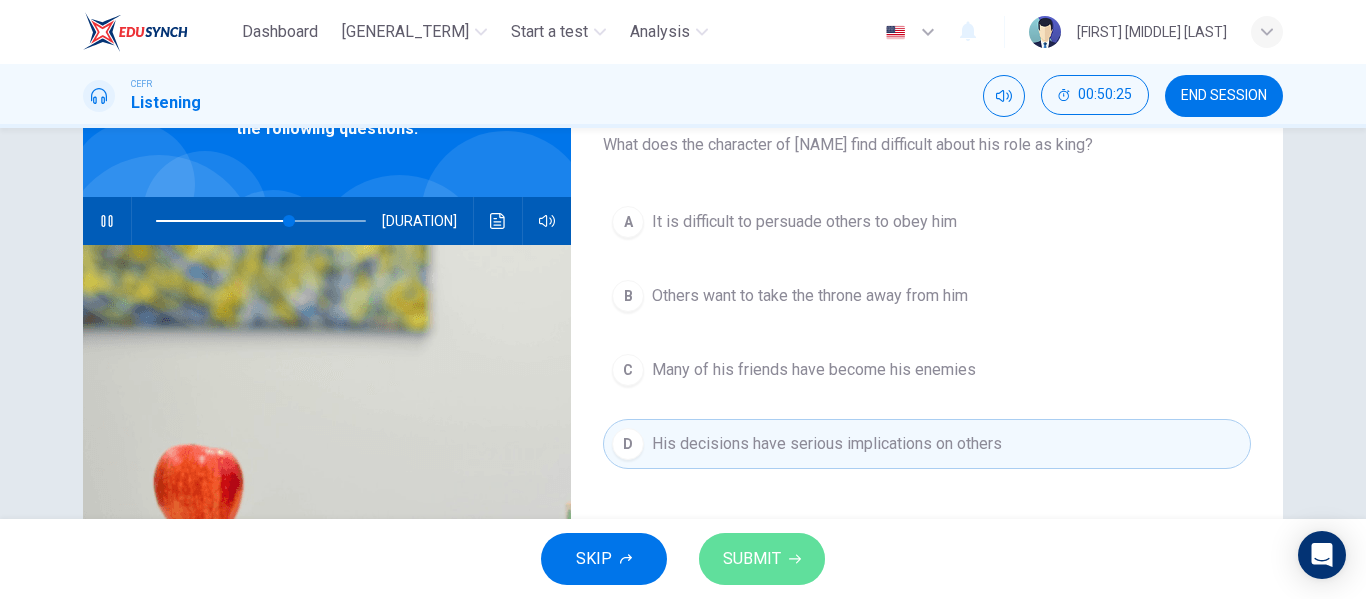click on "SUBMIT" at bounding box center (762, 559) 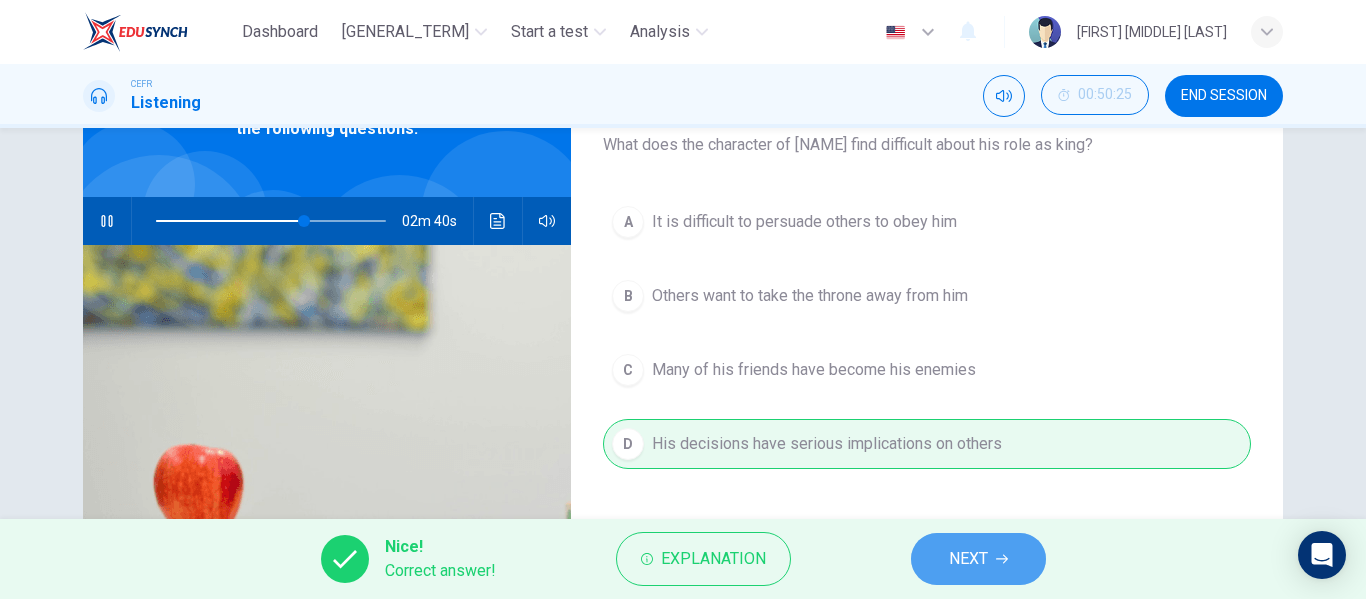 click on "NEXT" at bounding box center (968, 559) 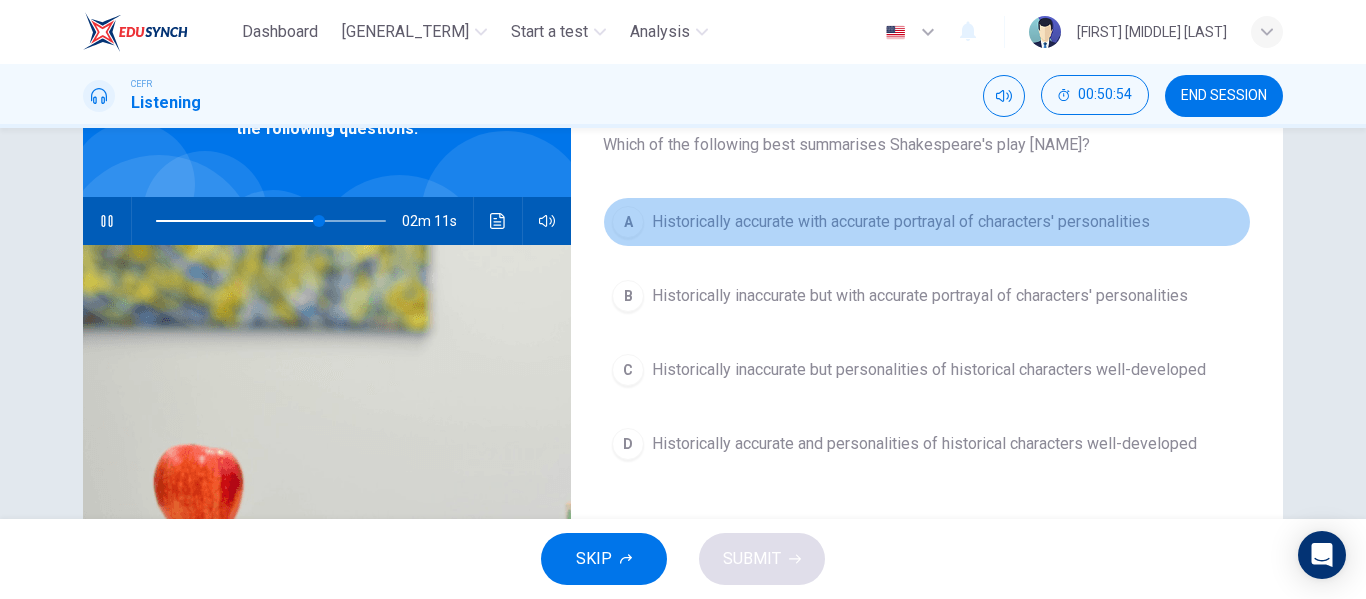 click on "Historically accurate with accurate portrayal of characters' personalities" at bounding box center (901, 222) 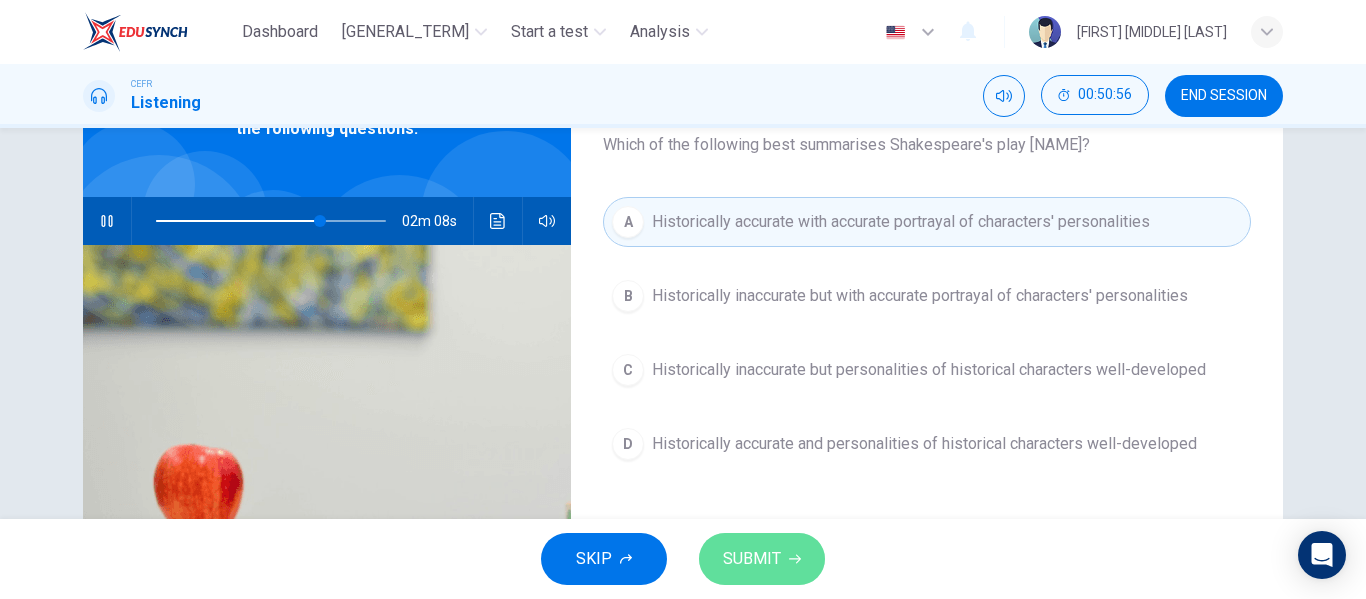 click on "SUBMIT" at bounding box center (752, 559) 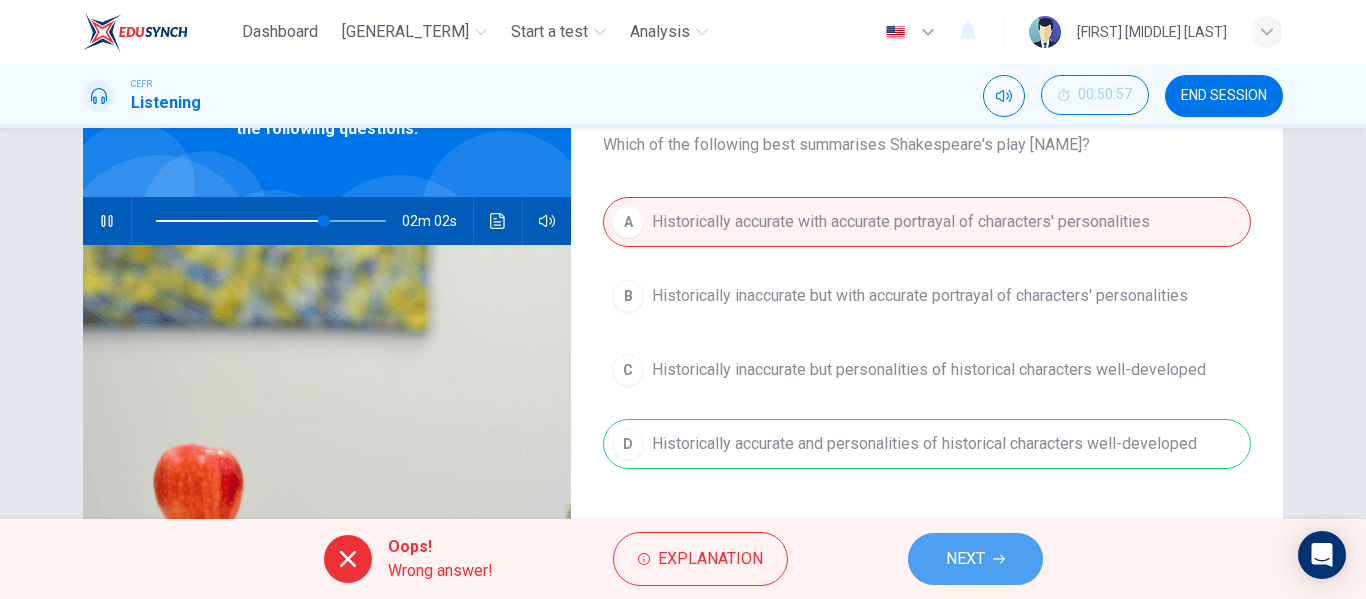 click on "NEXT" at bounding box center (975, 559) 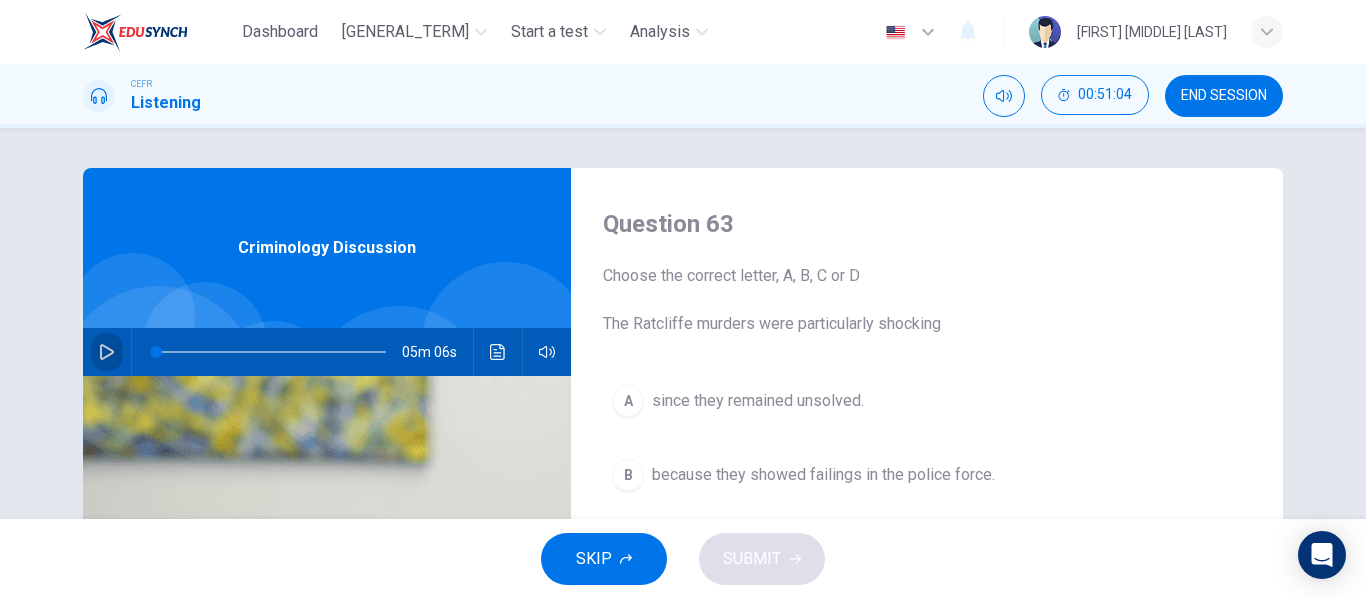 click at bounding box center (107, 352) 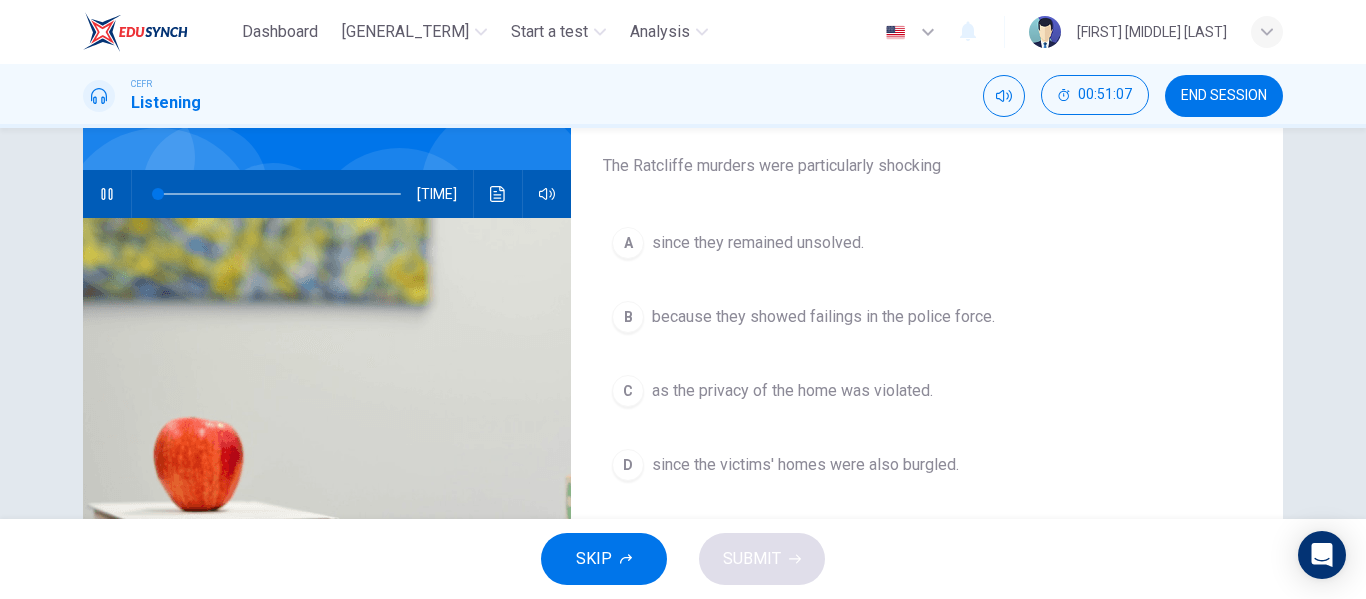 scroll, scrollTop: 161, scrollLeft: 0, axis: vertical 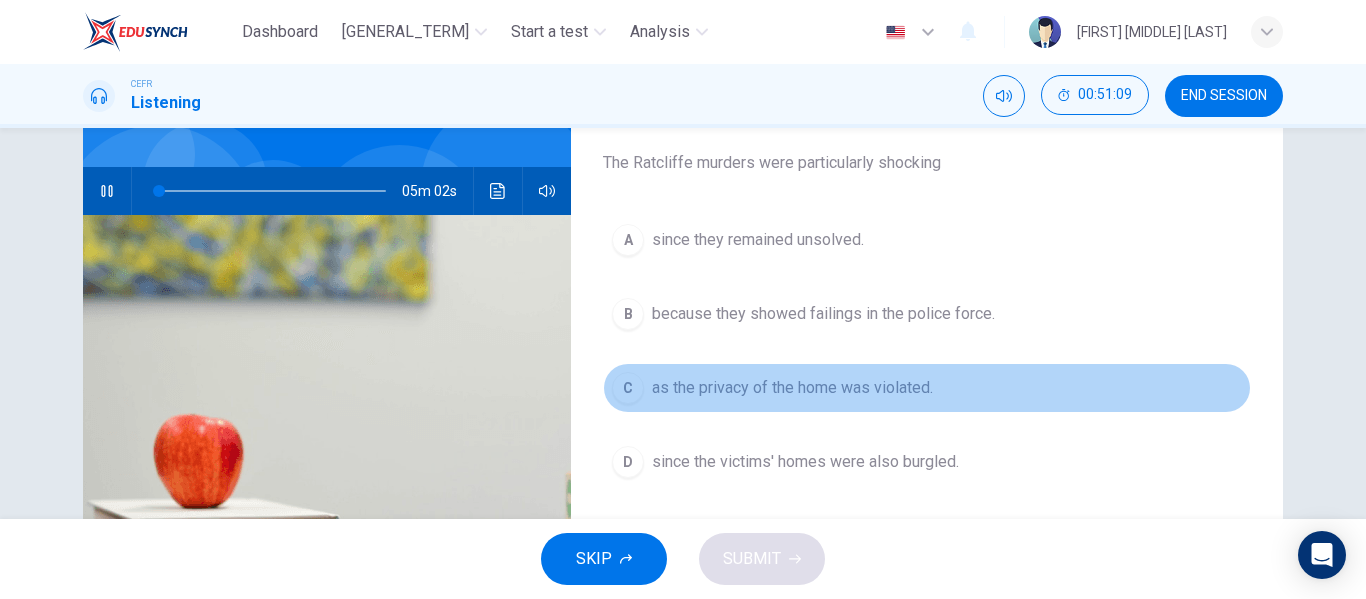 click on "as the privacy of the home was violated." at bounding box center (758, 240) 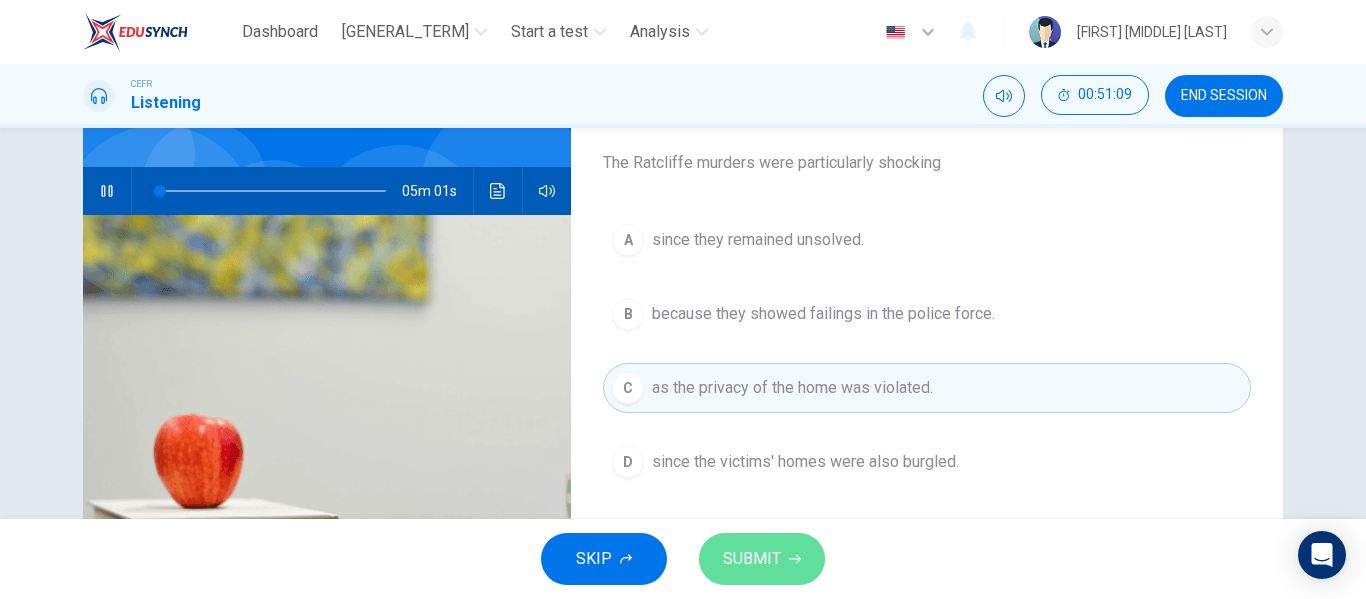 click on "SUBMIT" at bounding box center [762, 559] 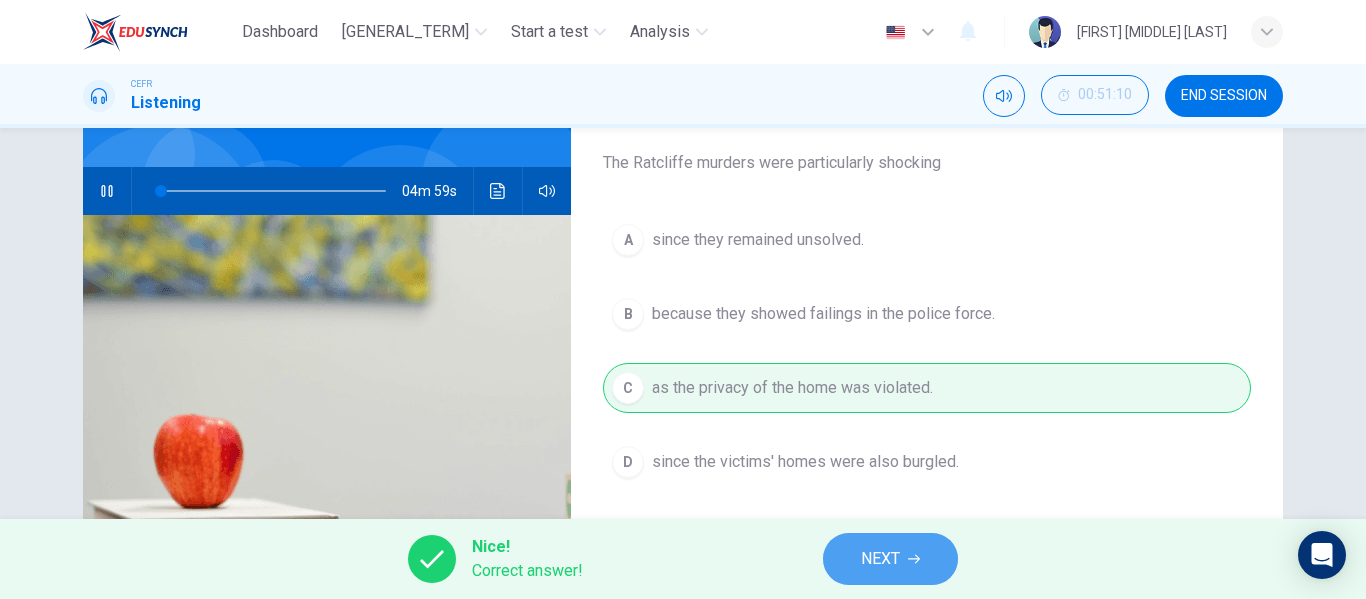 click on "NEXT" at bounding box center [890, 559] 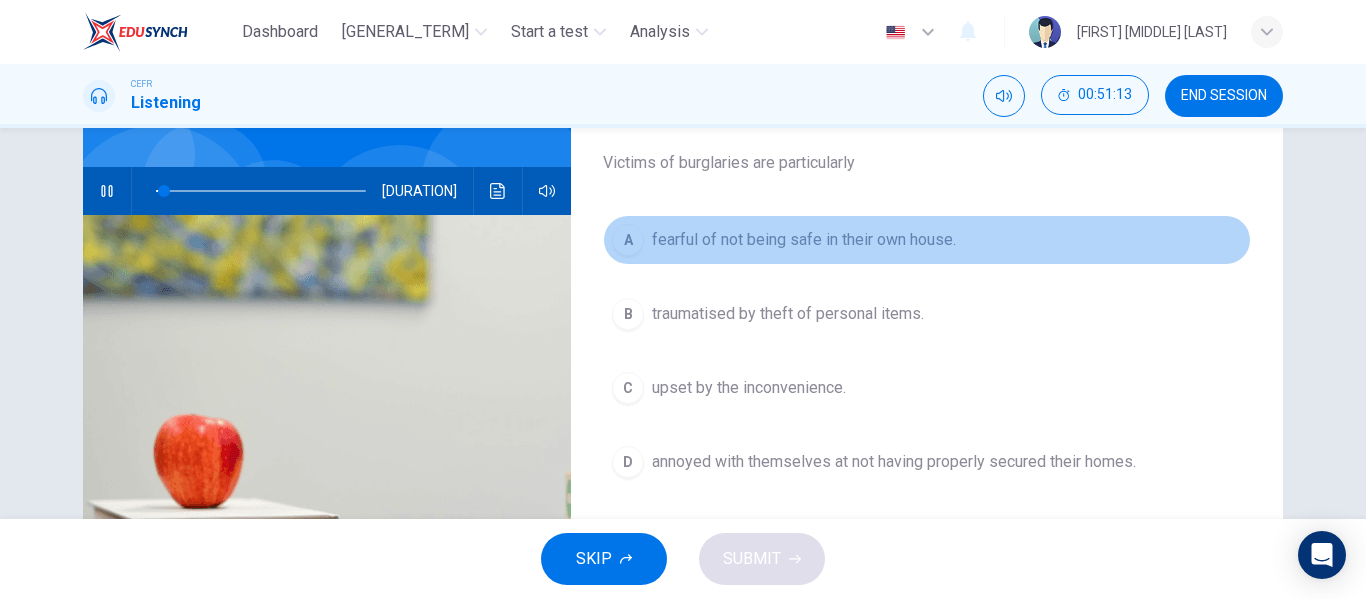 click on "fearful of not being safe in their own house." at bounding box center [804, 240] 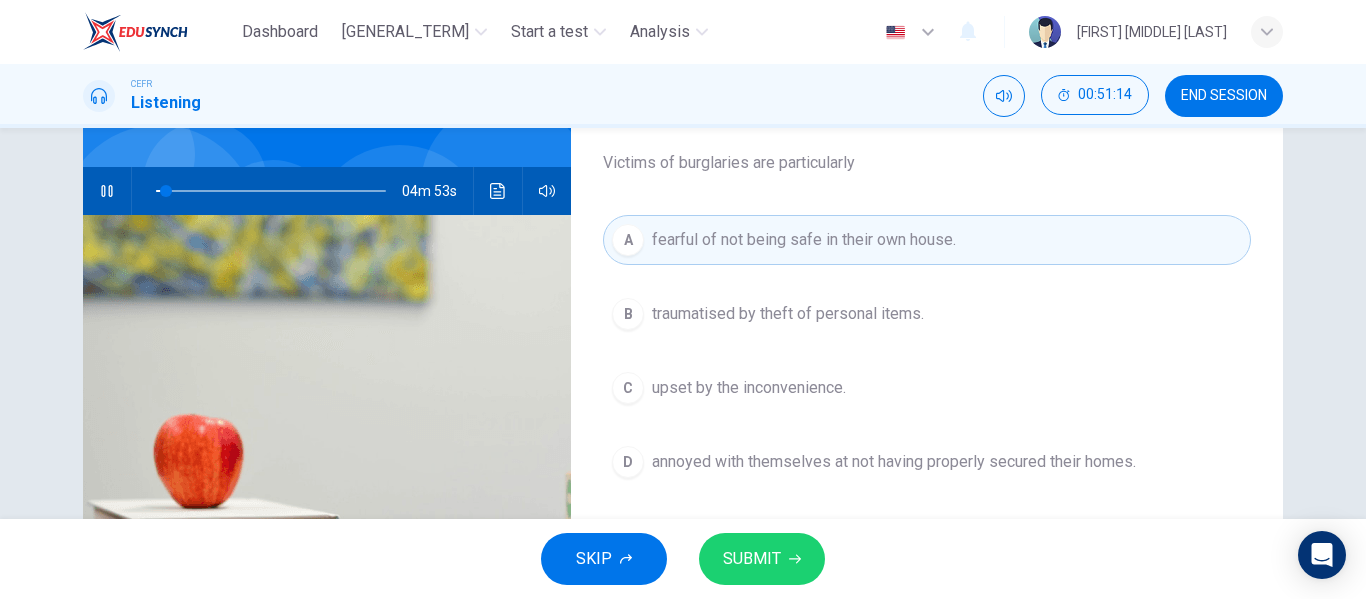 click on "SUBMIT" at bounding box center [752, 559] 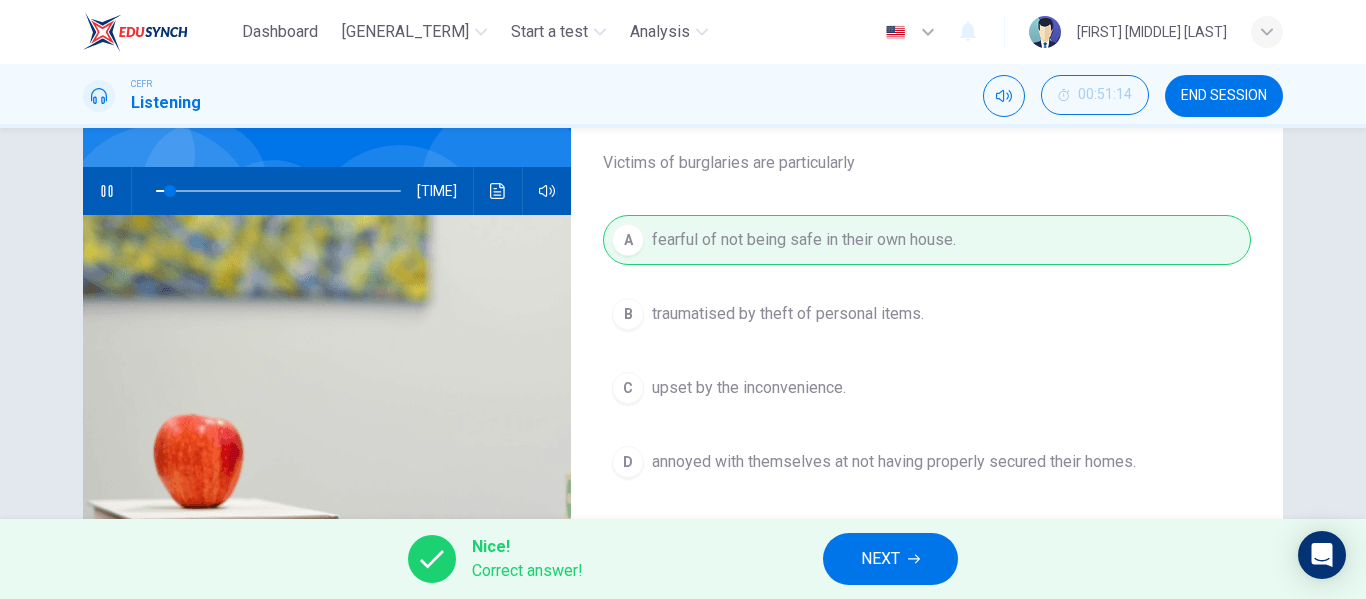 click on "NEXT" at bounding box center [880, 559] 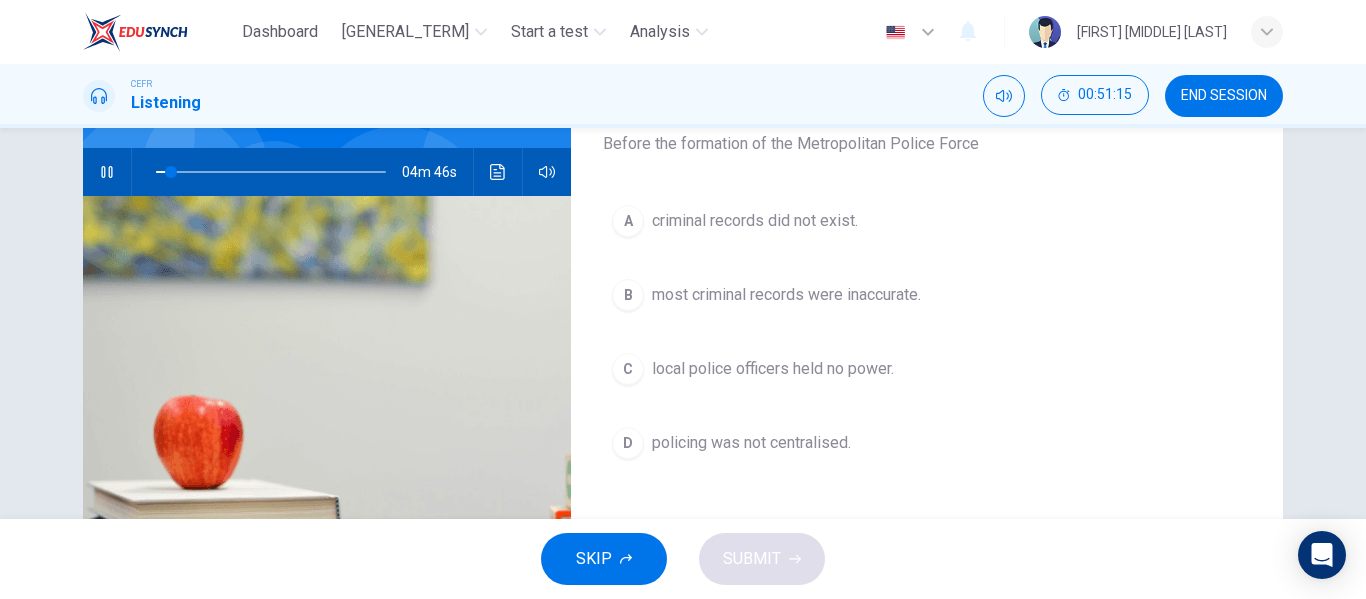 scroll, scrollTop: 181, scrollLeft: 0, axis: vertical 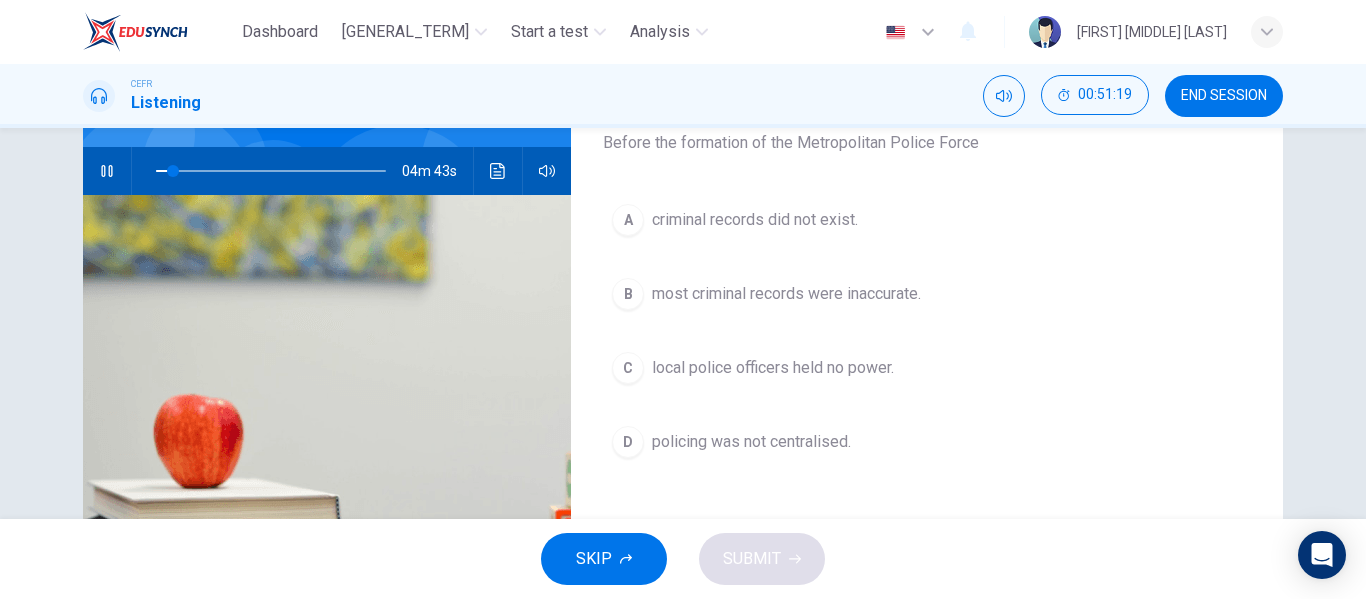 click on "policing was not centralised." at bounding box center [755, 220] 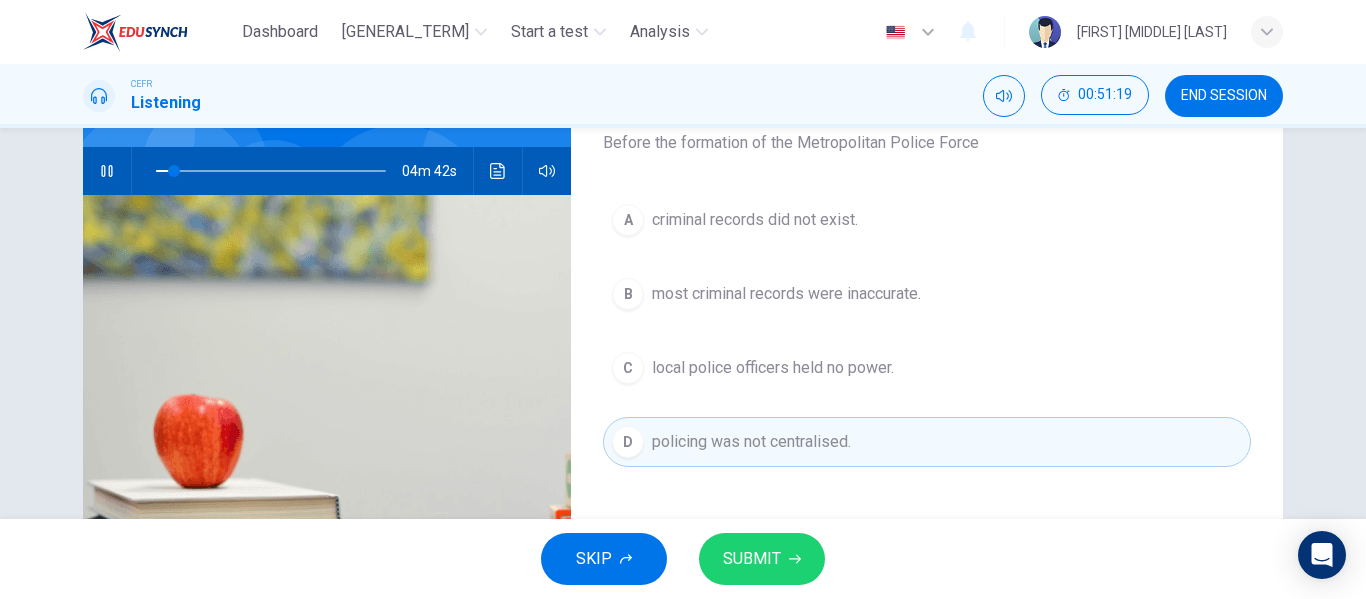 click on "SUBMIT" at bounding box center [762, 559] 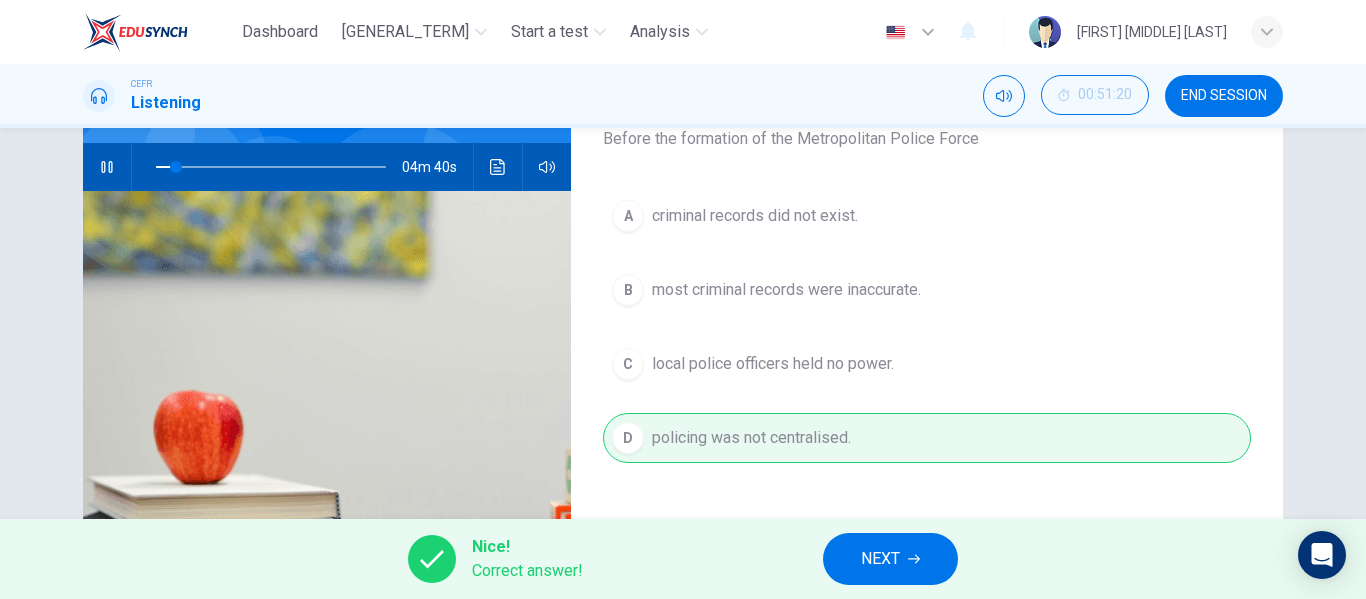 scroll, scrollTop: 186, scrollLeft: 0, axis: vertical 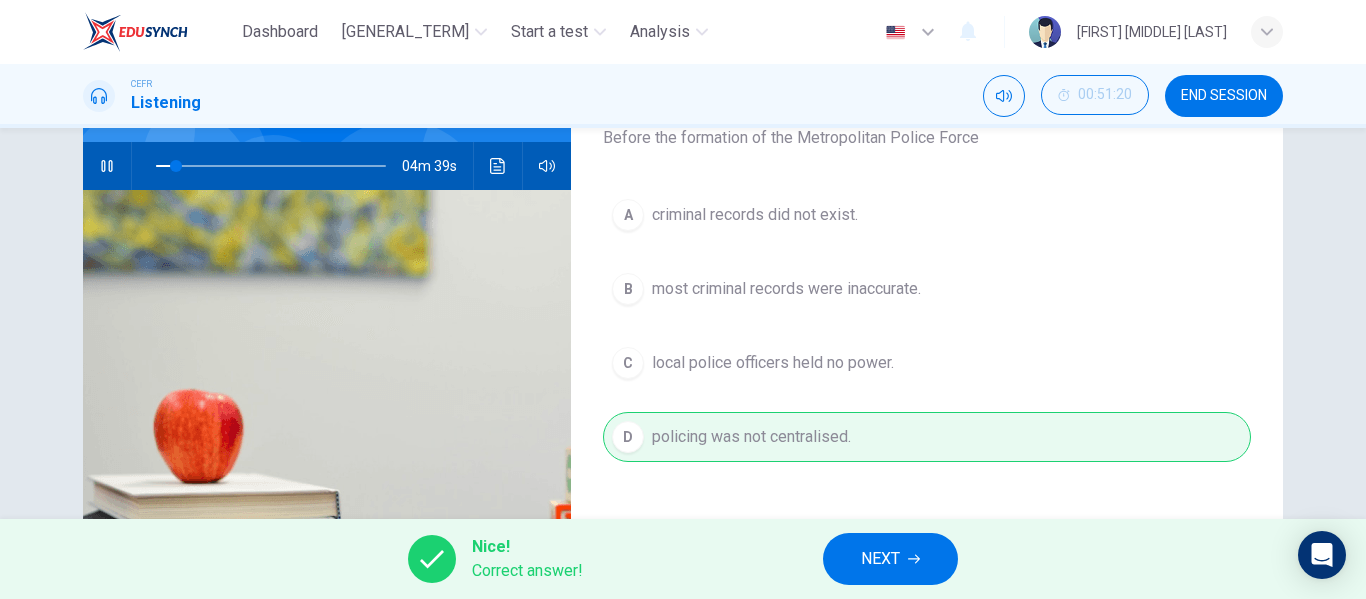 click on "NEXT" at bounding box center (890, 559) 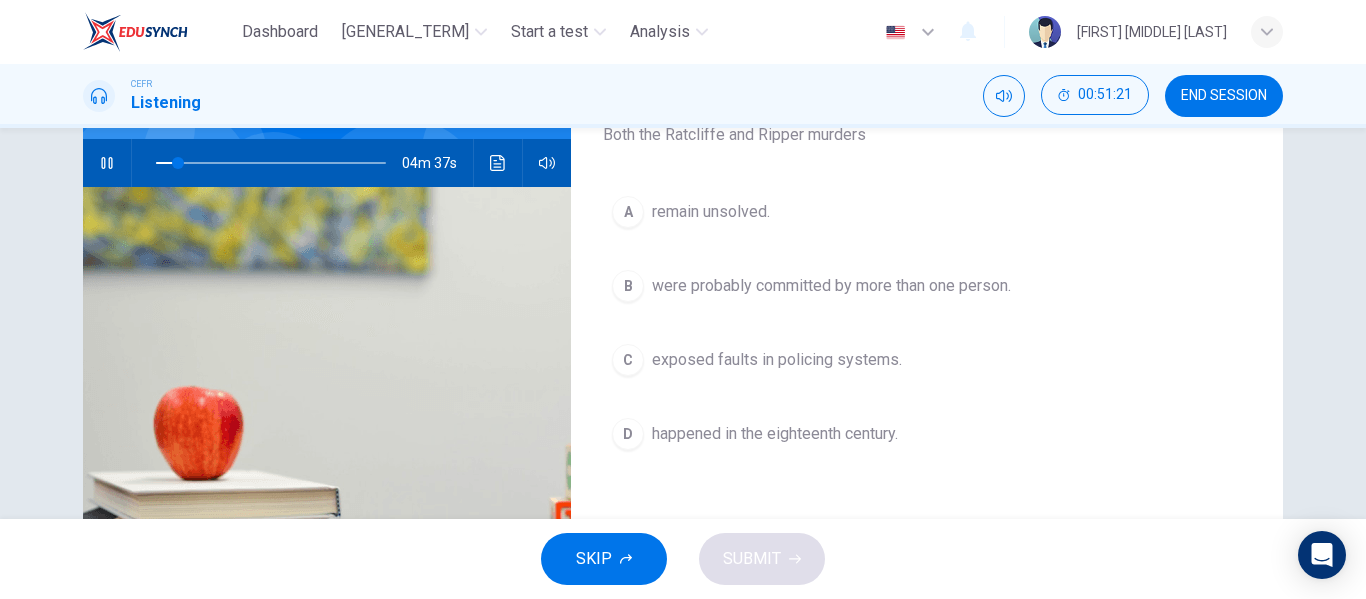 scroll, scrollTop: 190, scrollLeft: 0, axis: vertical 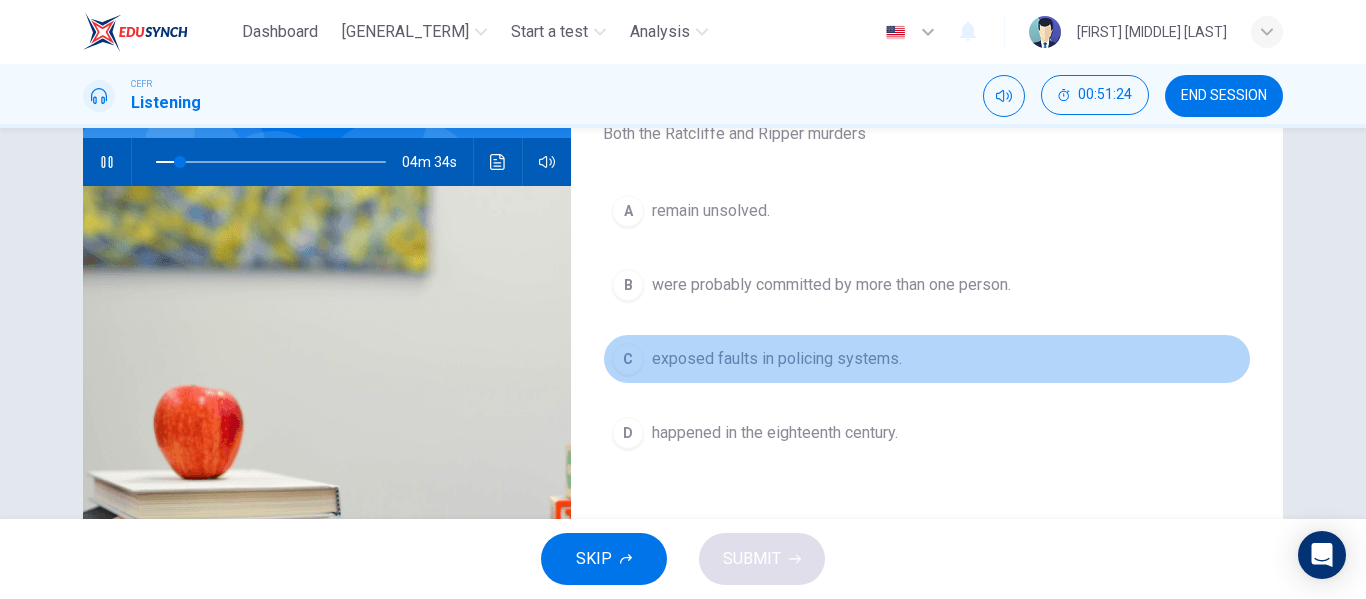 click on "exposed faults in policing systems." at bounding box center [711, 211] 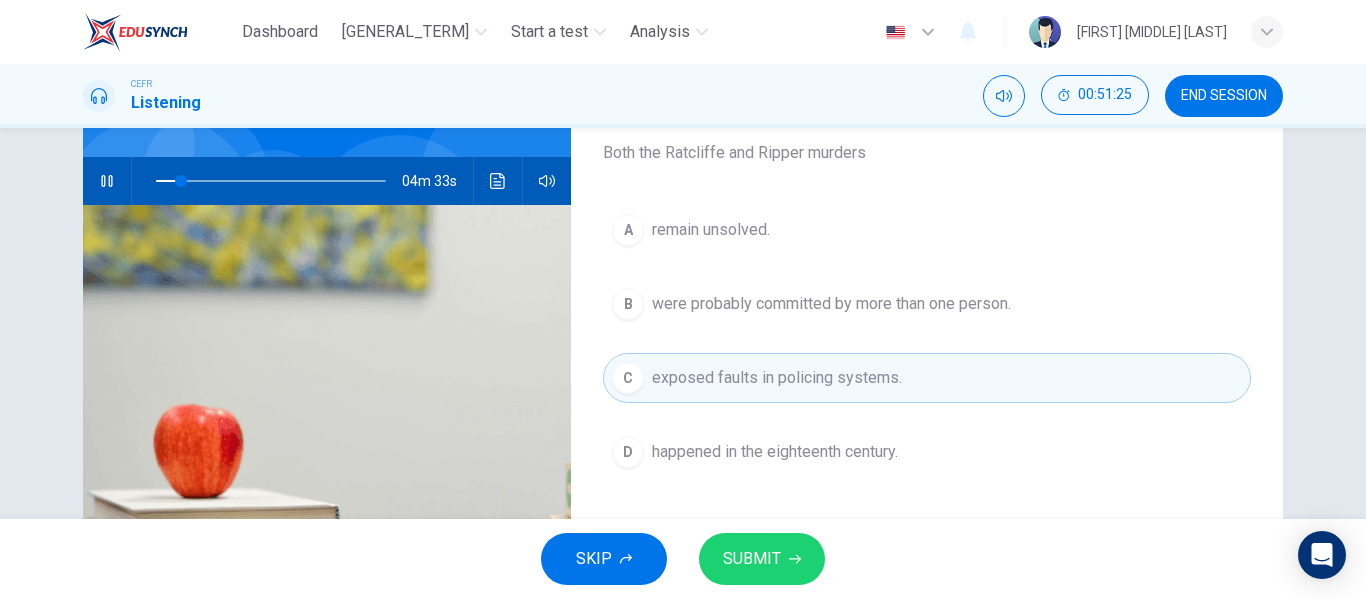 scroll, scrollTop: 163, scrollLeft: 0, axis: vertical 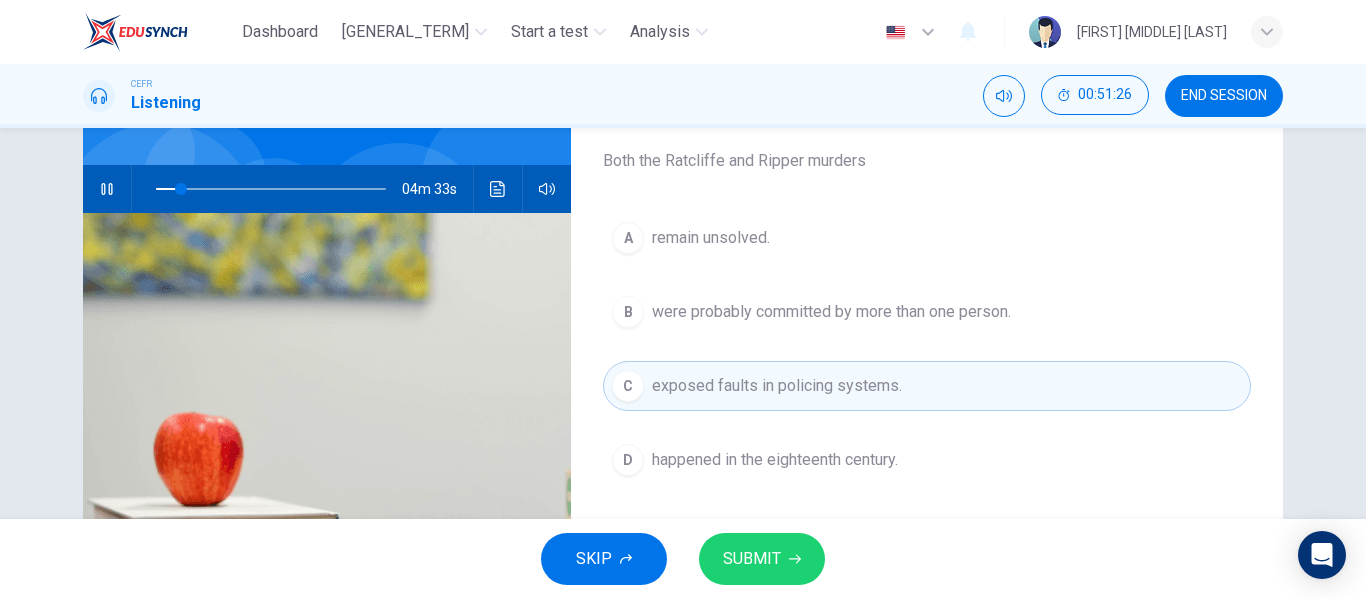 click on "SUBMIT" at bounding box center (762, 559) 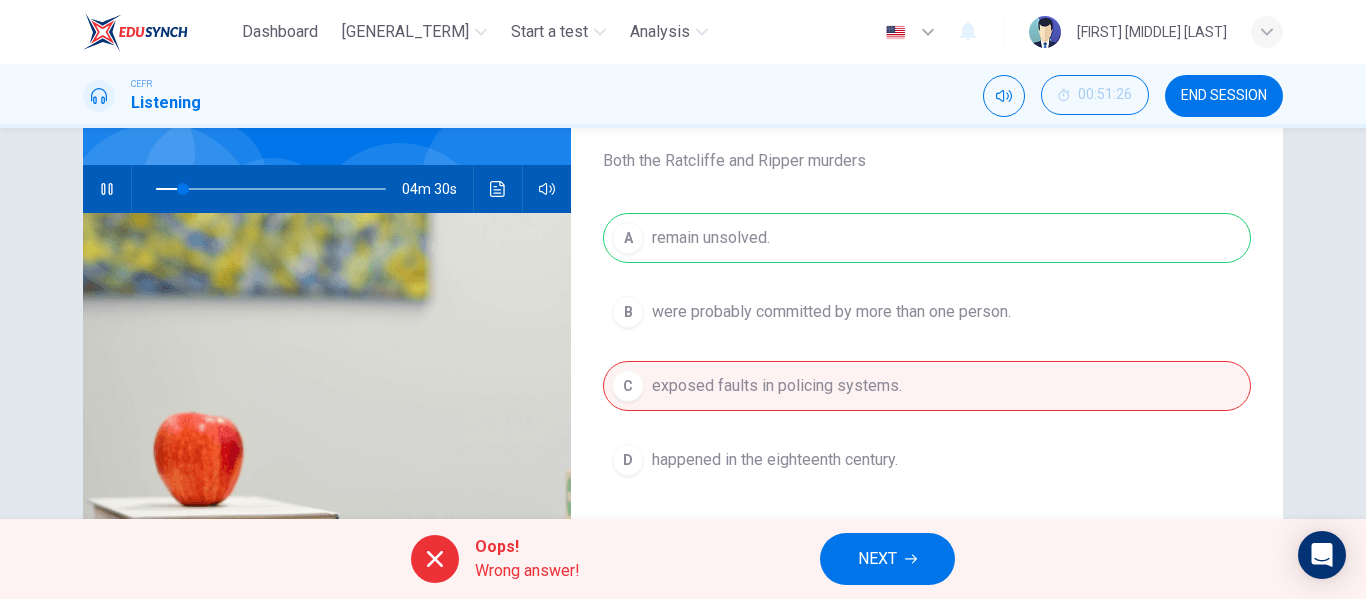 click on "NEXT" at bounding box center [877, 559] 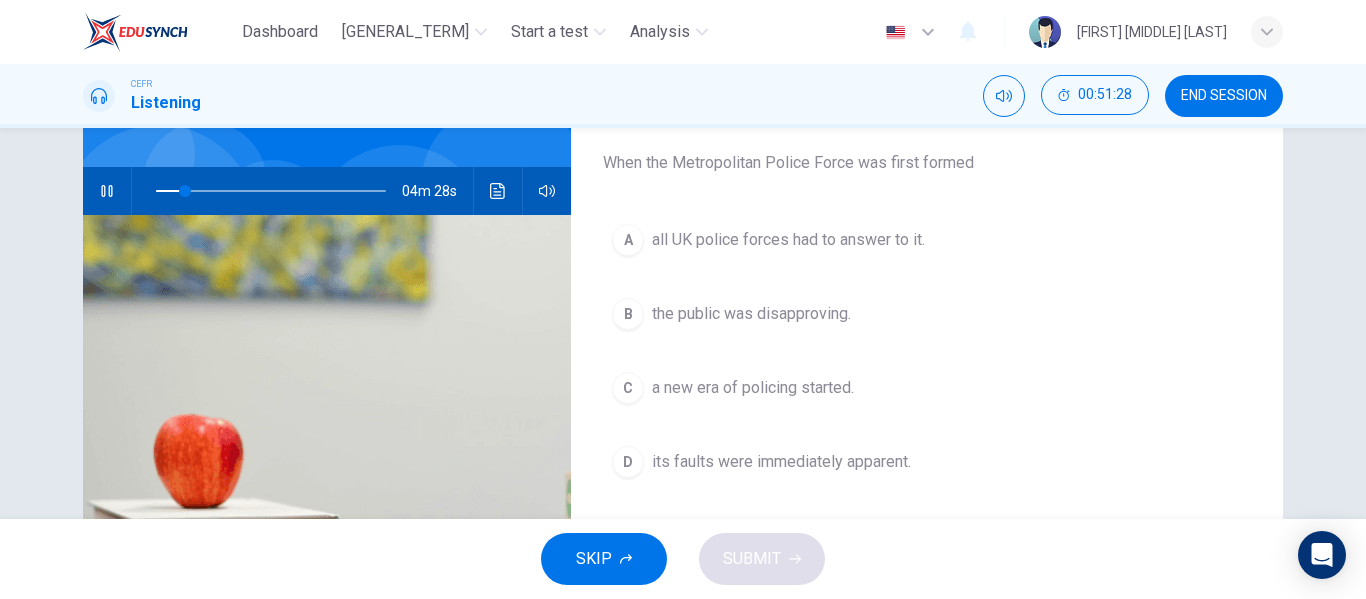 scroll, scrollTop: 160, scrollLeft: 0, axis: vertical 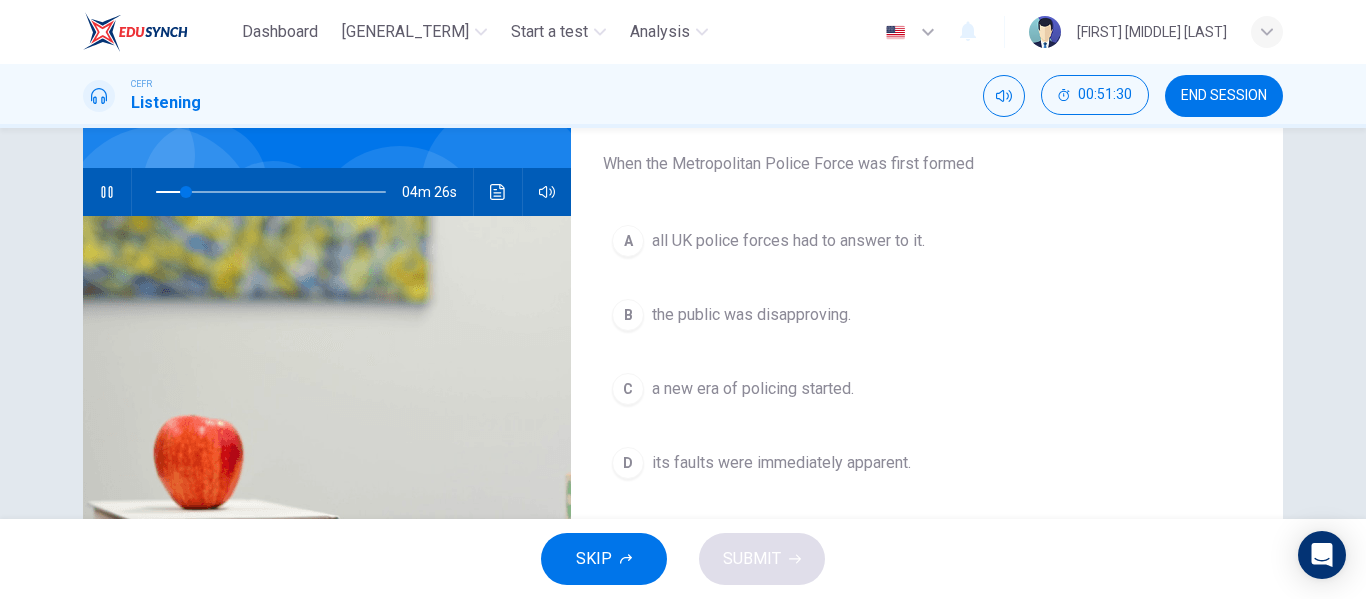 click at bounding box center (107, 192) 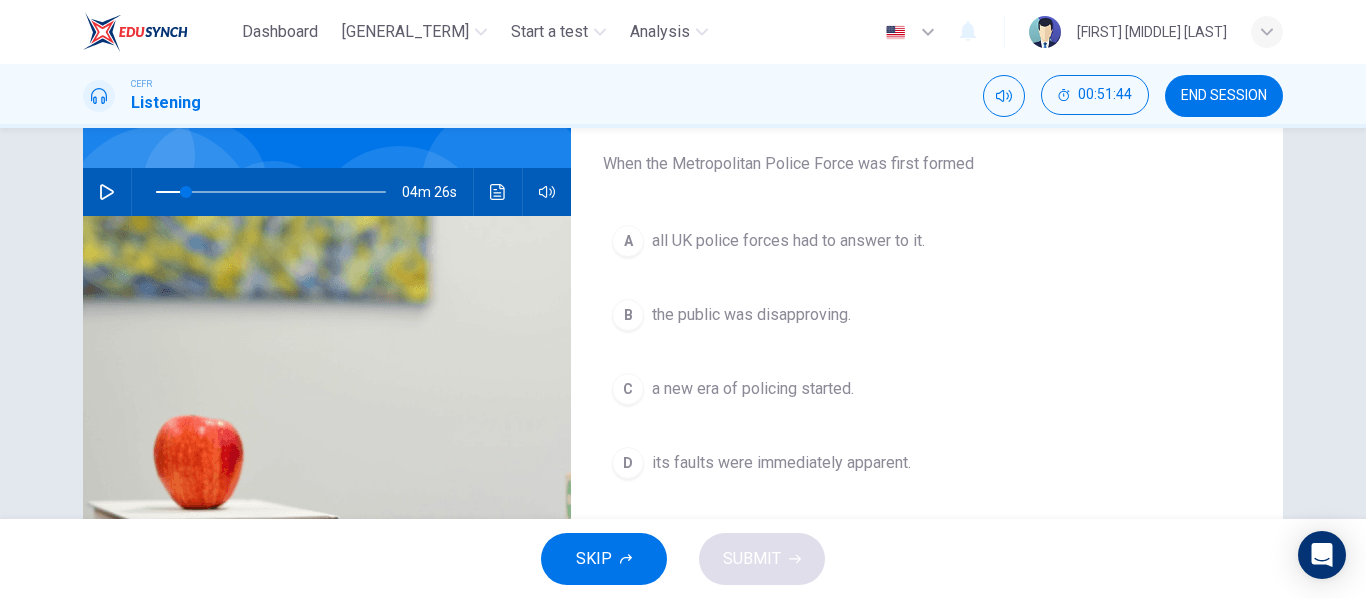click on "a new era of policing started." at bounding box center [788, 241] 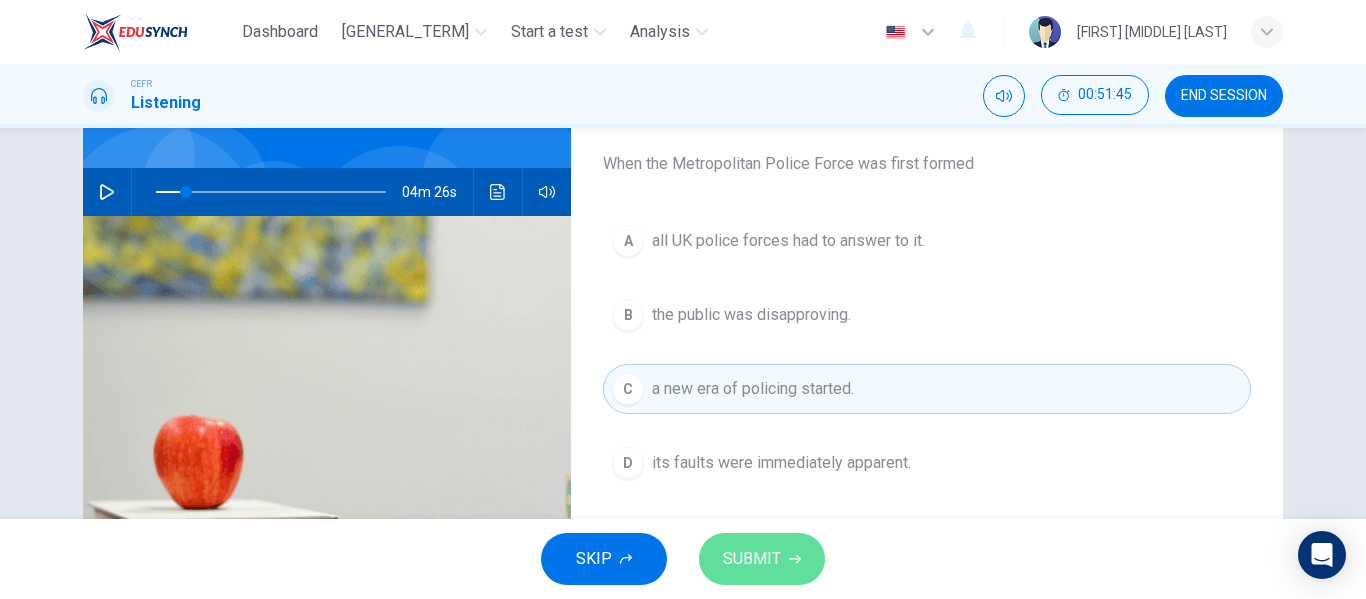 click on "SUBMIT" at bounding box center [762, 559] 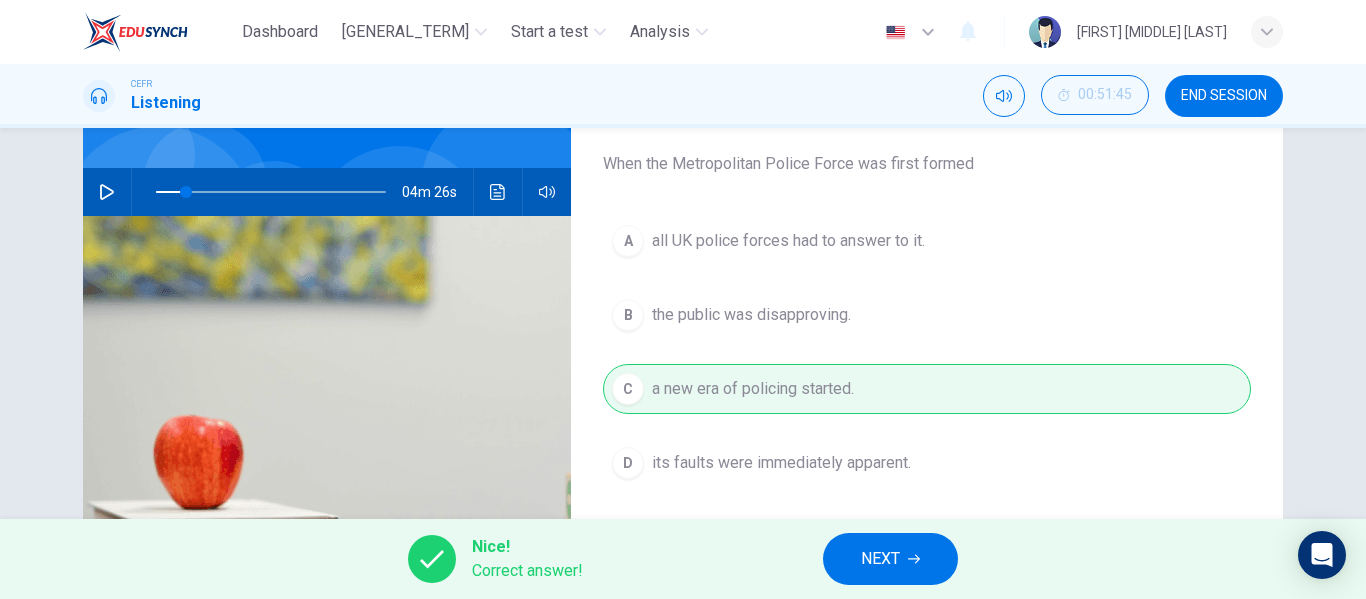 click on "NEXT" at bounding box center [880, 559] 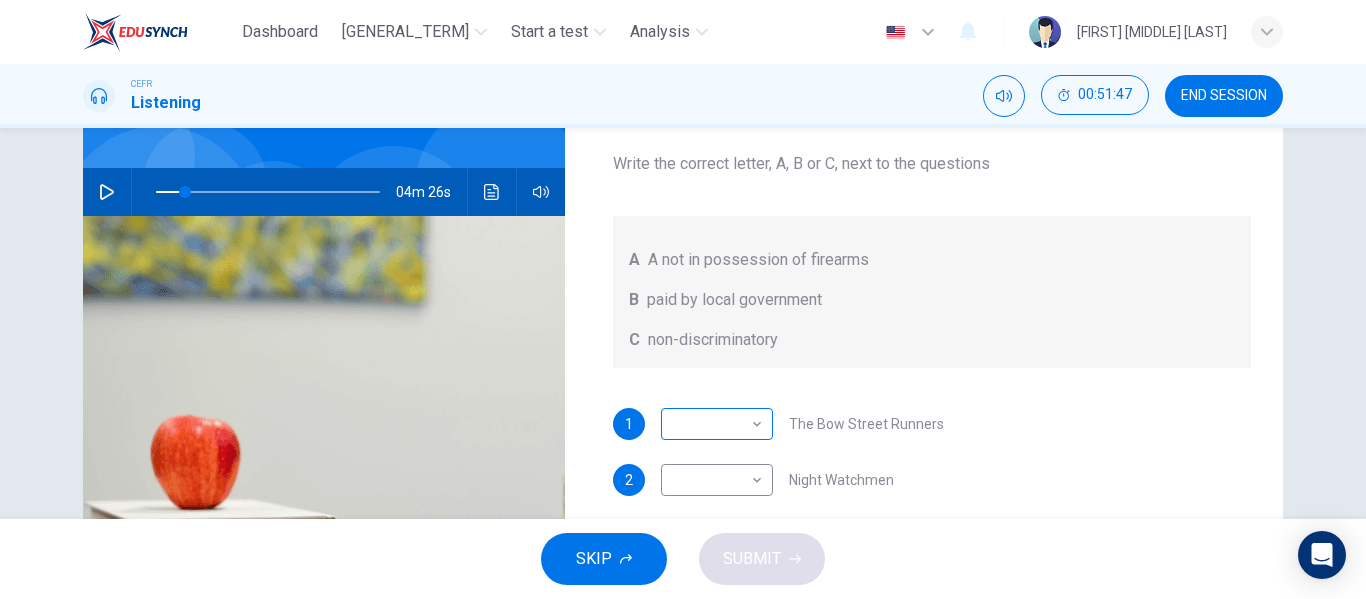 scroll, scrollTop: 1, scrollLeft: 0, axis: vertical 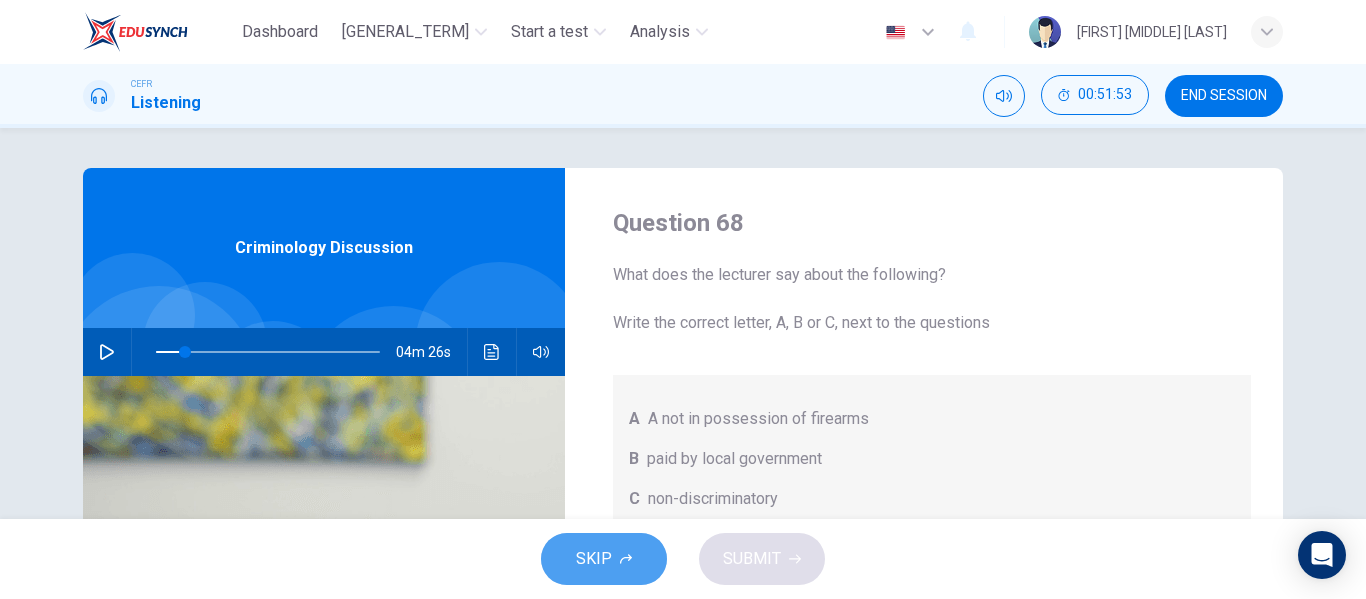 click on "SKIP" at bounding box center [604, 559] 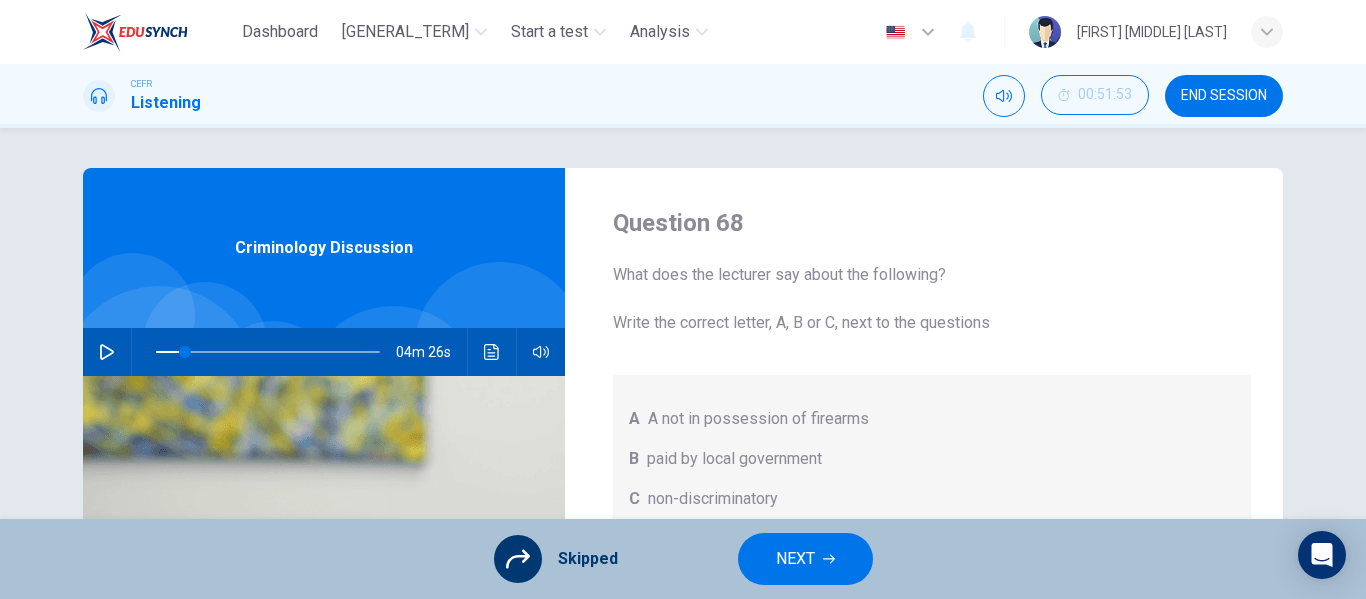 click on "NEXT" at bounding box center [805, 559] 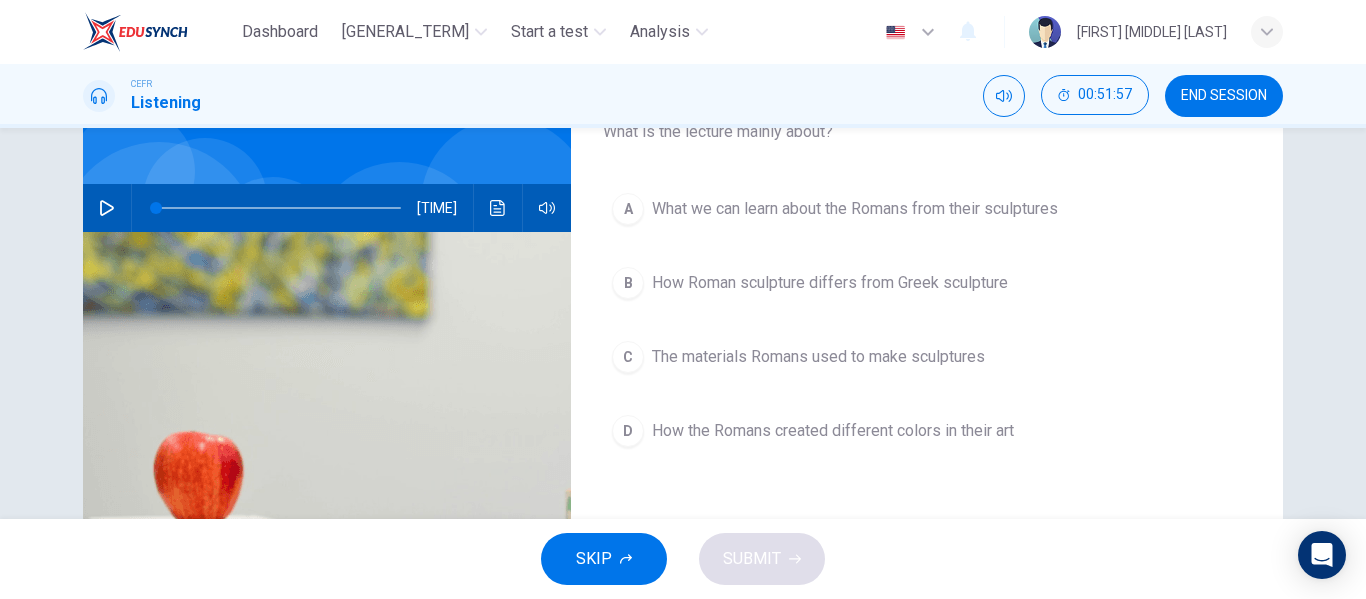 scroll, scrollTop: 144, scrollLeft: 0, axis: vertical 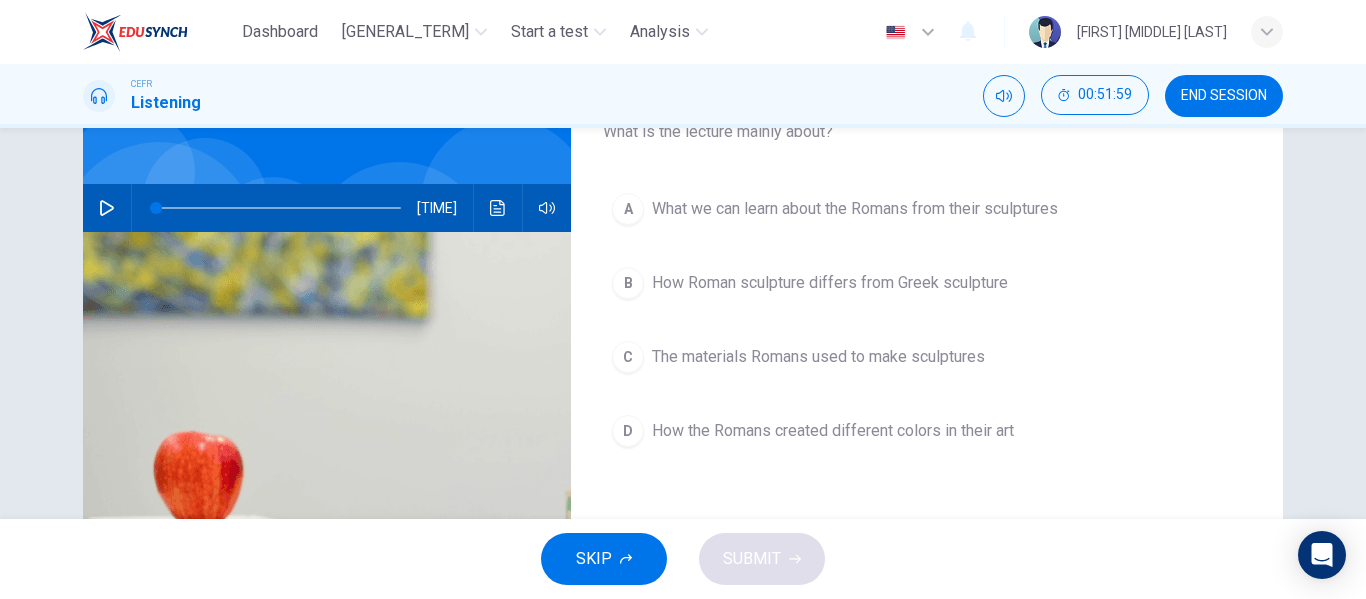 click on "SKIP" at bounding box center (594, 559) 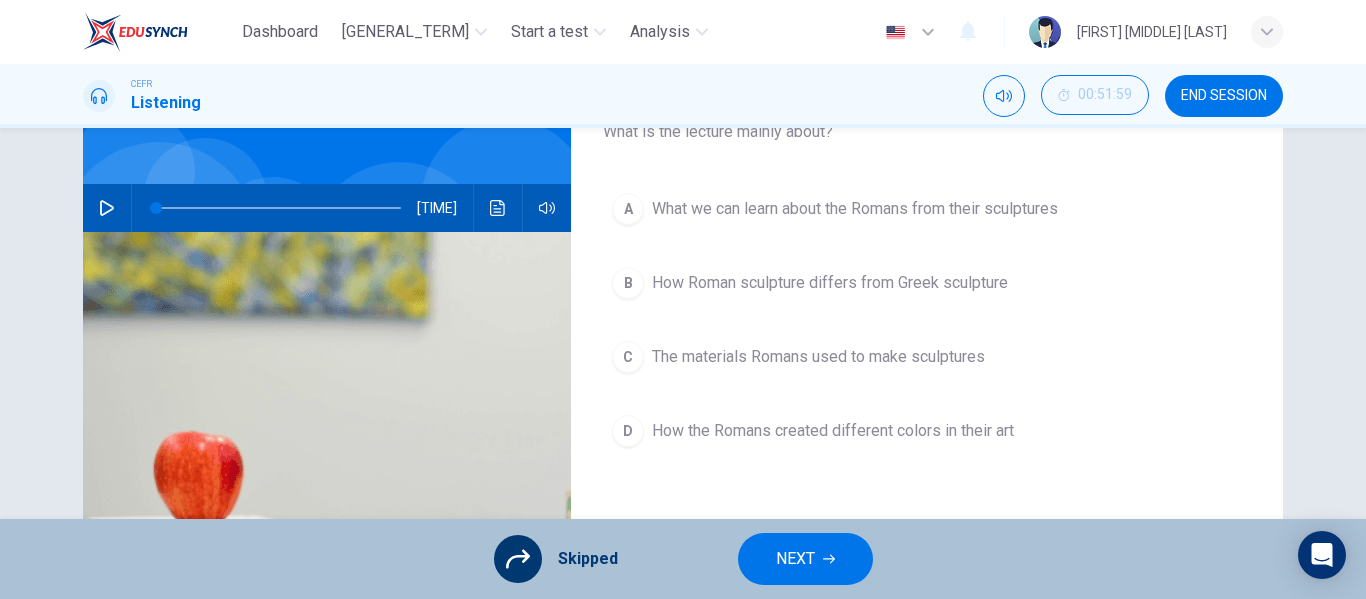 click on "NEXT" at bounding box center (795, 559) 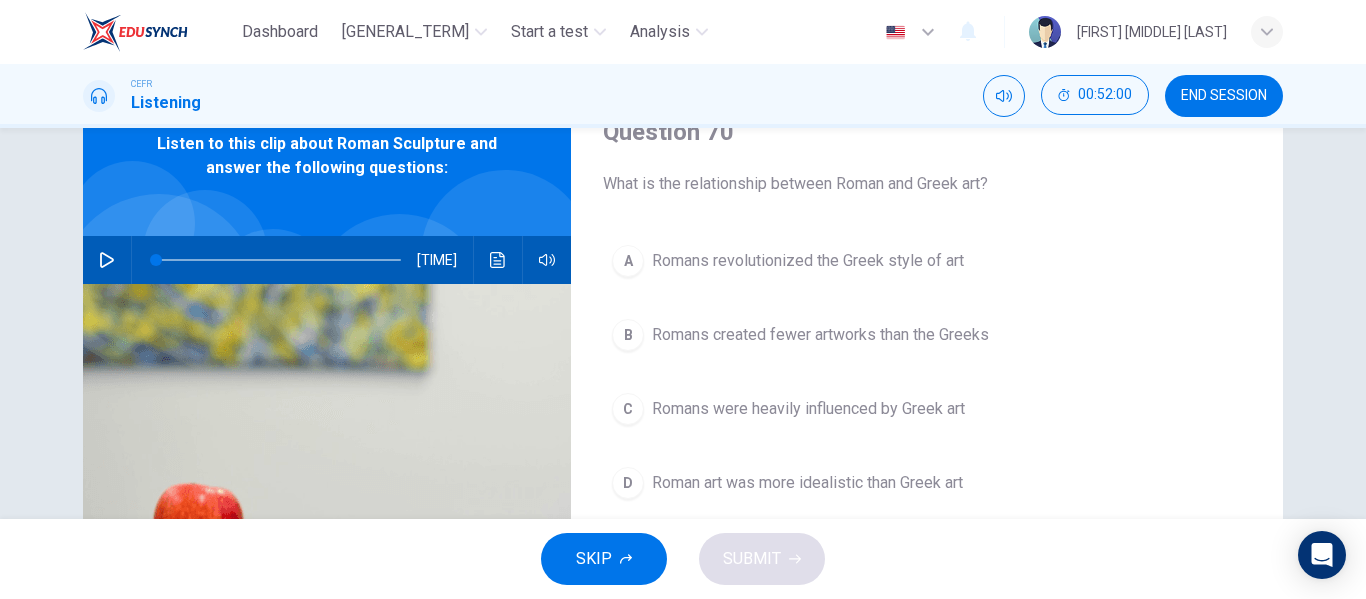 scroll, scrollTop: 91, scrollLeft: 0, axis: vertical 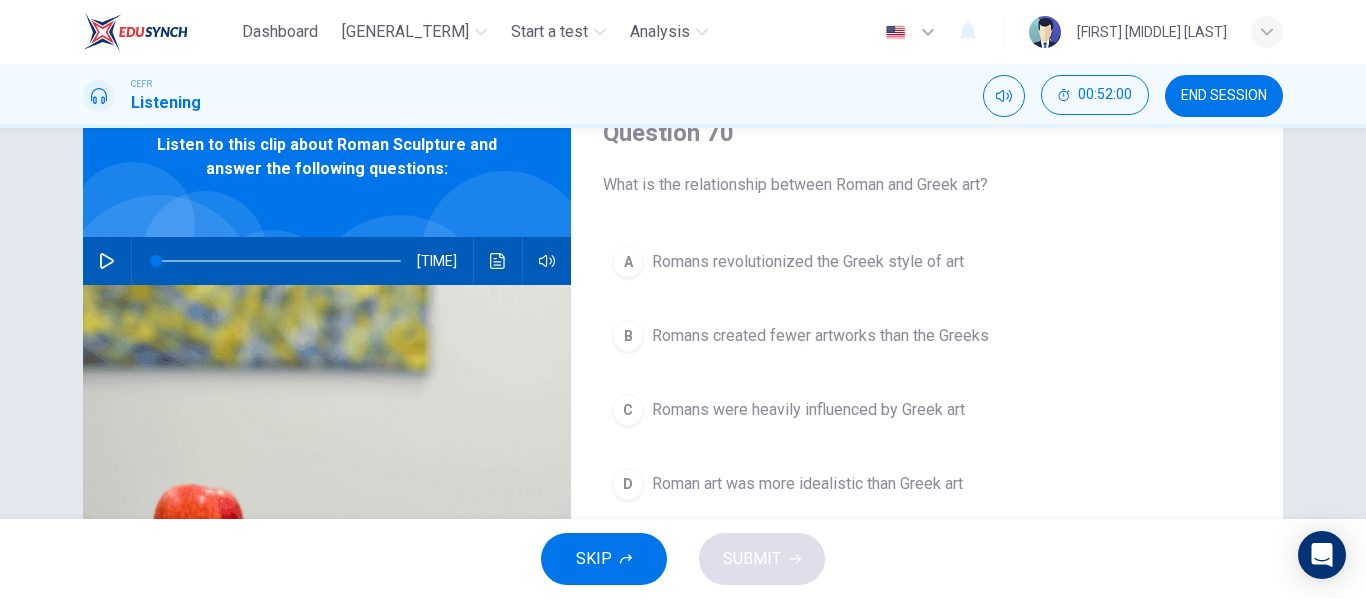 click on "SKIP" at bounding box center (604, 559) 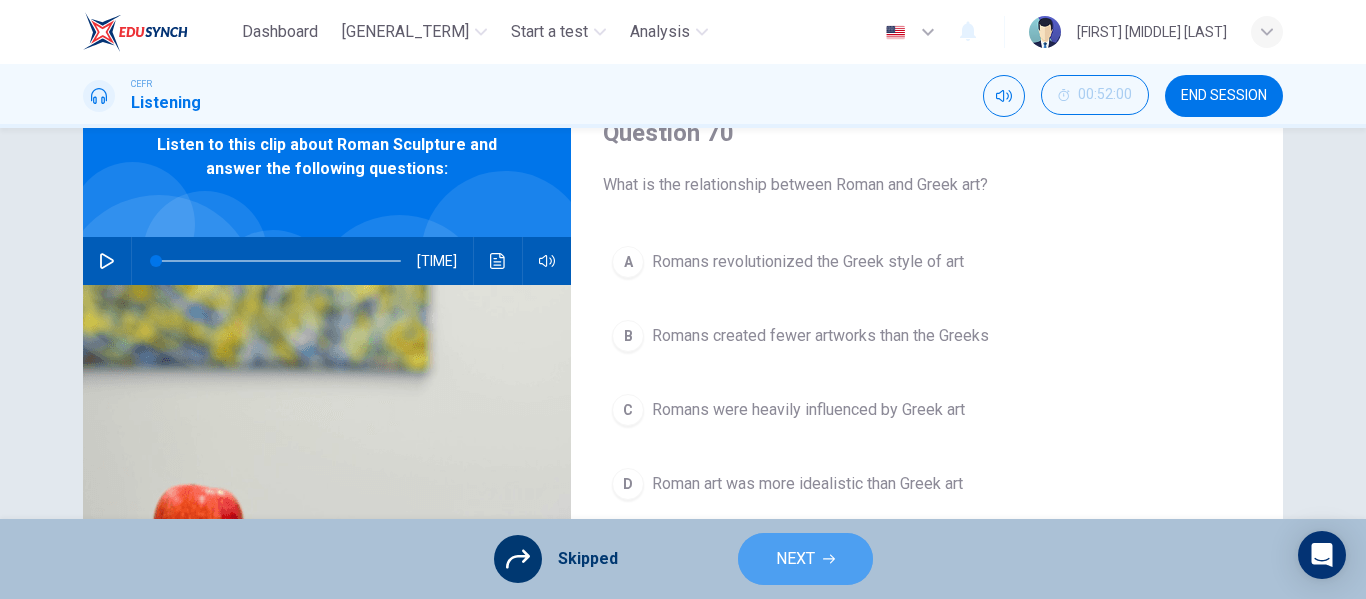 click on "NEXT" at bounding box center [795, 559] 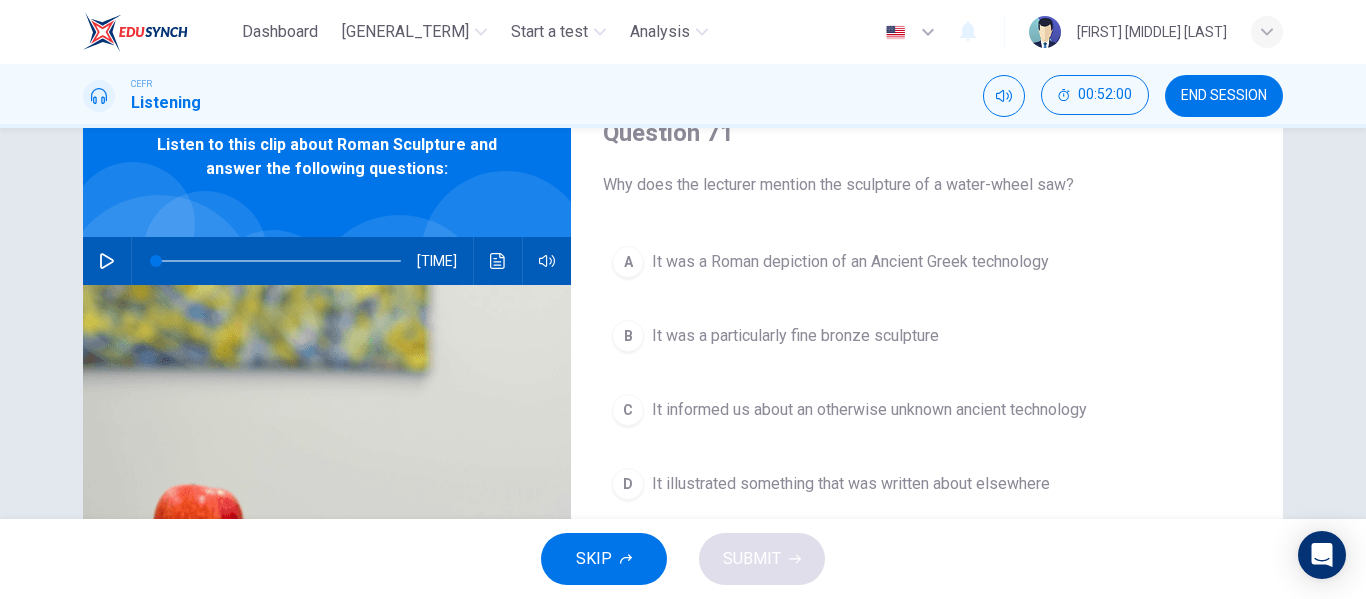 click on "SKIP" at bounding box center [594, 559] 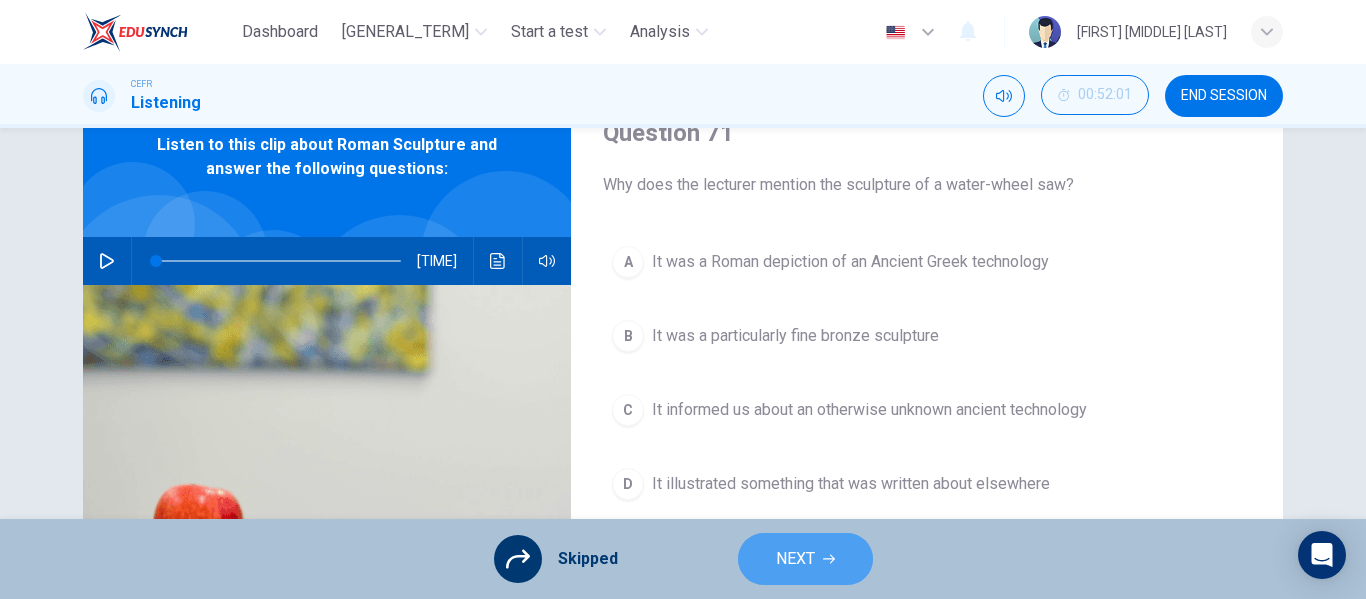 click on "NEXT" at bounding box center (805, 559) 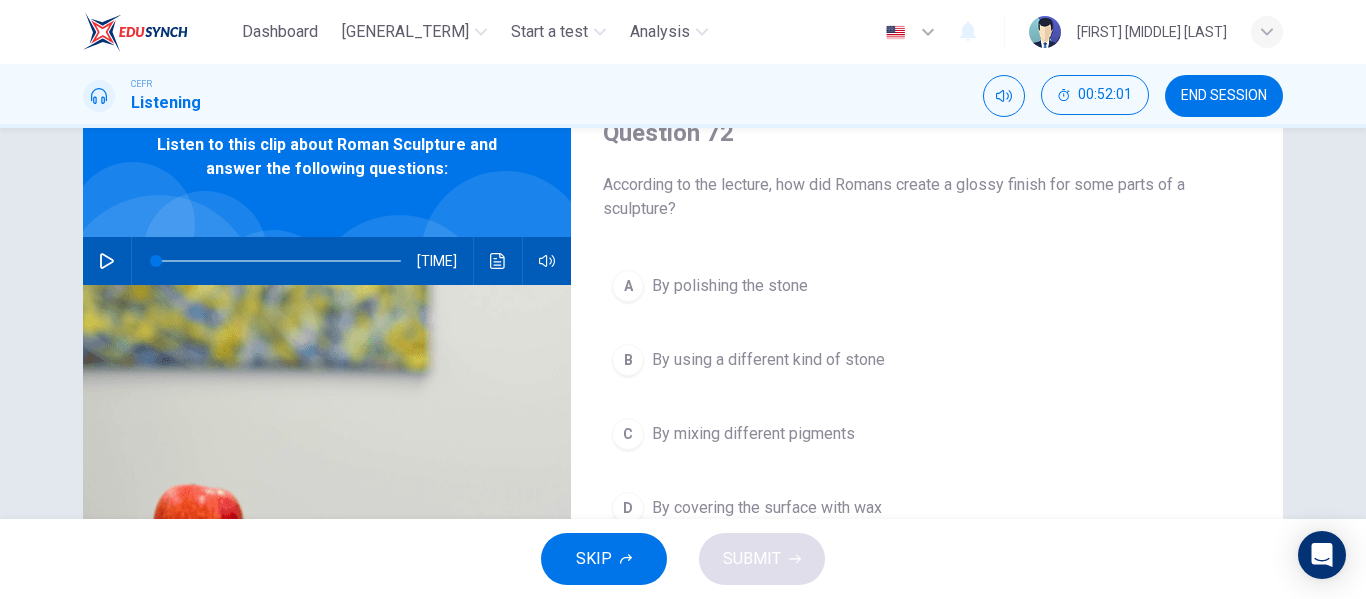 click on "SKIP" at bounding box center (604, 559) 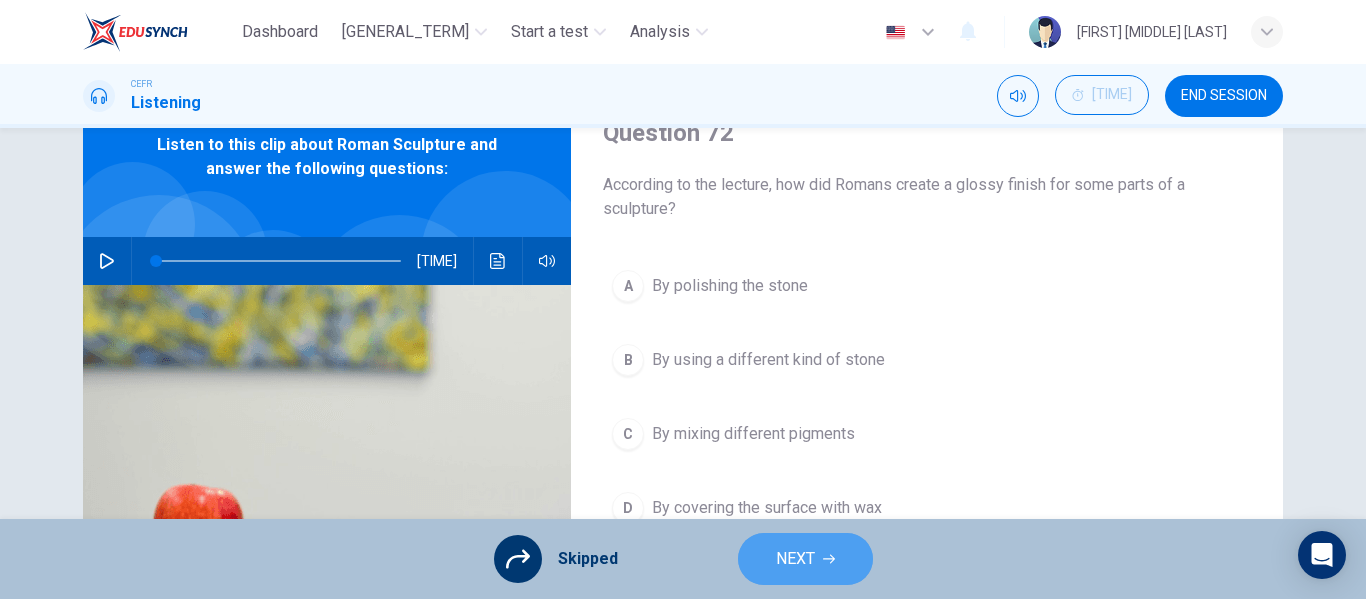click on "NEXT" at bounding box center [795, 559] 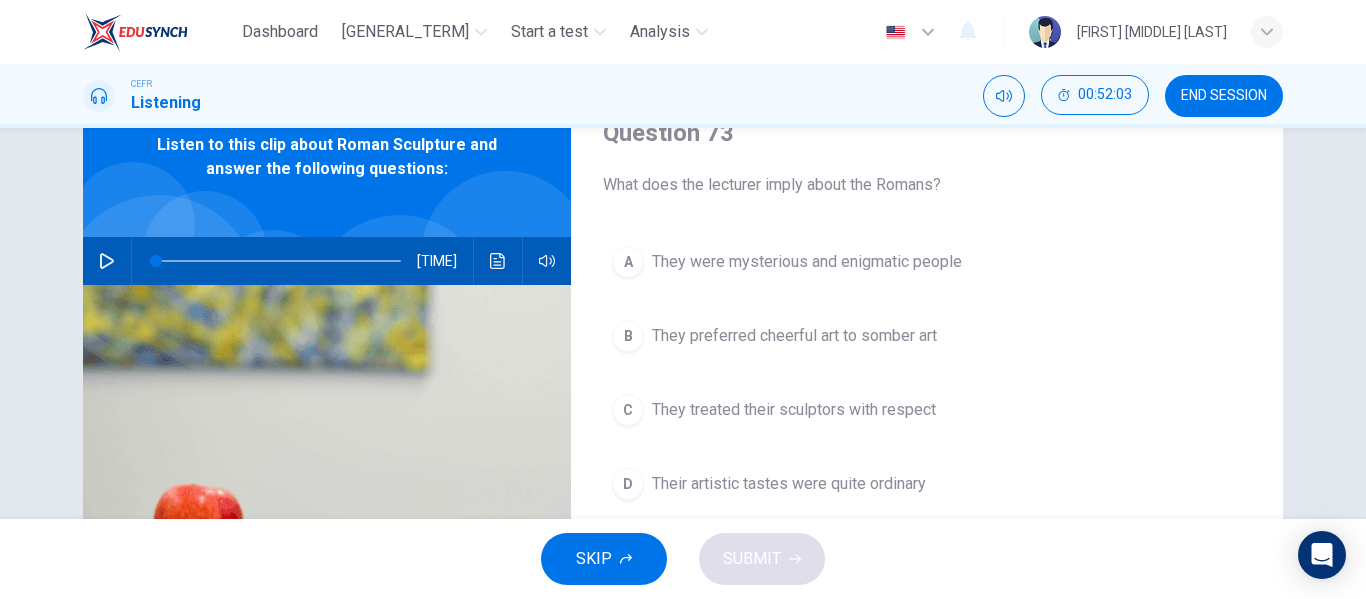 click on "SKIP" at bounding box center [594, 559] 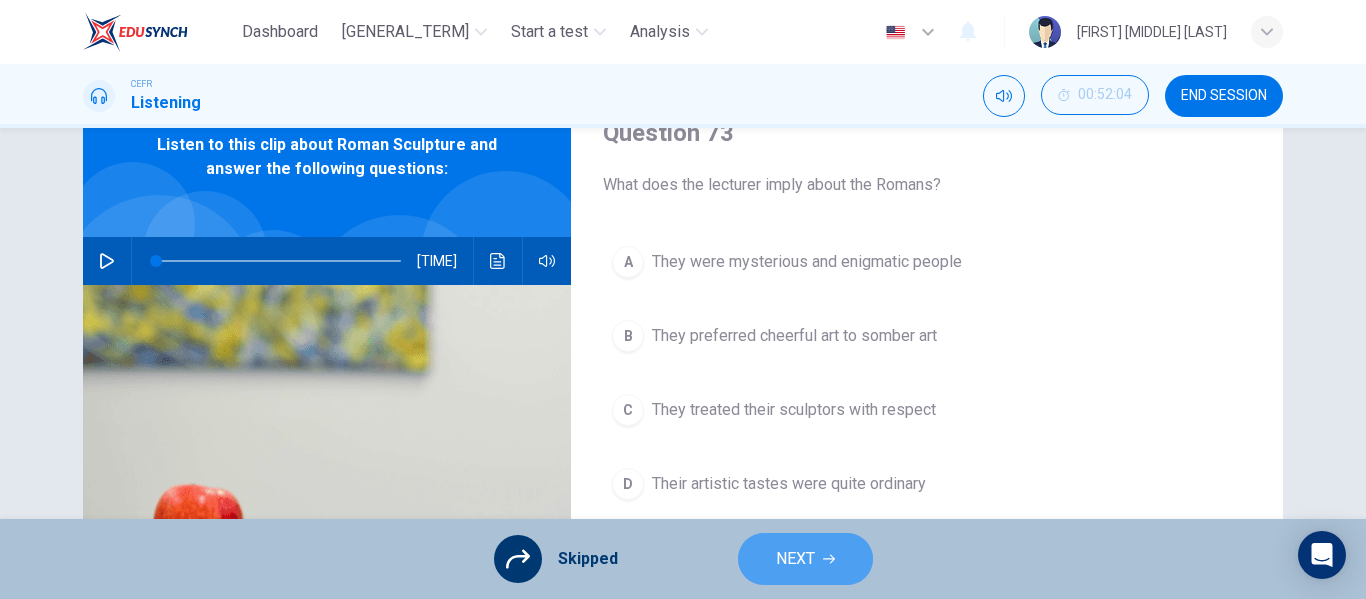 click on "NEXT" at bounding box center [795, 559] 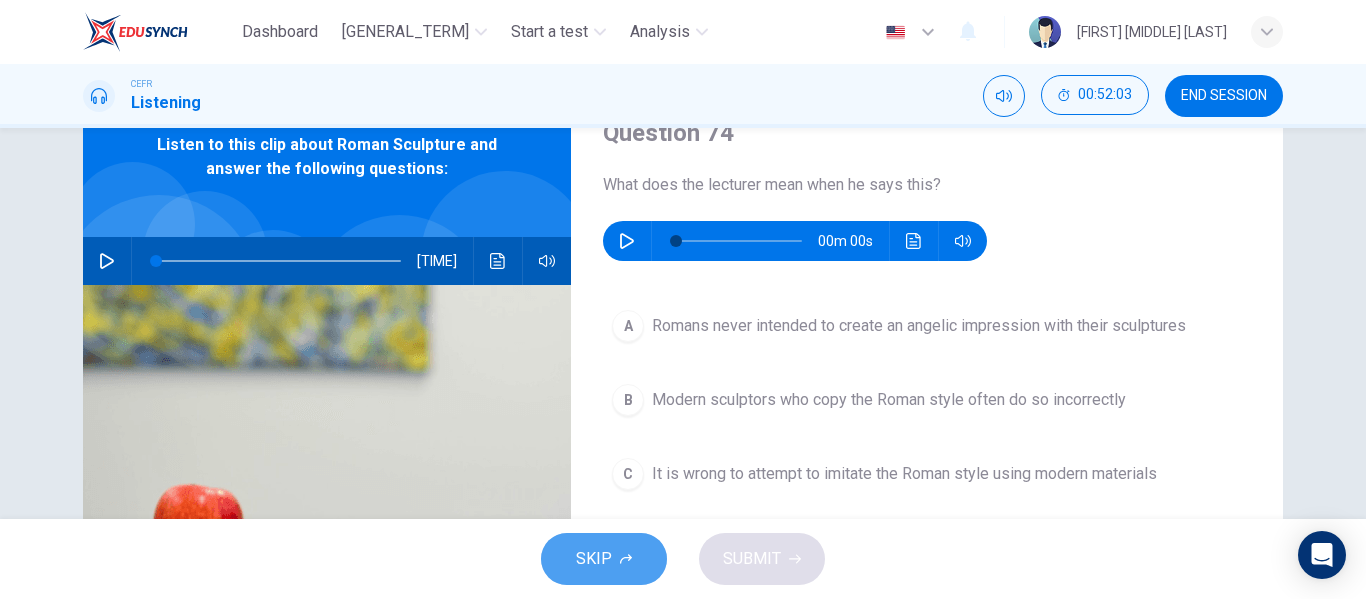 click on "SKIP" at bounding box center [594, 559] 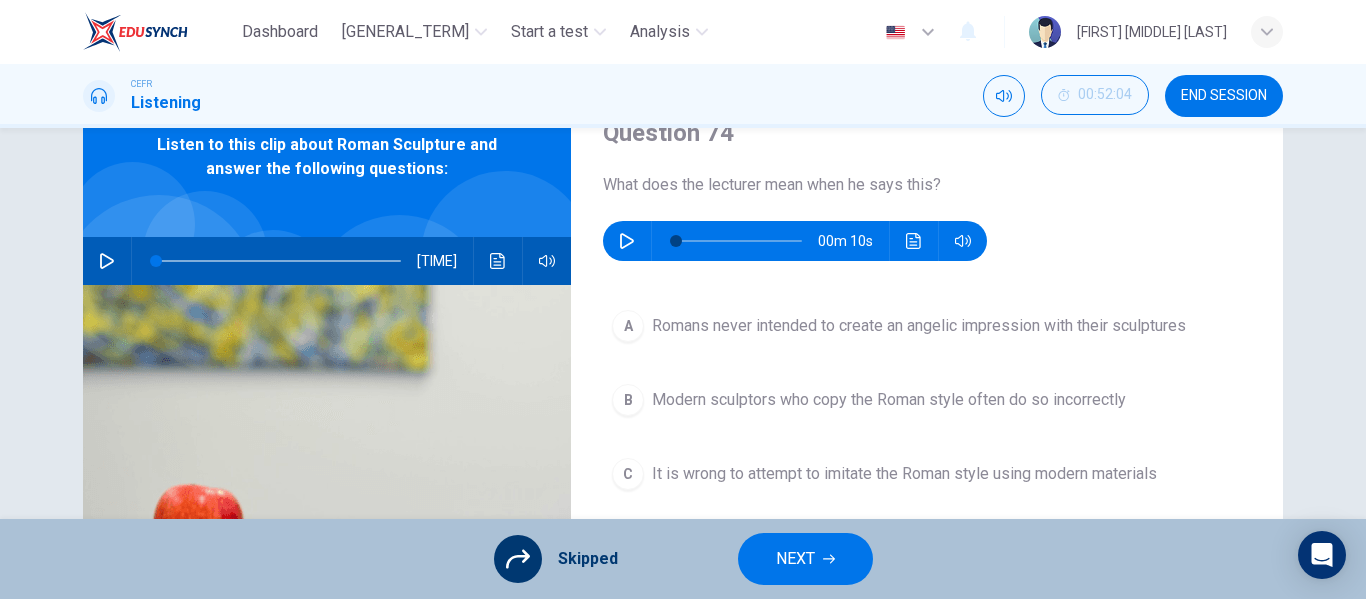 click on "NEXT" at bounding box center [795, 559] 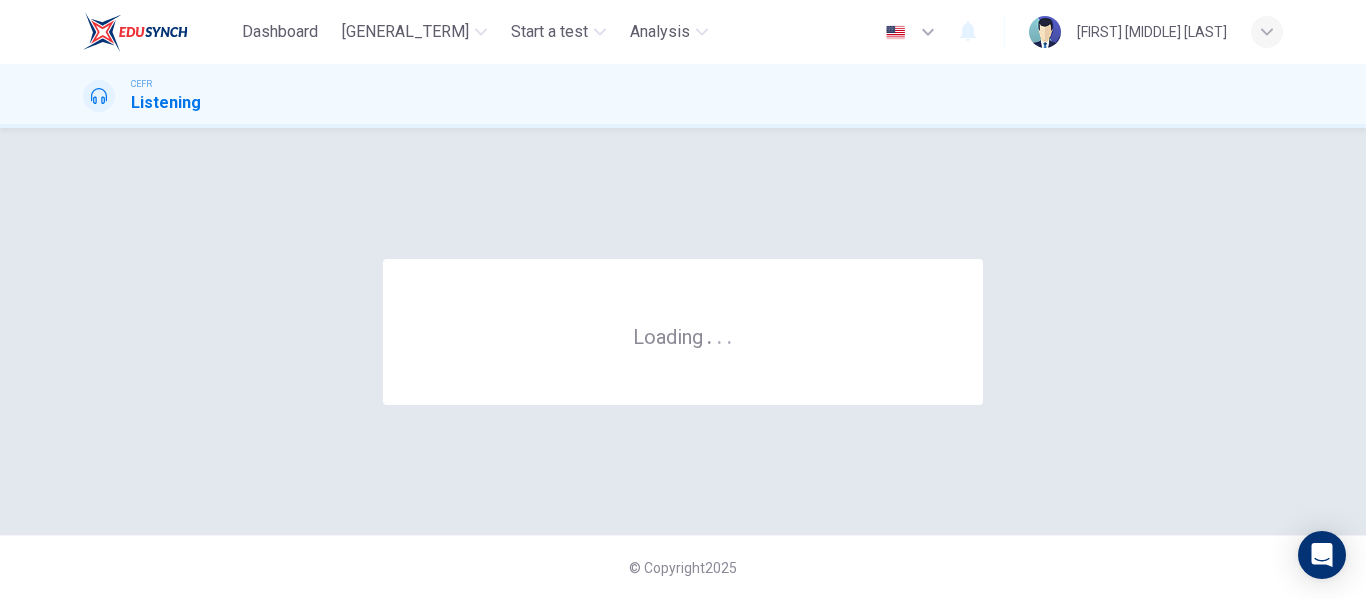 scroll, scrollTop: 0, scrollLeft: 0, axis: both 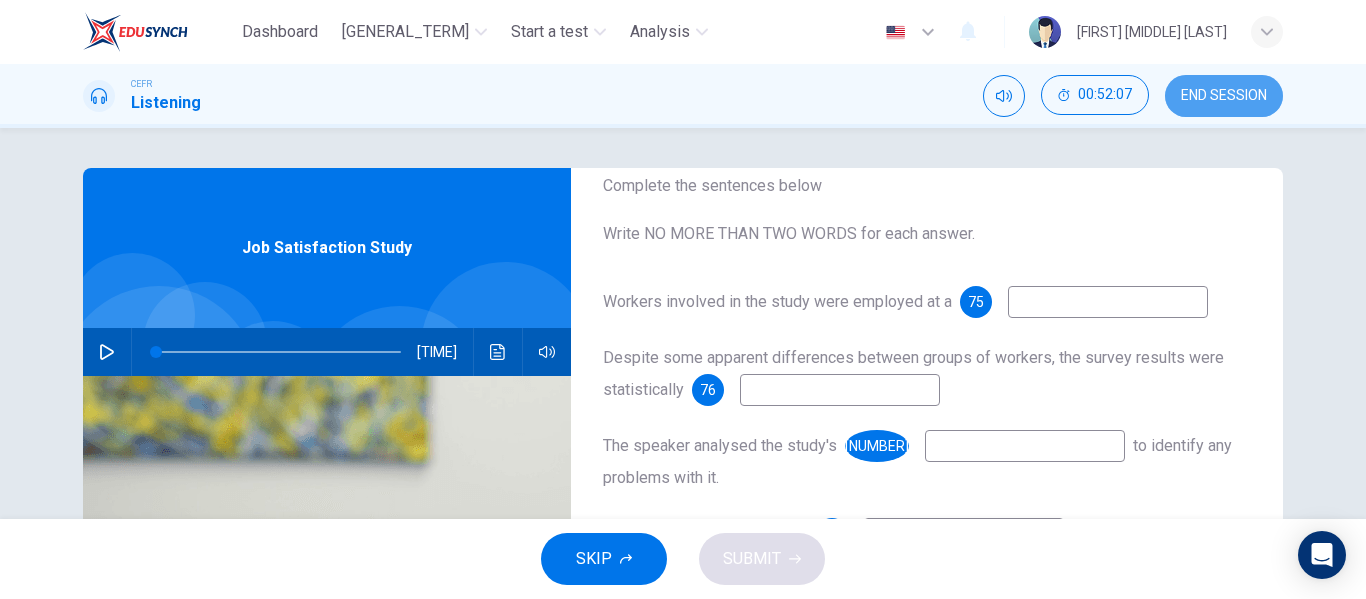 click on "END SESSION" at bounding box center [1224, 96] 